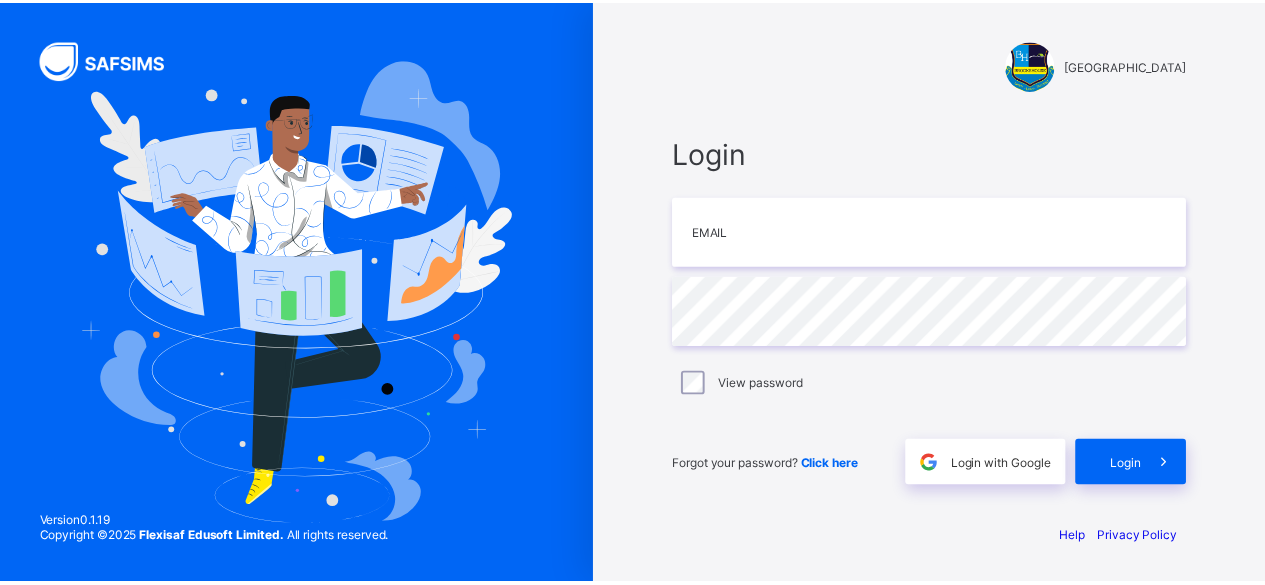 scroll, scrollTop: 0, scrollLeft: 0, axis: both 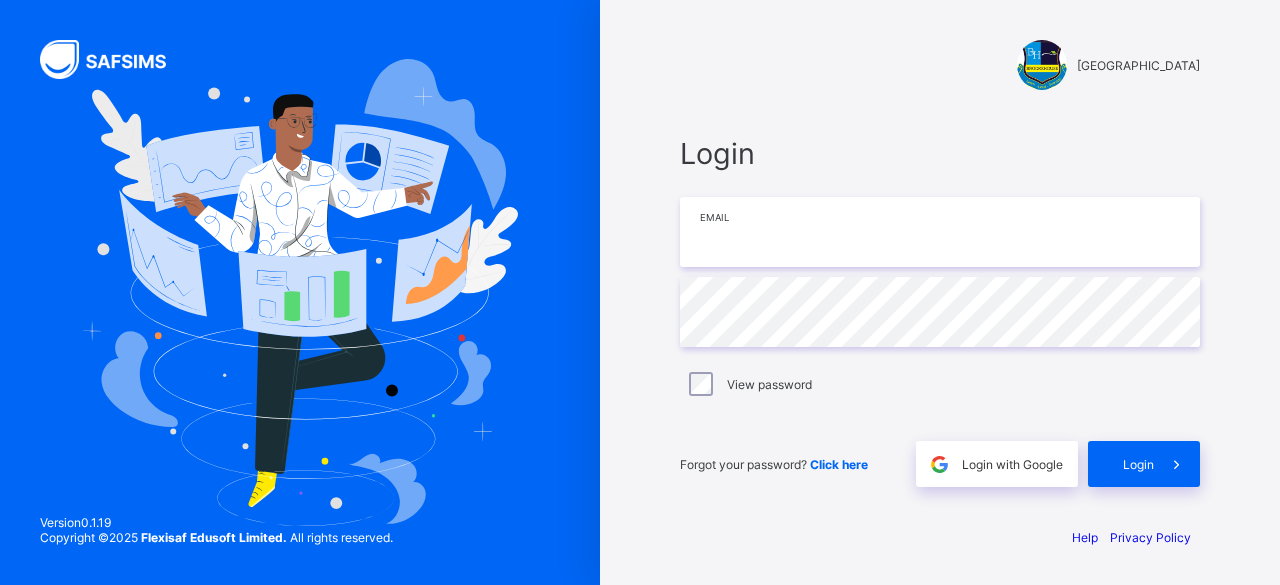 type on "**********" 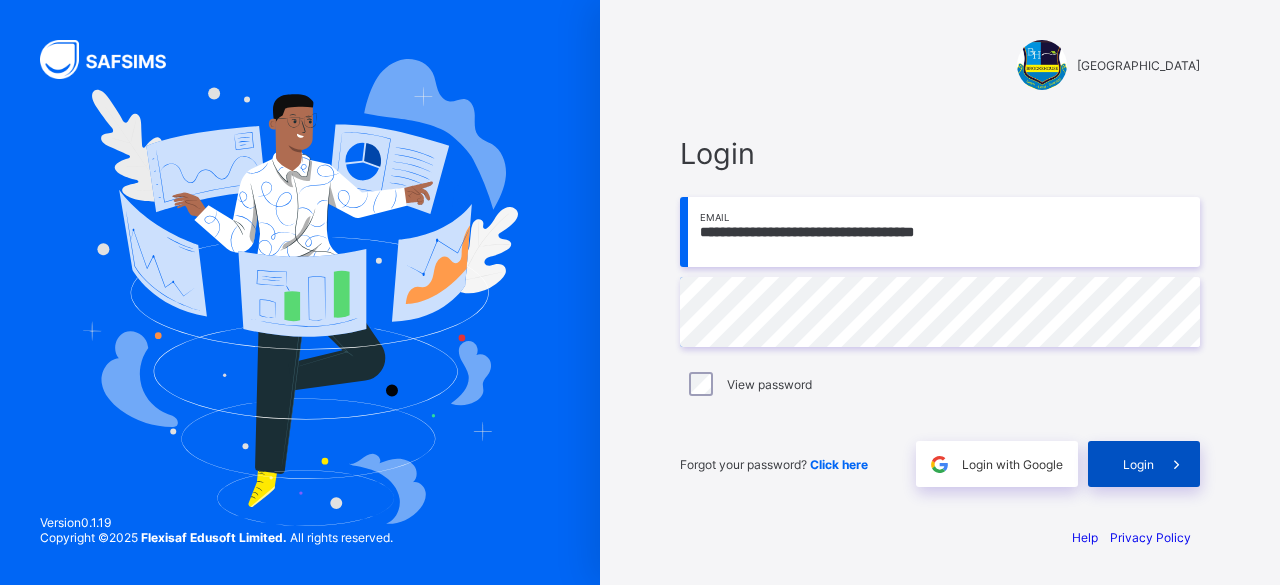 click on "Login" at bounding box center [1144, 464] 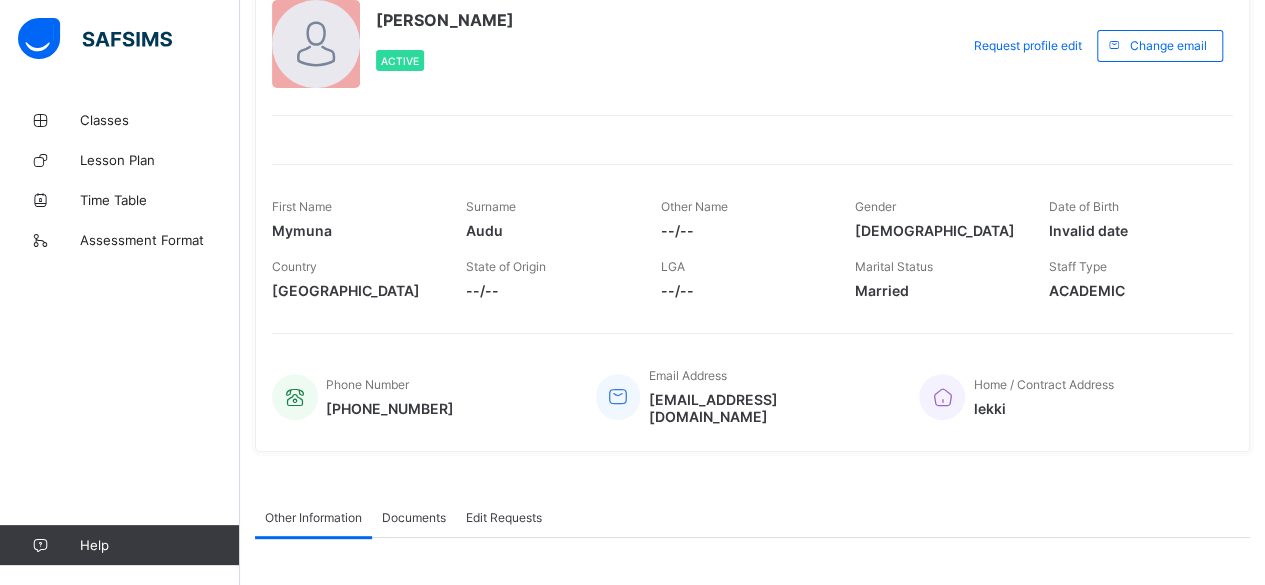 scroll, scrollTop: 0, scrollLeft: 0, axis: both 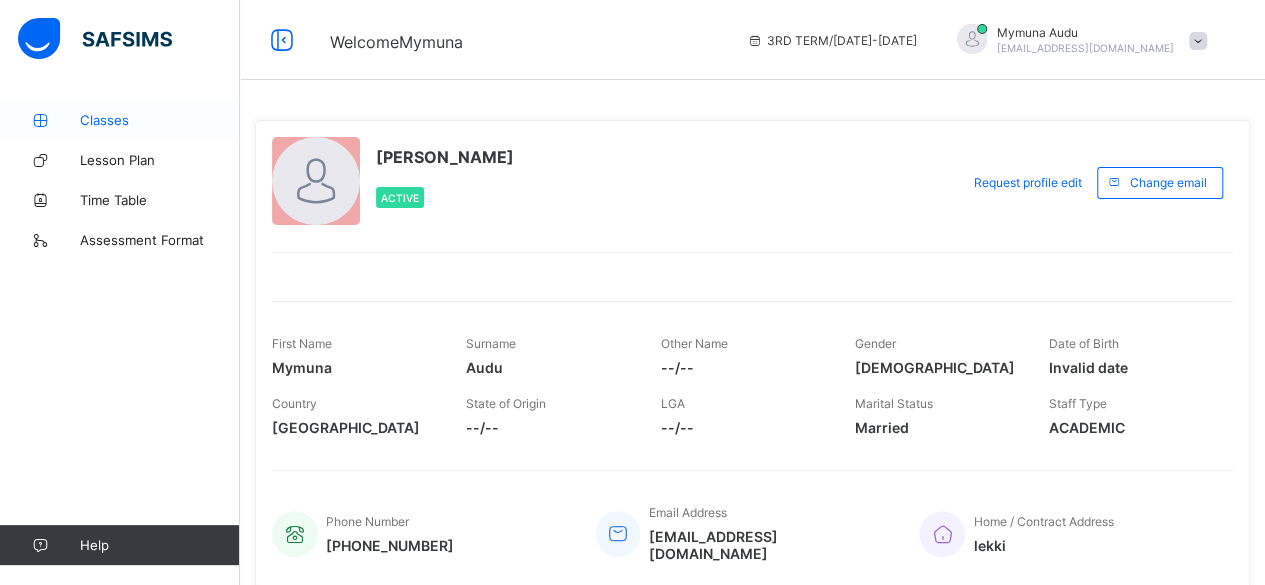 click on "Classes" at bounding box center [160, 120] 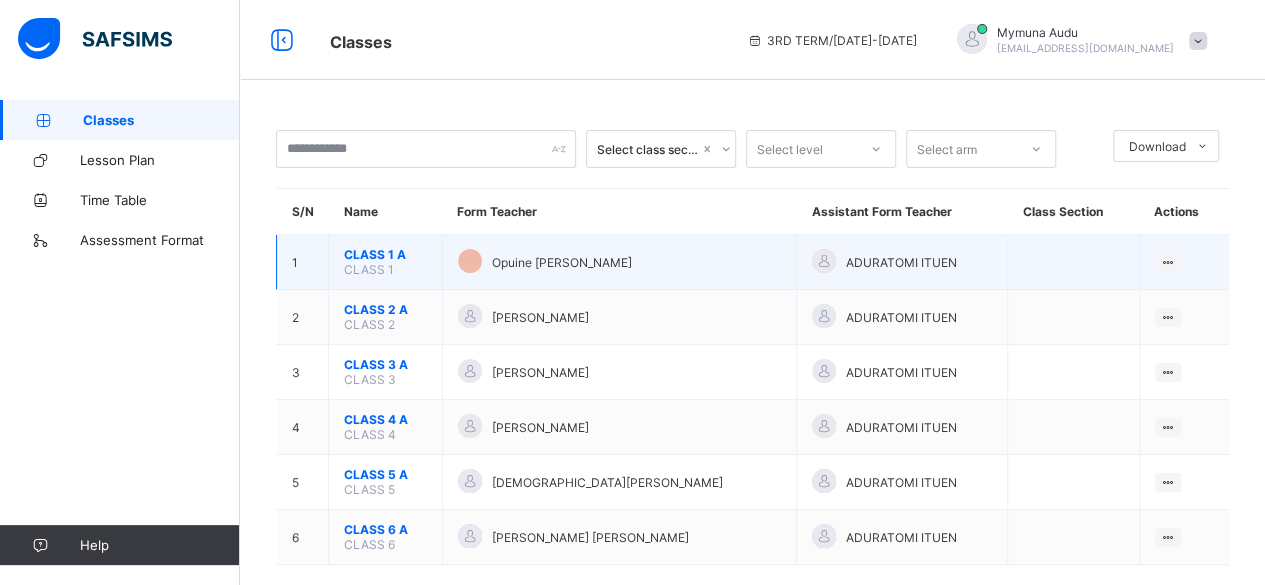 click on "CLASS 1   A" at bounding box center (385, 254) 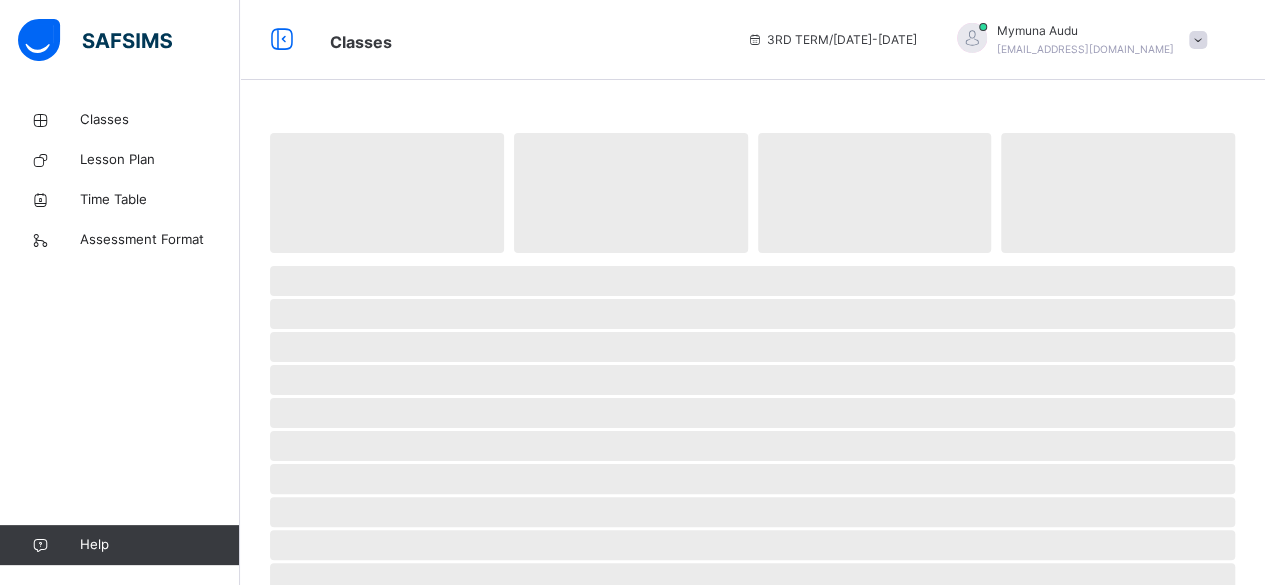 click at bounding box center (752, 258) 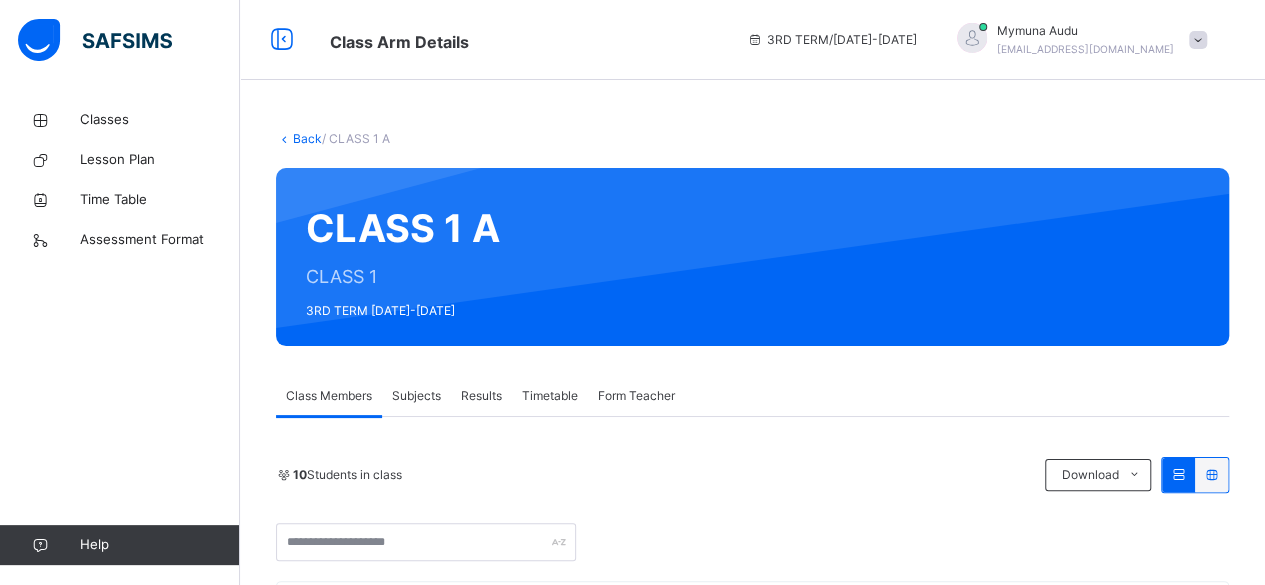 click on "Subjects" at bounding box center (416, 396) 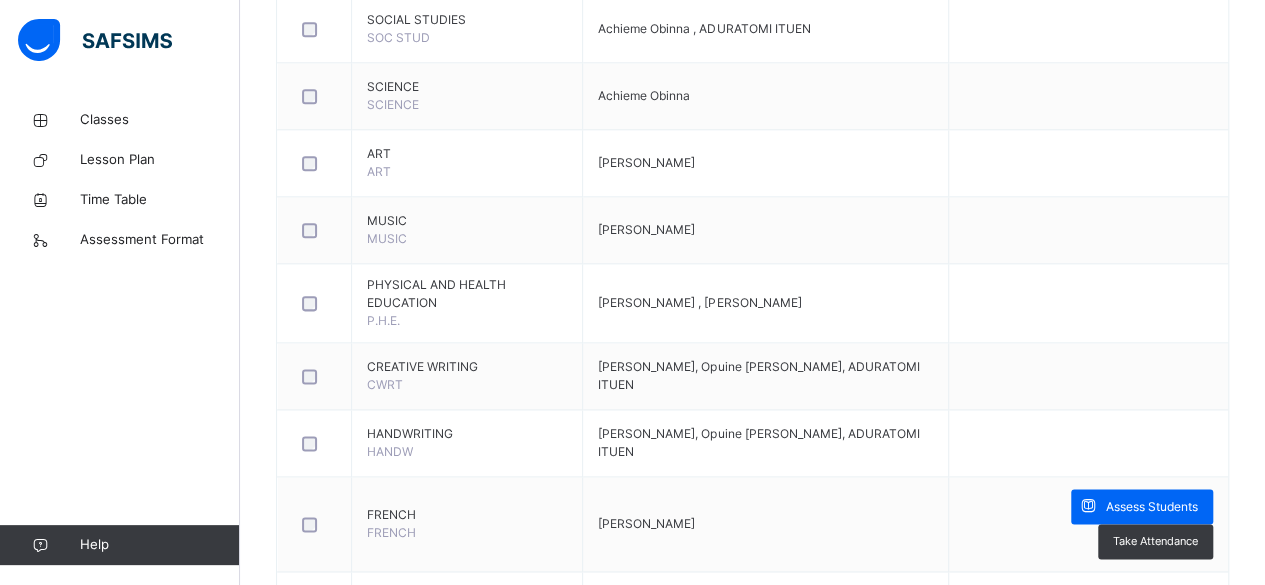 scroll, scrollTop: 1115, scrollLeft: 0, axis: vertical 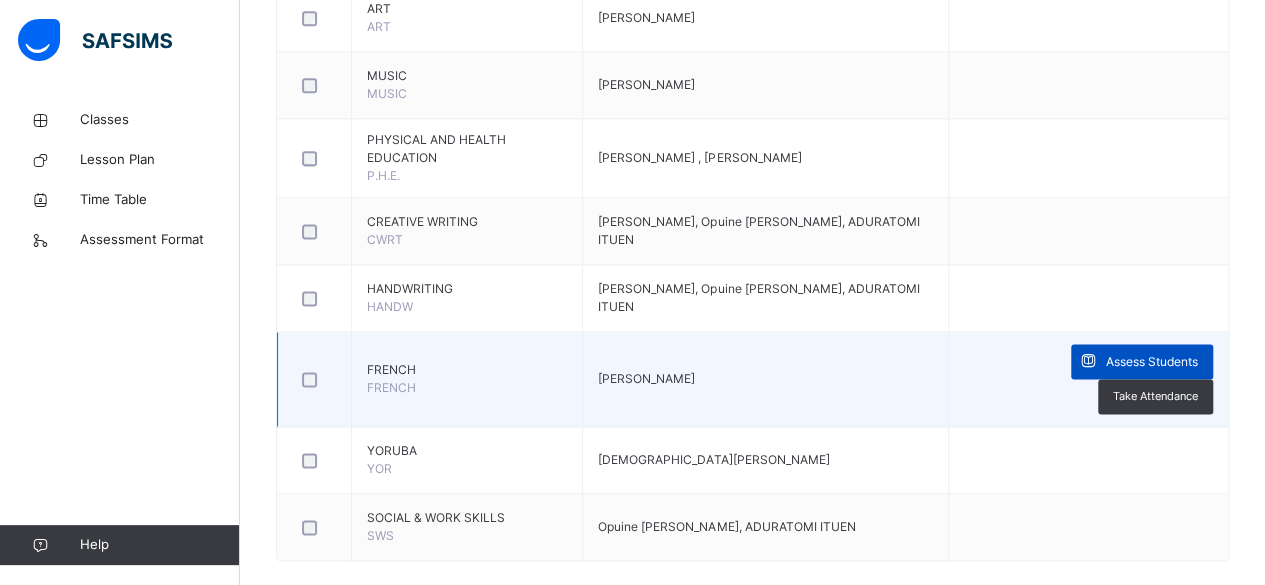 click on "Assess Students" at bounding box center [1152, 362] 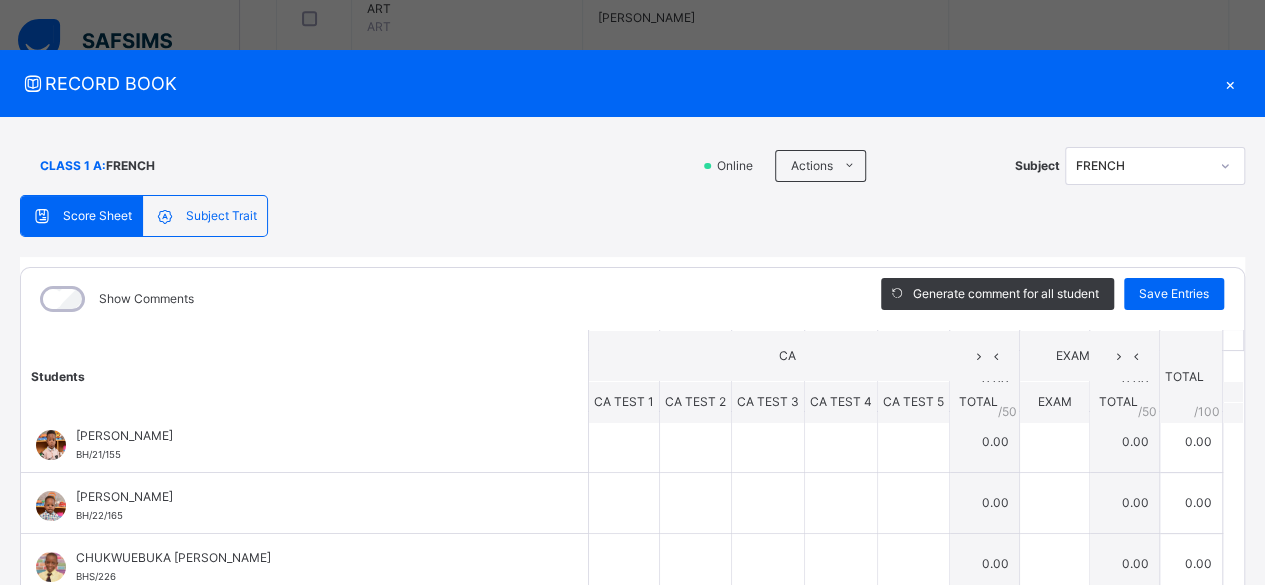 scroll, scrollTop: 81, scrollLeft: 0, axis: vertical 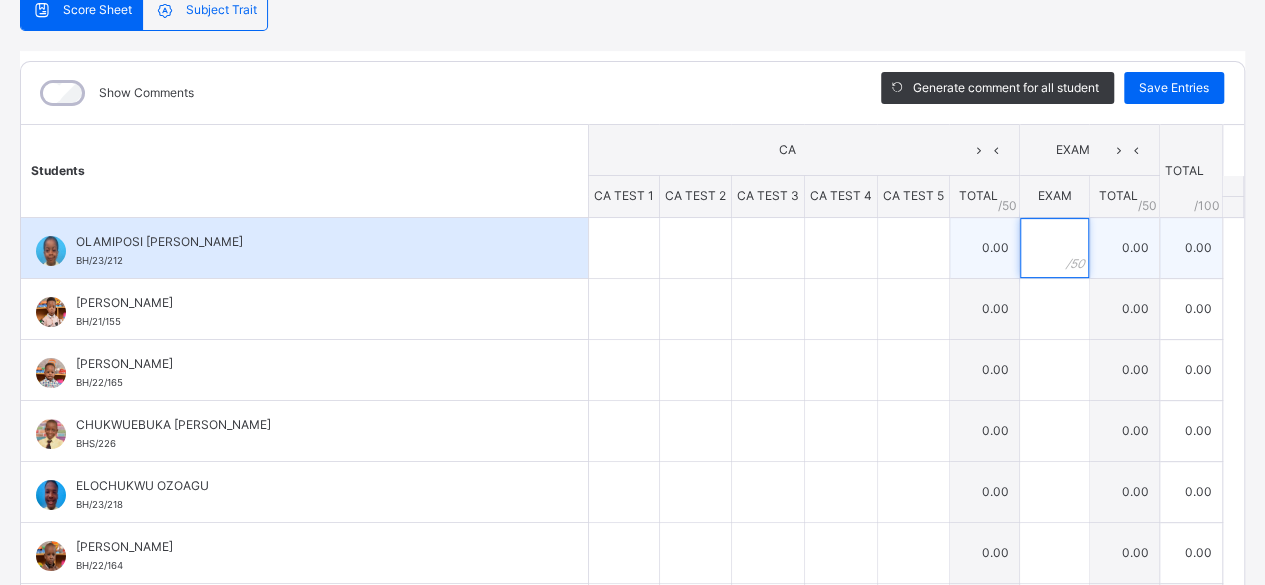 click at bounding box center (1054, 248) 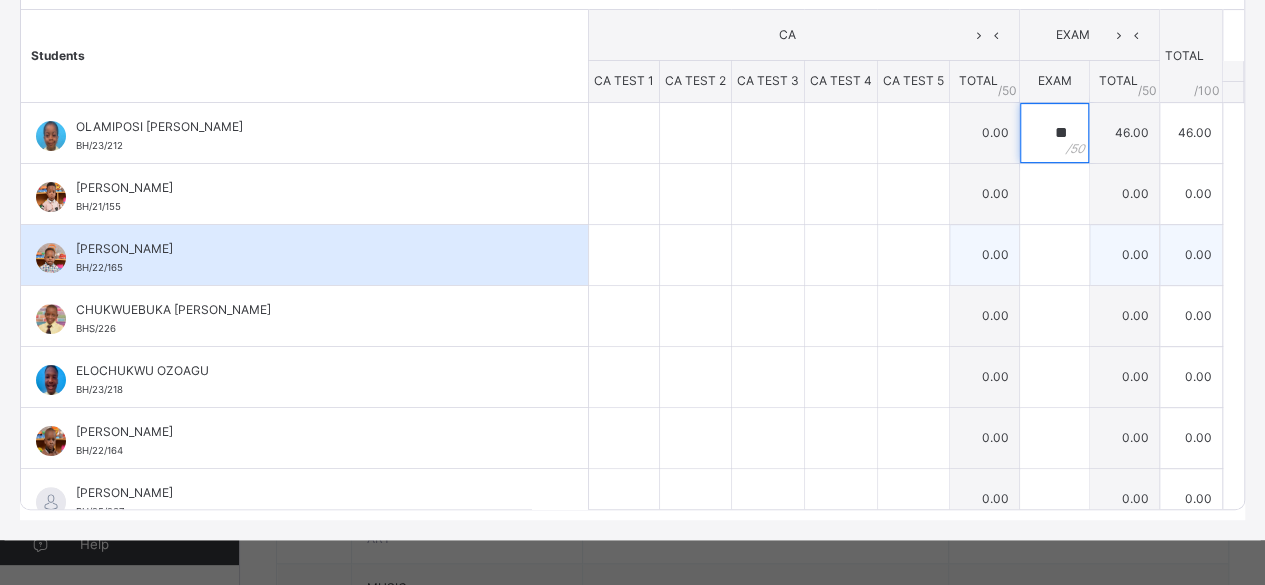 scroll, scrollTop: 324, scrollLeft: 0, axis: vertical 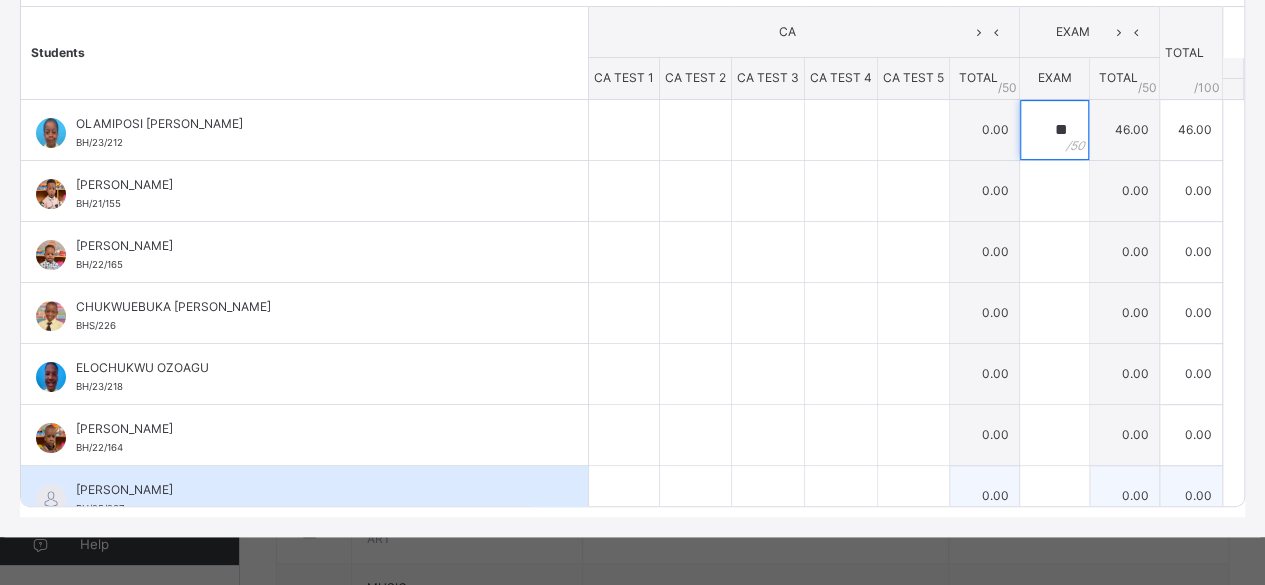 type on "**" 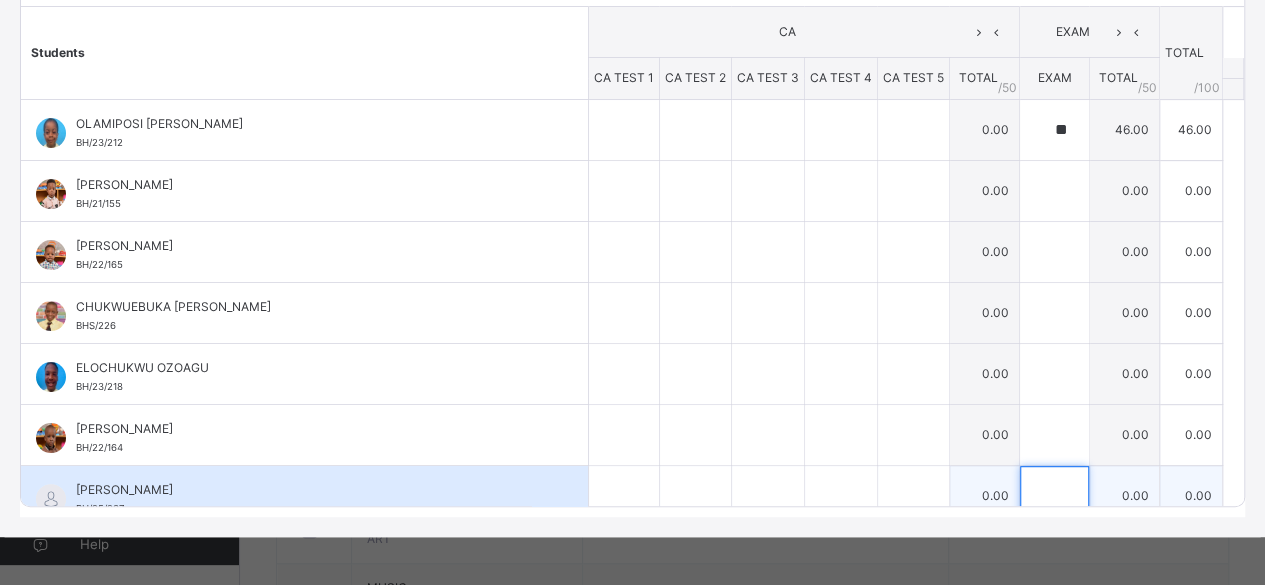 click at bounding box center [1054, 496] 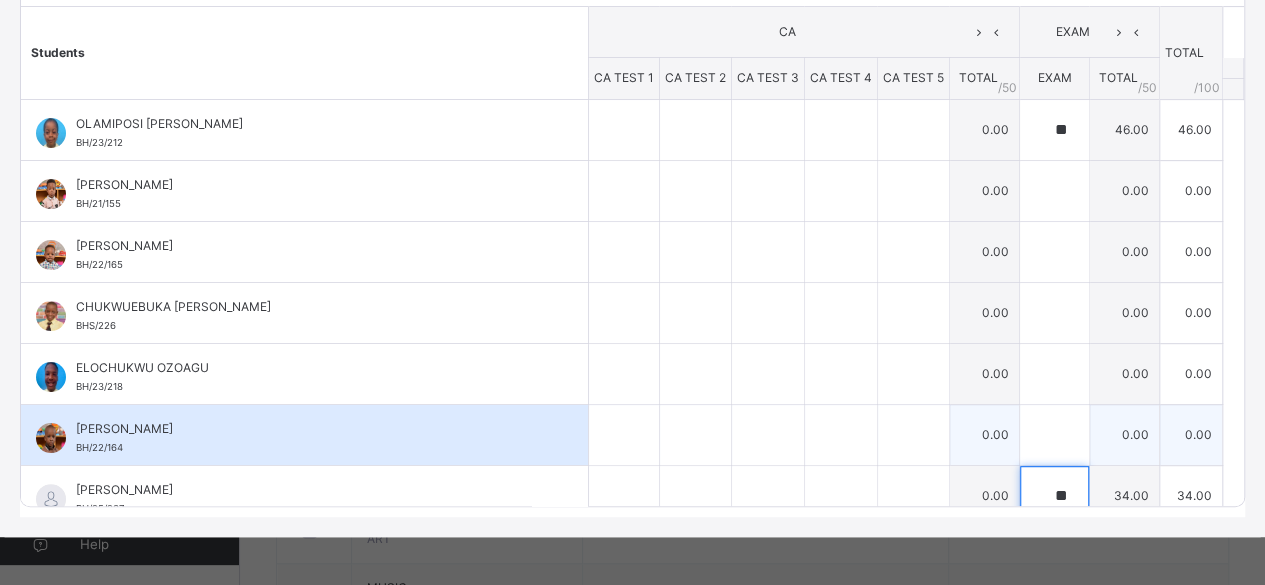 type on "**" 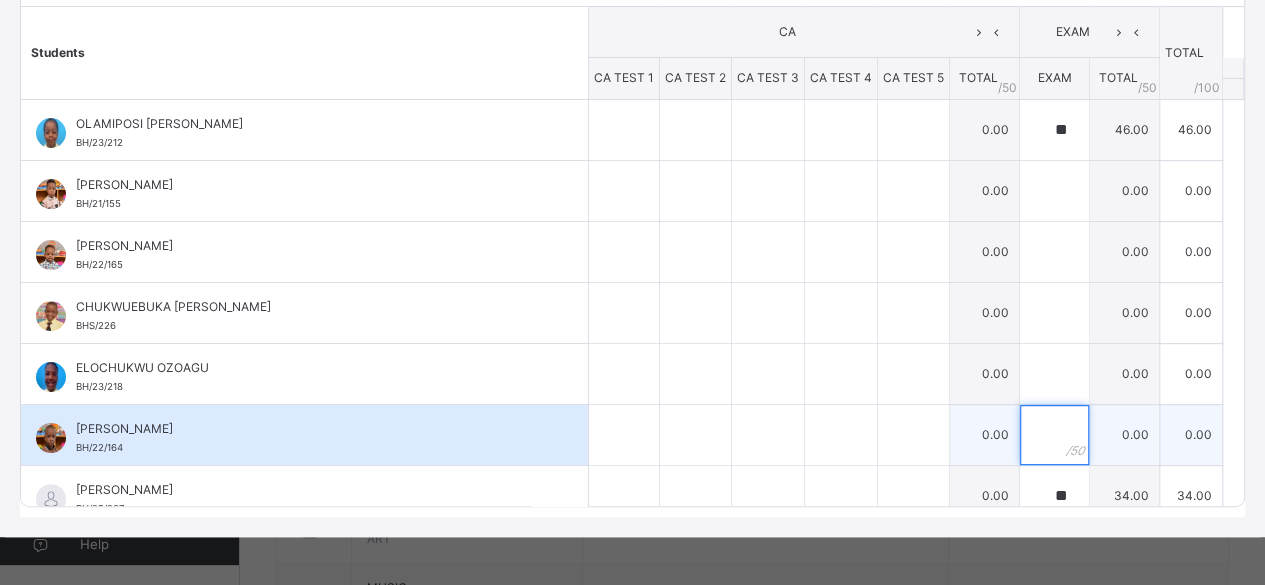 click at bounding box center [1054, 435] 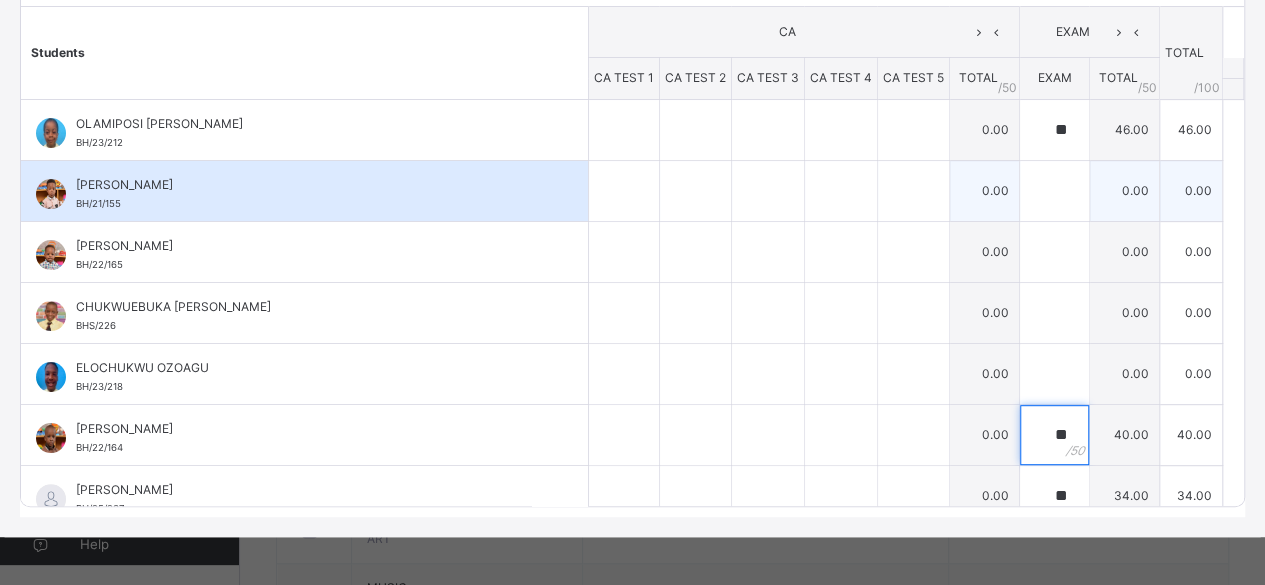 type on "**" 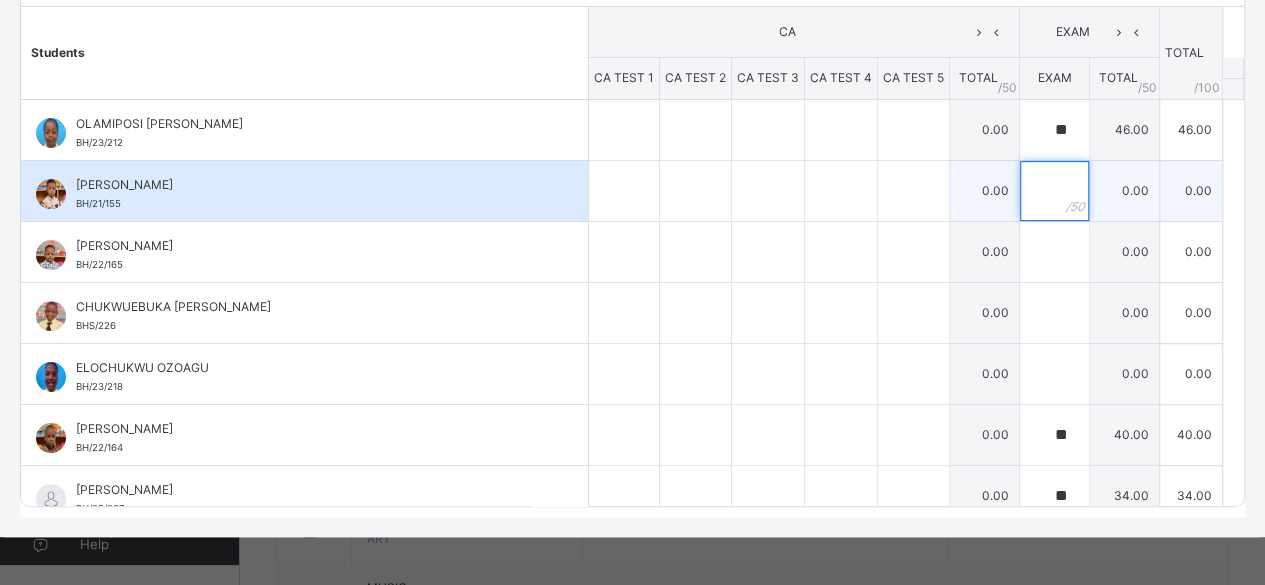 click at bounding box center [1054, 191] 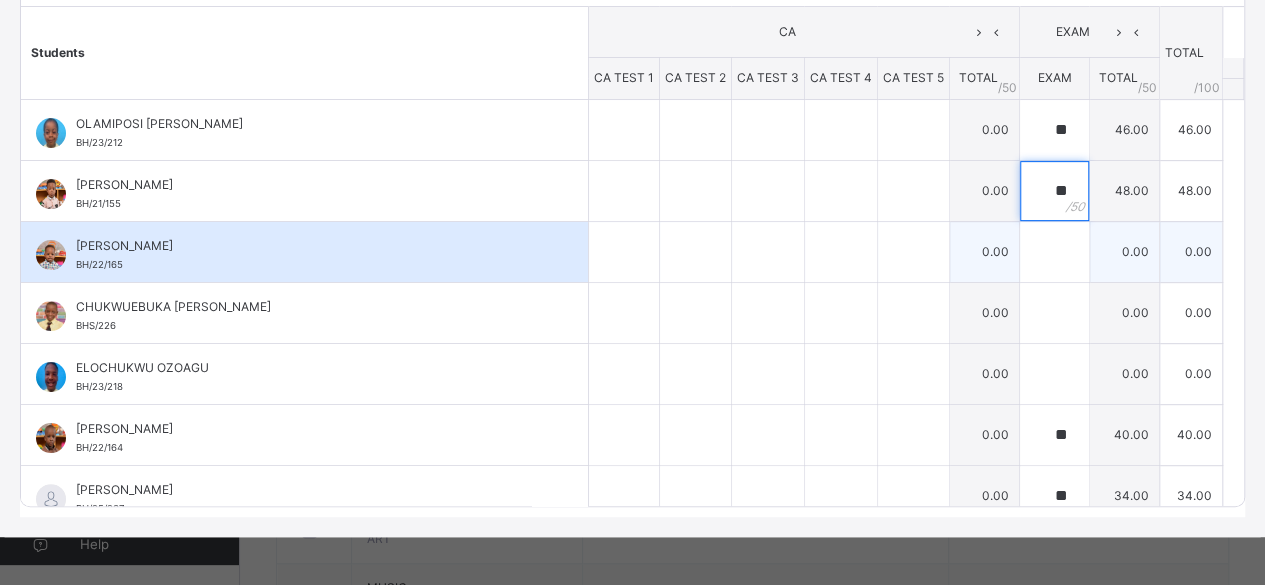 type on "**" 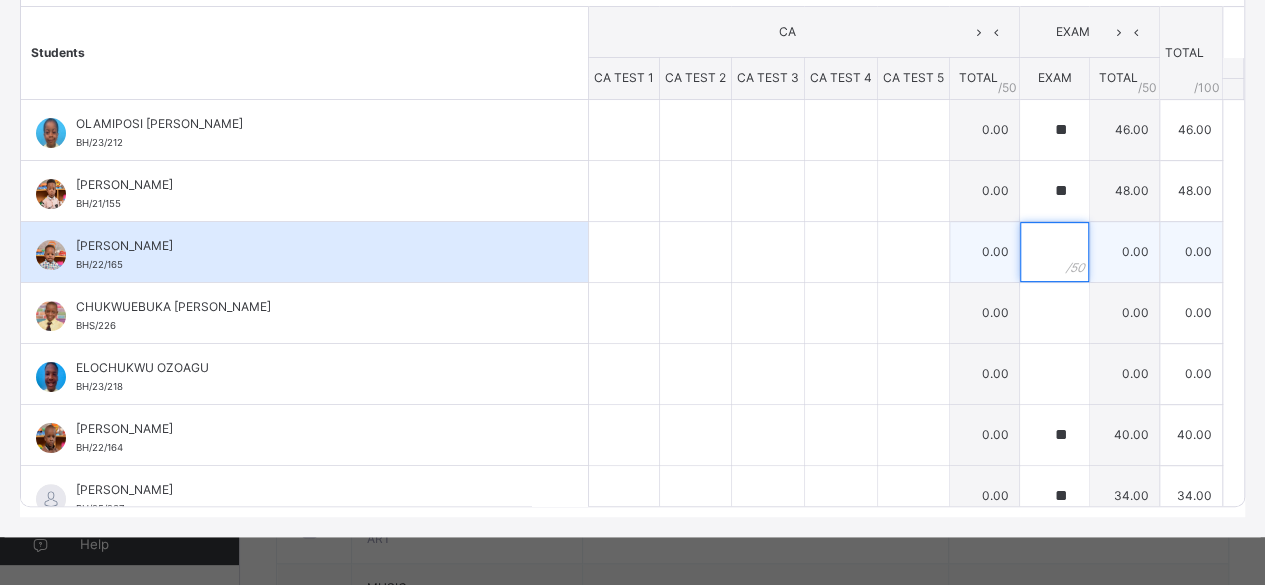 click at bounding box center [1054, 252] 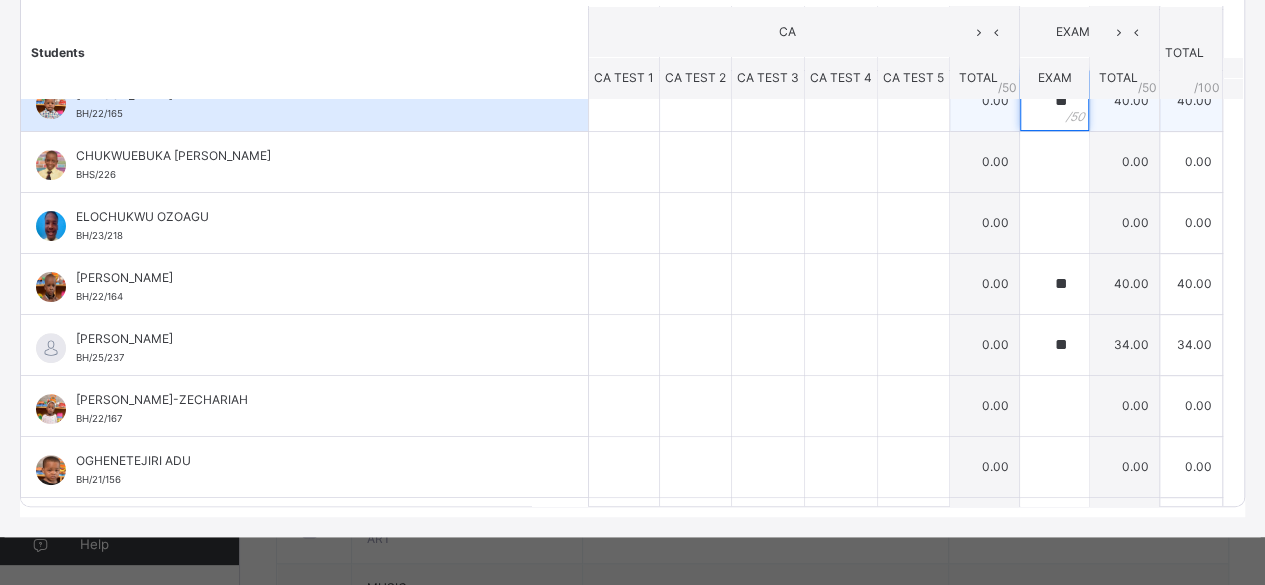 scroll, scrollTop: 198, scrollLeft: 0, axis: vertical 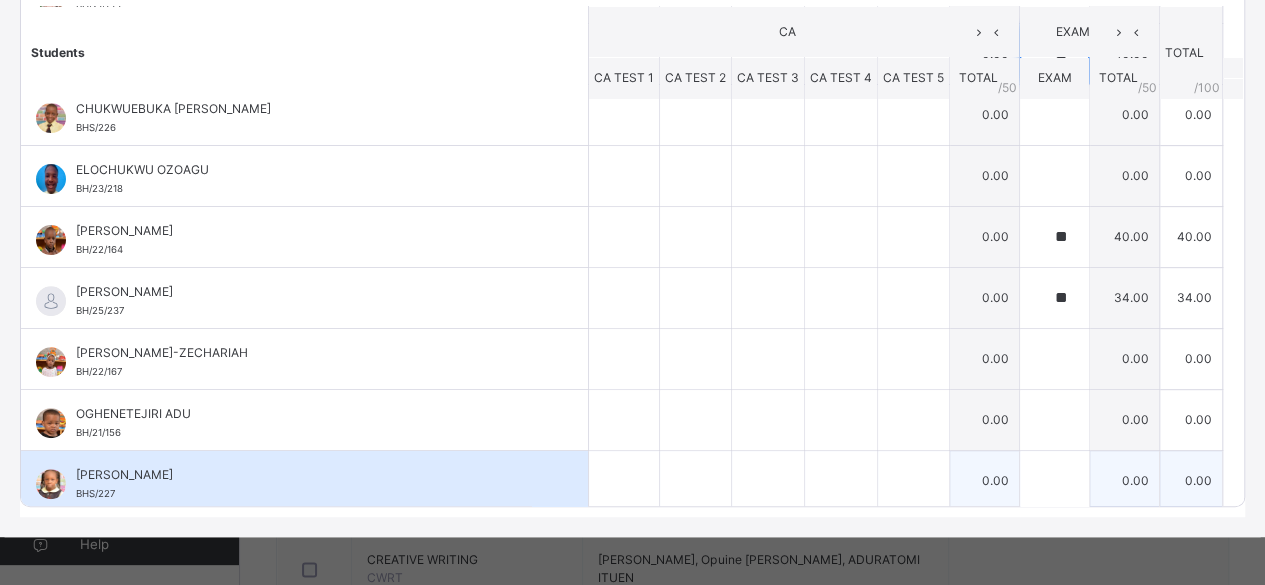 type on "**" 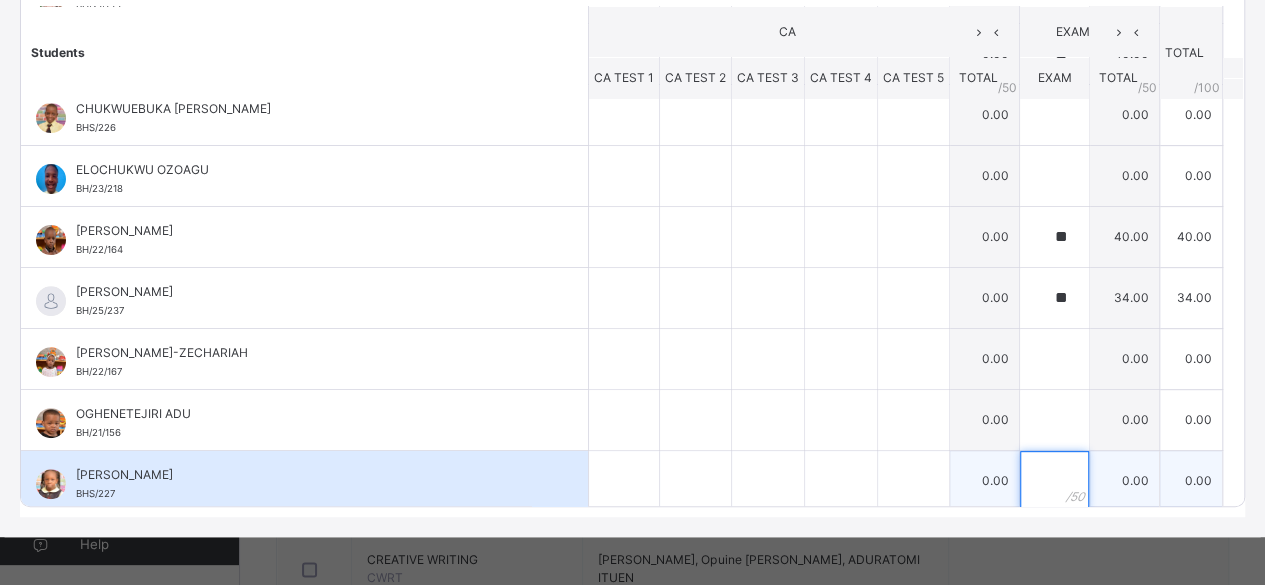 click at bounding box center [1054, 481] 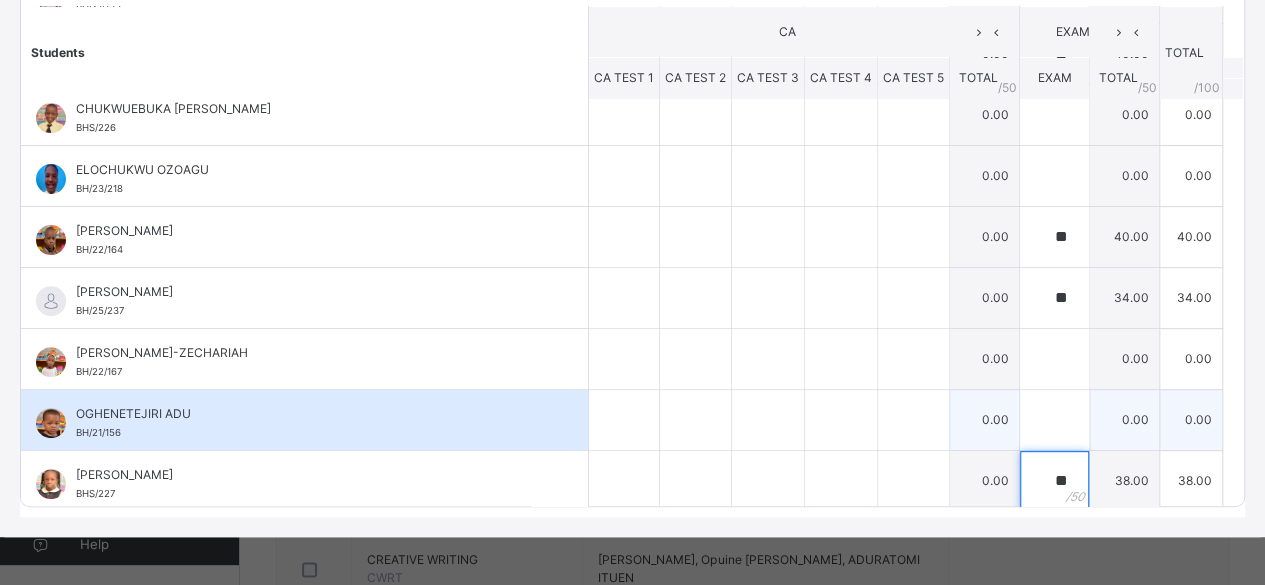 type on "**" 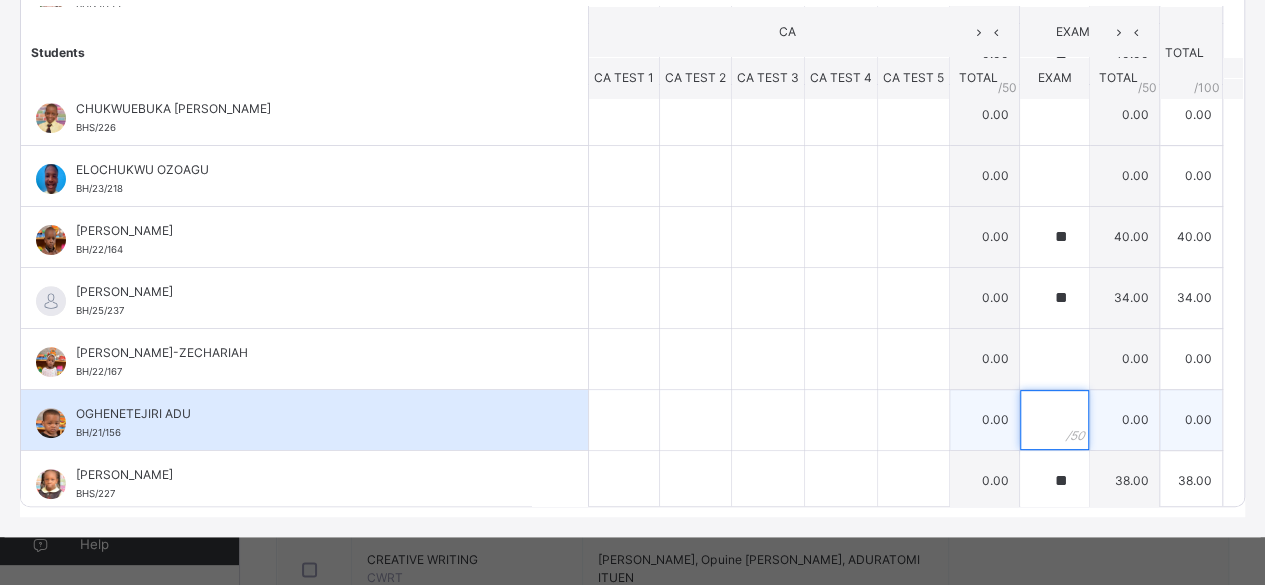 click at bounding box center [1054, 420] 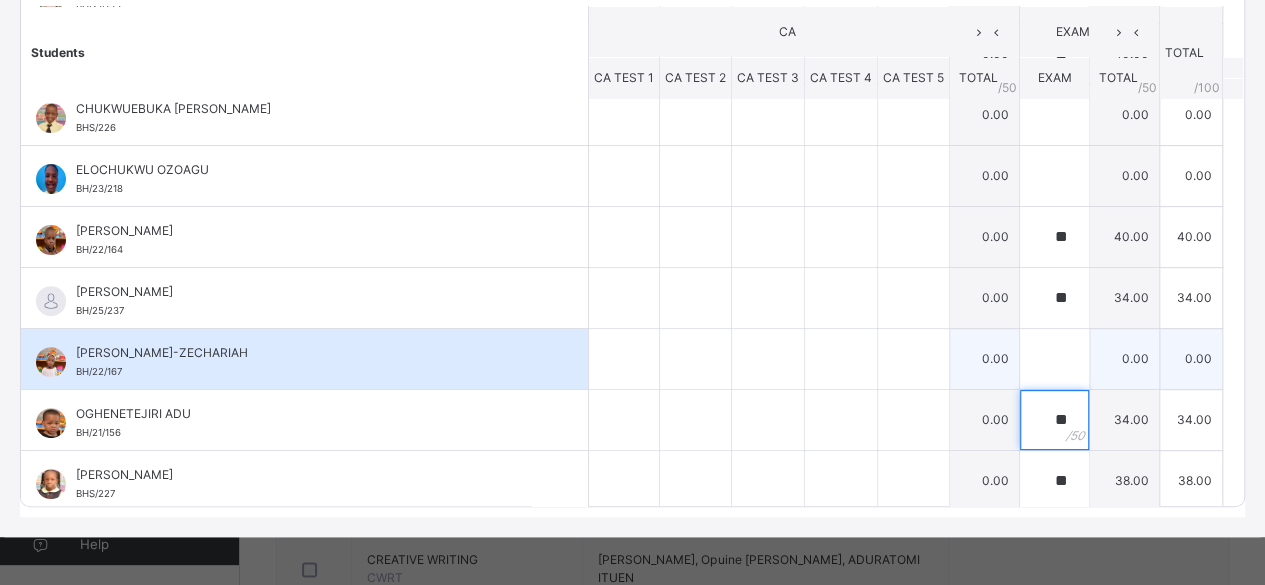 type on "**" 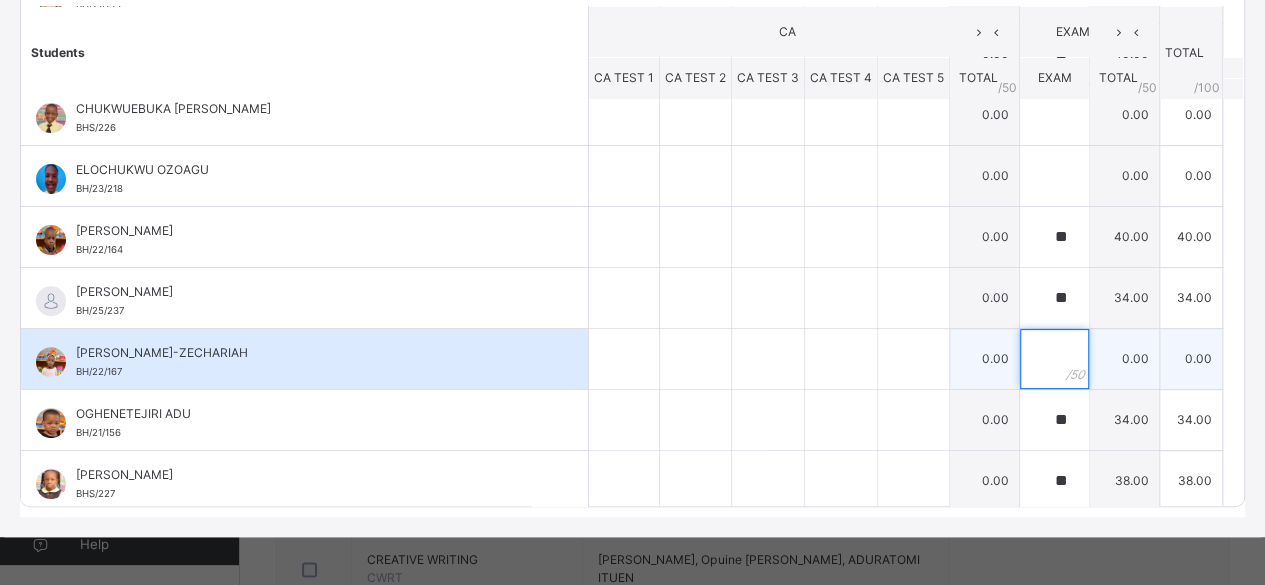 click at bounding box center (1054, 359) 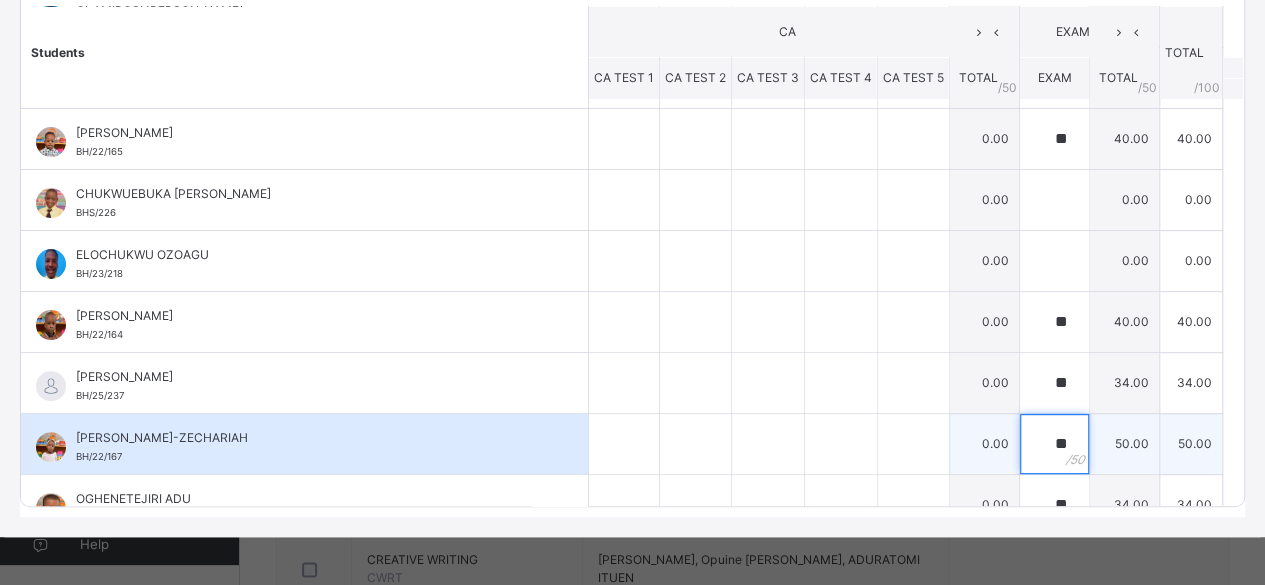 scroll, scrollTop: 0, scrollLeft: 0, axis: both 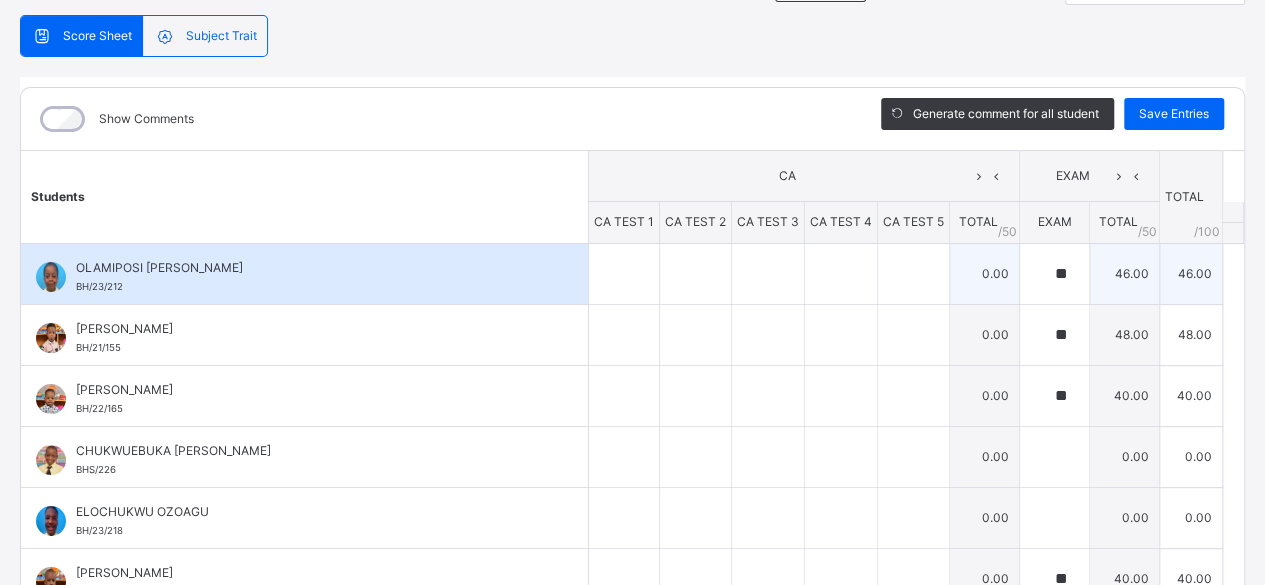 type on "**" 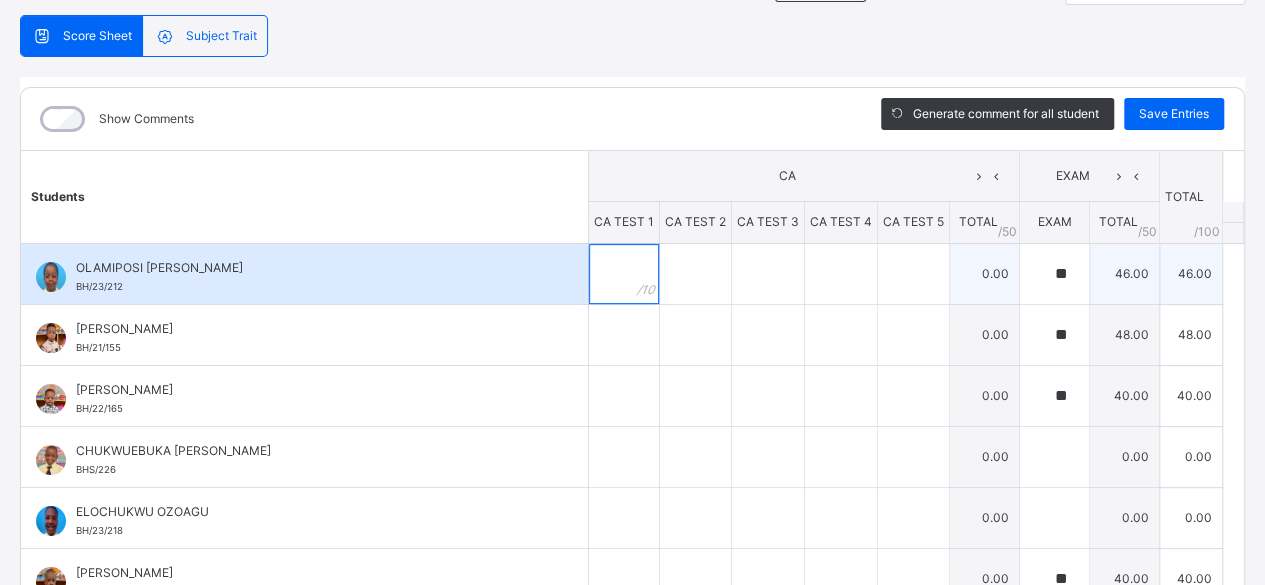 click at bounding box center [624, 274] 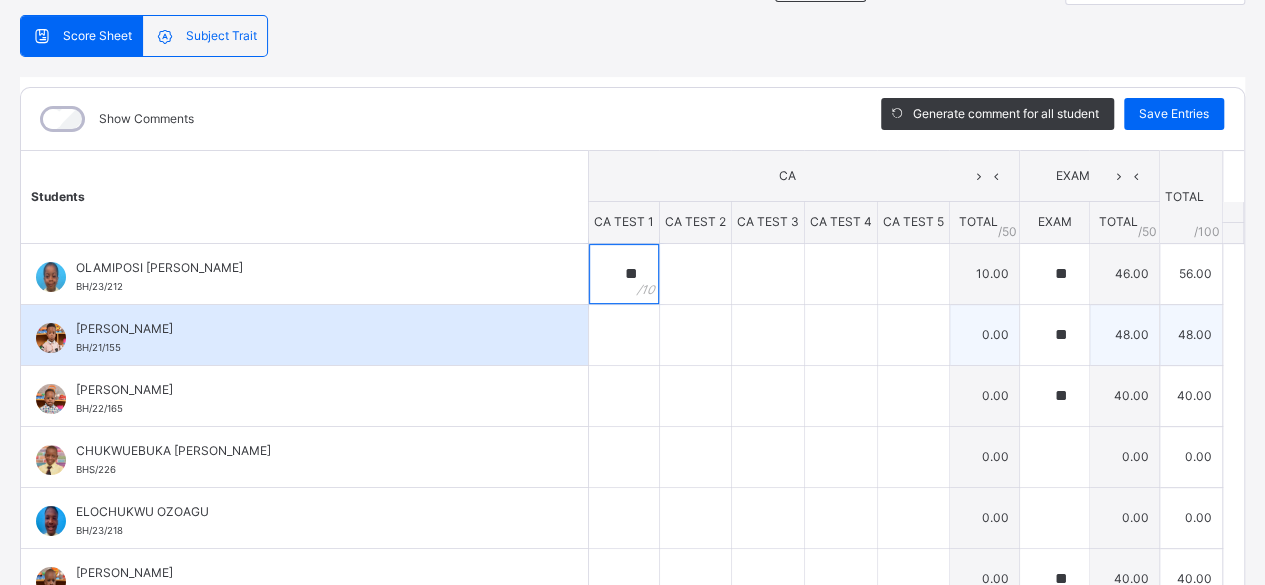 type on "**" 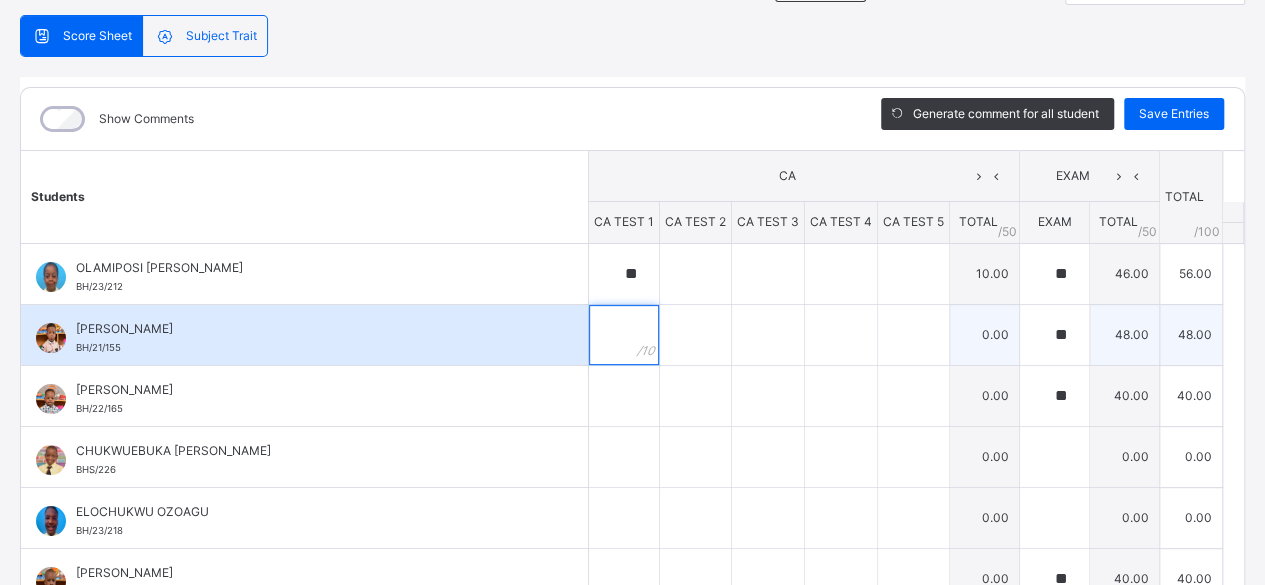 click at bounding box center (624, 335) 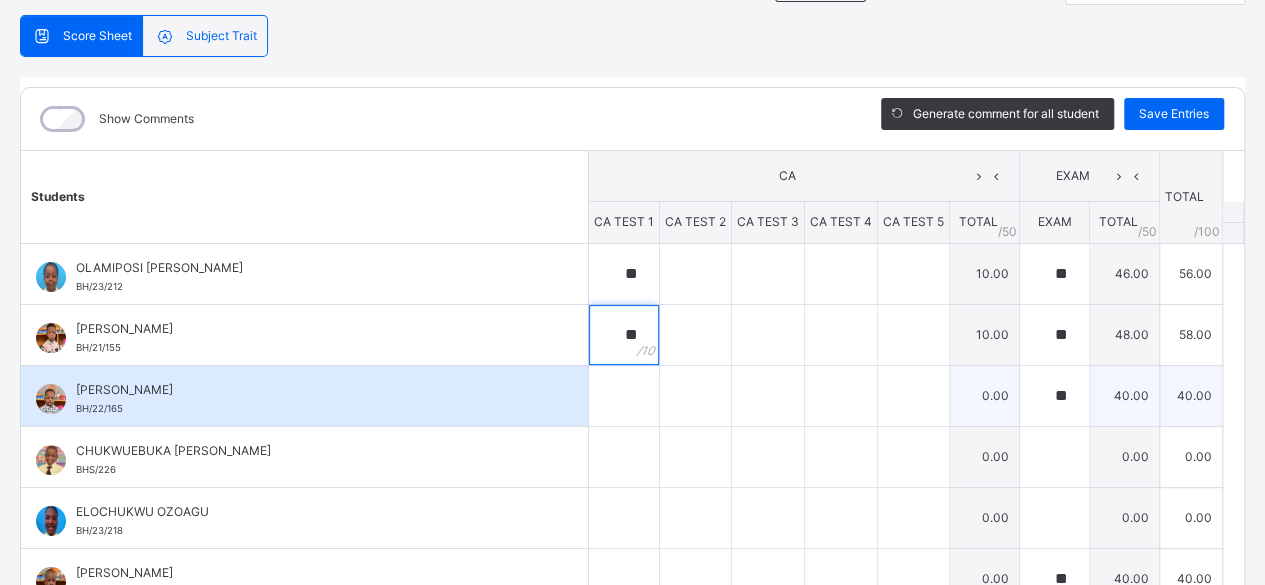 type on "**" 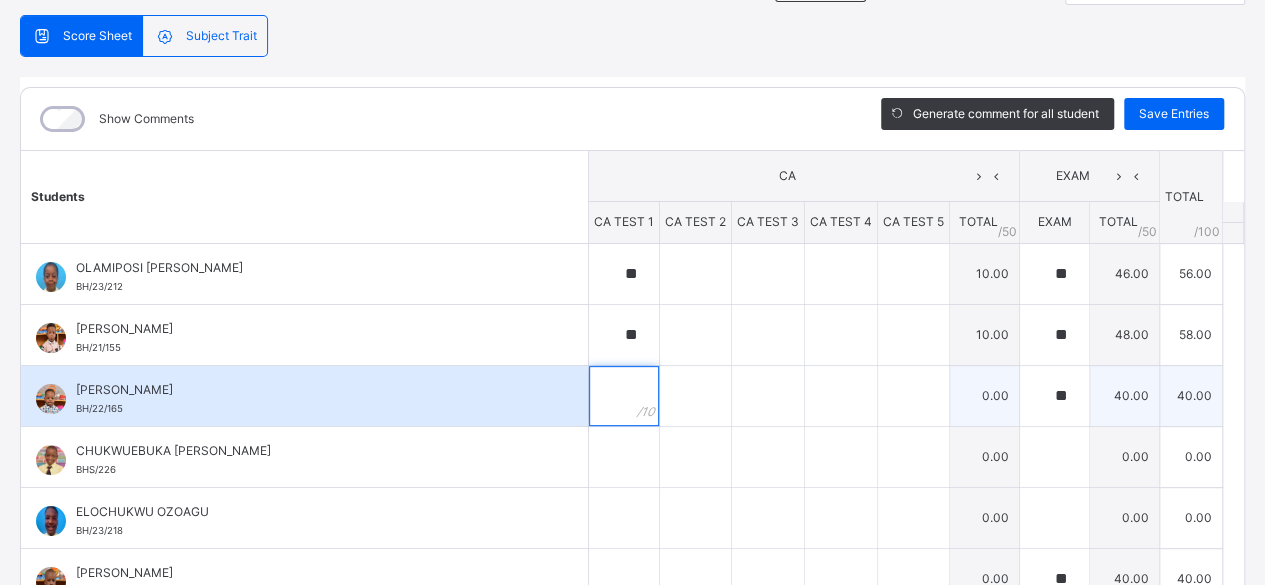 click at bounding box center (624, 396) 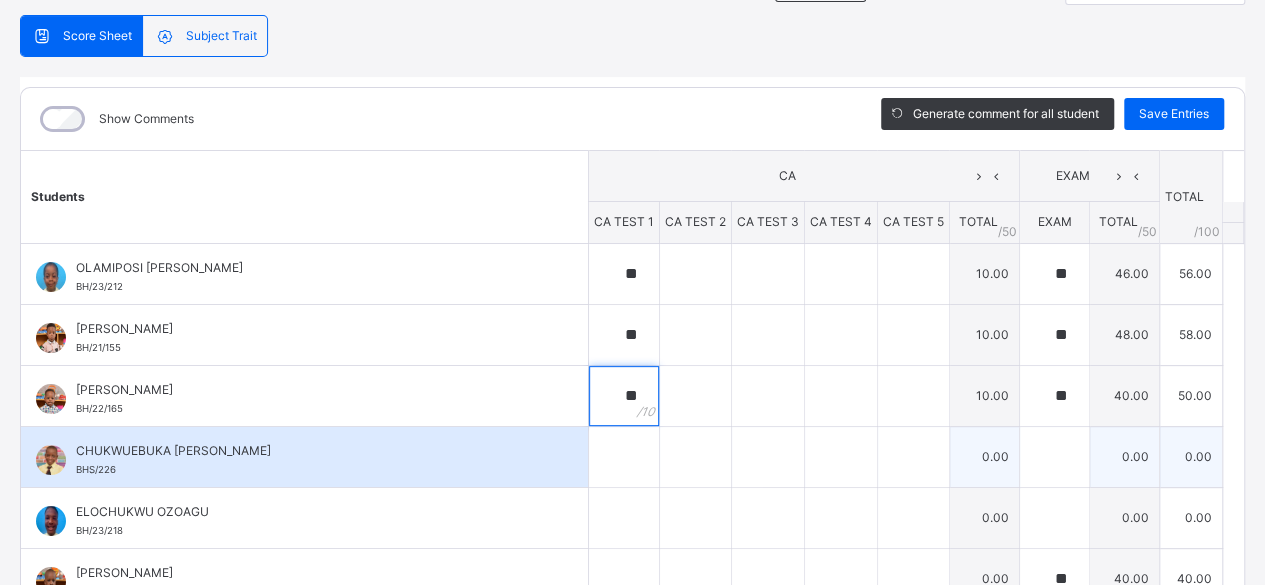 type on "**" 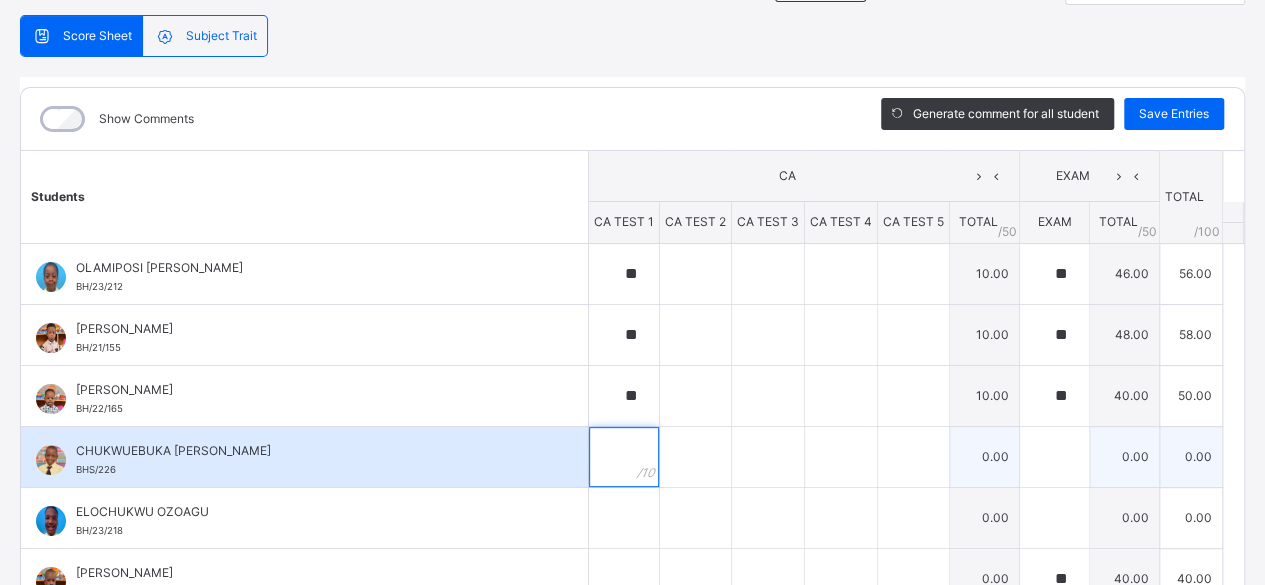 click at bounding box center (624, 457) 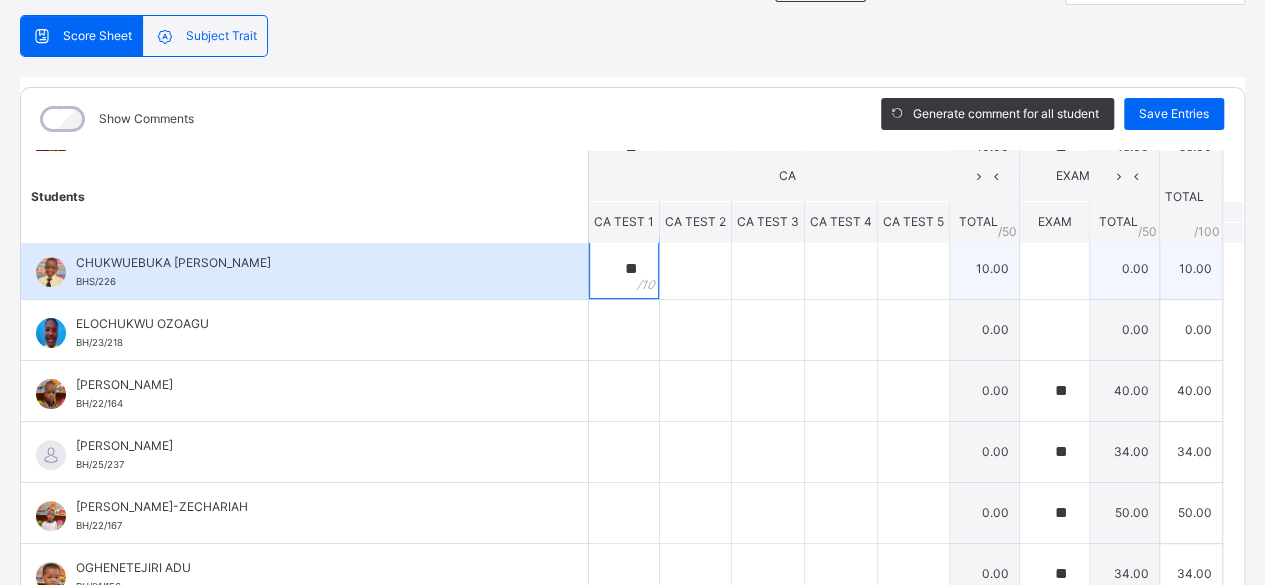 scroll, scrollTop: 198, scrollLeft: 0, axis: vertical 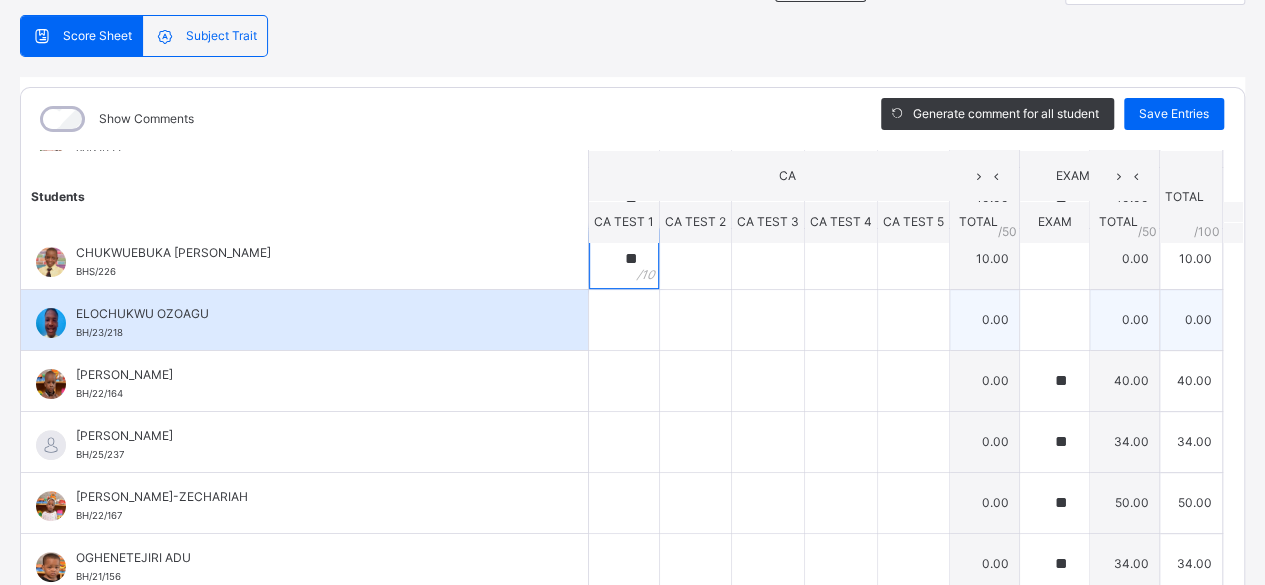 type on "**" 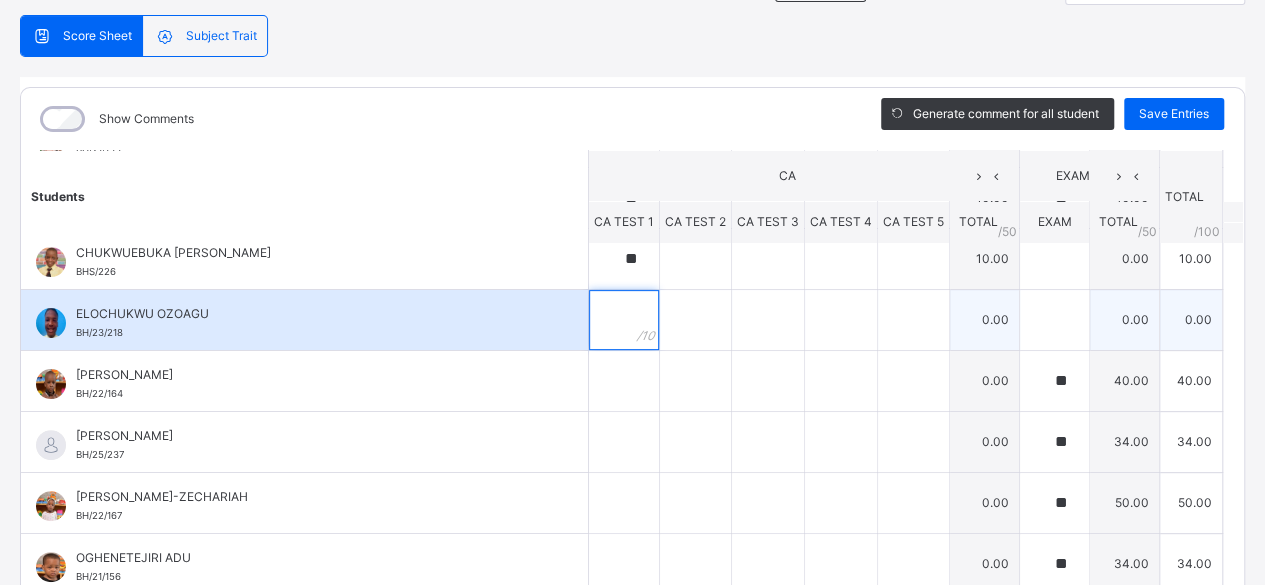 click at bounding box center [624, 320] 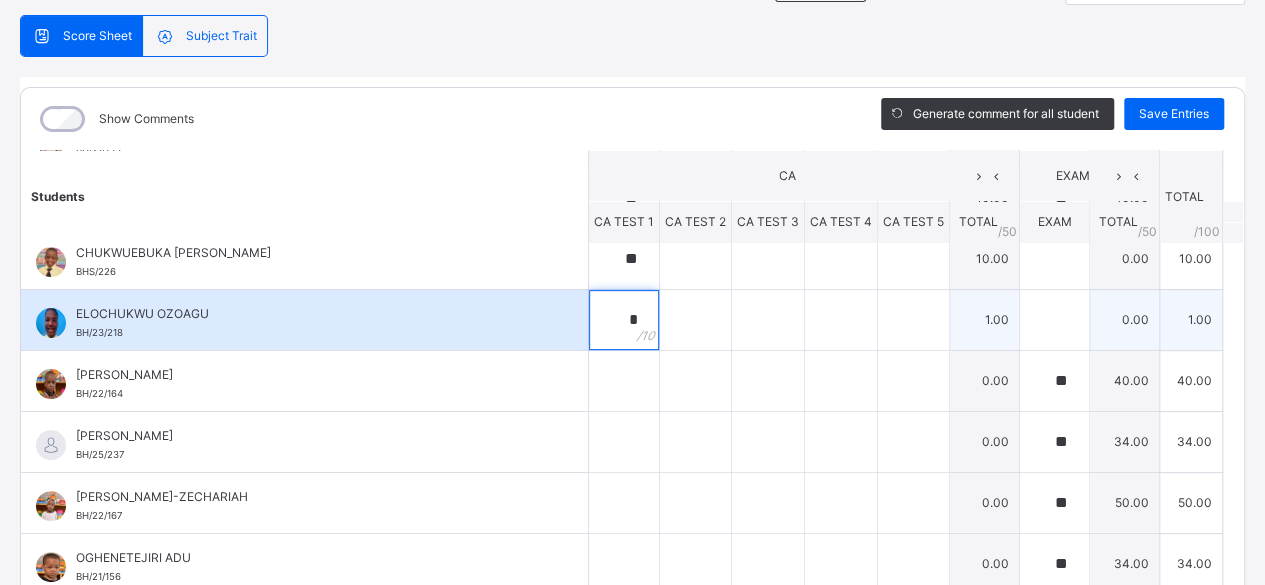 type on "**" 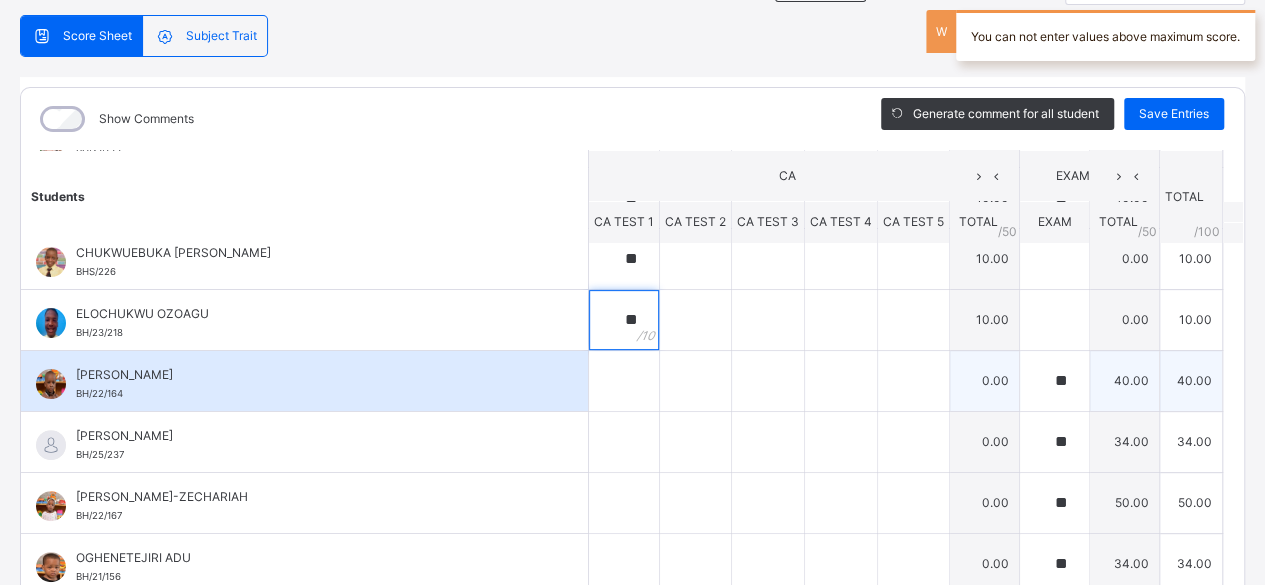 type on "**" 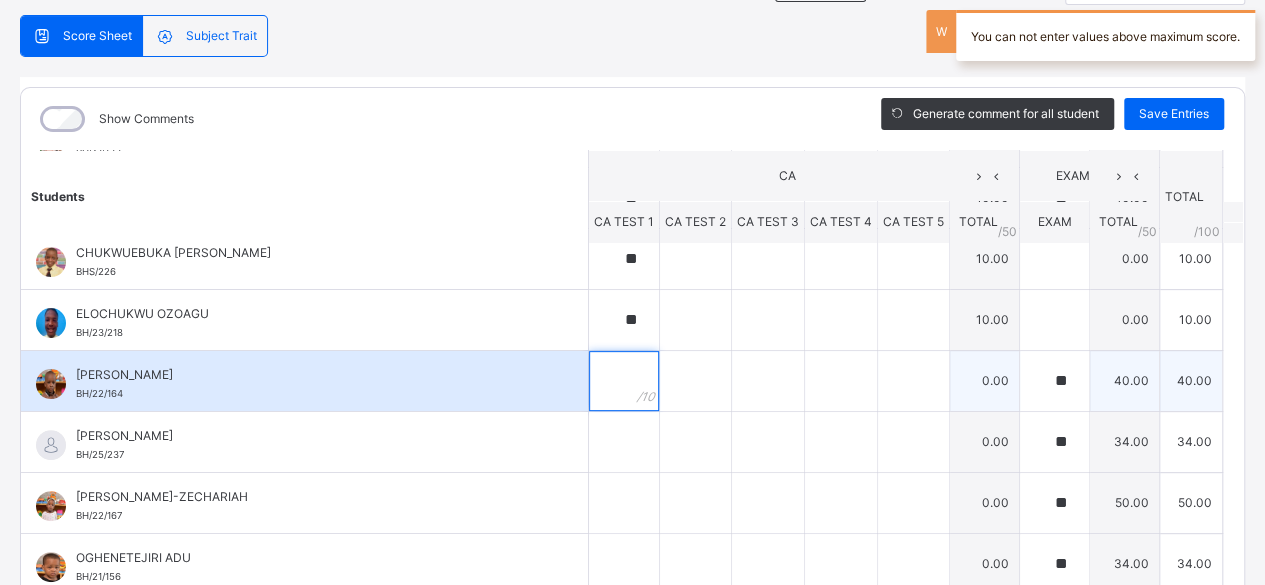 click at bounding box center [624, 381] 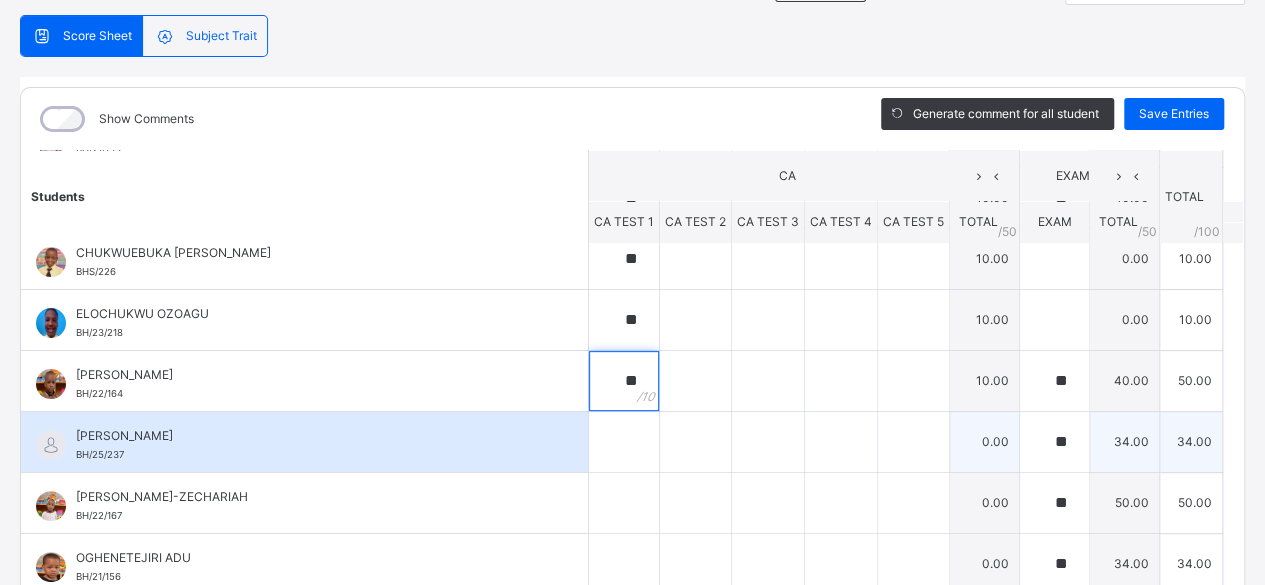 type on "**" 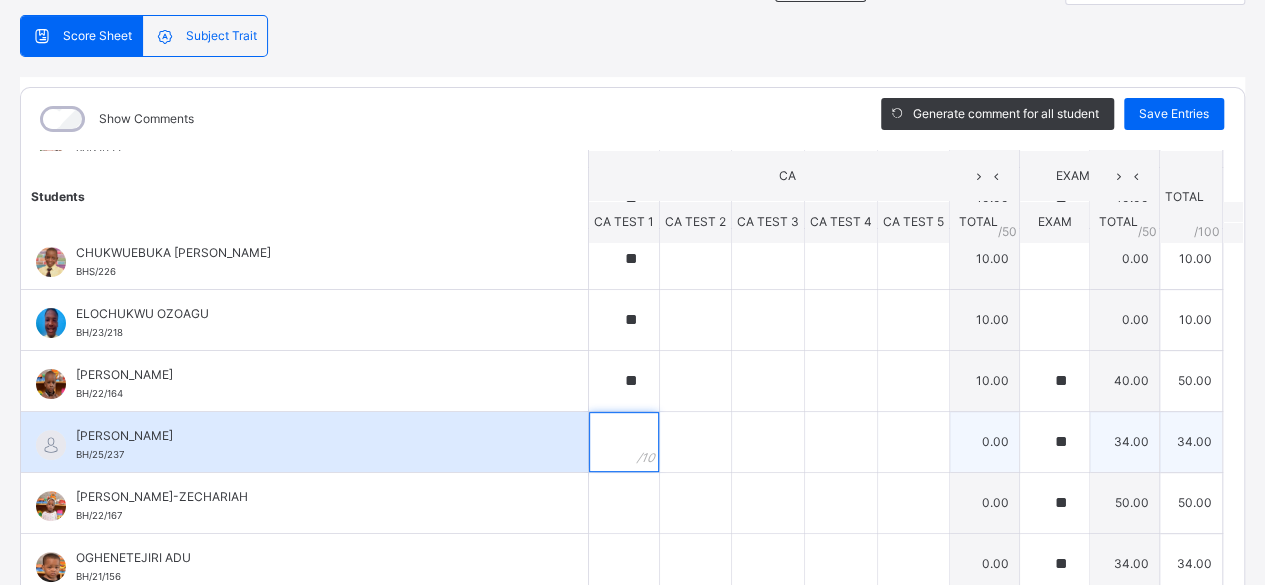click at bounding box center [624, 442] 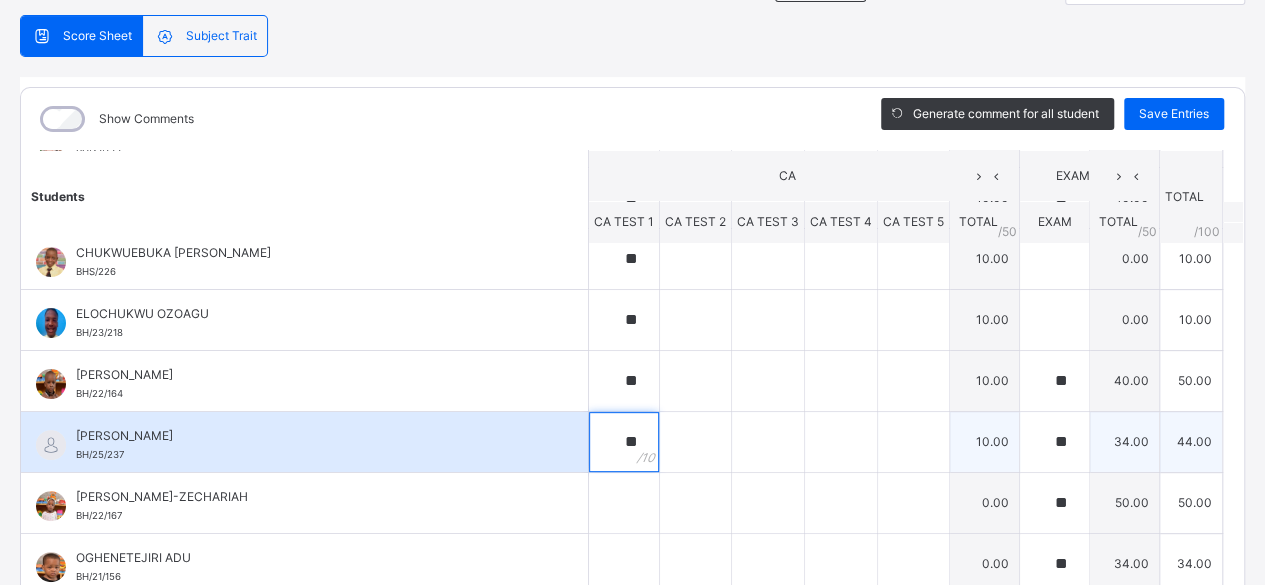 type on "**" 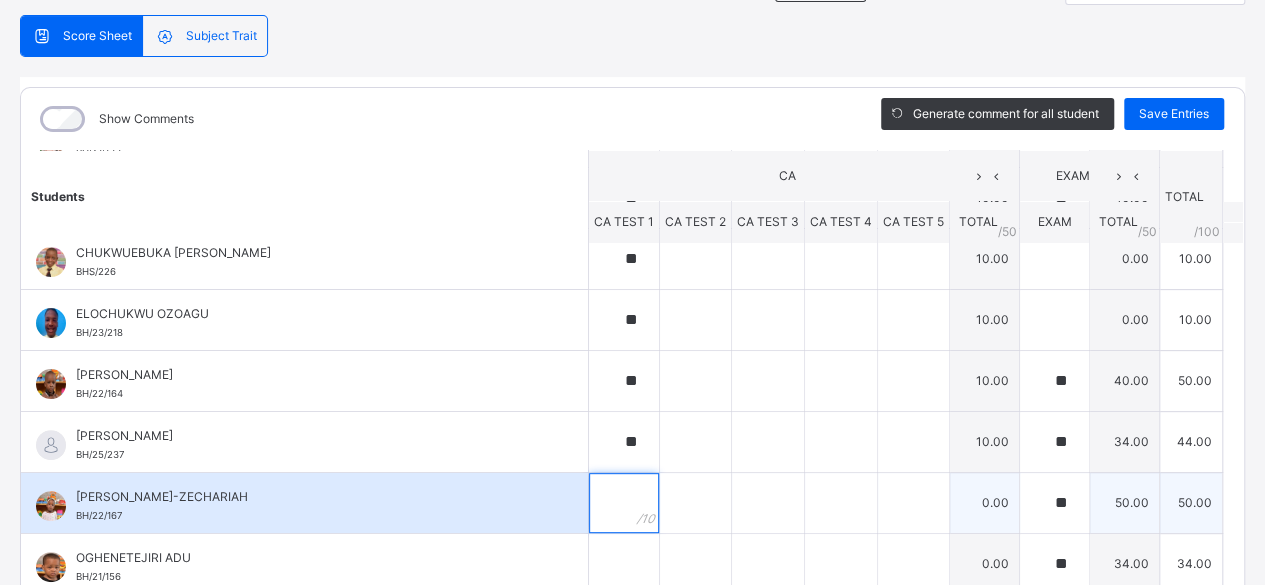 click at bounding box center (624, 503) 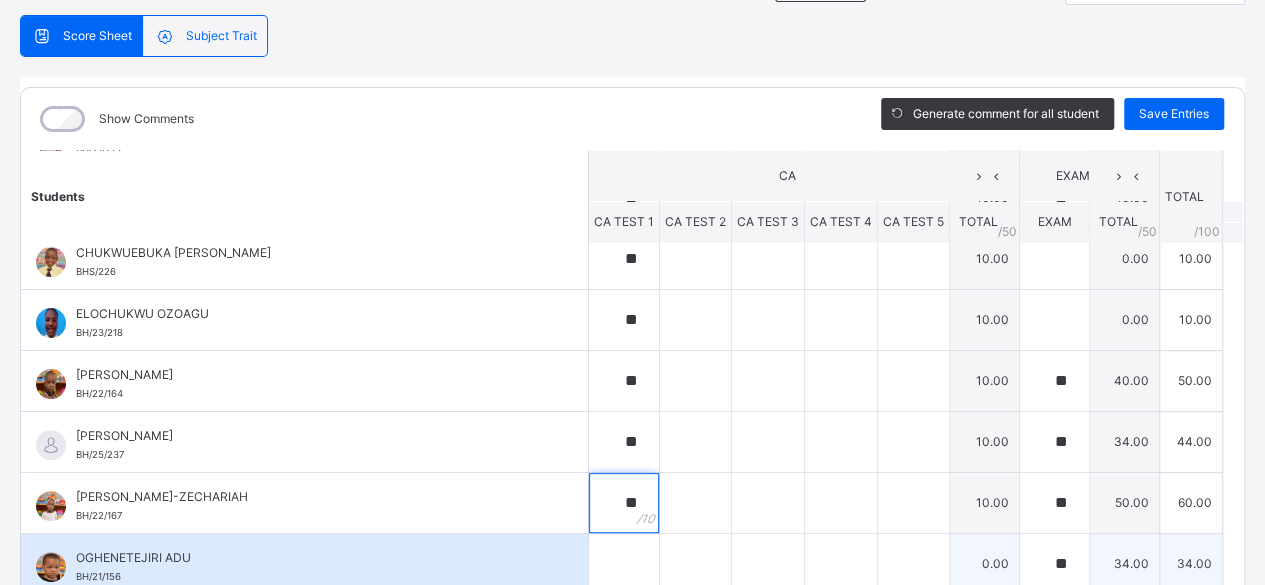 type on "**" 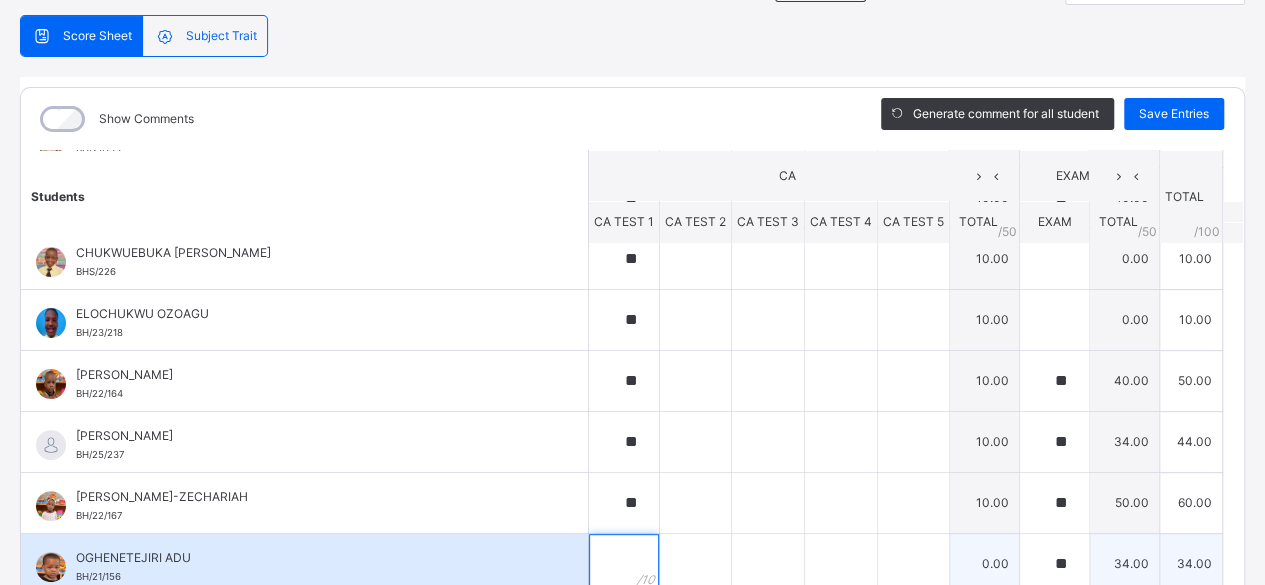 click at bounding box center (624, 564) 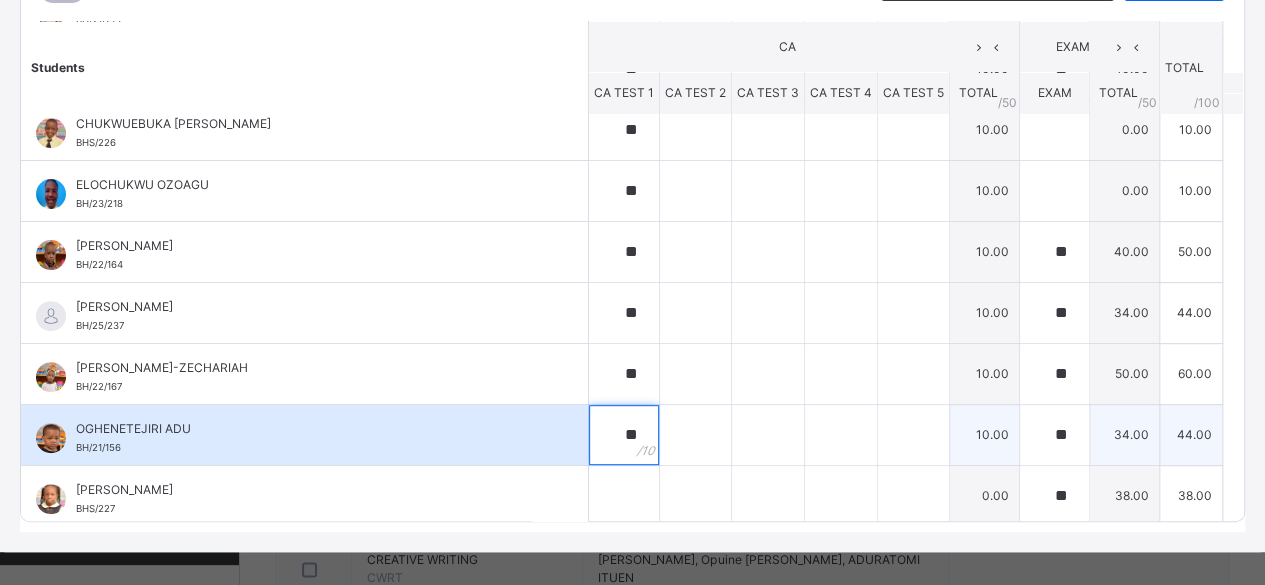 scroll, scrollTop: 324, scrollLeft: 0, axis: vertical 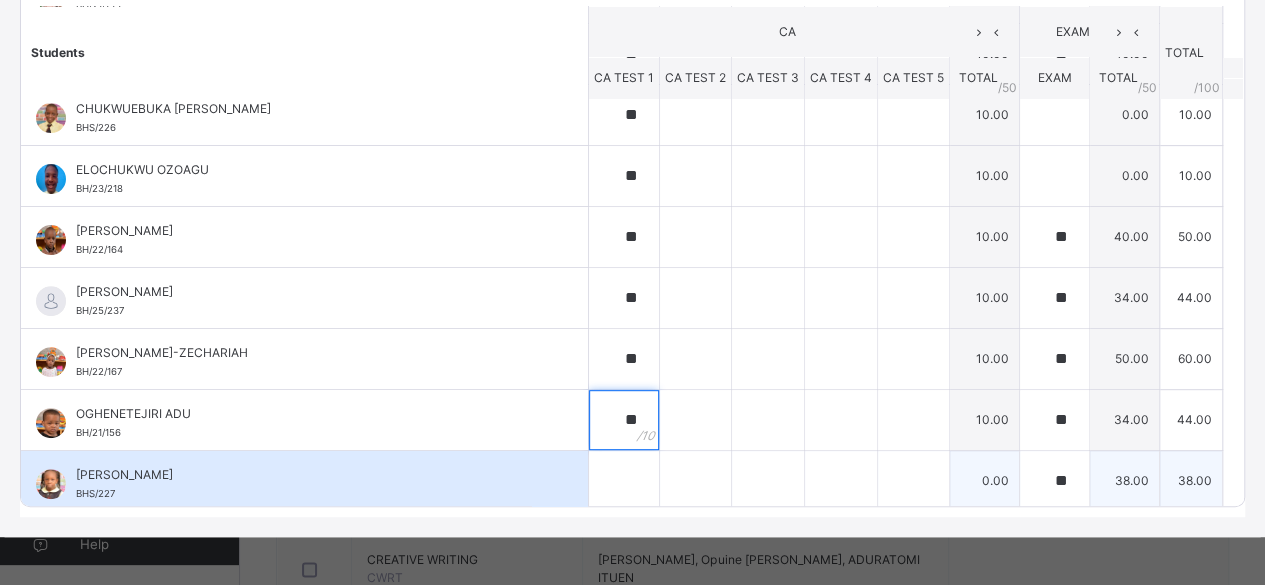 type on "**" 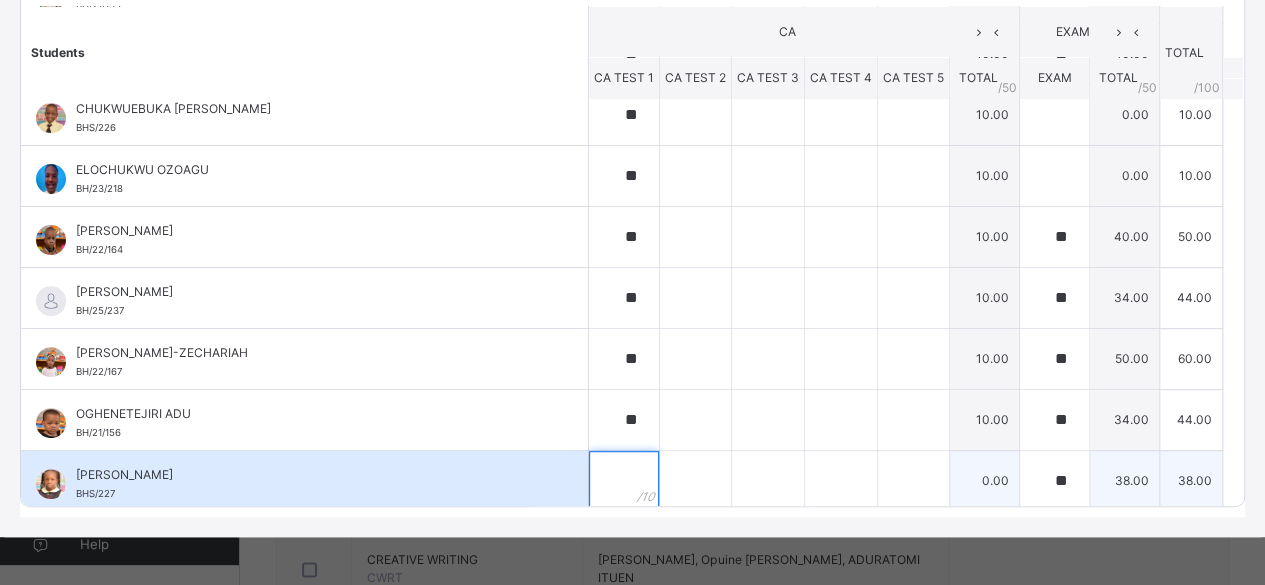 click at bounding box center [624, 481] 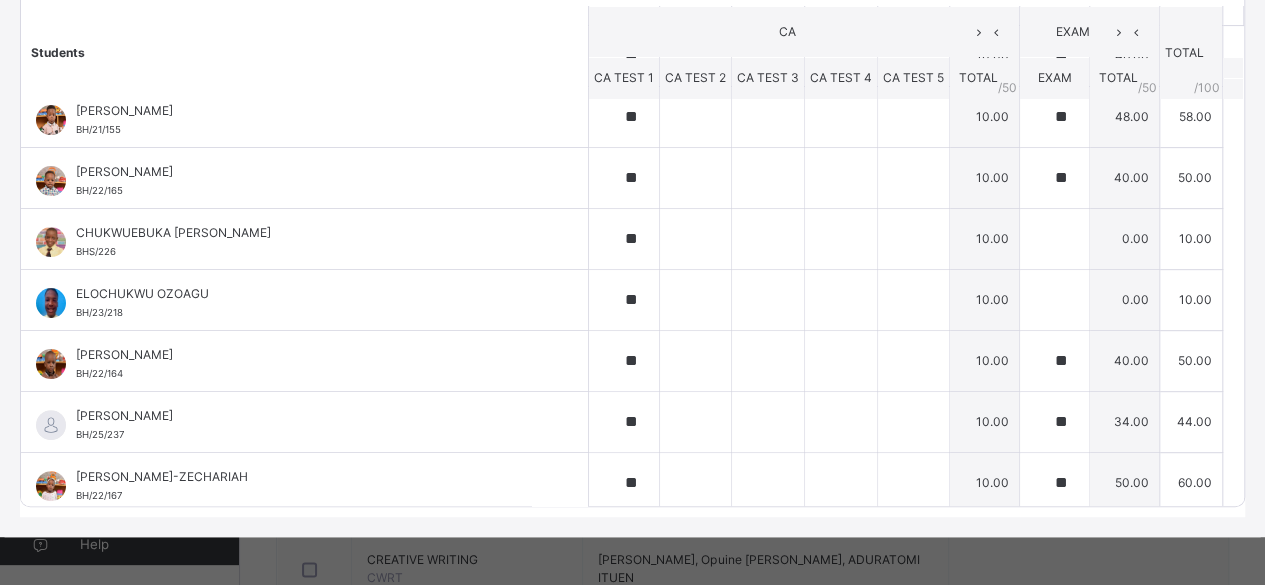 scroll, scrollTop: 66, scrollLeft: 0, axis: vertical 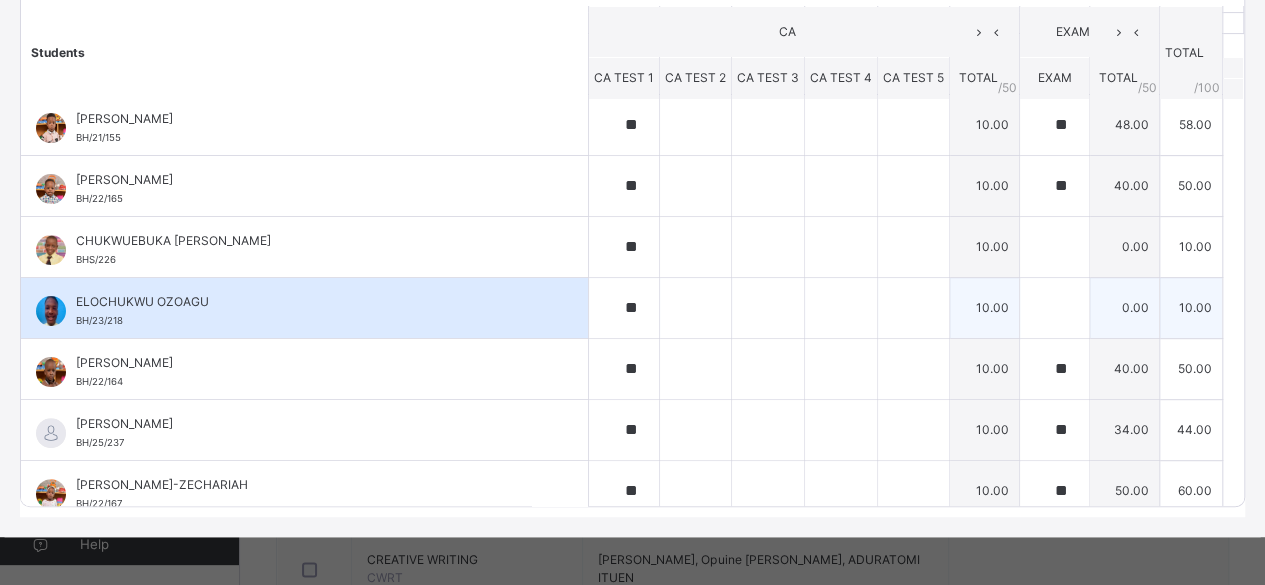 type on "**" 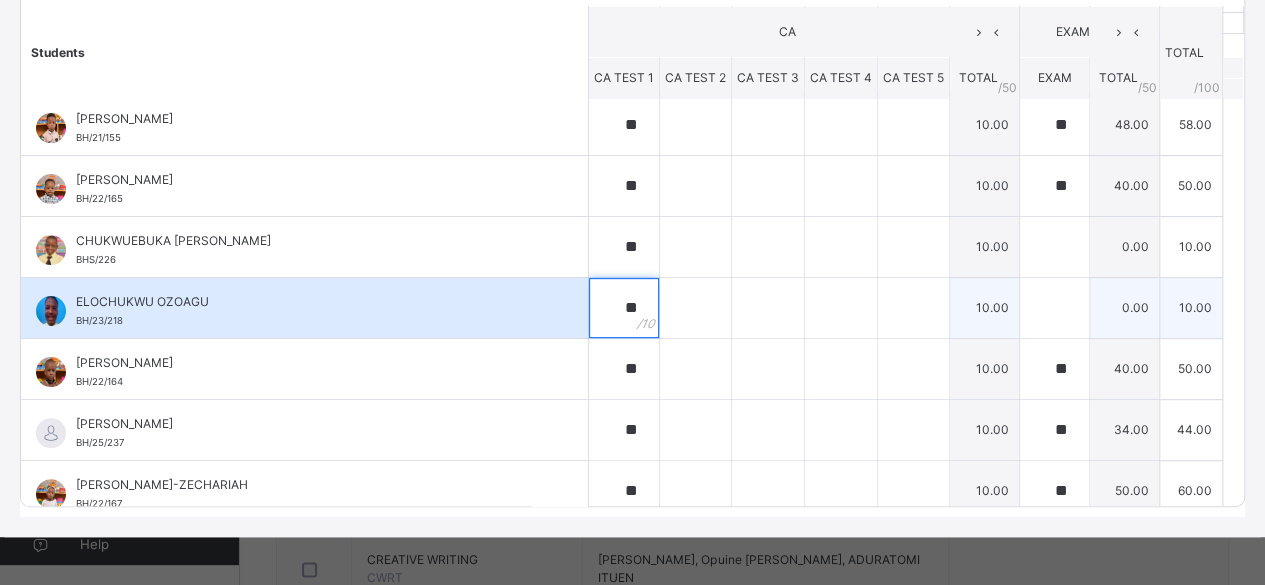 click on "**" at bounding box center (624, 308) 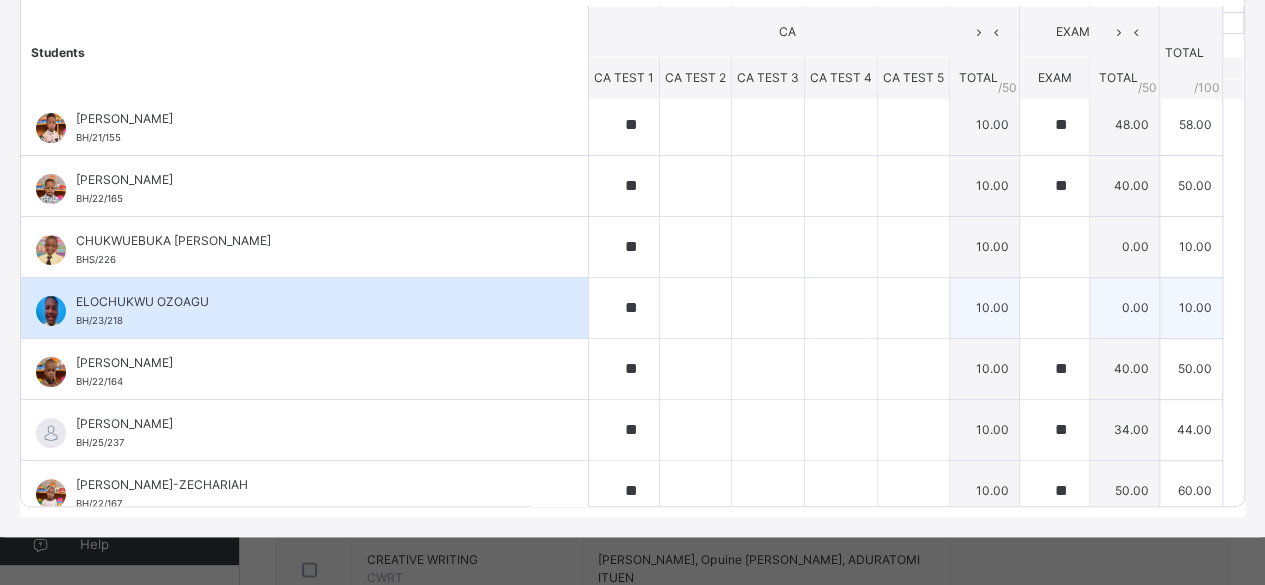click on "**" at bounding box center (624, 308) 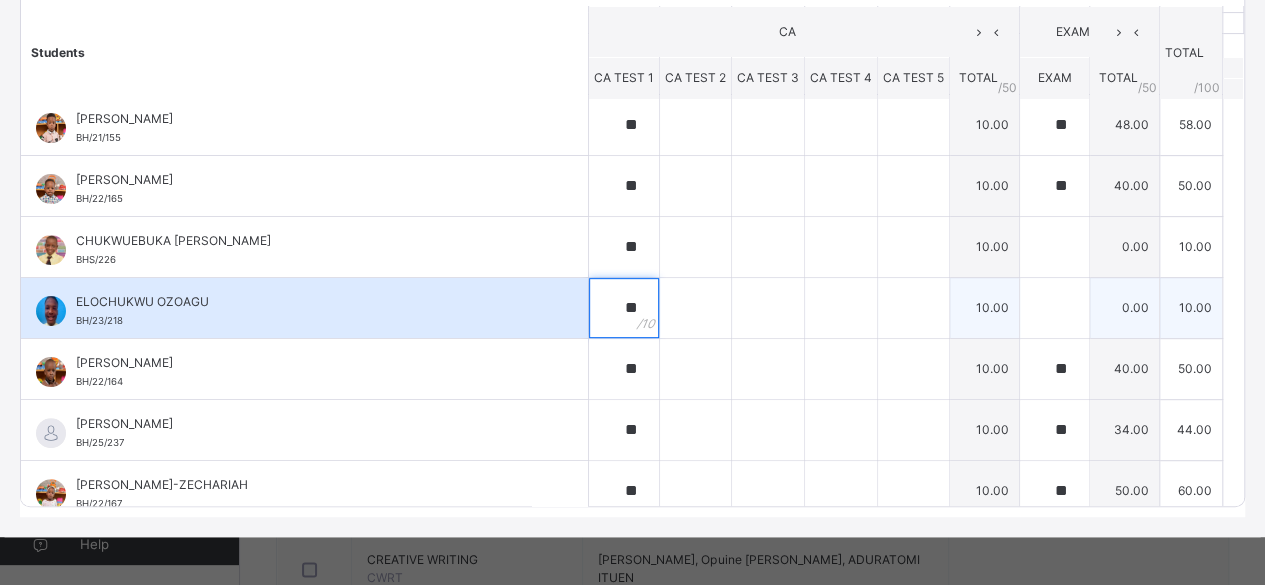 click on "**" at bounding box center [624, 308] 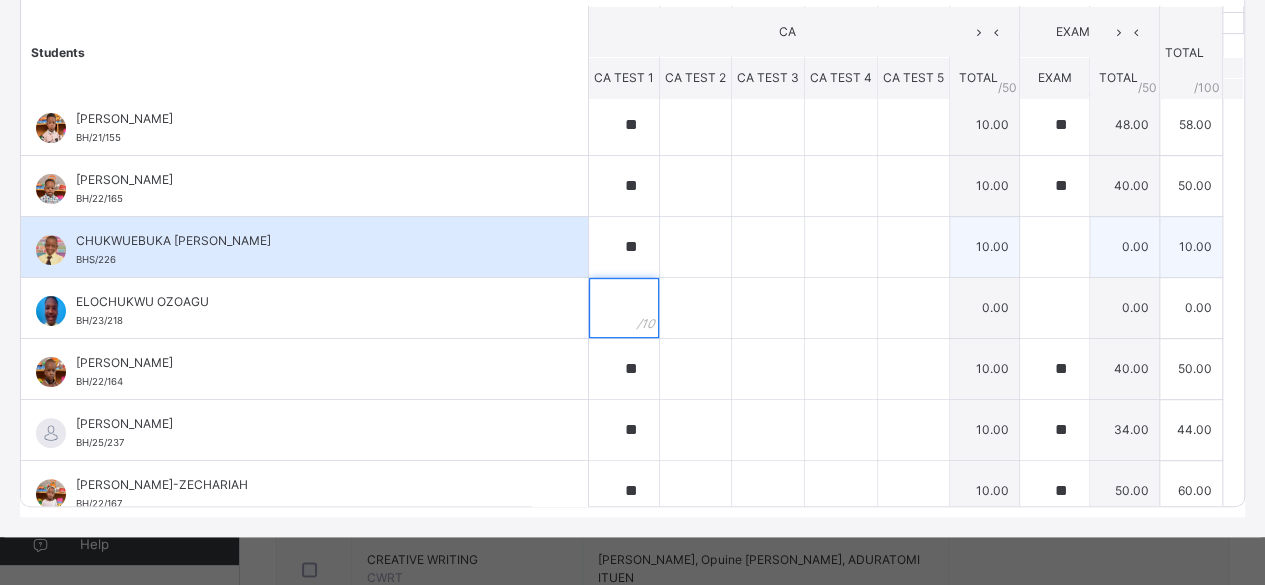 type 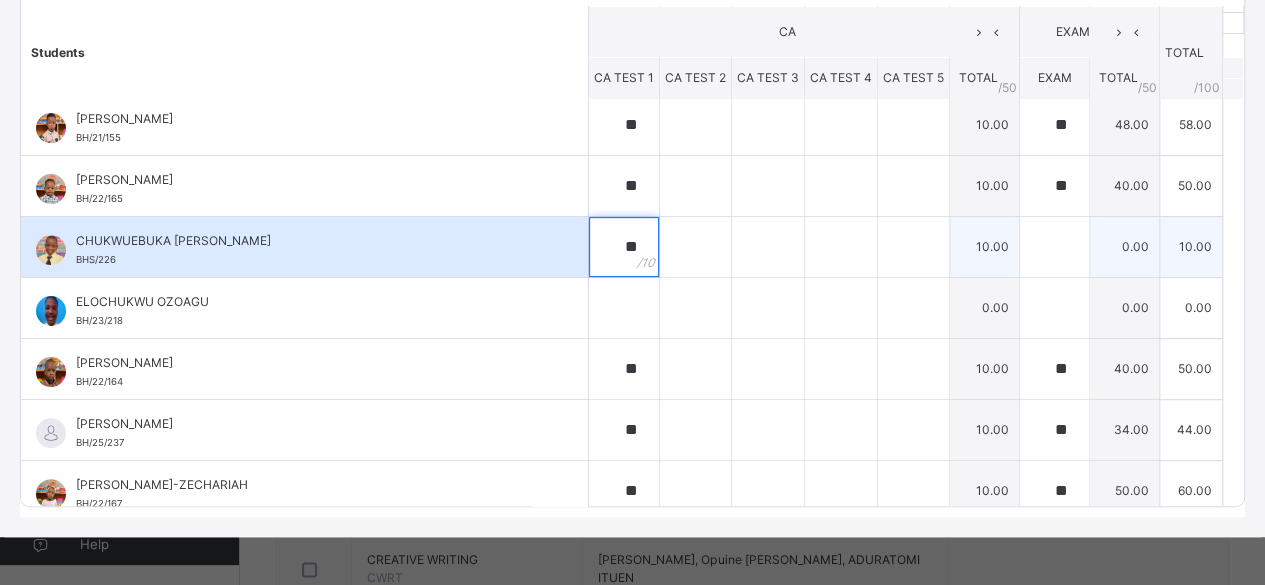 click on "**" at bounding box center (624, 247) 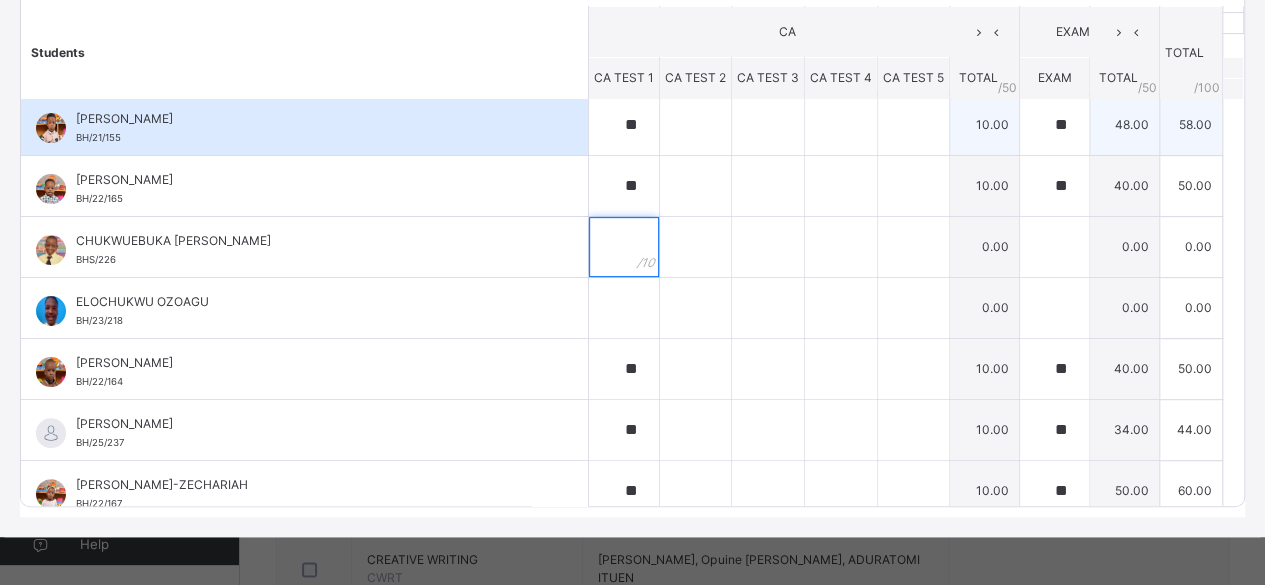 type 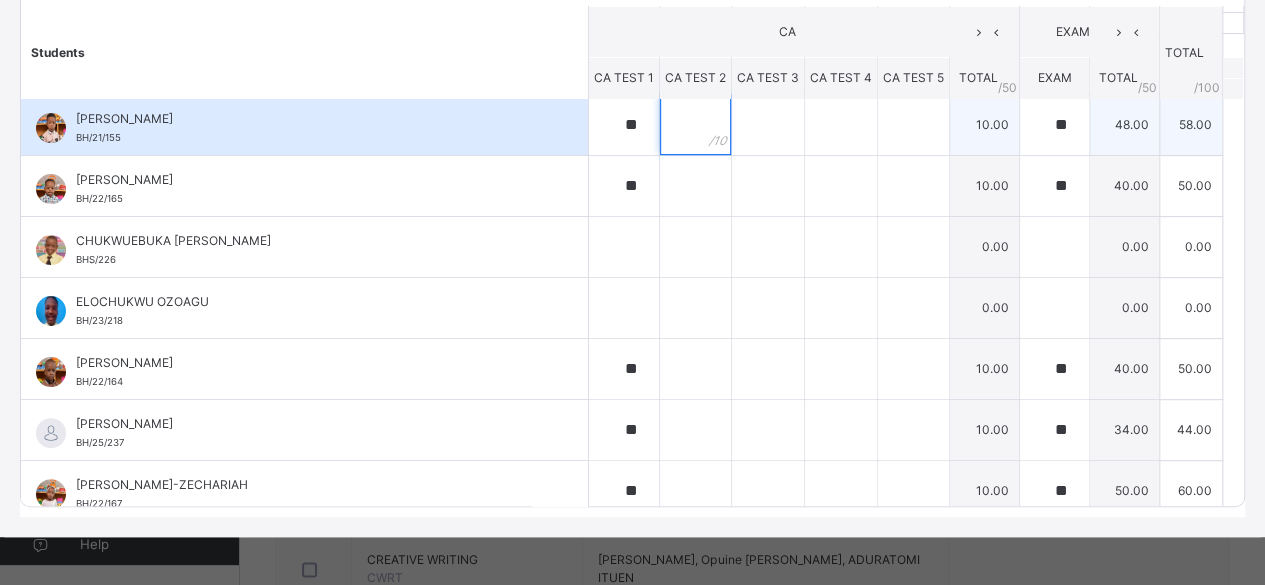 click at bounding box center [695, 125] 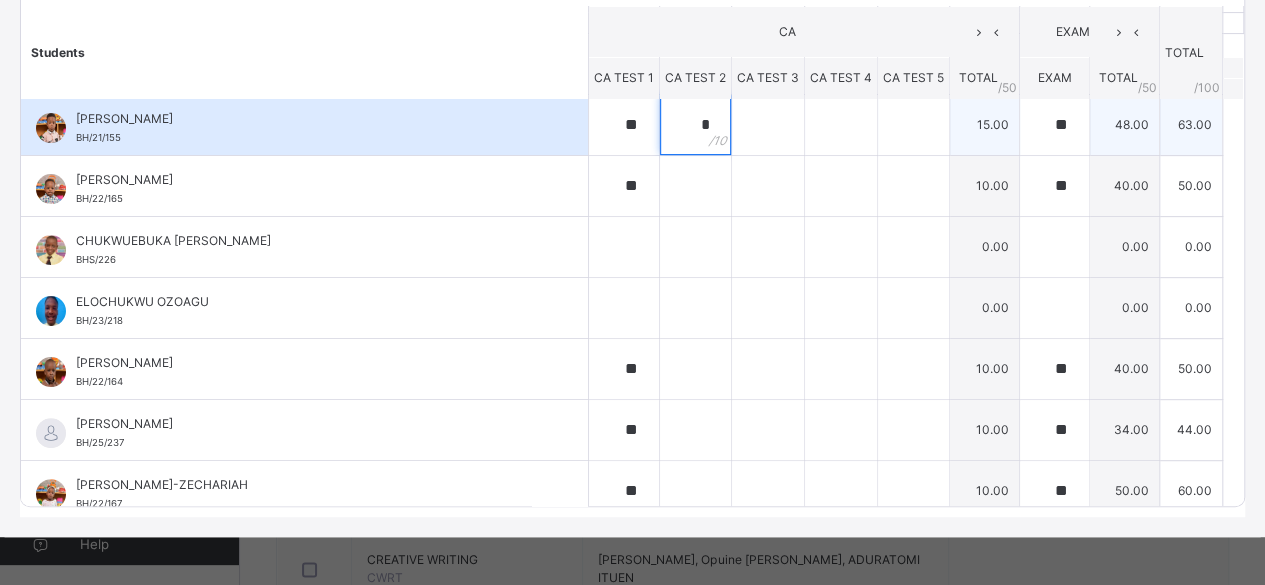 type on "*" 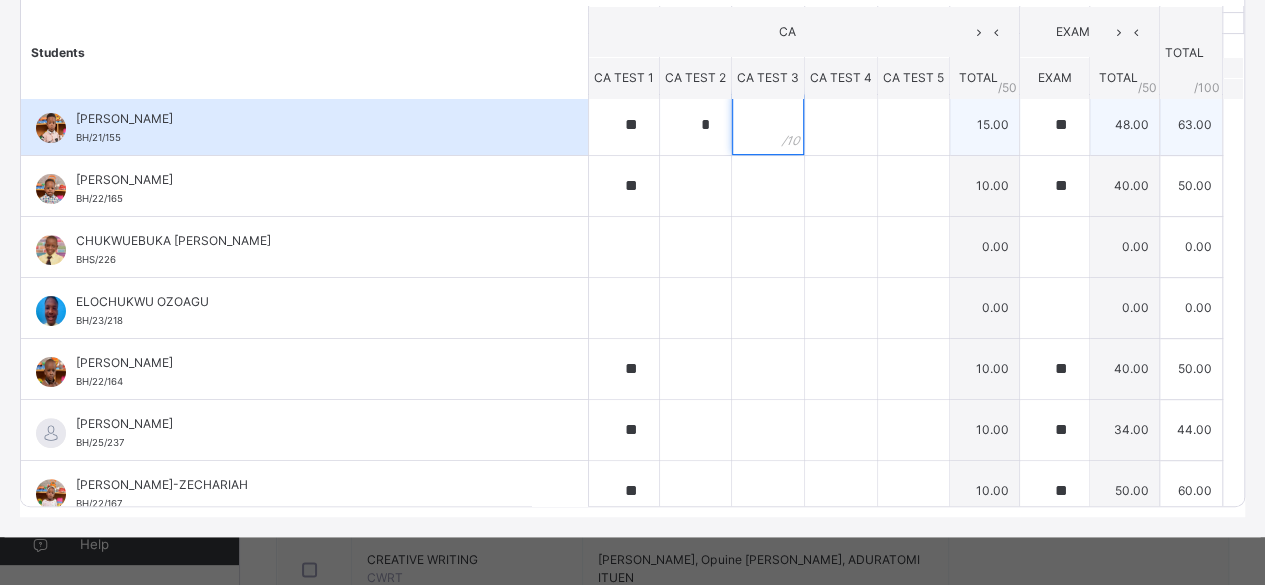 click at bounding box center [768, 125] 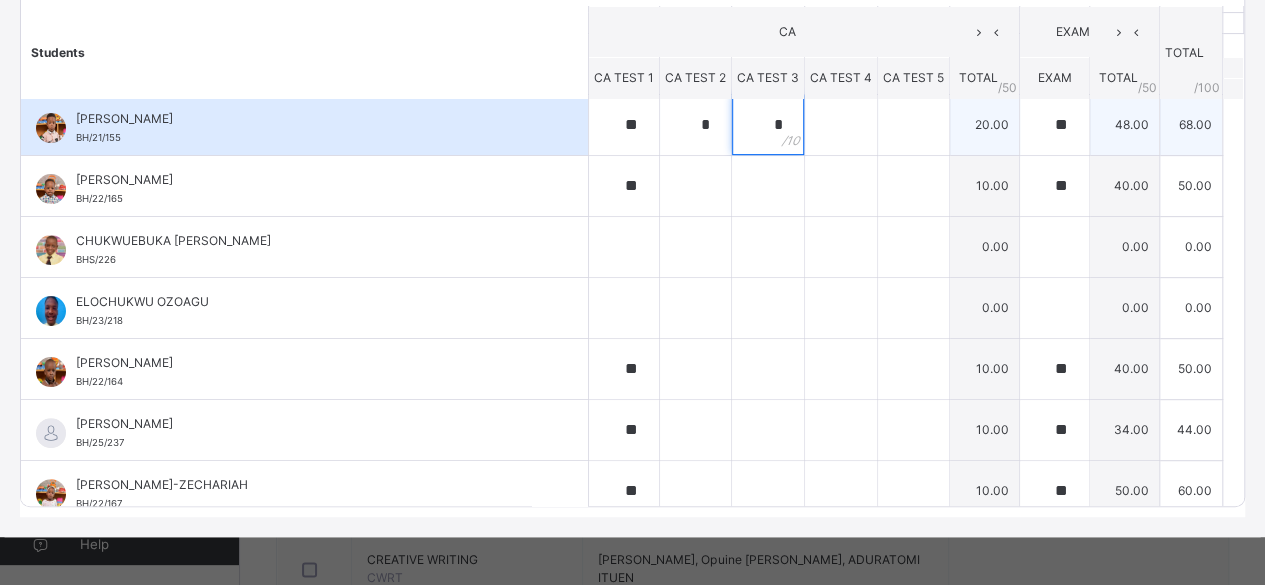 type on "*" 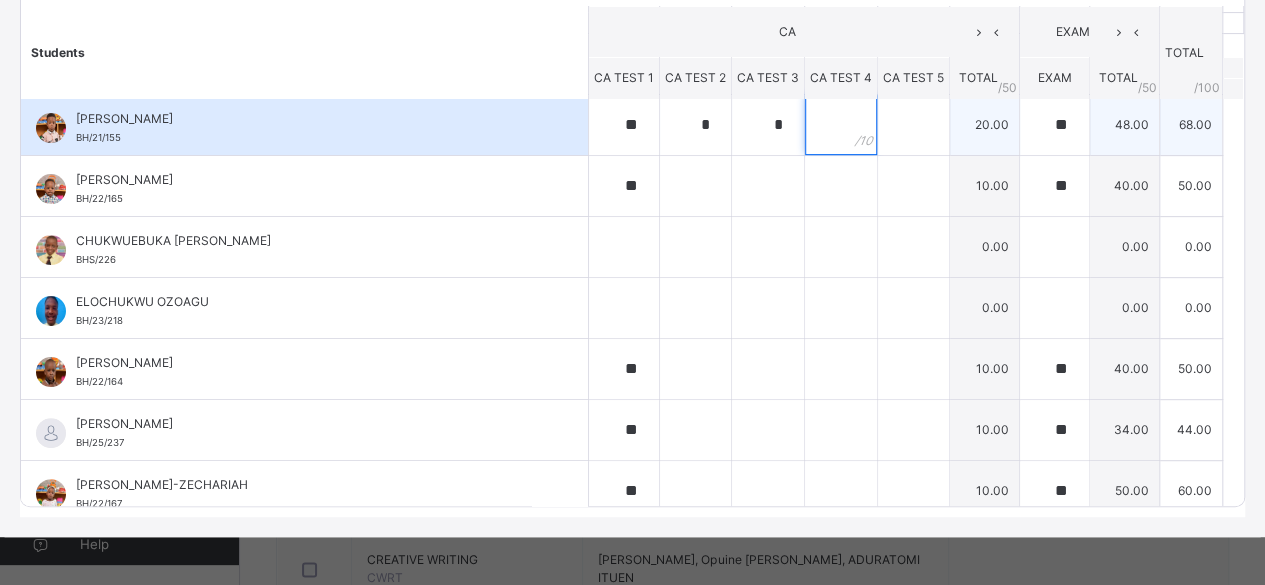 click at bounding box center (841, 125) 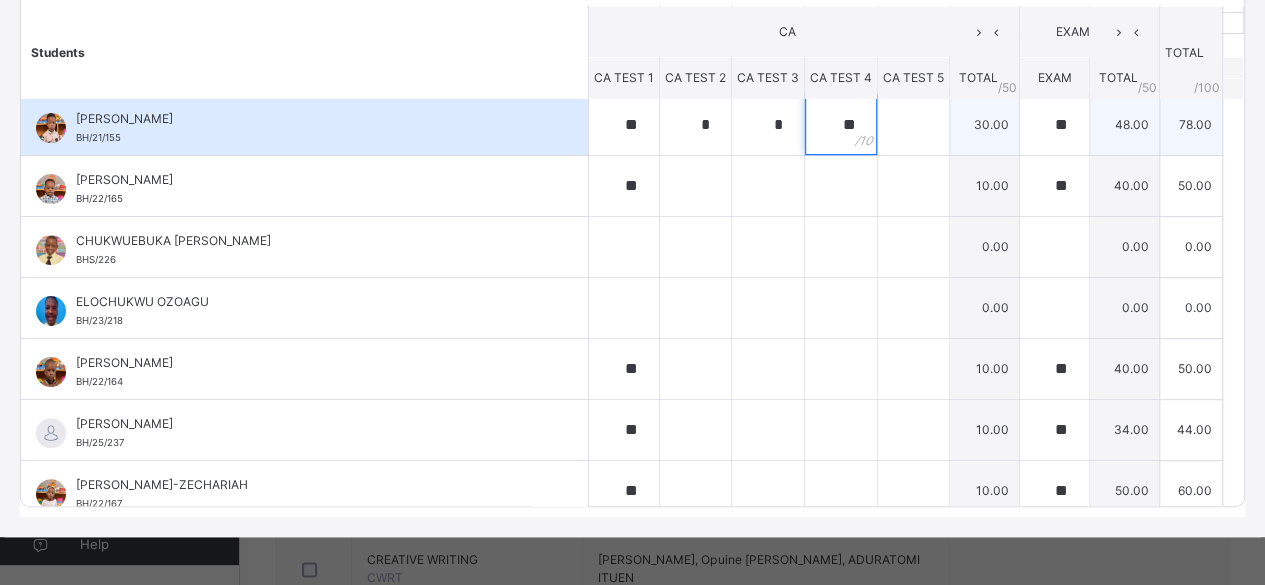 type on "**" 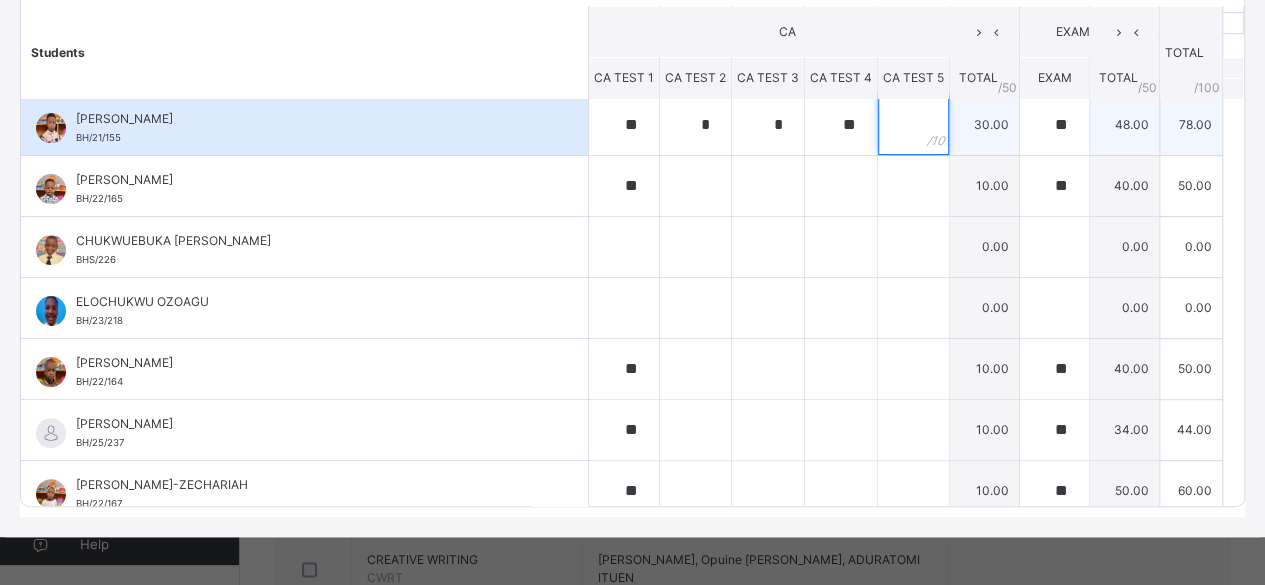 click at bounding box center [913, 125] 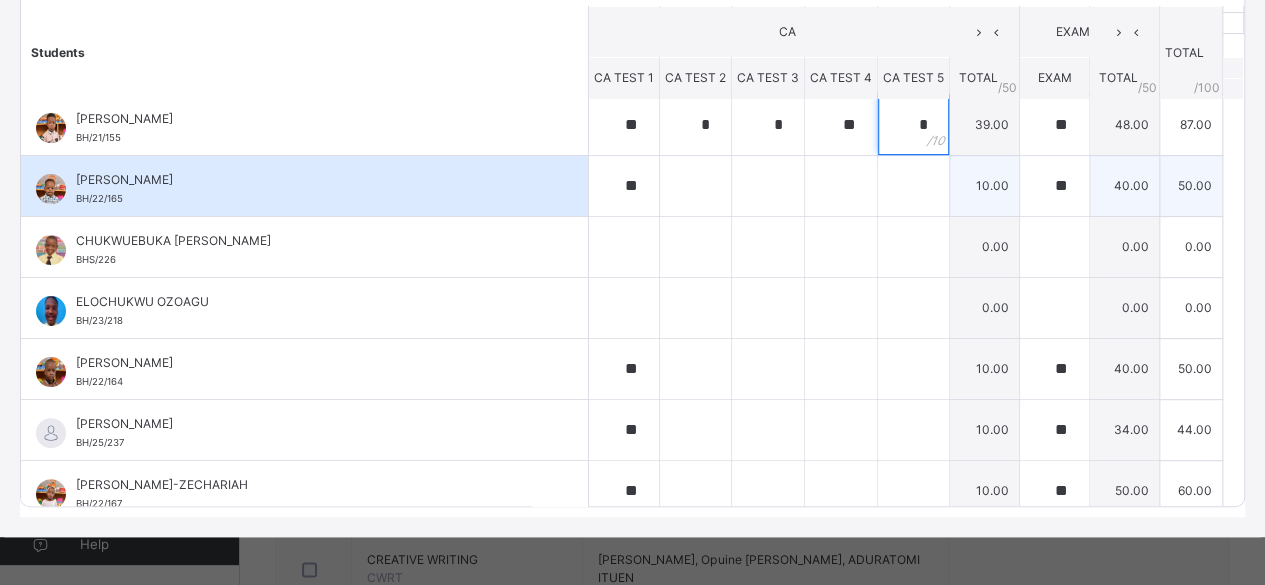 type on "*" 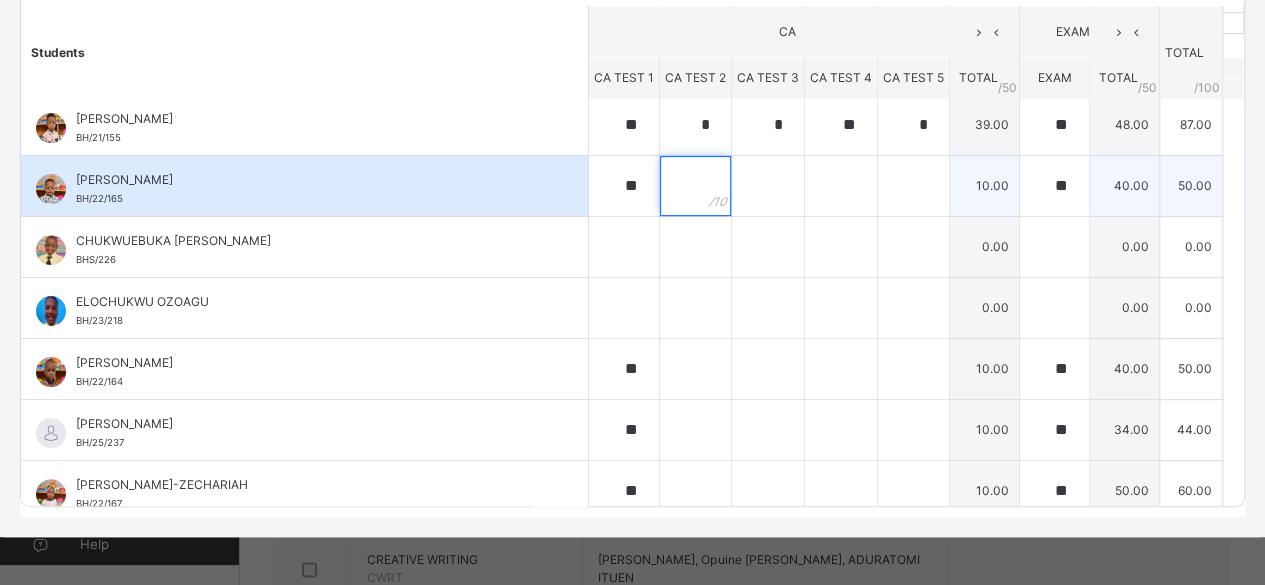 click at bounding box center (695, 186) 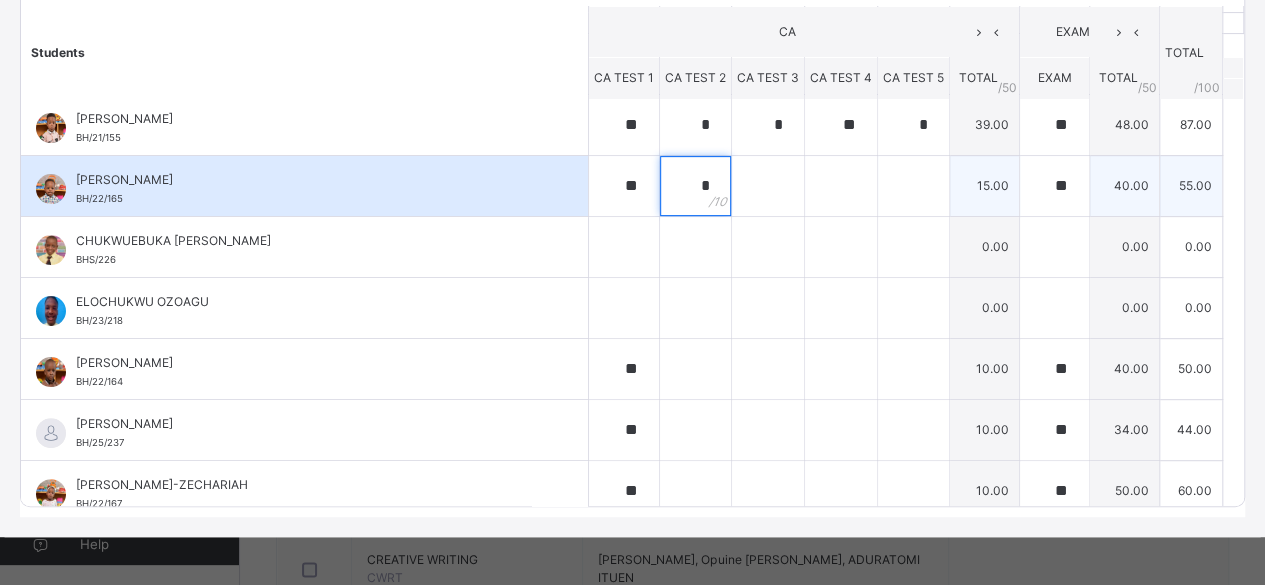 type on "*" 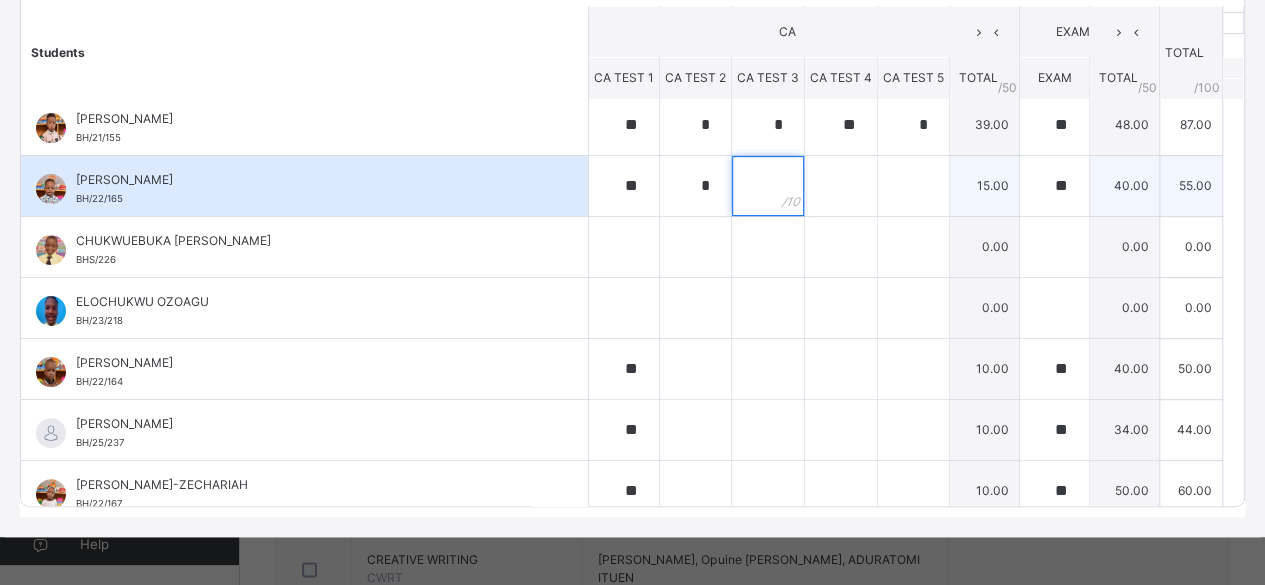 click at bounding box center (768, 186) 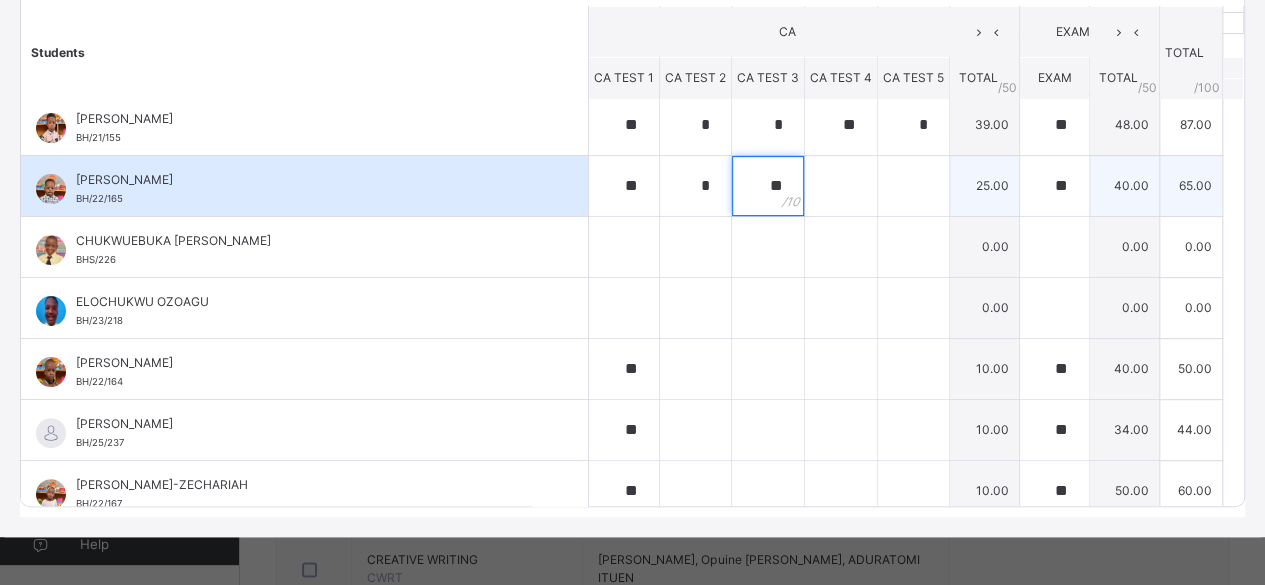 type on "**" 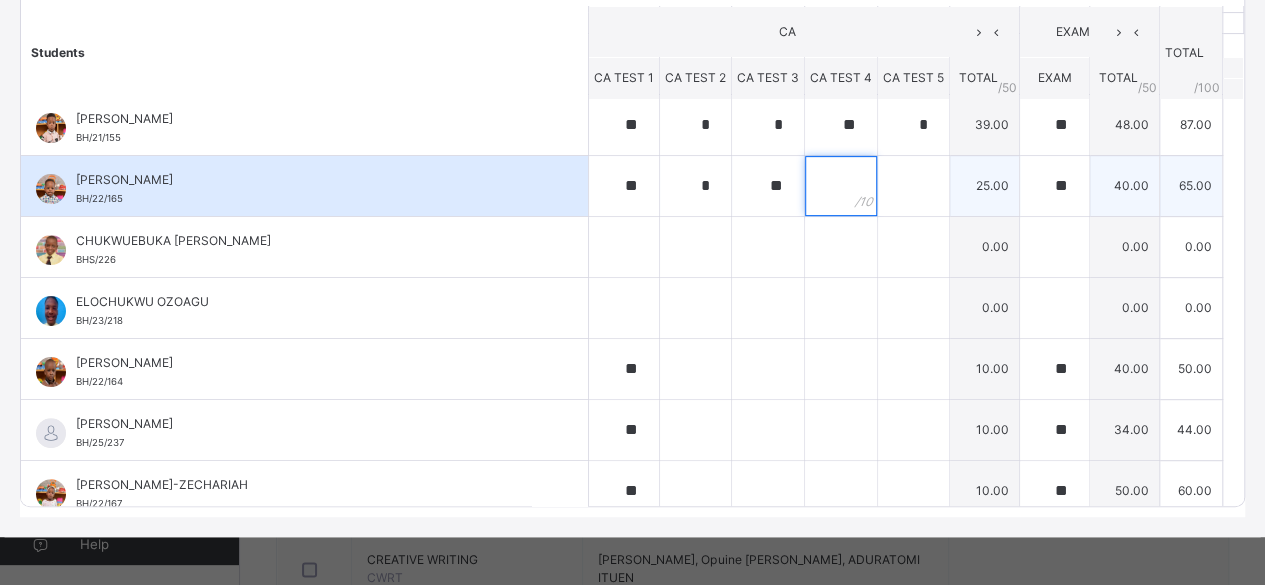 click at bounding box center [841, 186] 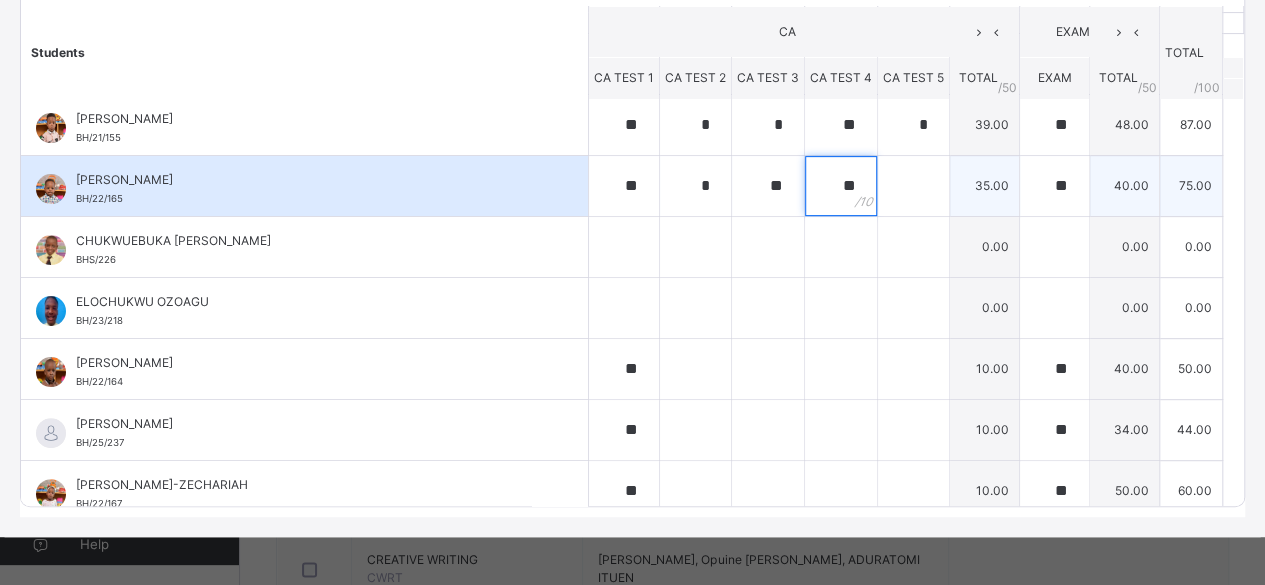 type on "**" 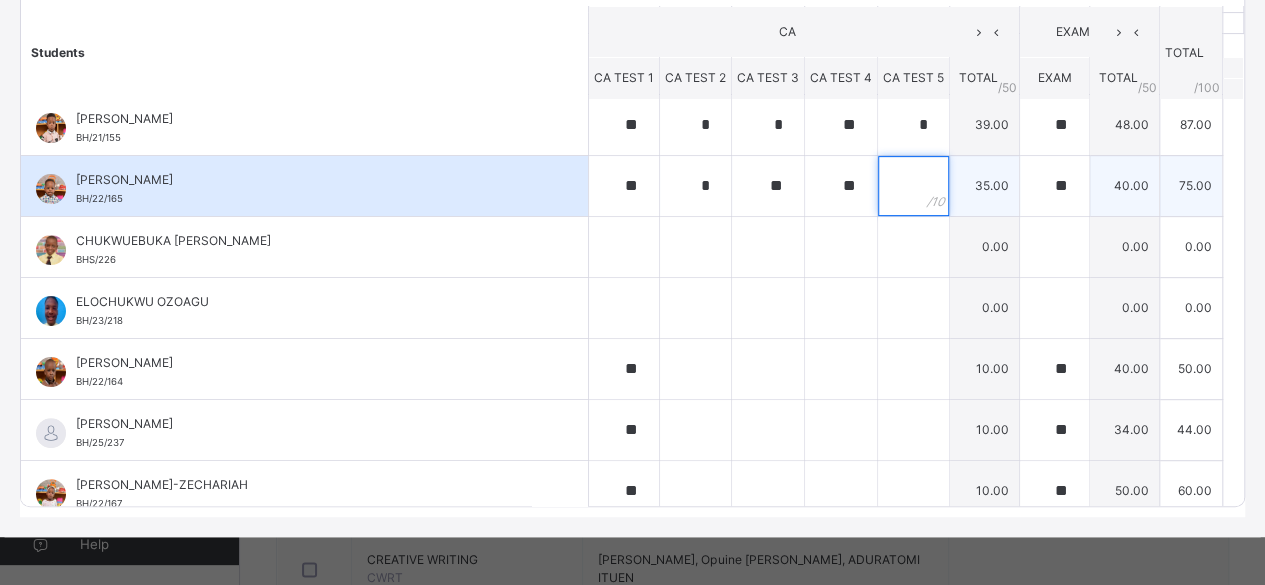 click at bounding box center (913, 186) 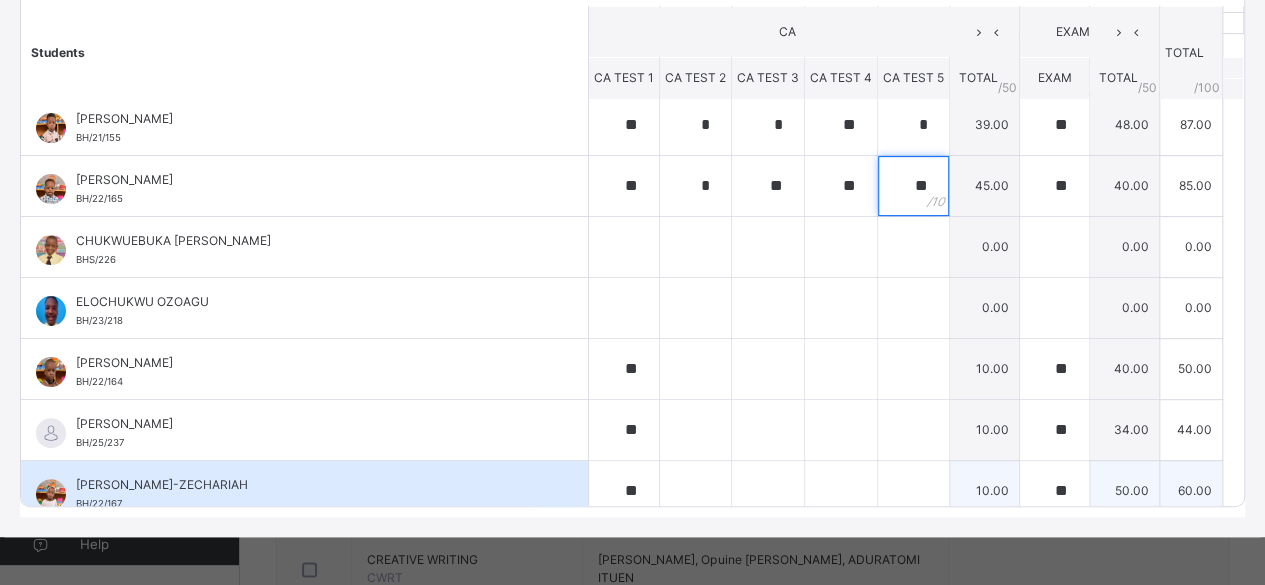 type on "**" 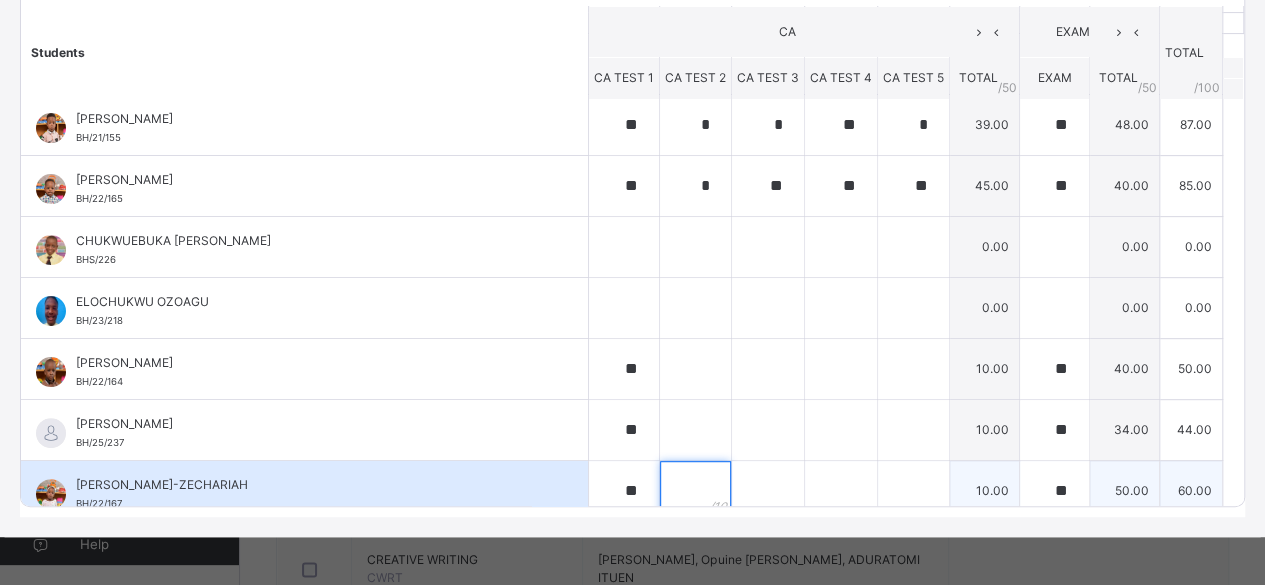 click at bounding box center [695, 491] 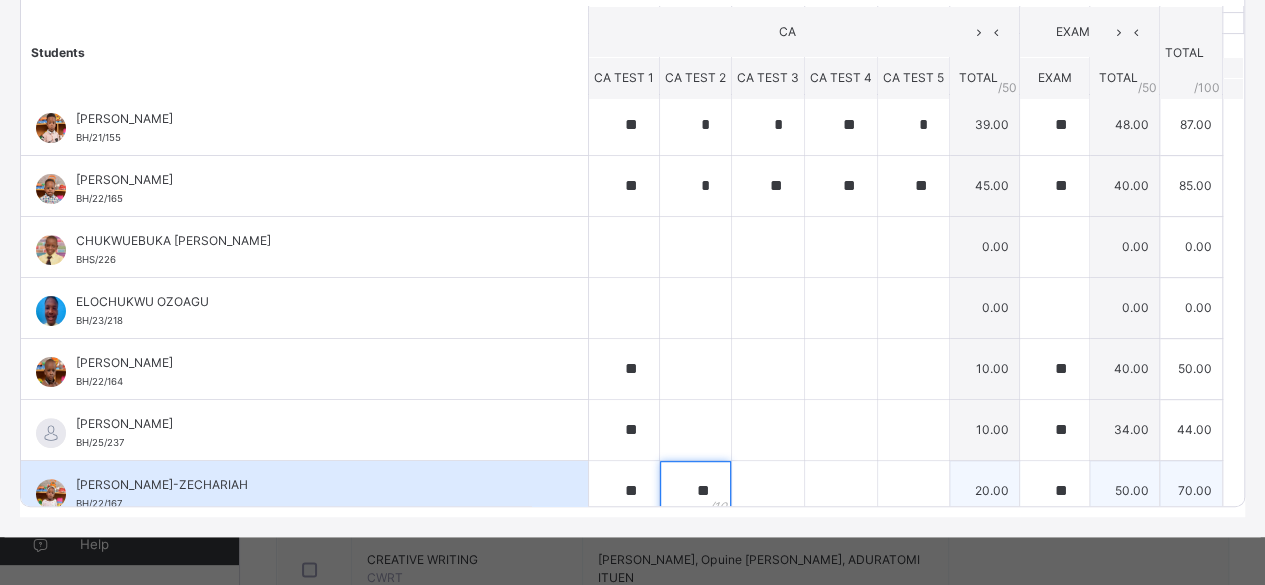 type on "**" 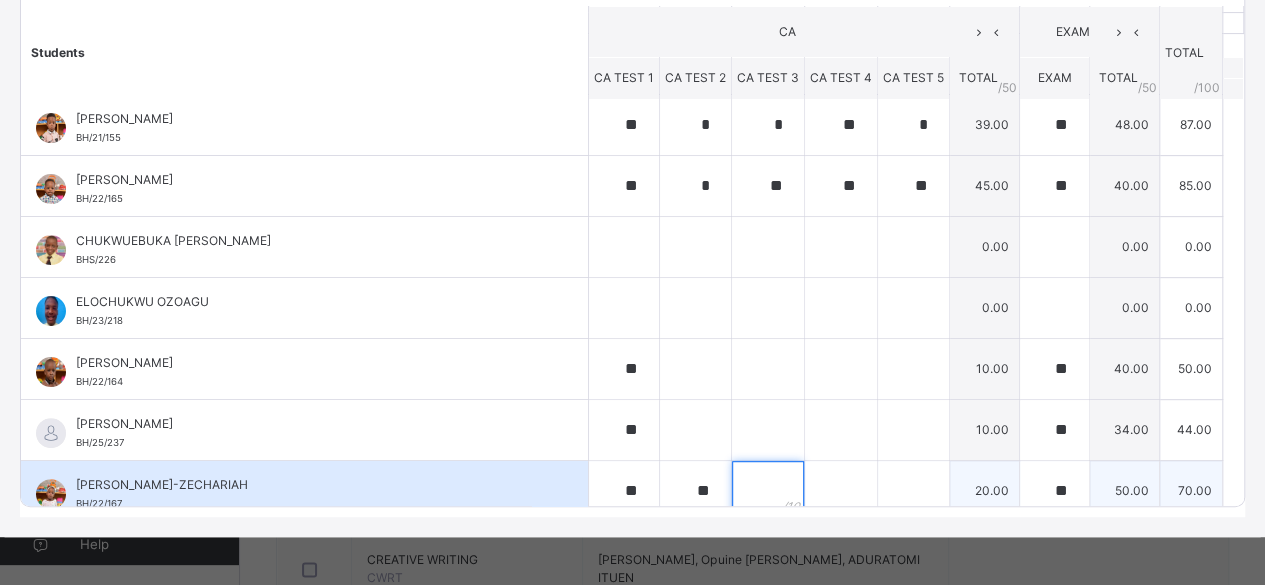 click at bounding box center (768, 491) 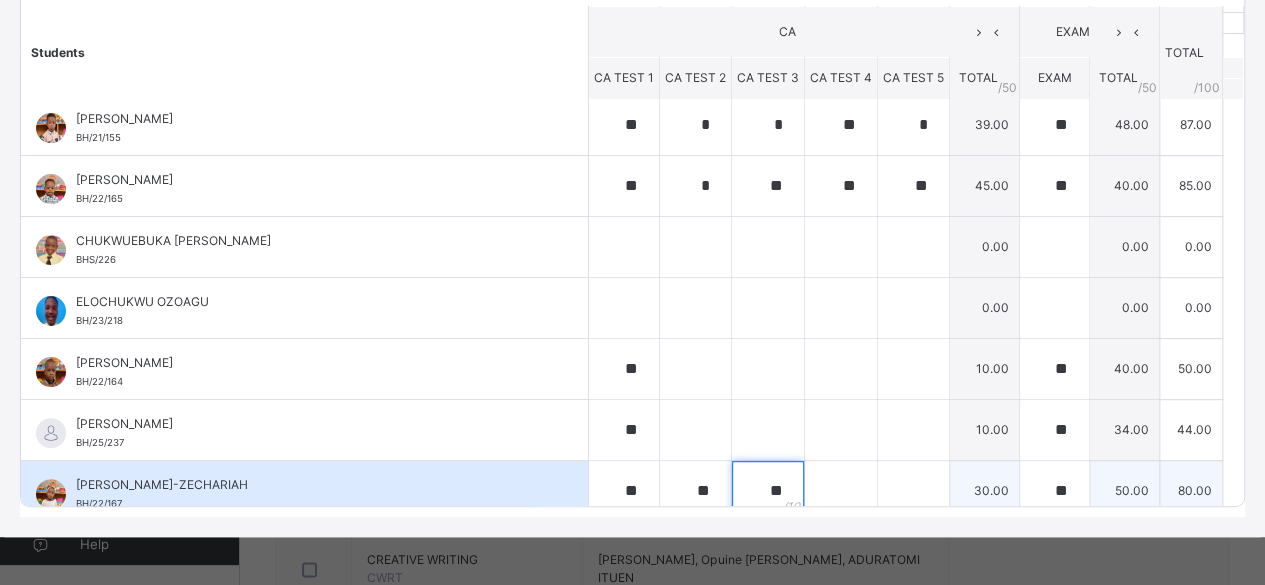 type on "**" 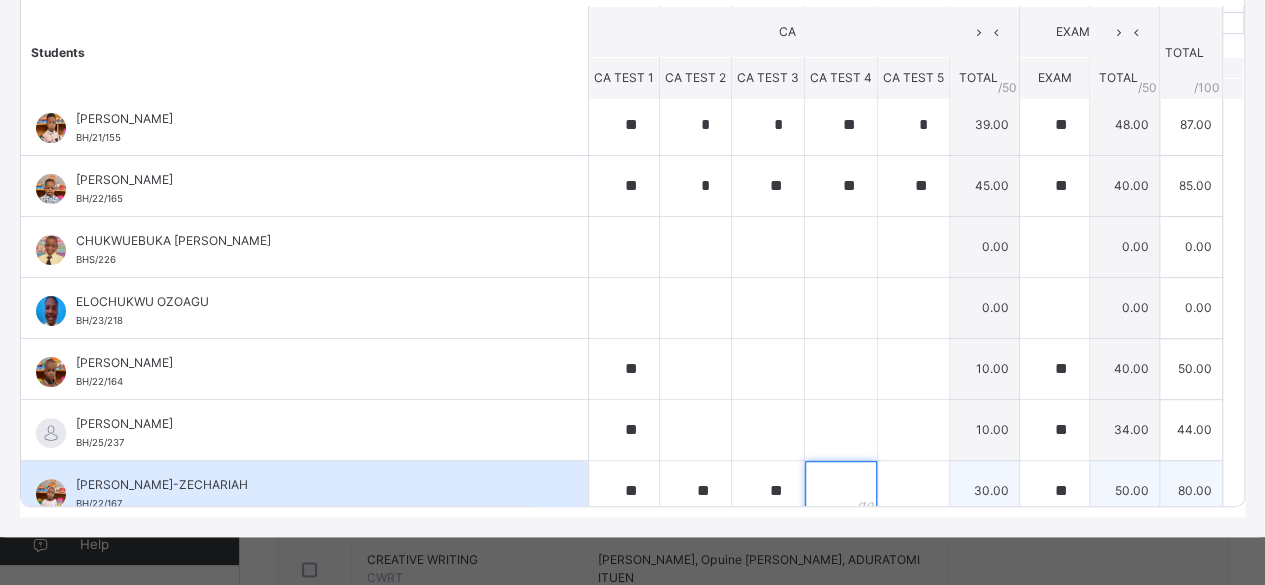 click at bounding box center (841, 491) 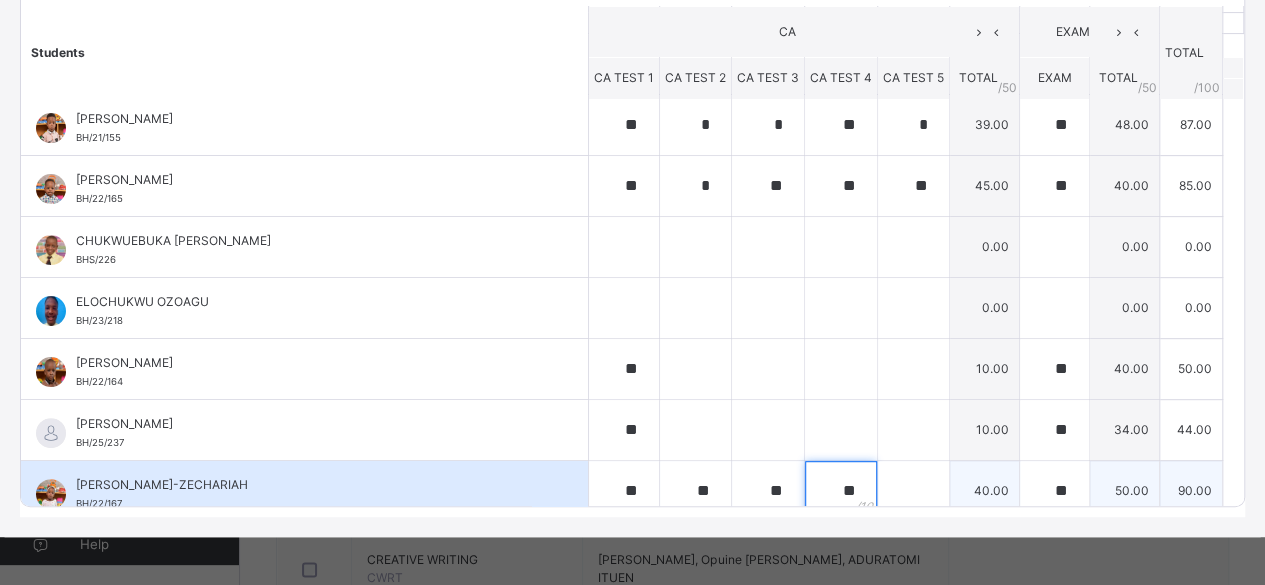 type on "**" 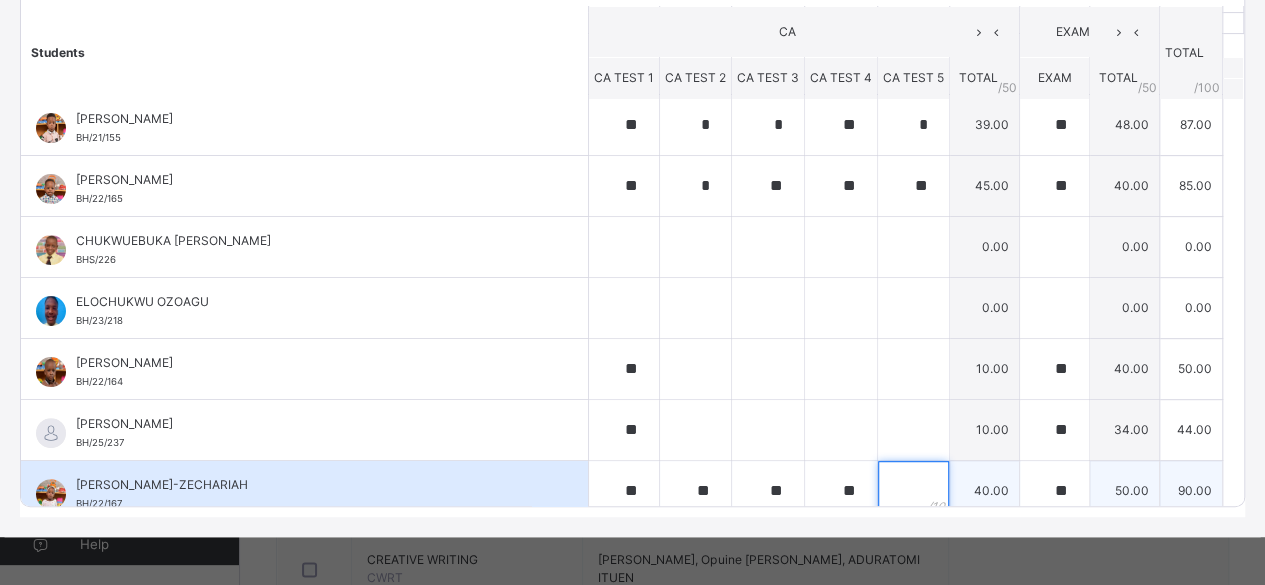click at bounding box center [913, 491] 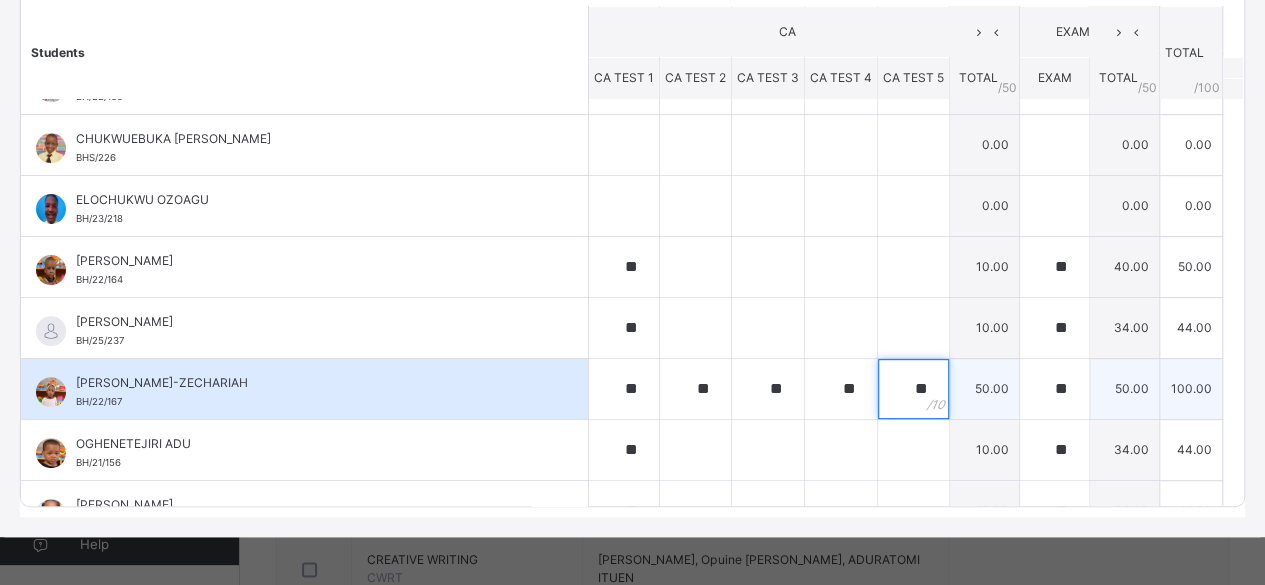 scroll, scrollTop: 198, scrollLeft: 0, axis: vertical 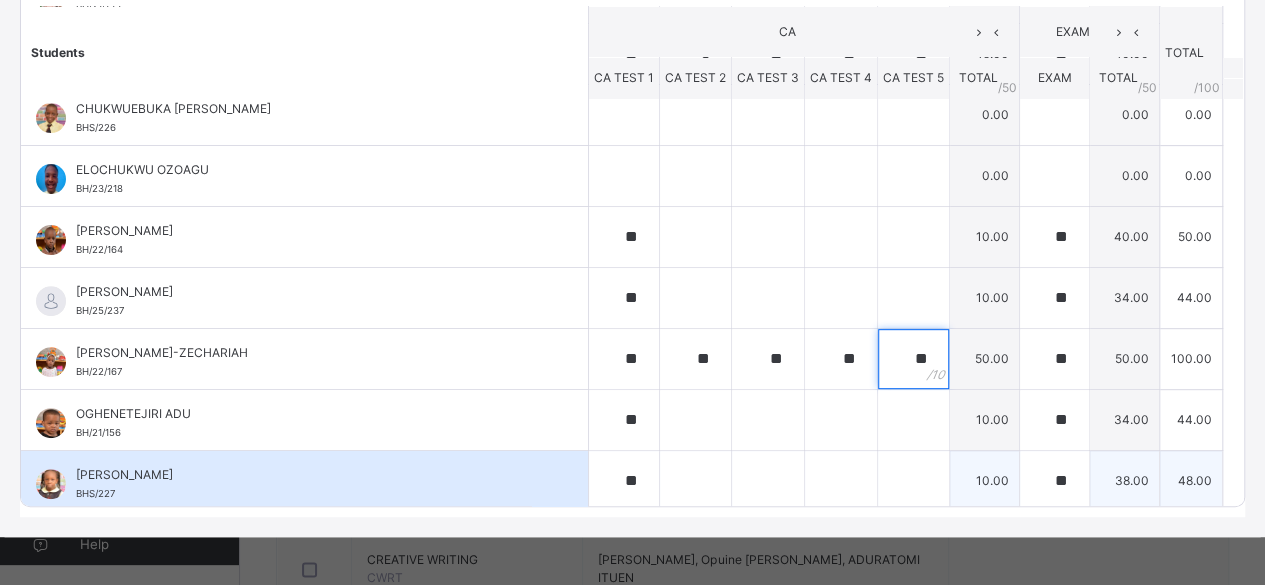 type on "**" 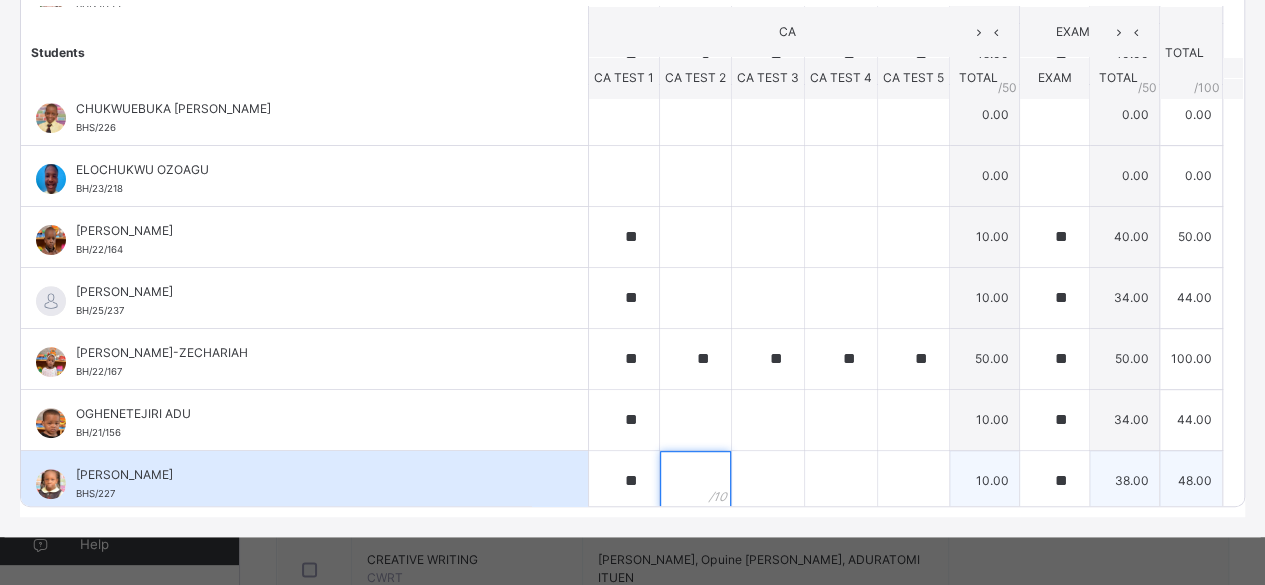 click at bounding box center (695, 481) 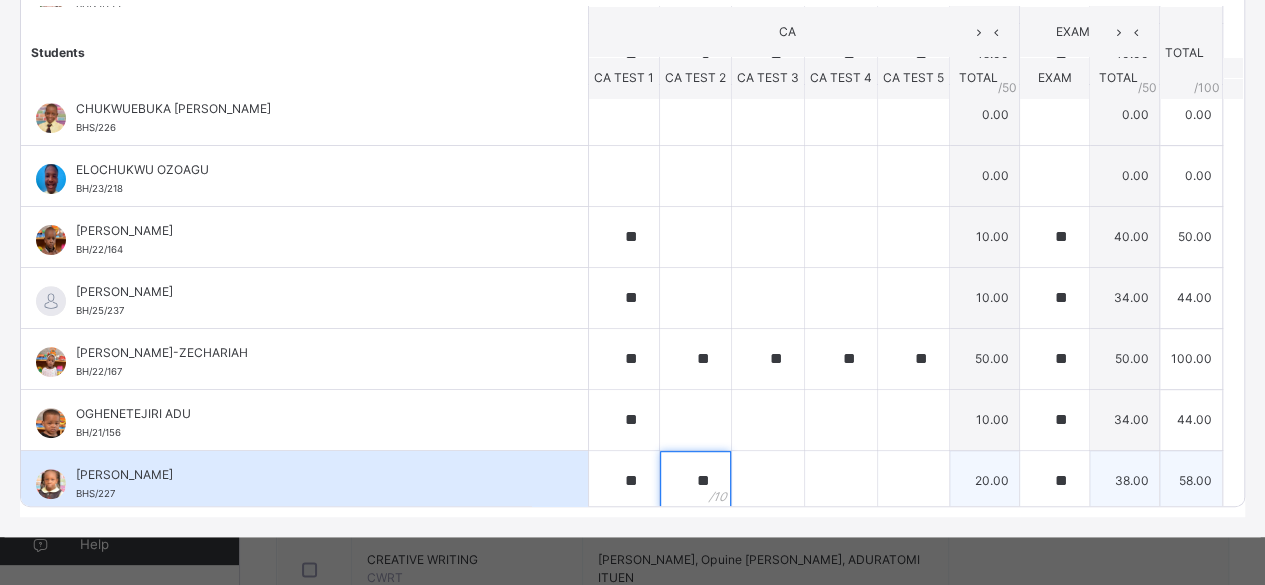 type on "**" 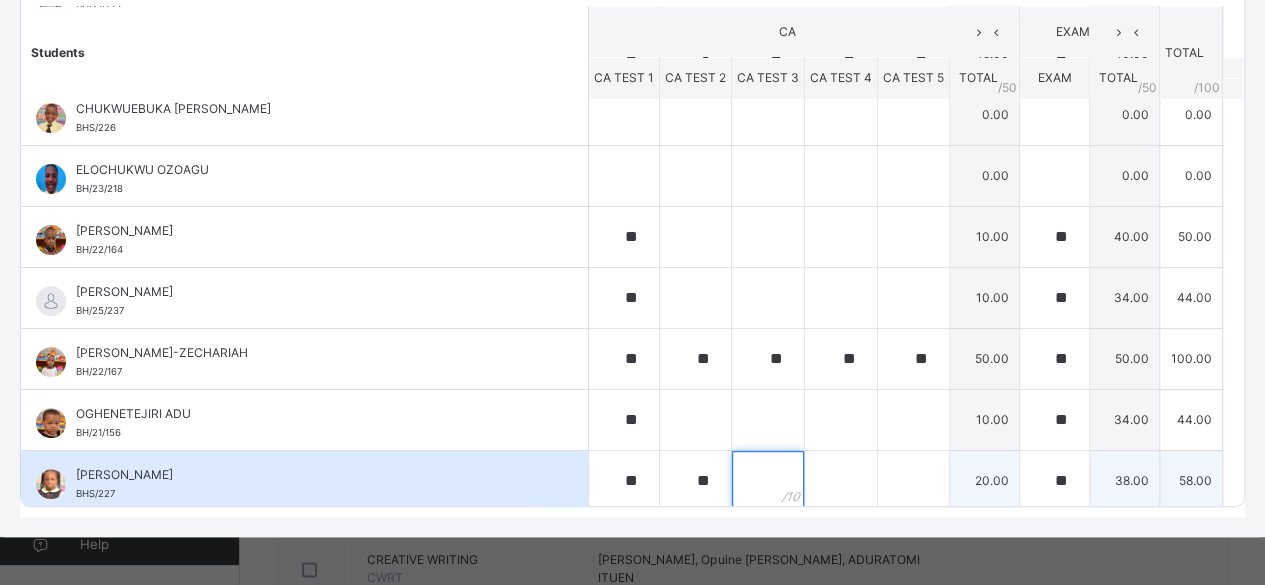 click at bounding box center [768, 481] 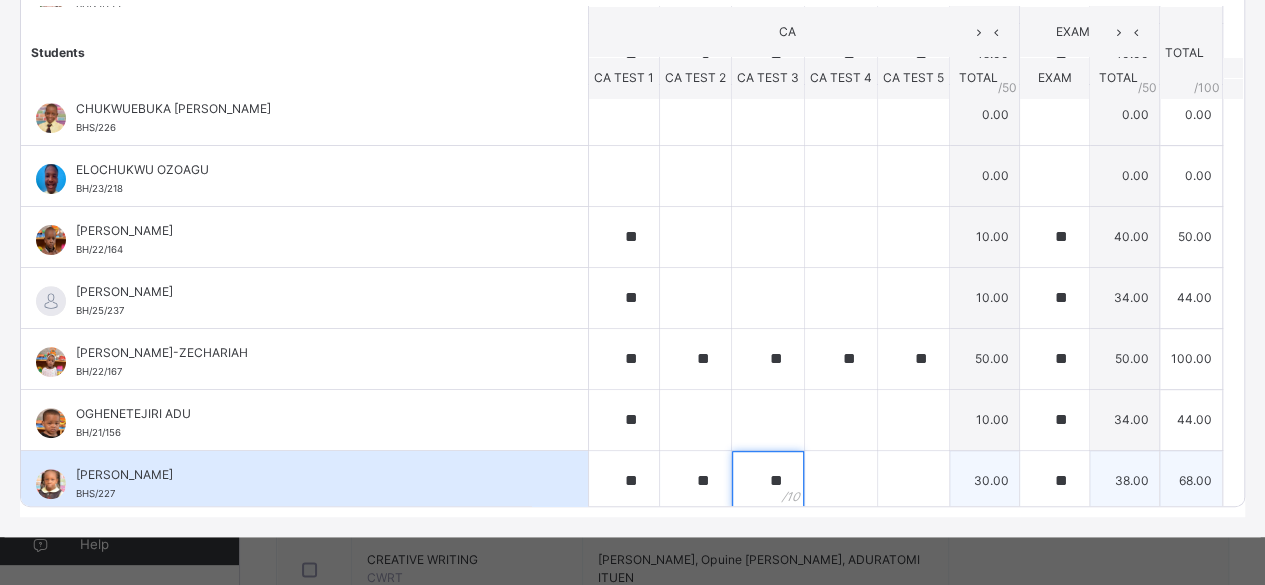 type on "**" 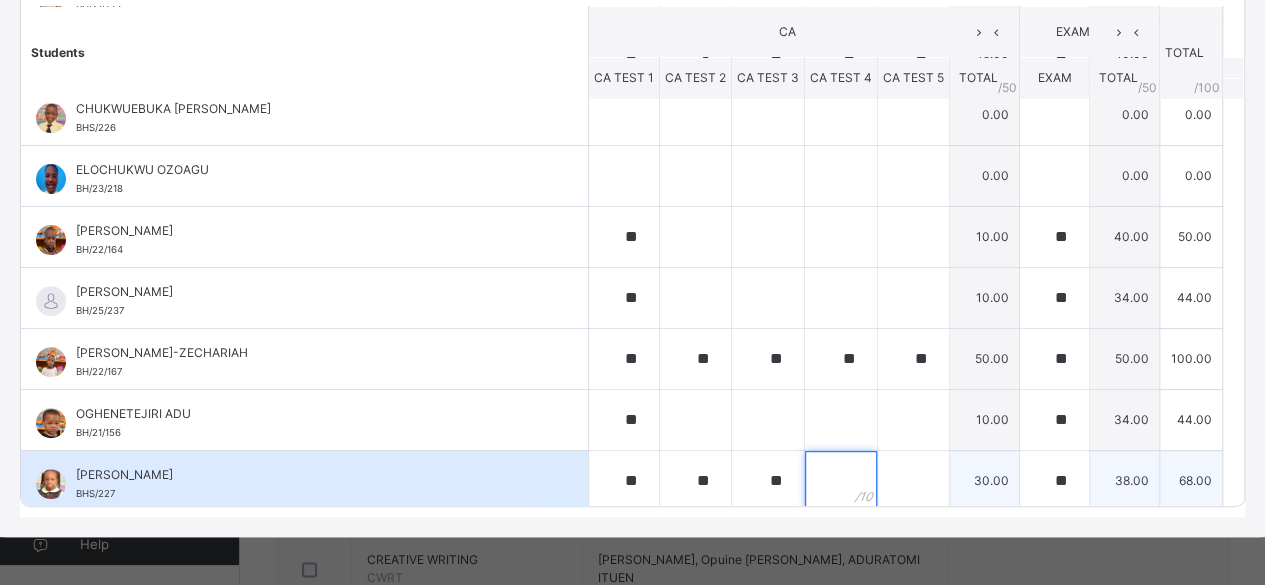 click at bounding box center (841, 481) 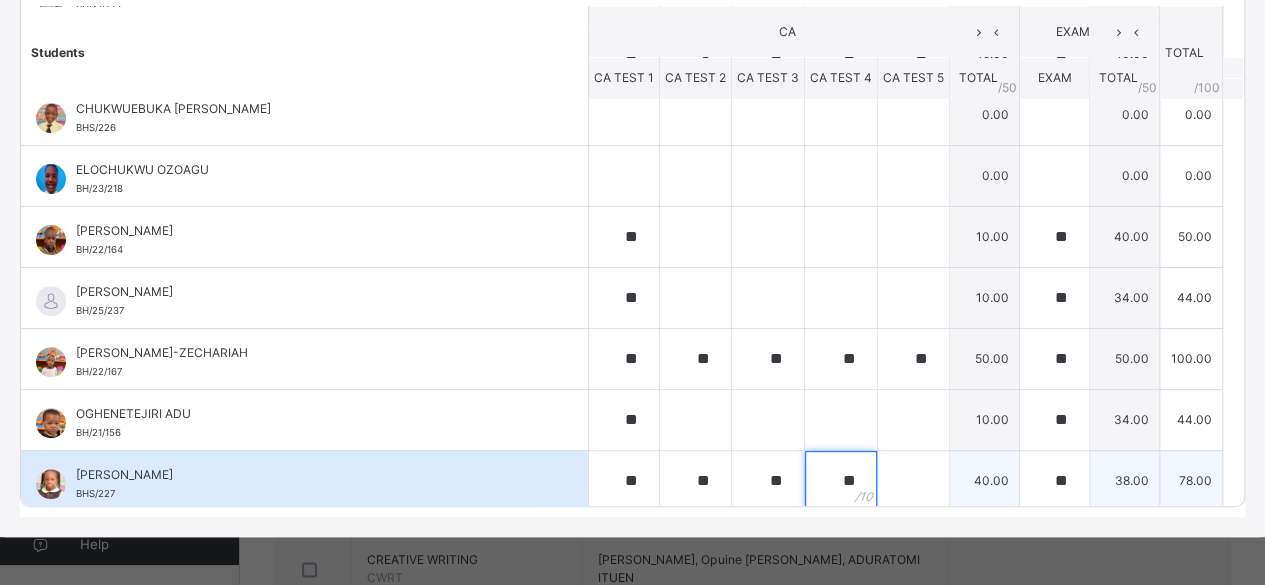 type on "**" 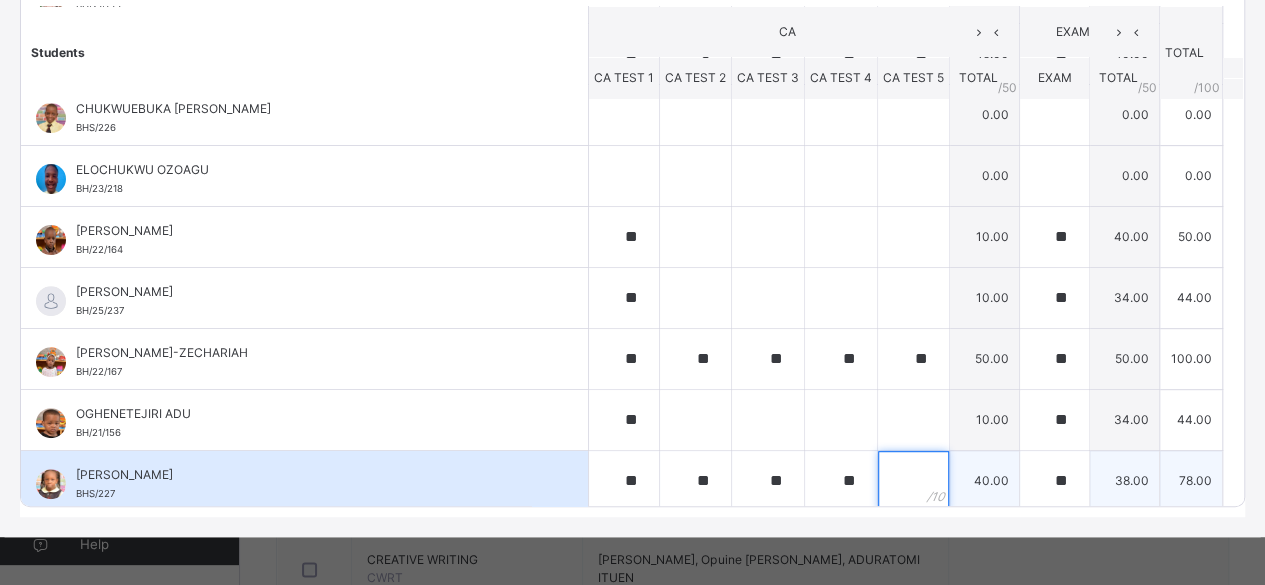click at bounding box center [913, 481] 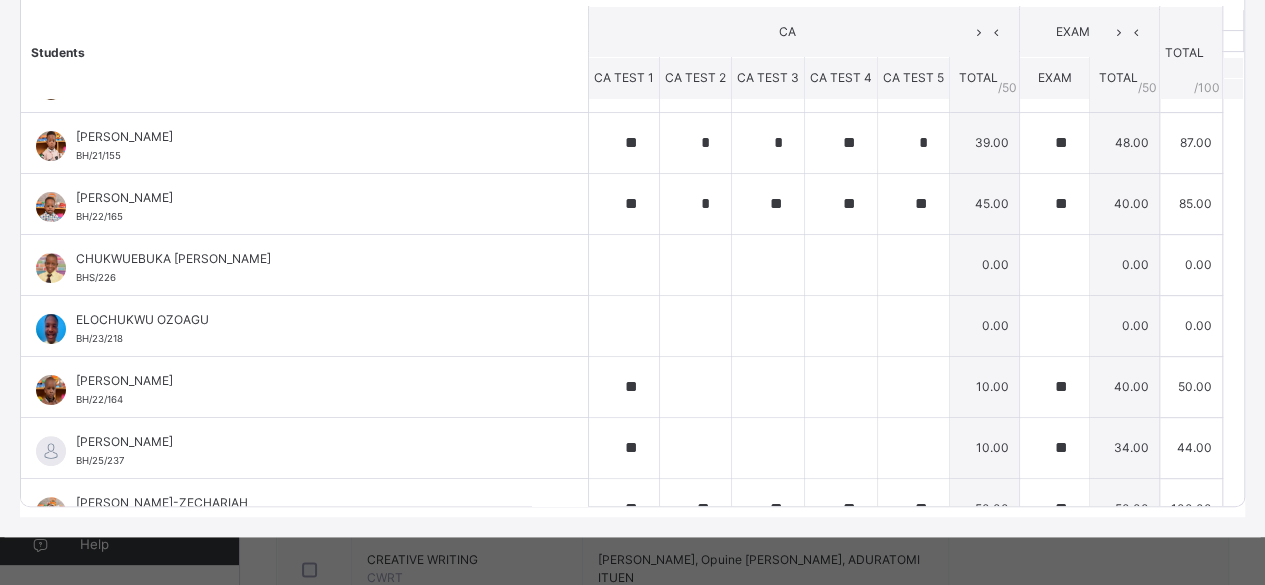 scroll, scrollTop: 0, scrollLeft: 0, axis: both 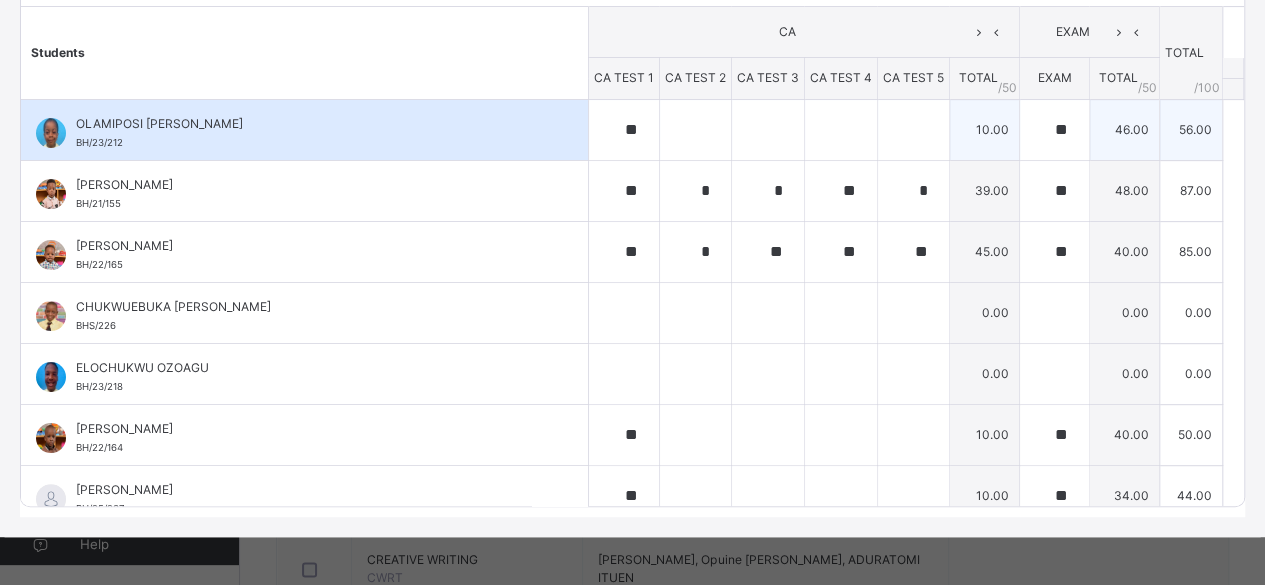 type on "**" 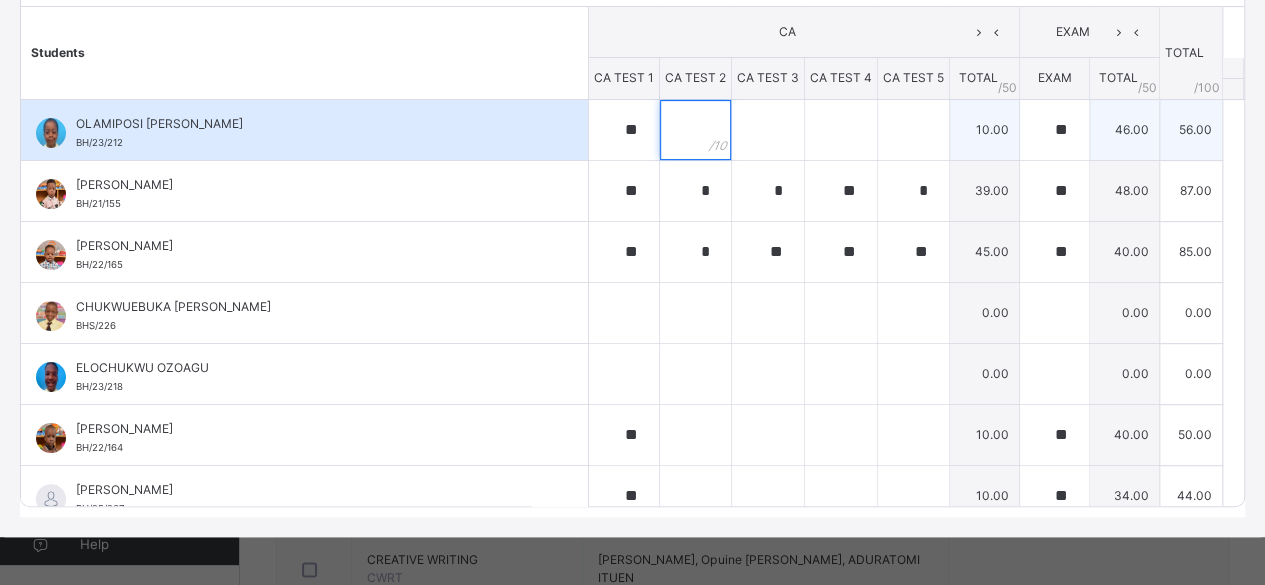 click at bounding box center [695, 130] 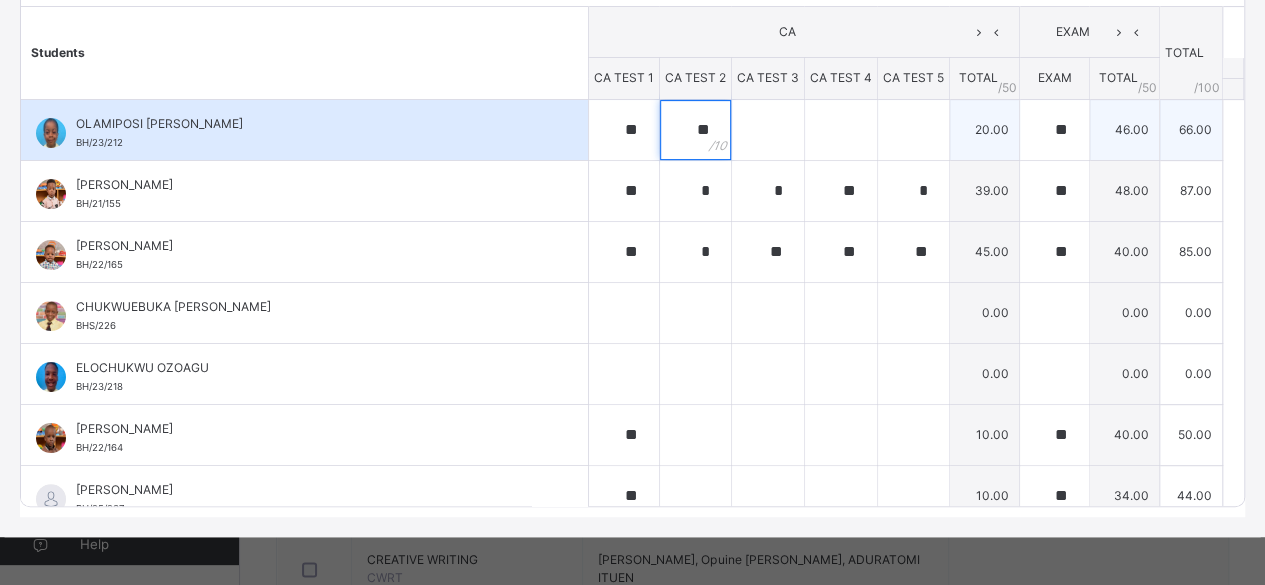type on "**" 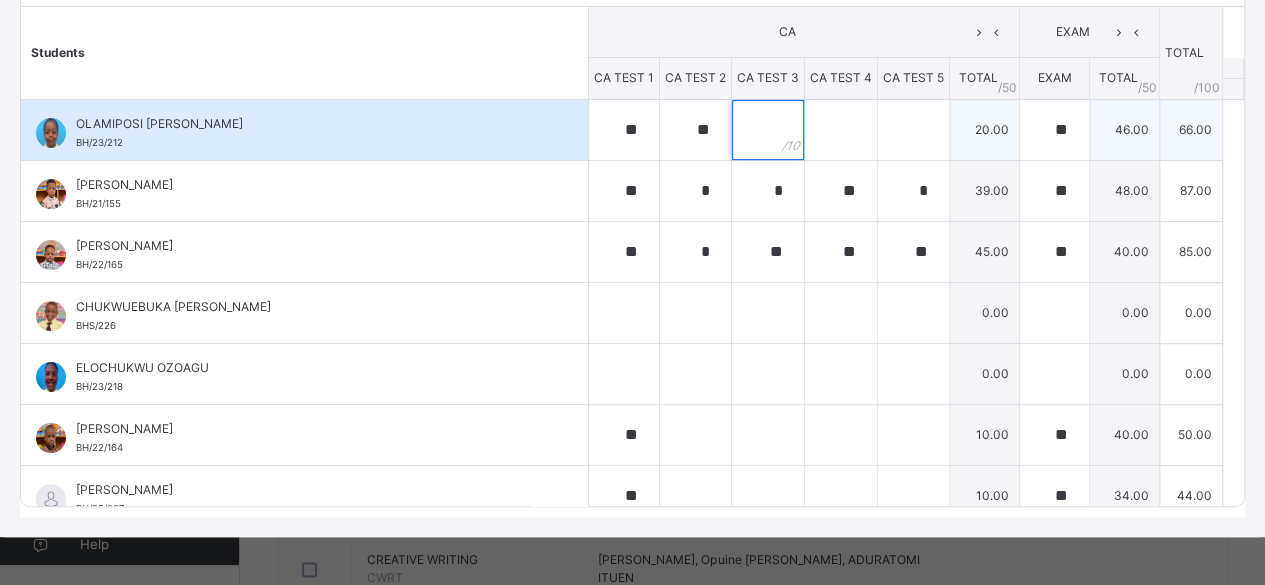 click at bounding box center (768, 130) 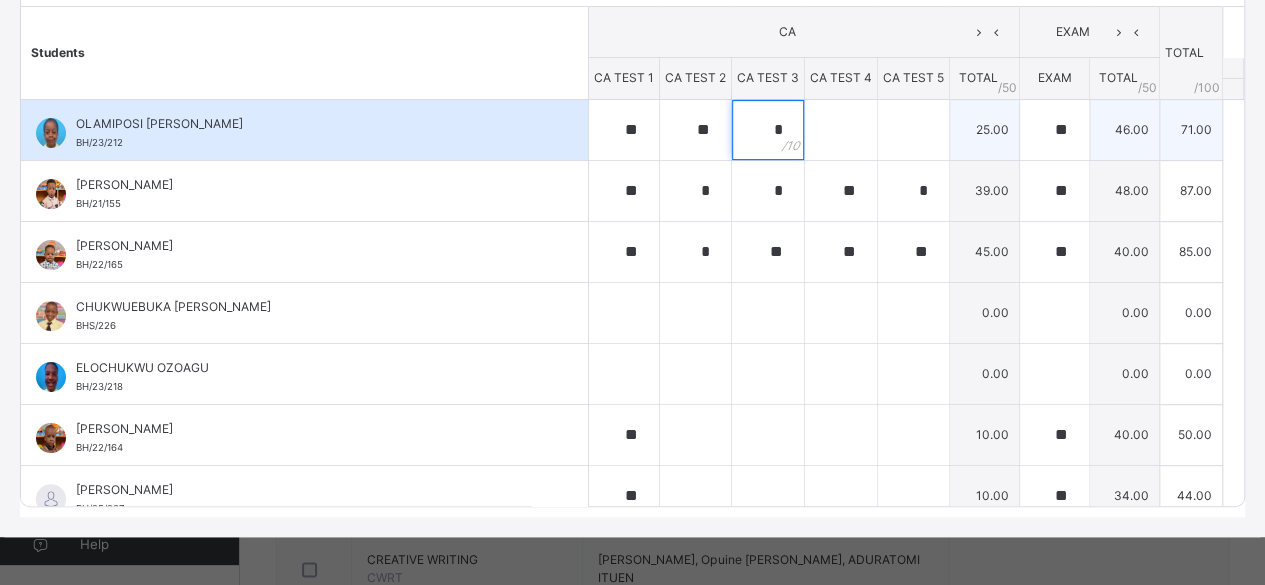 type on "*" 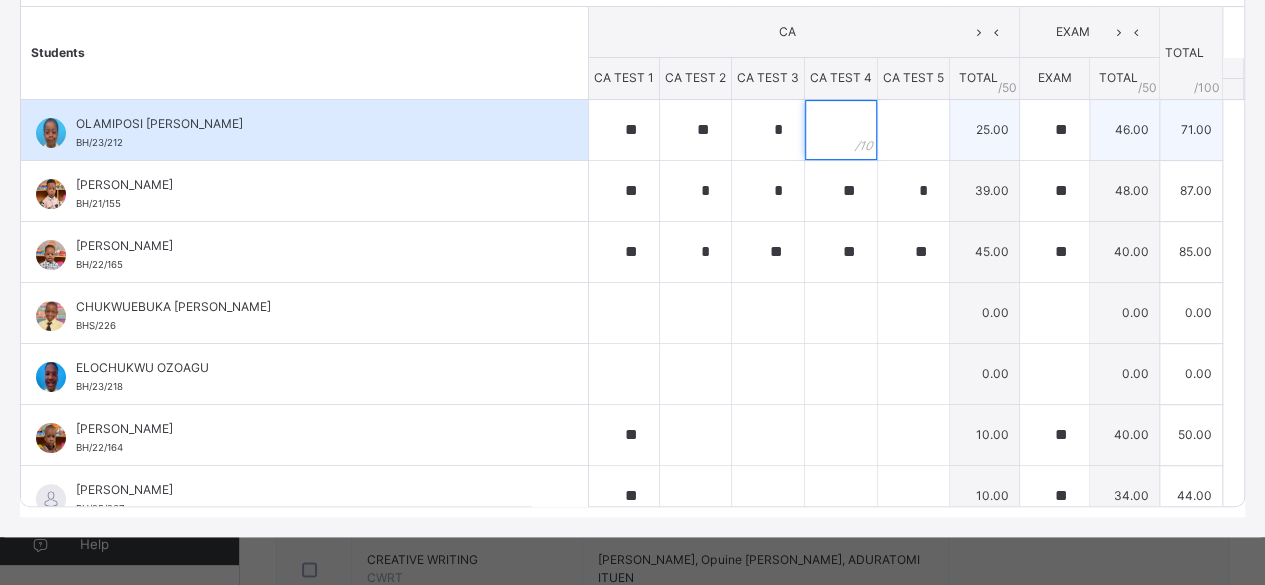 click at bounding box center (841, 130) 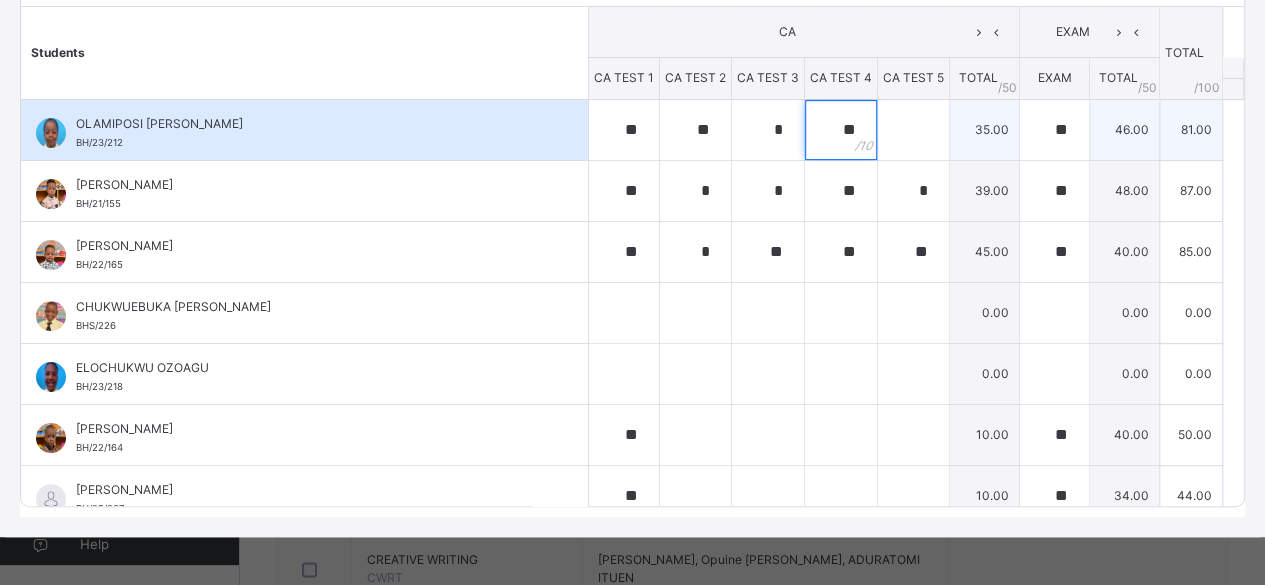 type on "**" 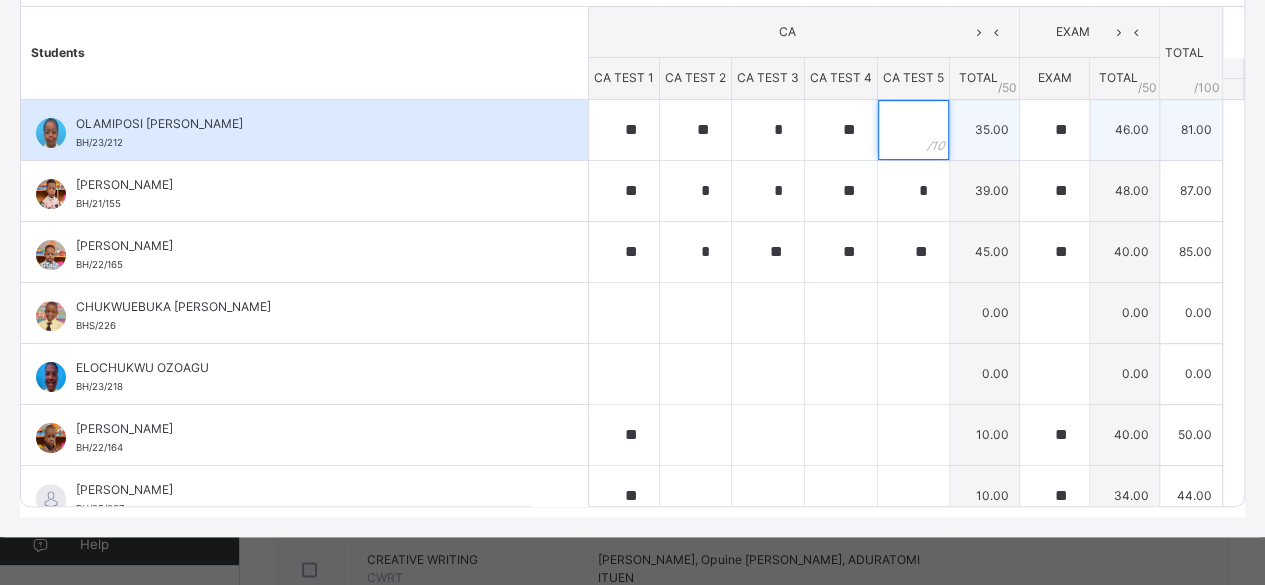 click at bounding box center (913, 130) 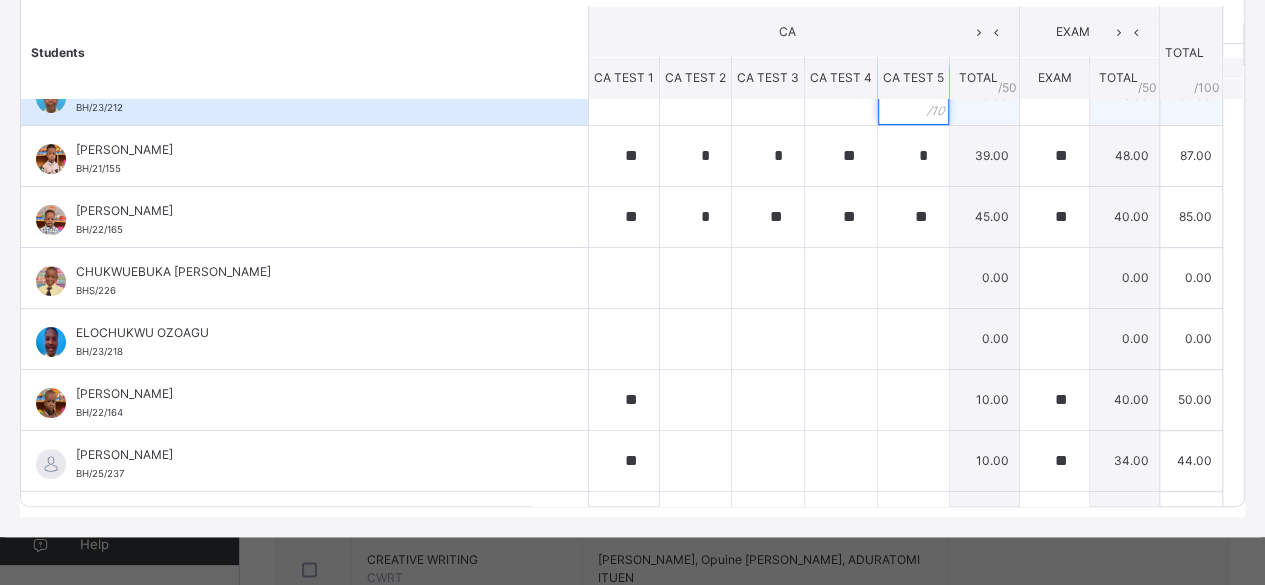 scroll, scrollTop: 0, scrollLeft: 0, axis: both 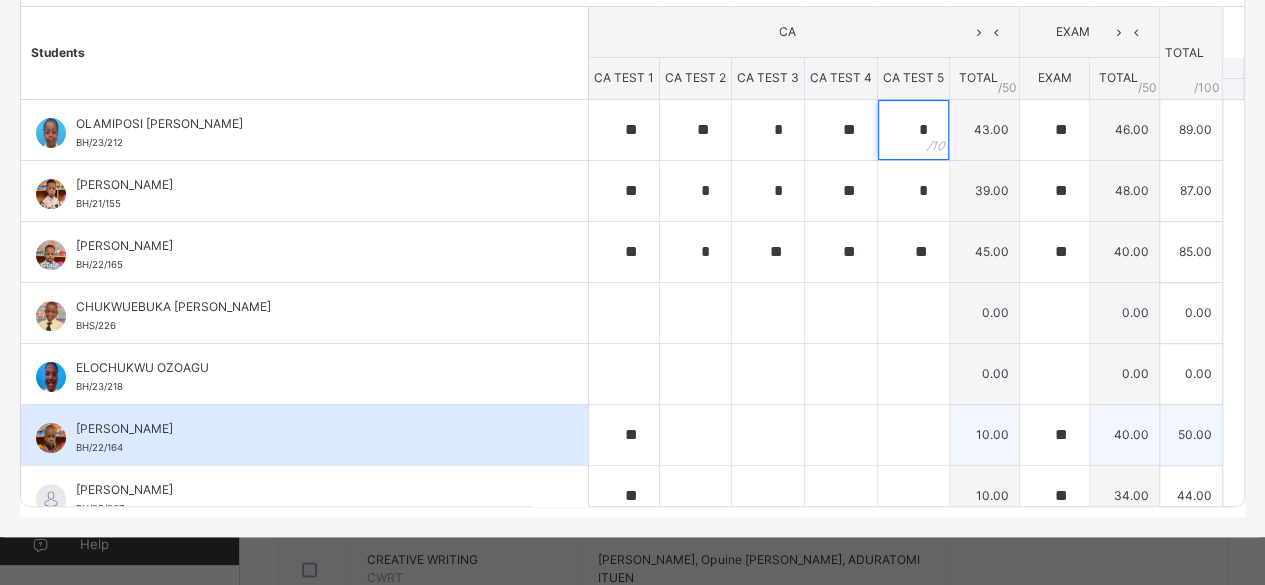 type on "*" 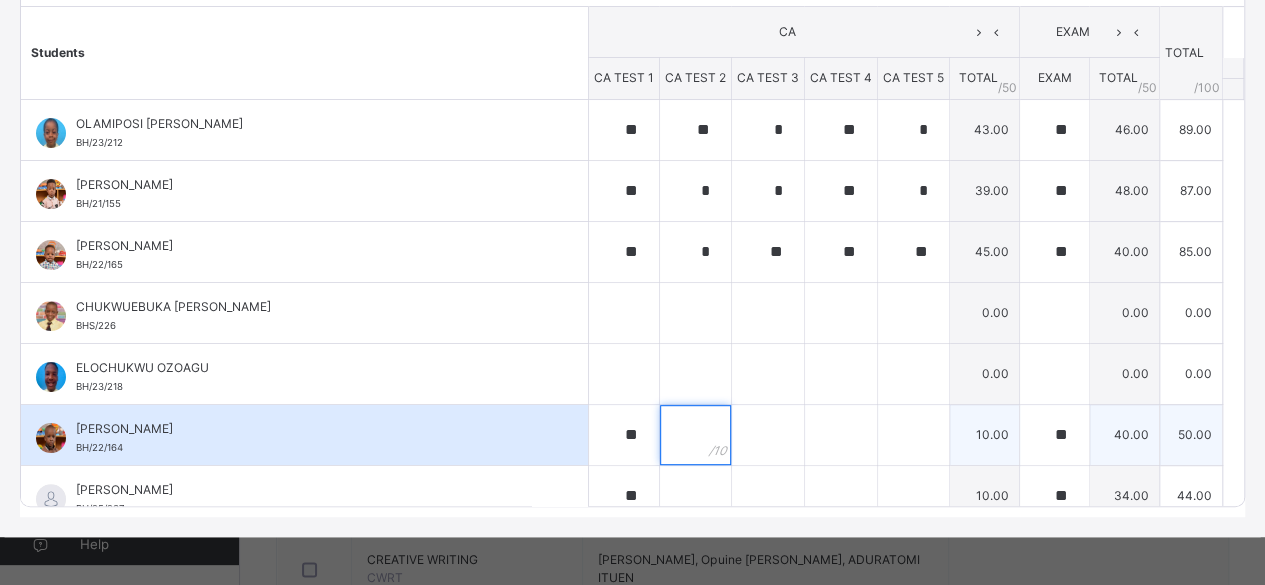 click at bounding box center (695, 435) 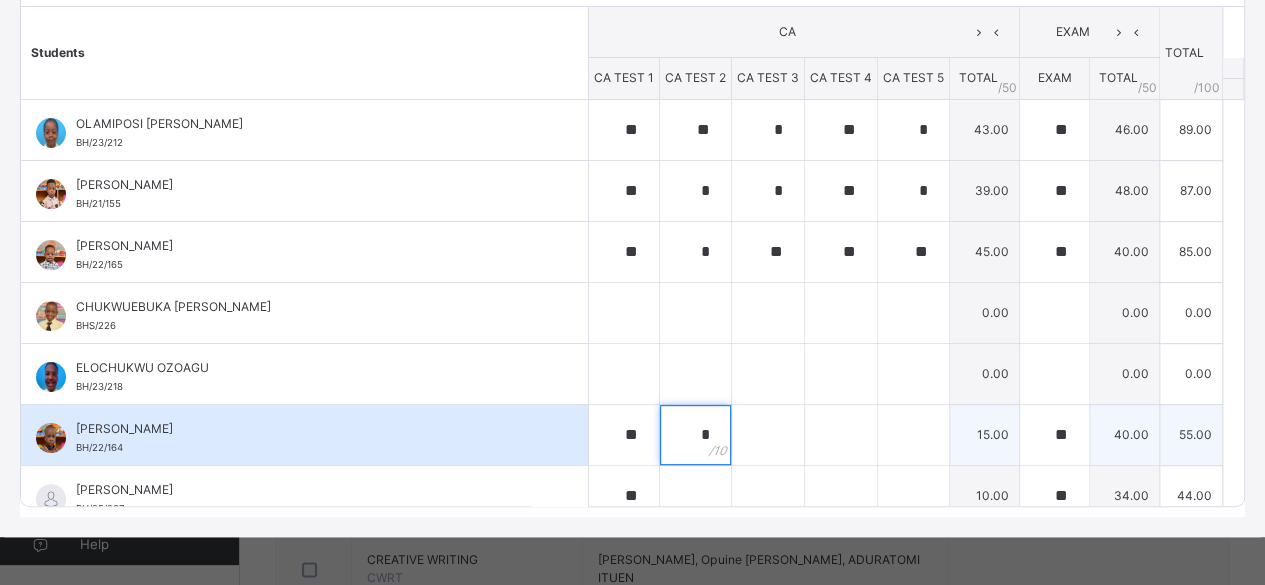type on "*" 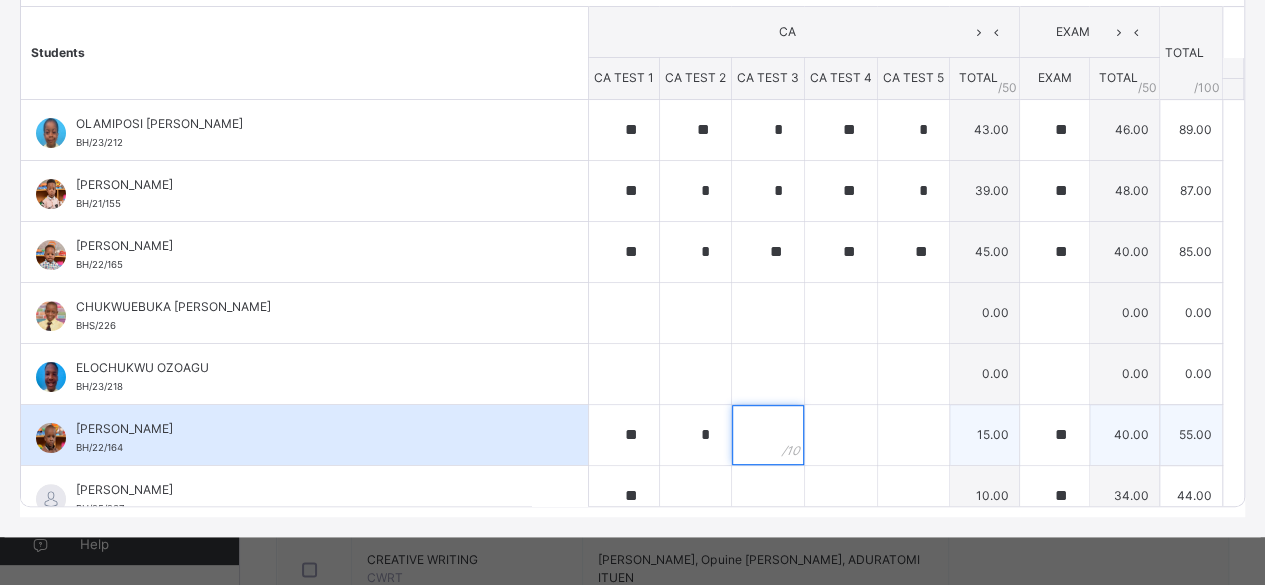click at bounding box center (768, 435) 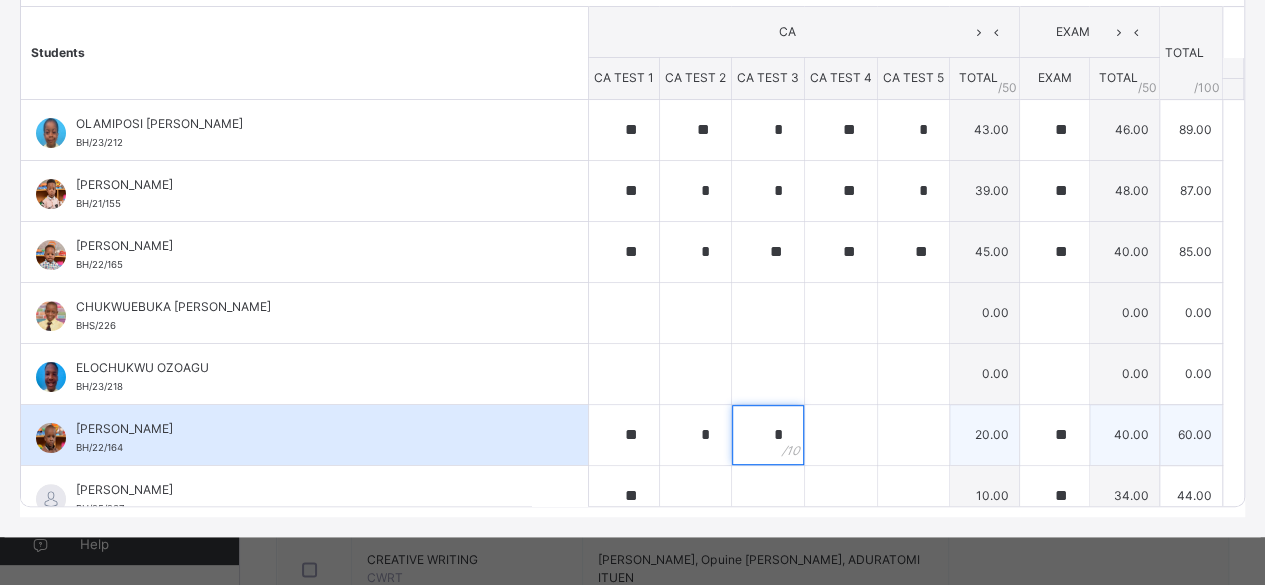 type on "*" 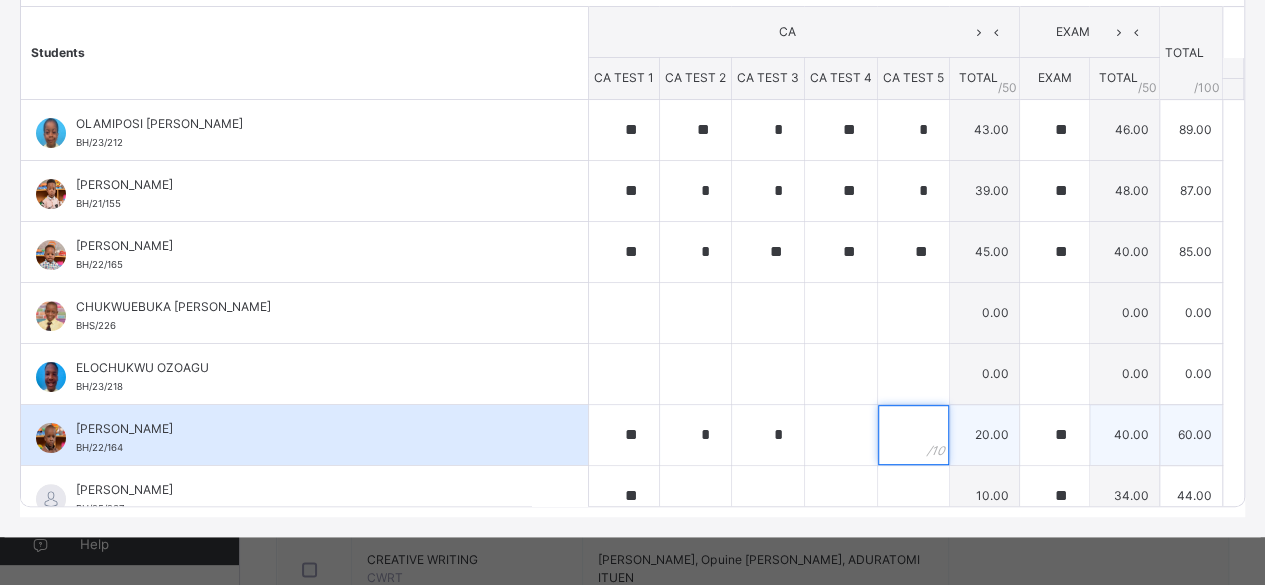 click at bounding box center [913, 435] 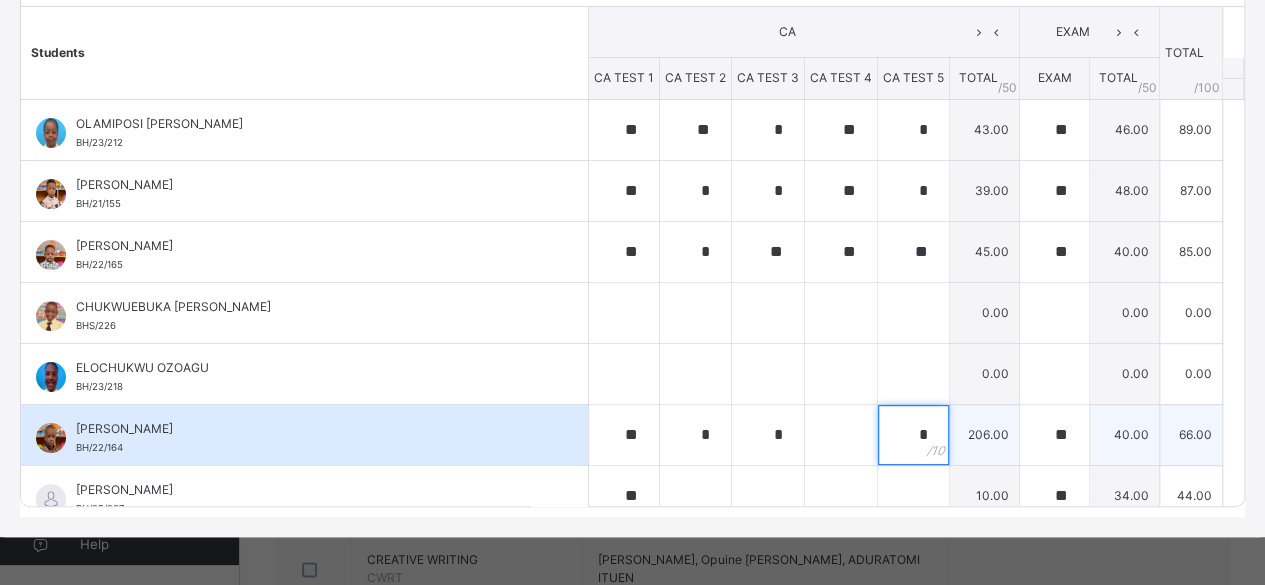 type on "*" 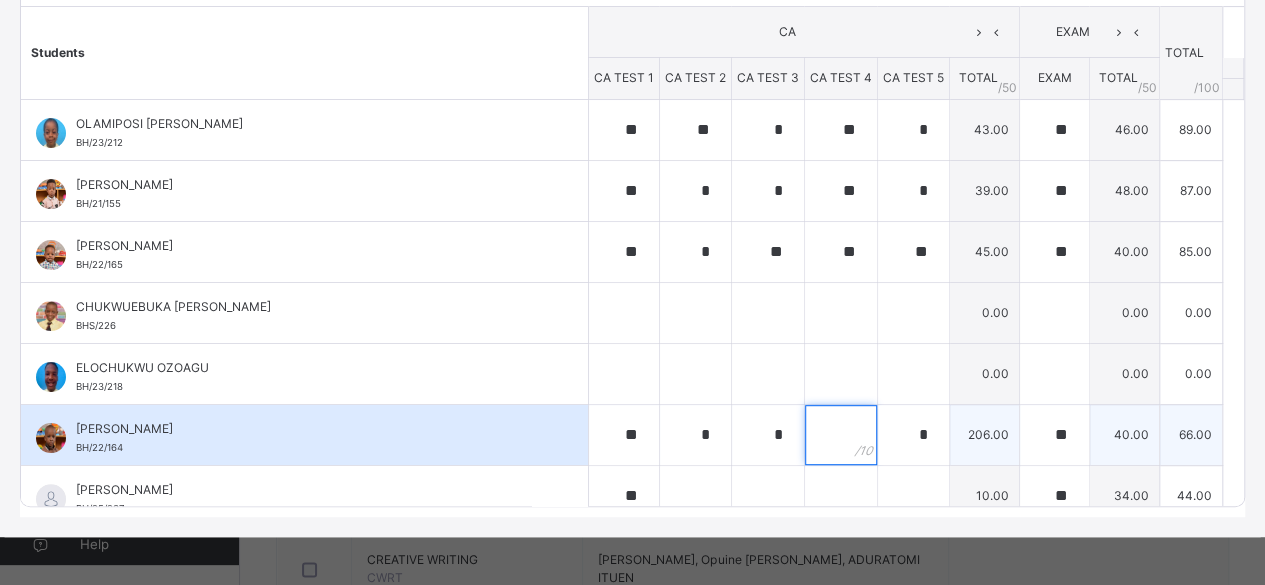 click at bounding box center [841, 435] 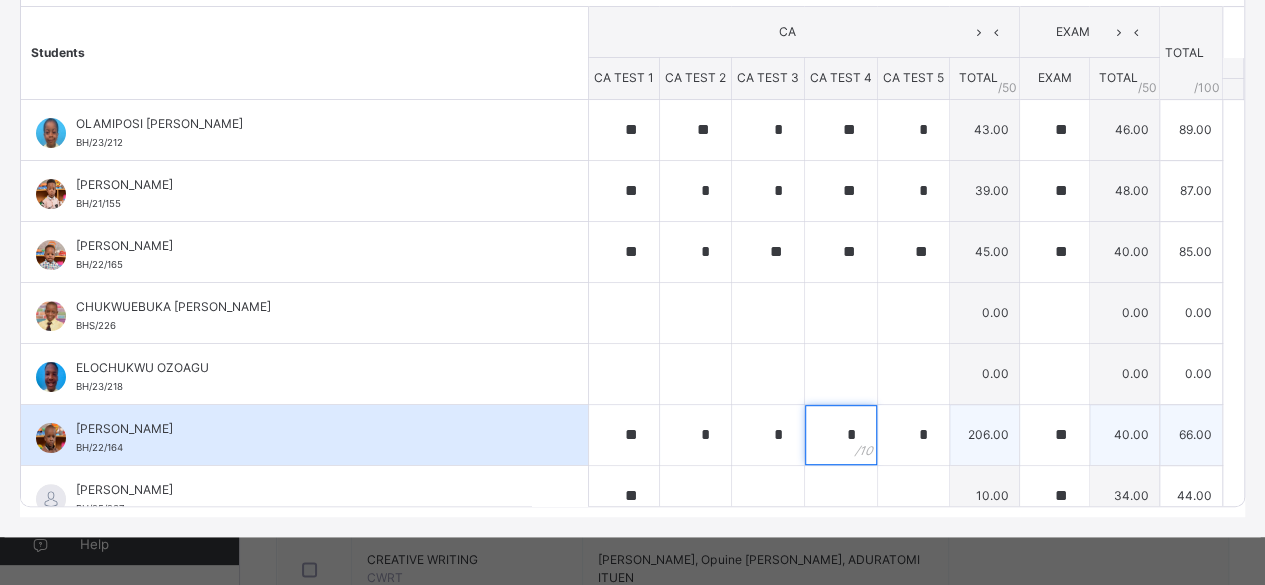 type on "*" 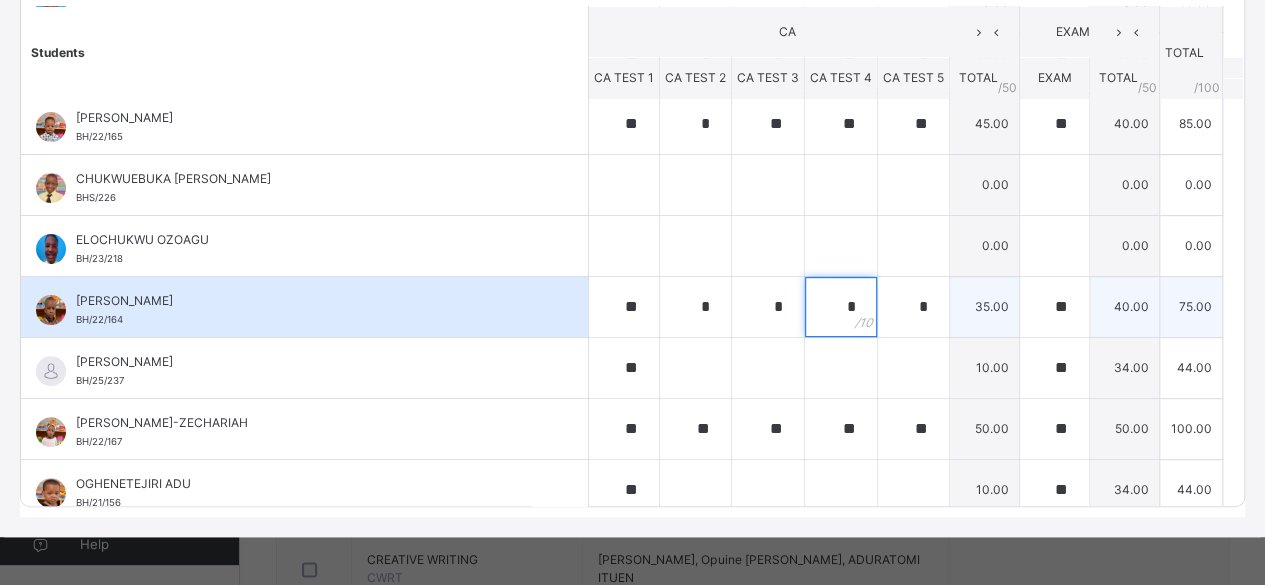 scroll, scrollTop: 130, scrollLeft: 0, axis: vertical 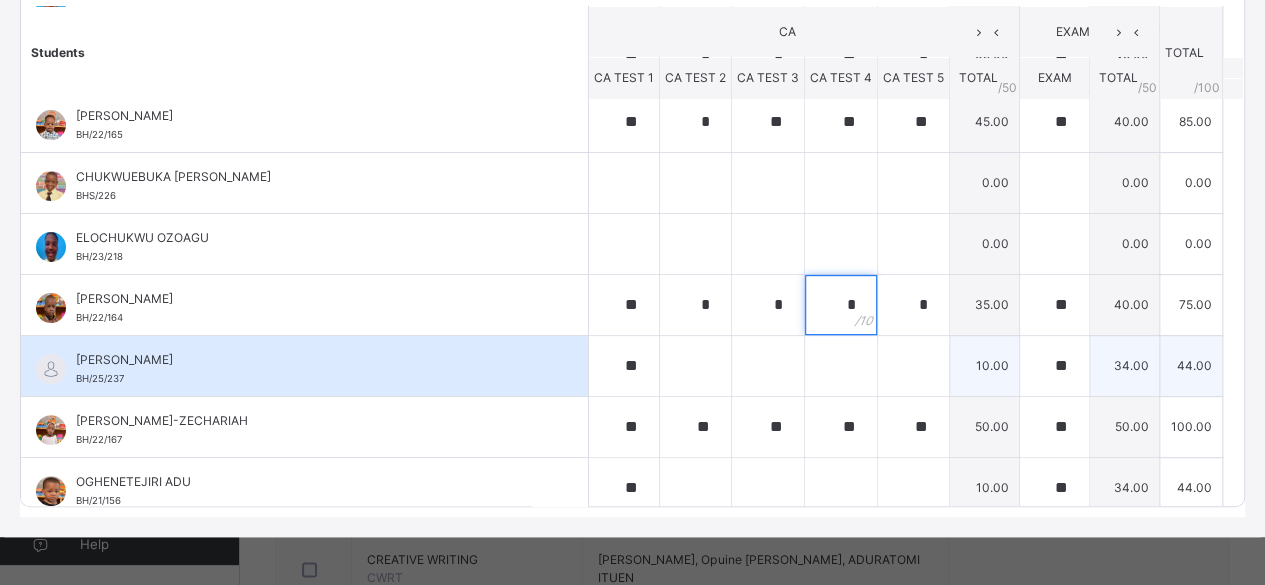 type on "*" 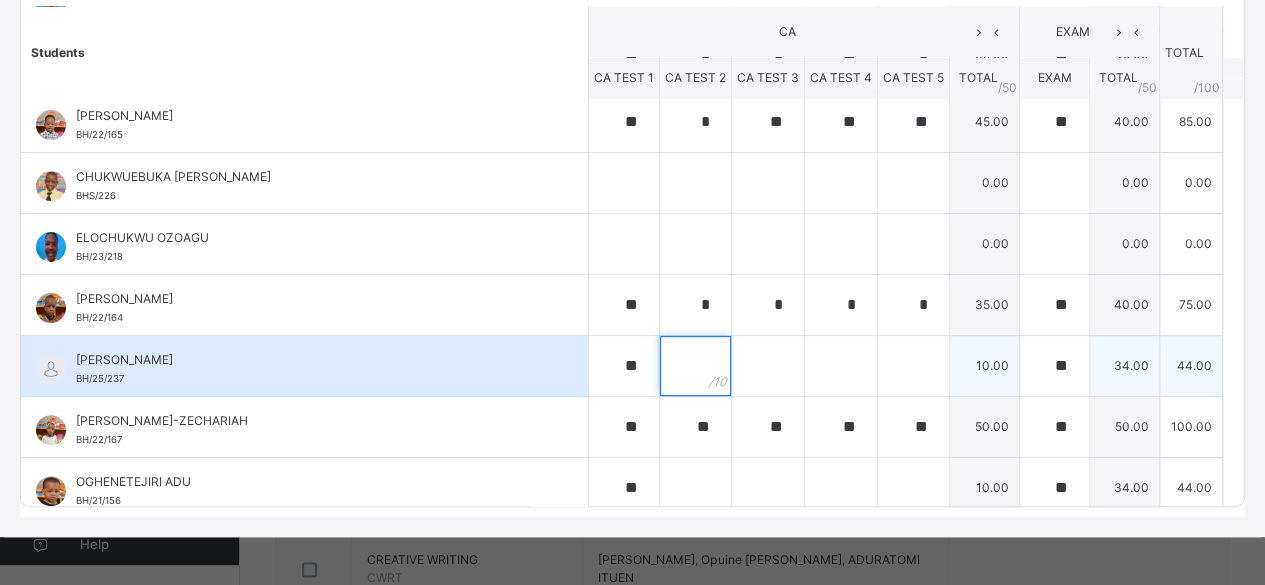 click at bounding box center [695, 366] 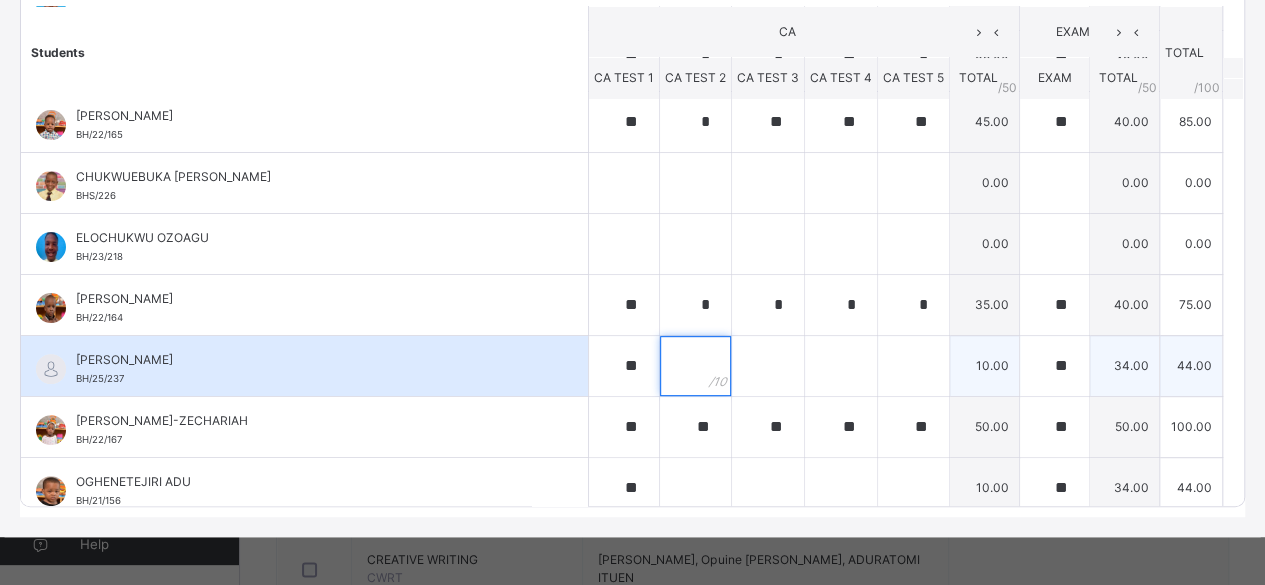 type on "*" 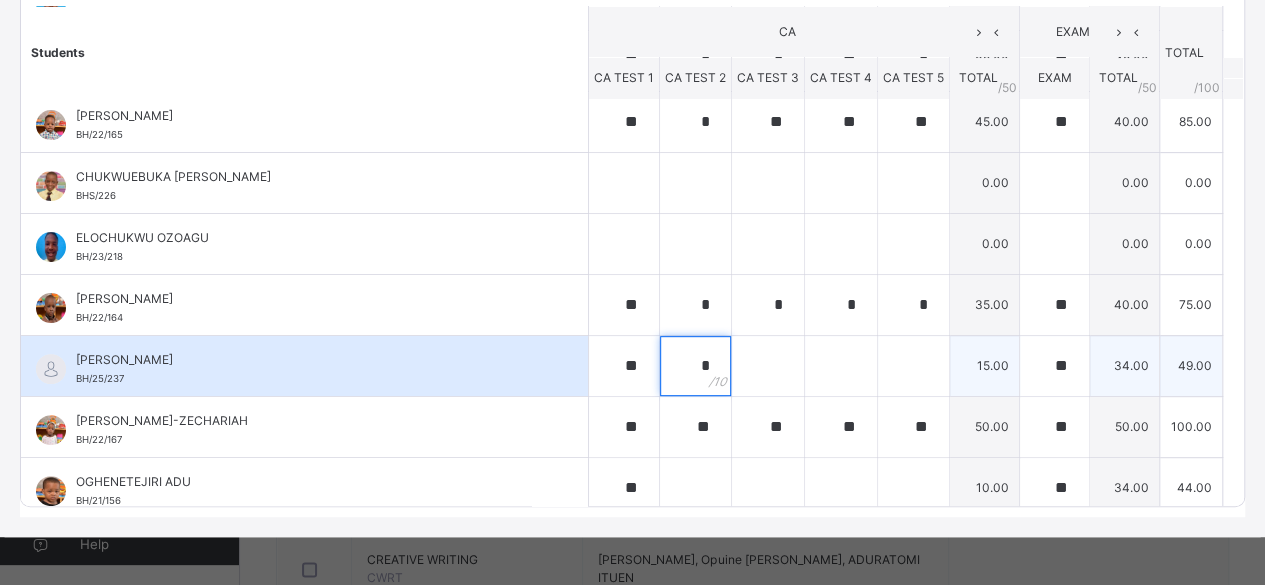 type on "*" 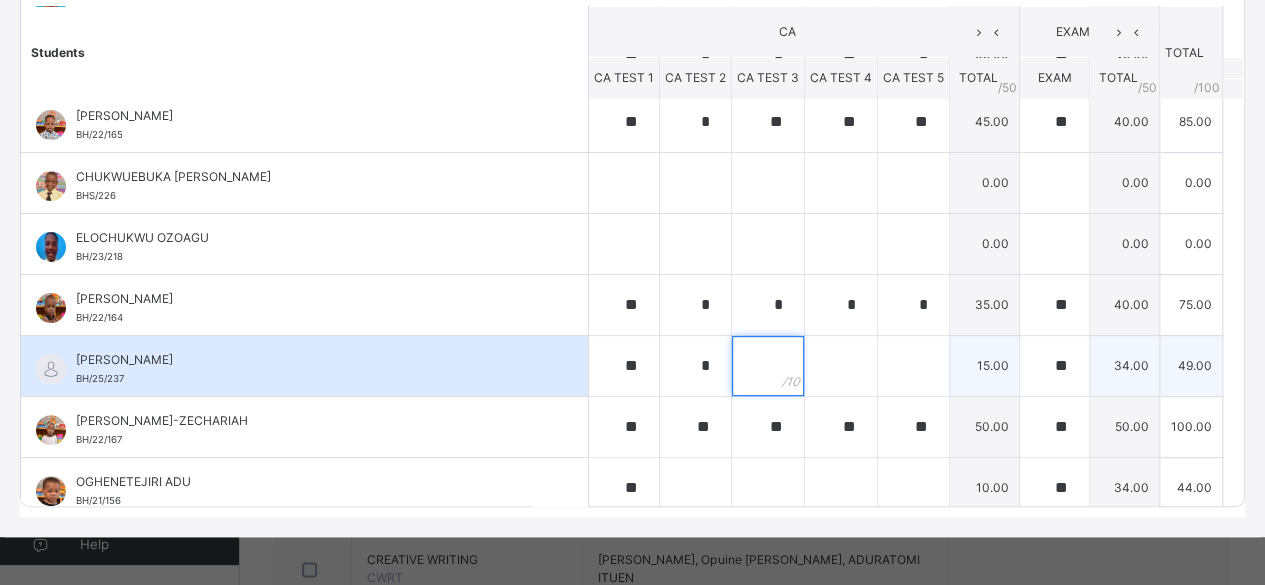 click at bounding box center (768, 366) 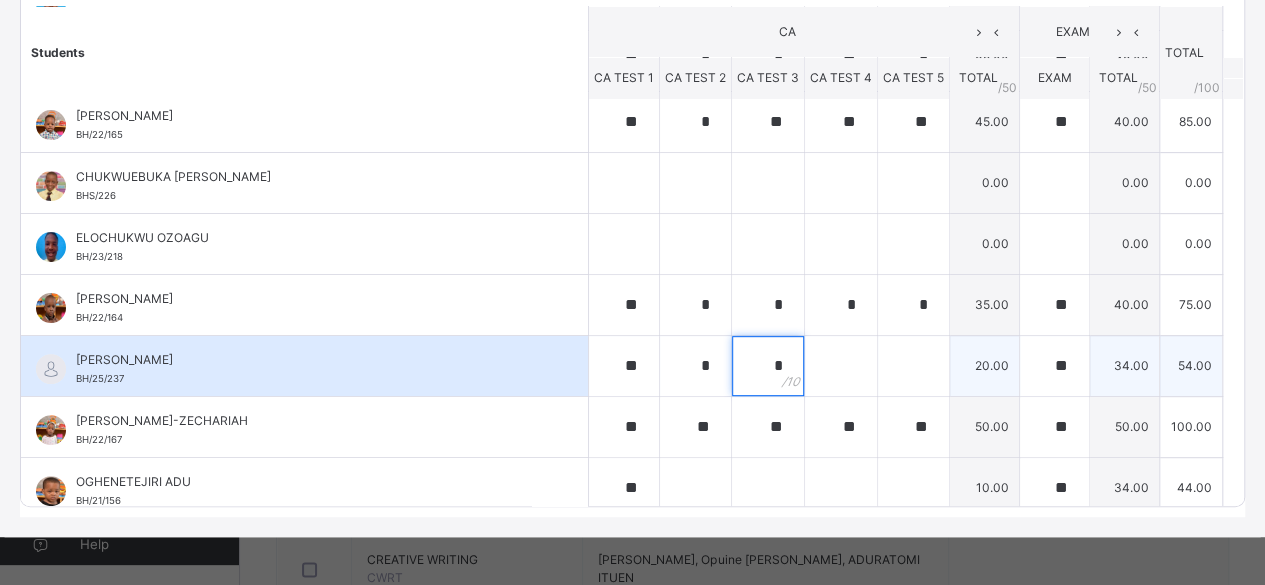 type on "*" 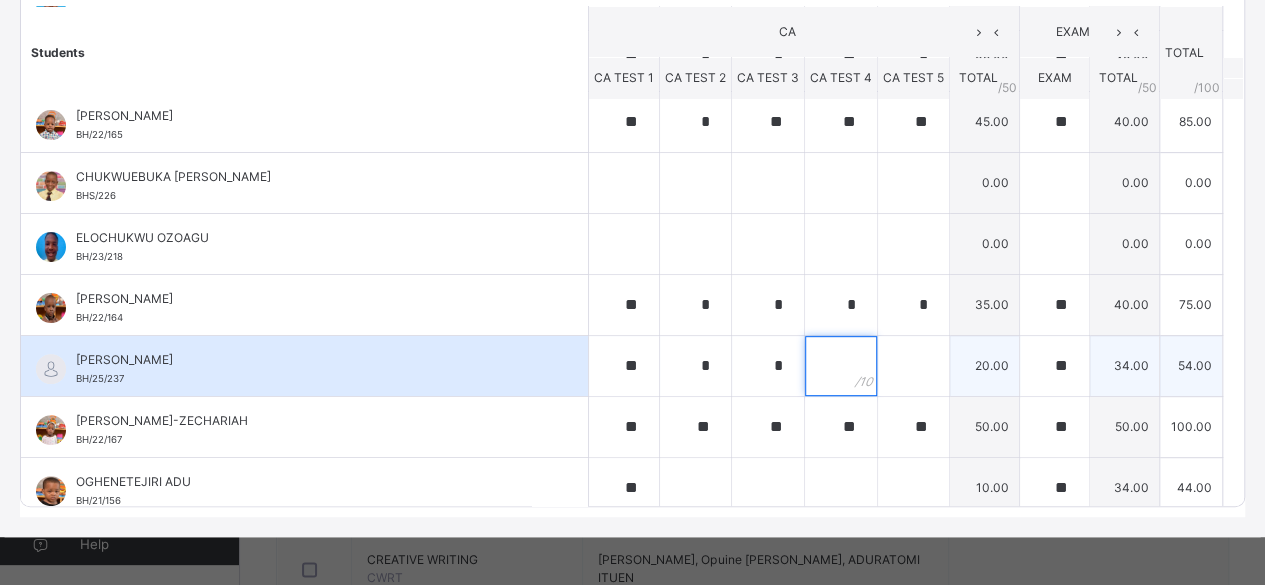 click at bounding box center [841, 366] 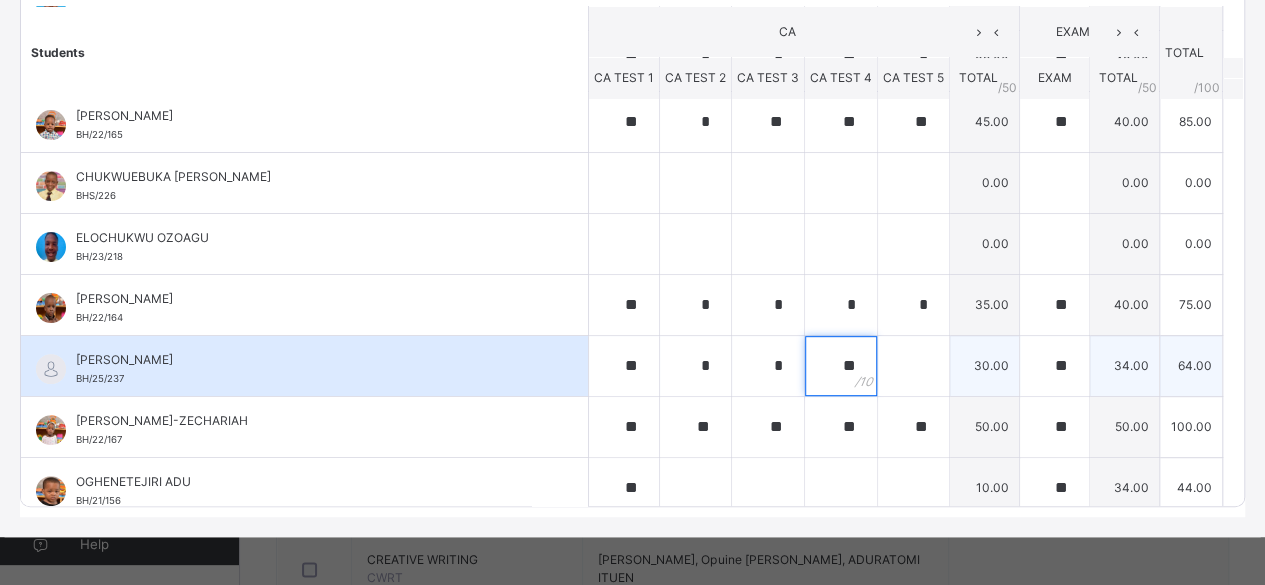 type on "**" 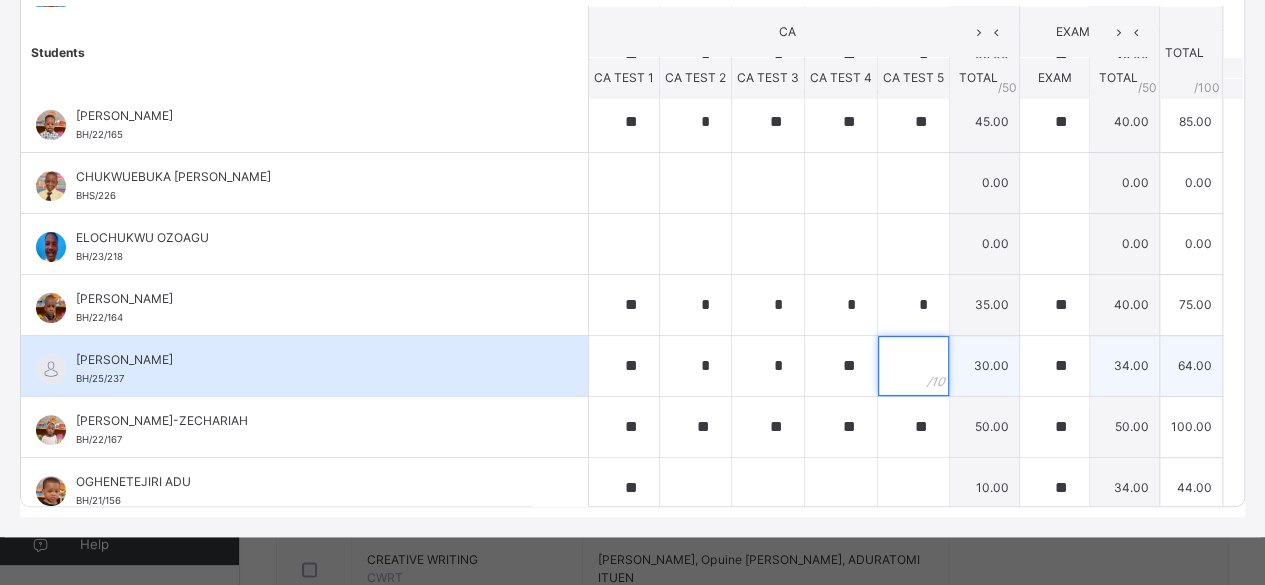 click at bounding box center (913, 366) 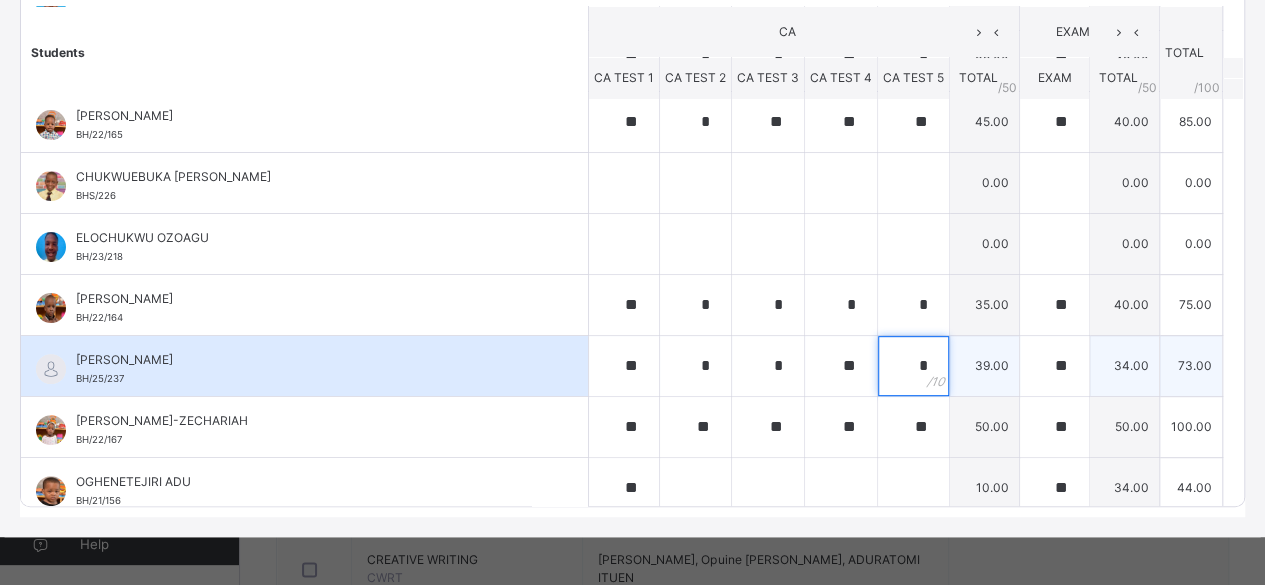 scroll, scrollTop: 198, scrollLeft: 0, axis: vertical 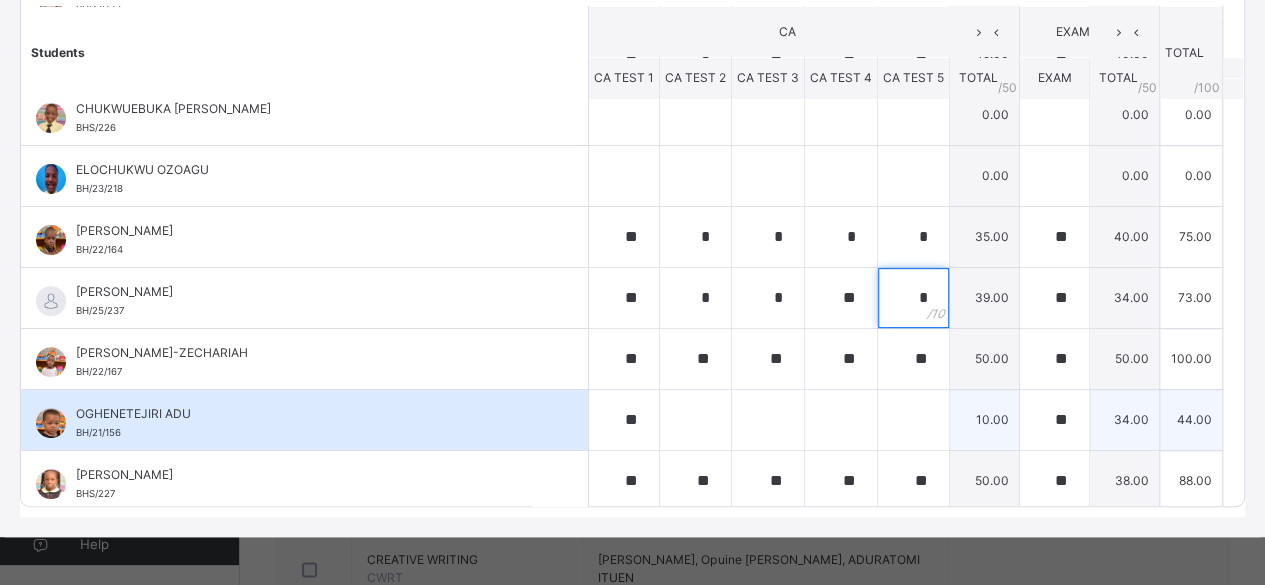 type on "*" 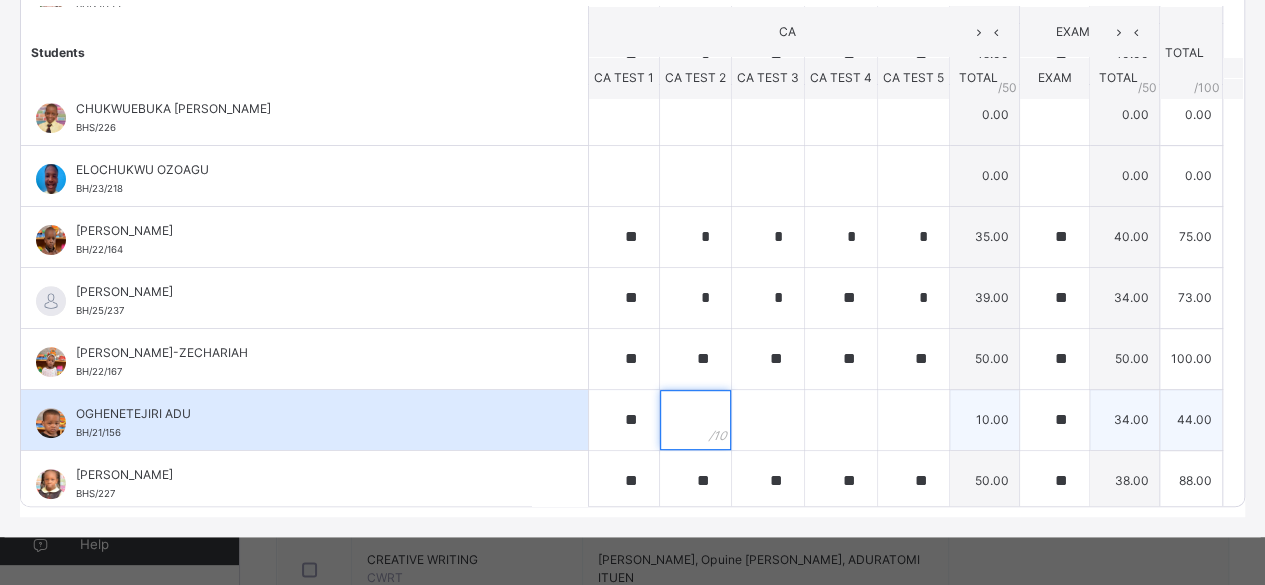 click at bounding box center (695, 420) 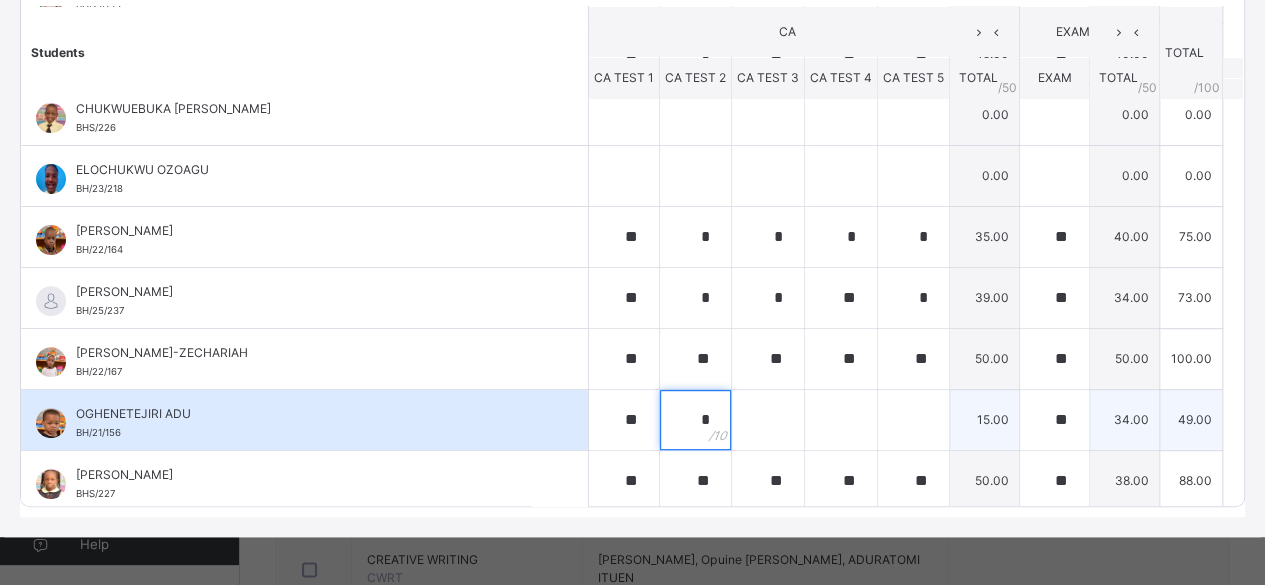 type on "*" 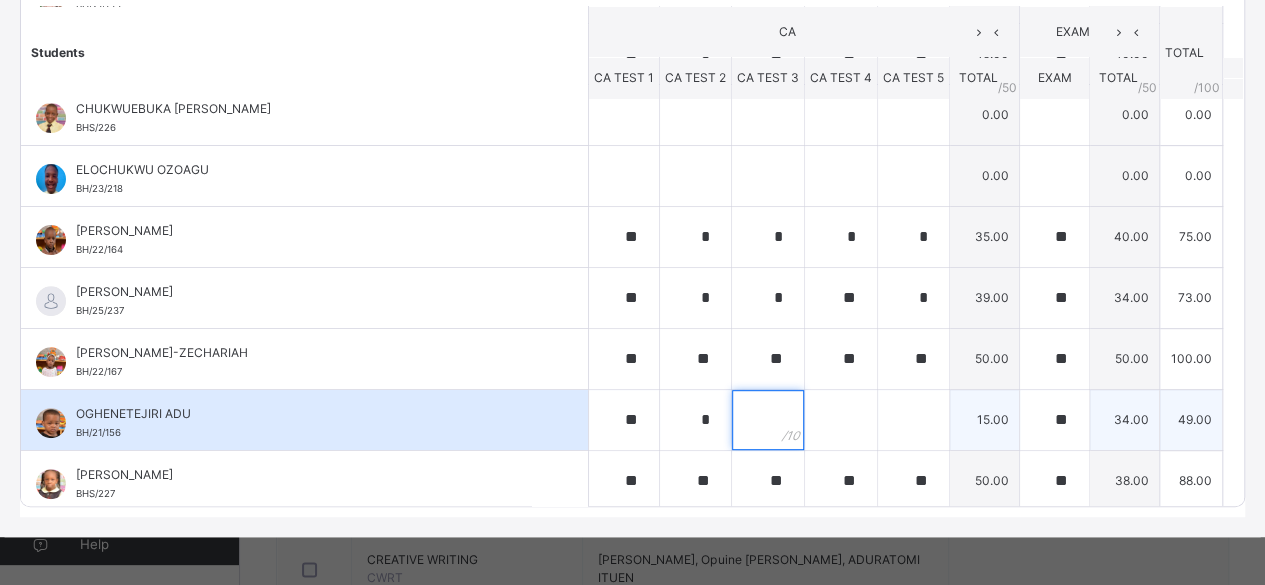 click at bounding box center [768, 420] 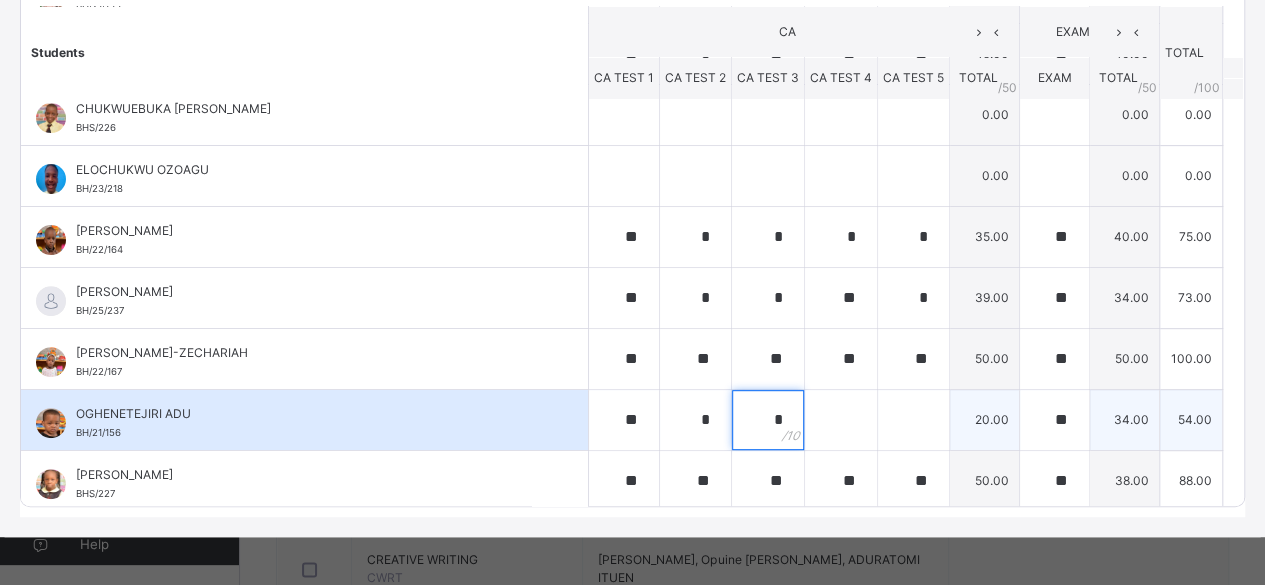 type on "*" 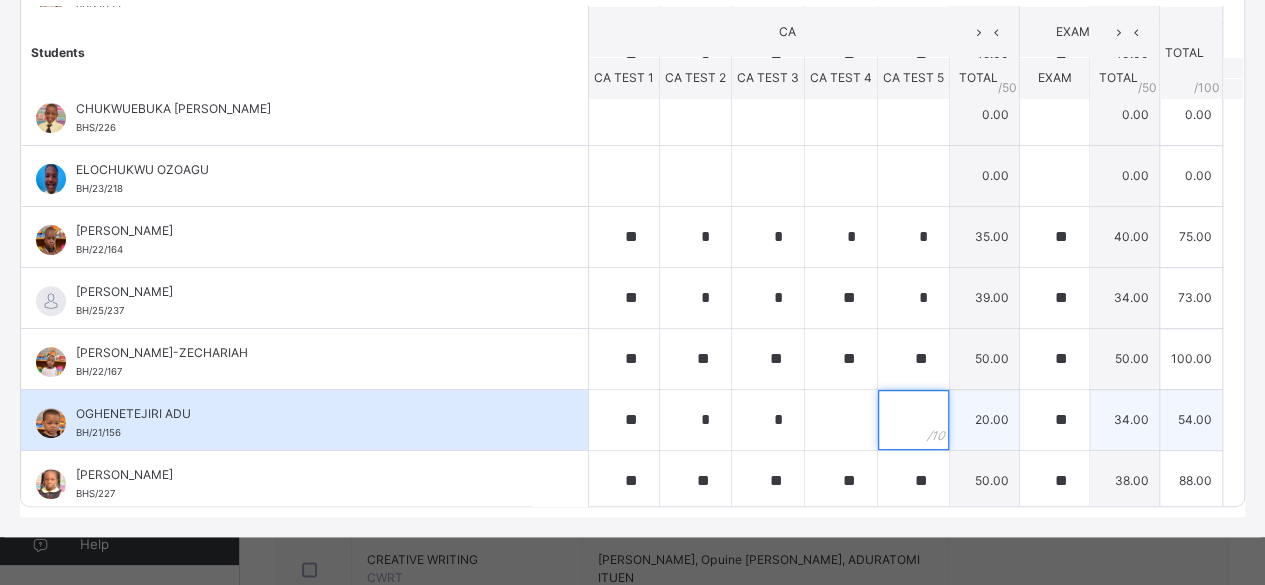 click at bounding box center [913, 420] 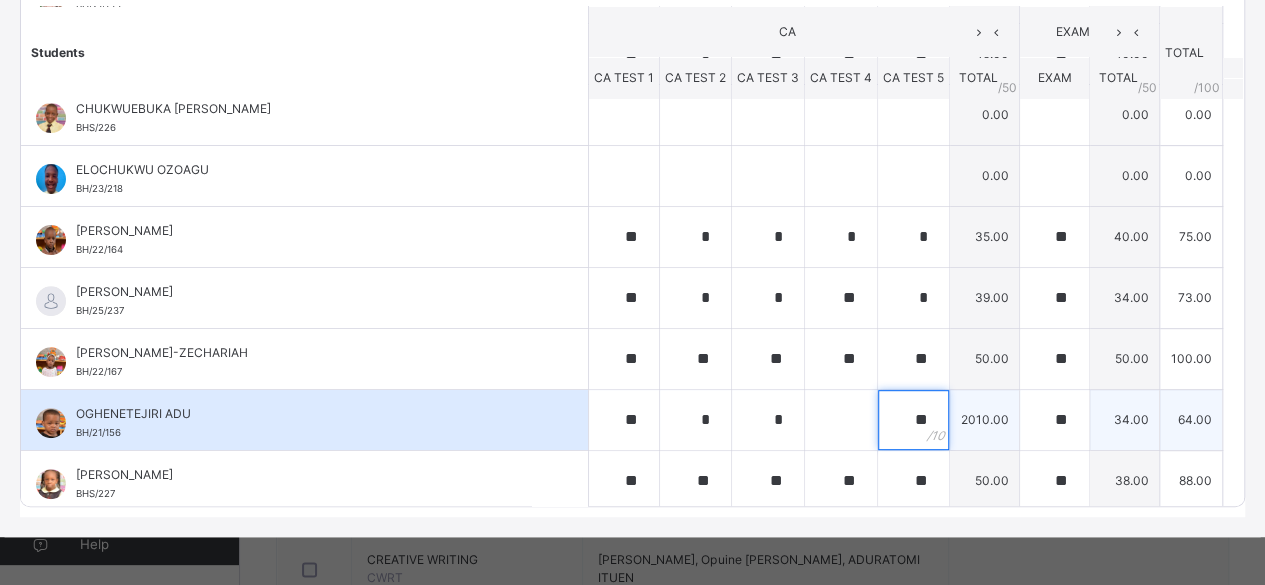 type on "**" 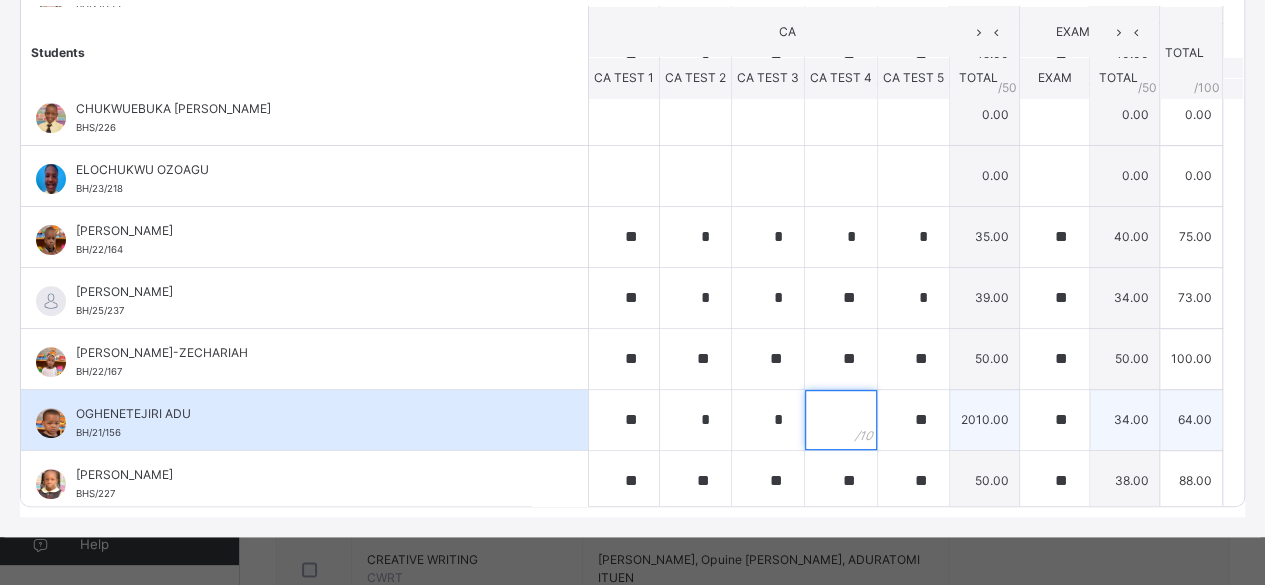 click at bounding box center [841, 420] 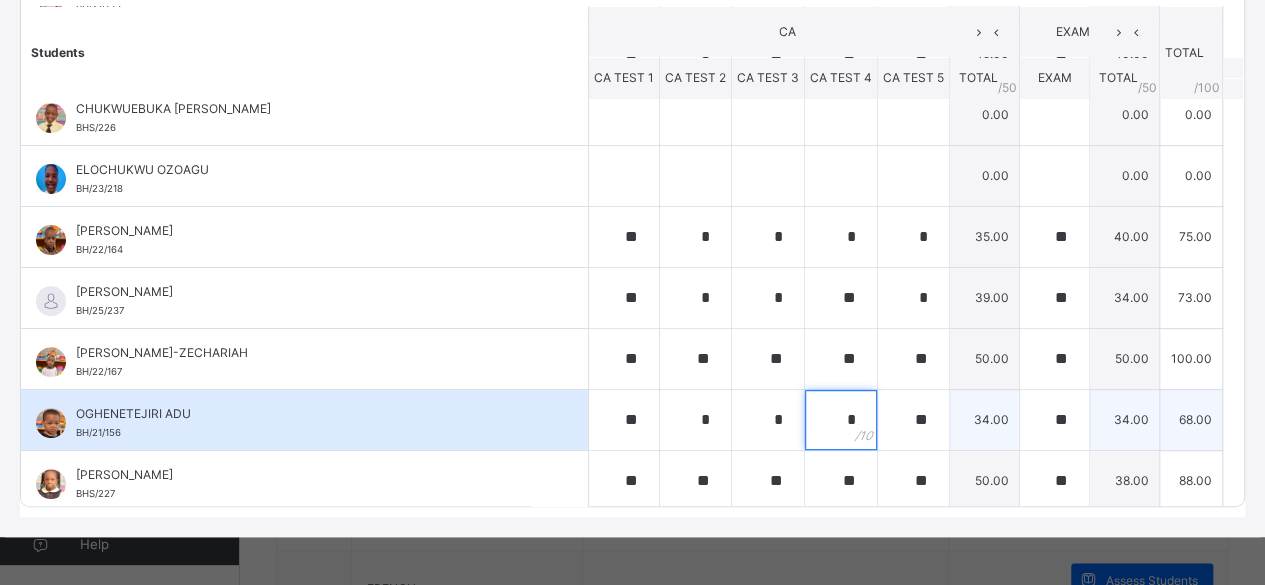scroll, scrollTop: 1042, scrollLeft: 0, axis: vertical 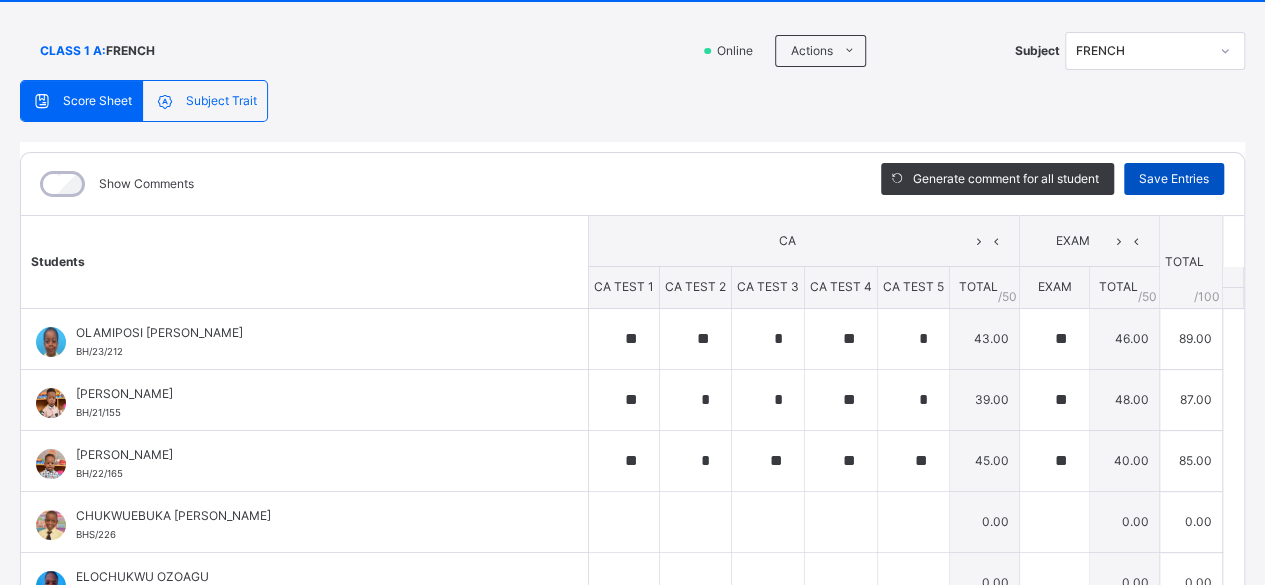 type on "*" 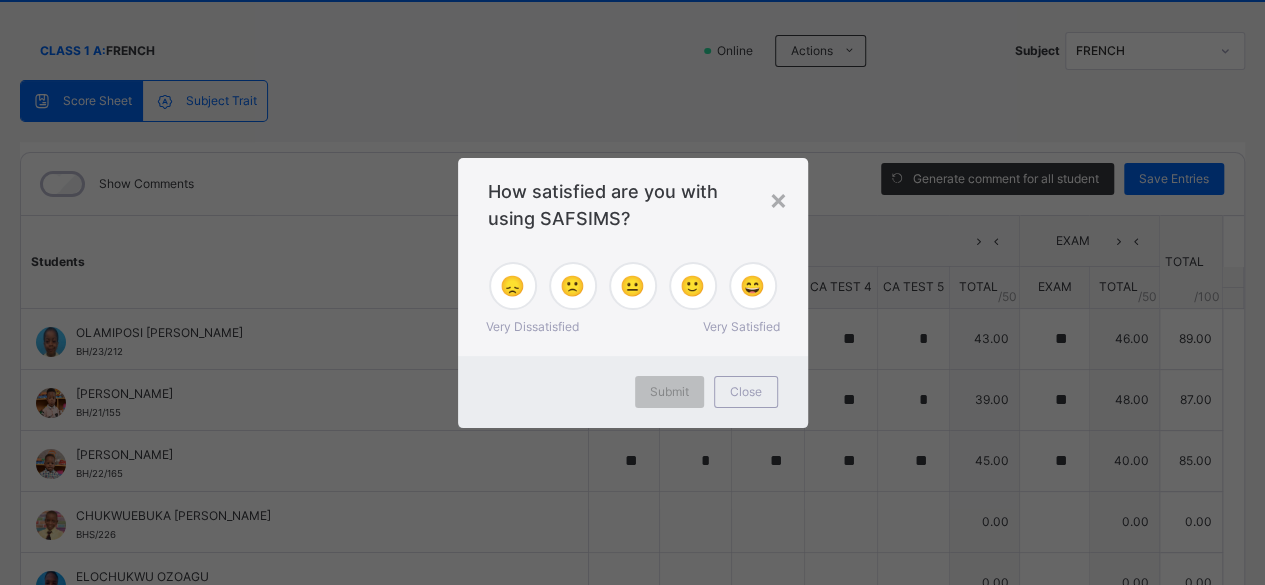 click on "😄" at bounding box center [752, 286] 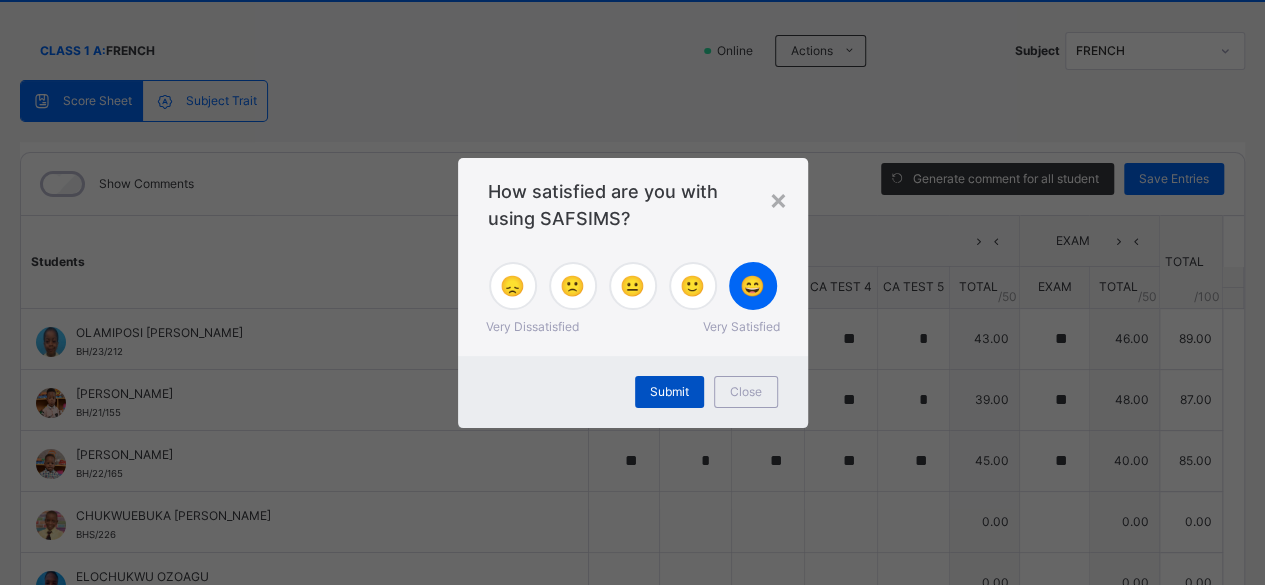 click on "Submit" at bounding box center (669, 392) 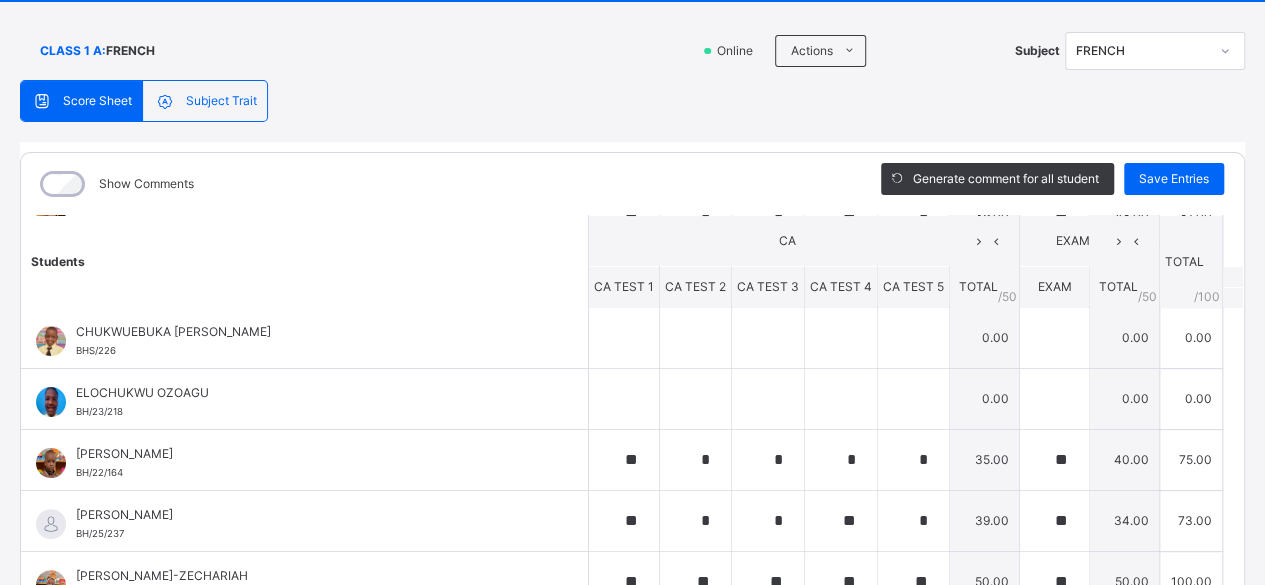 scroll, scrollTop: 198, scrollLeft: 0, axis: vertical 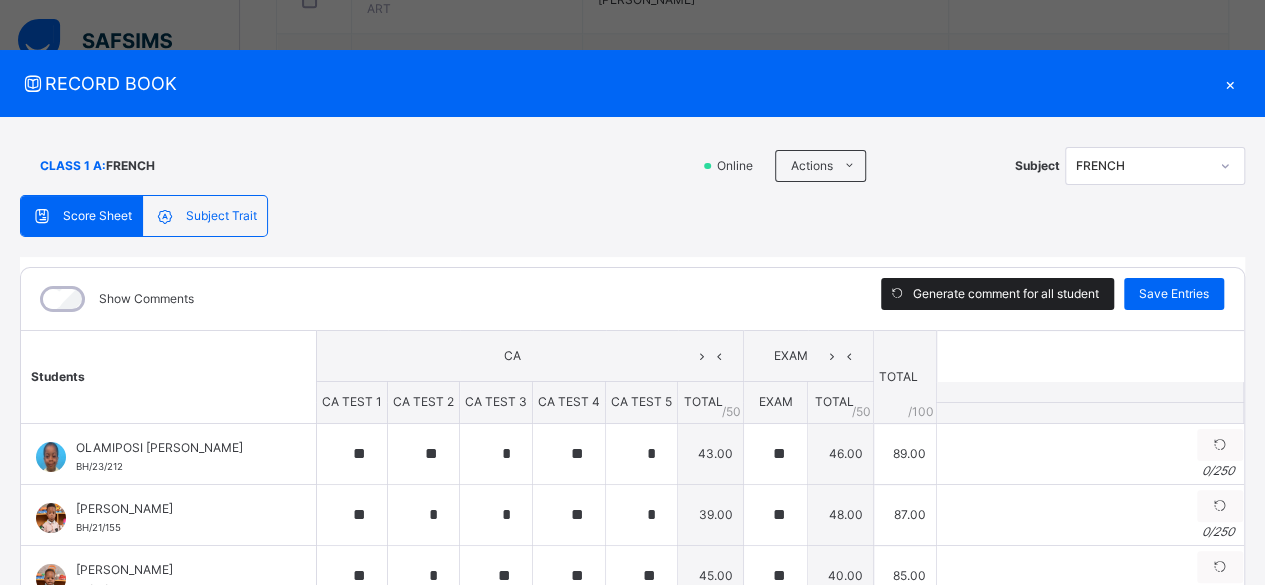 click on "Generate comment for all student" at bounding box center [1006, 294] 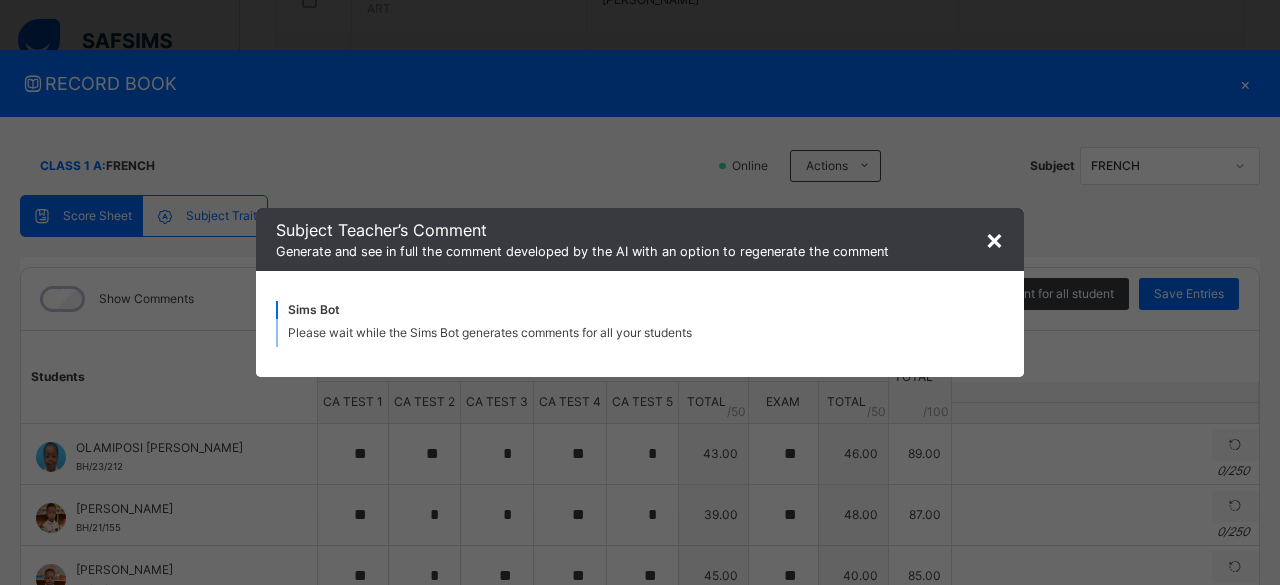click on "×" at bounding box center [994, 239] 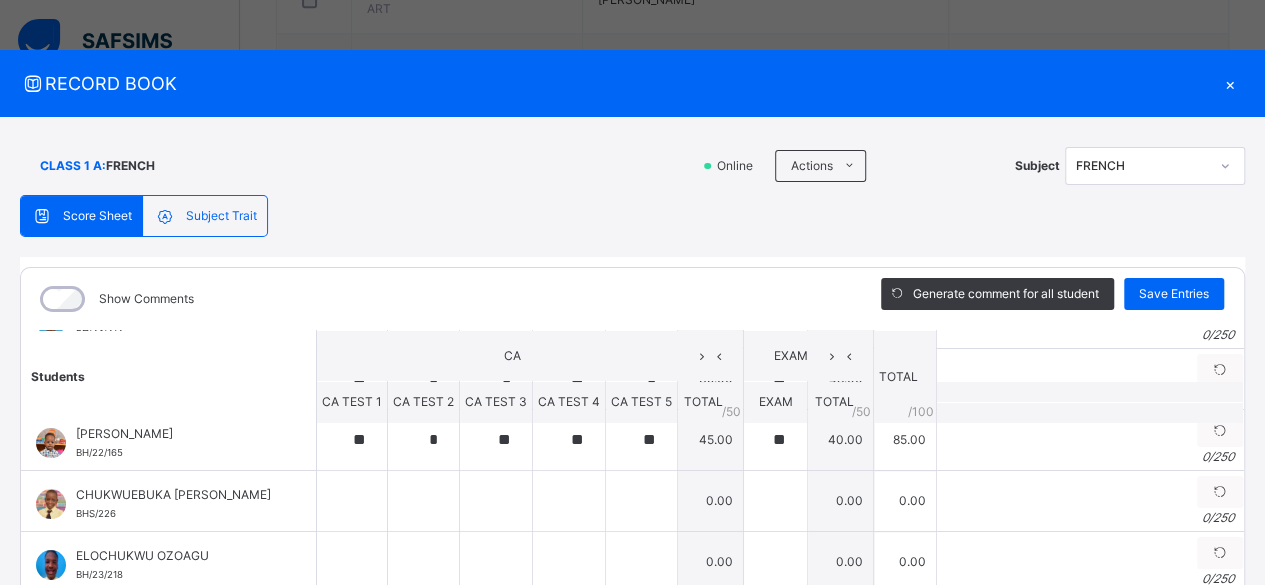 scroll, scrollTop: 214, scrollLeft: 0, axis: vertical 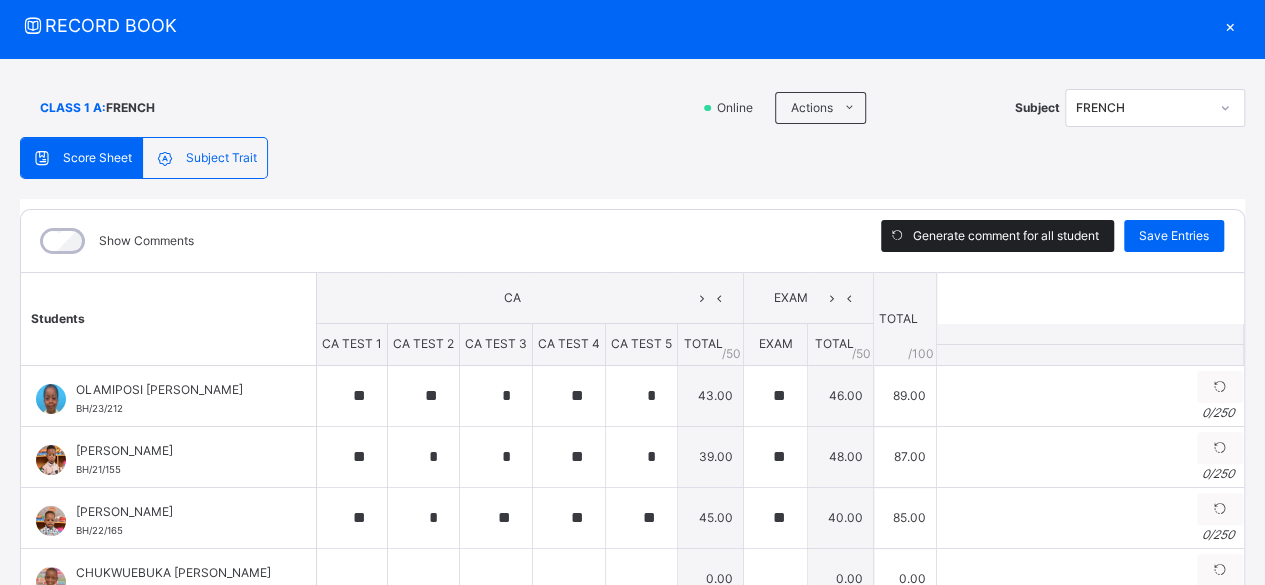 click on "Generate comment for all student" at bounding box center [1006, 236] 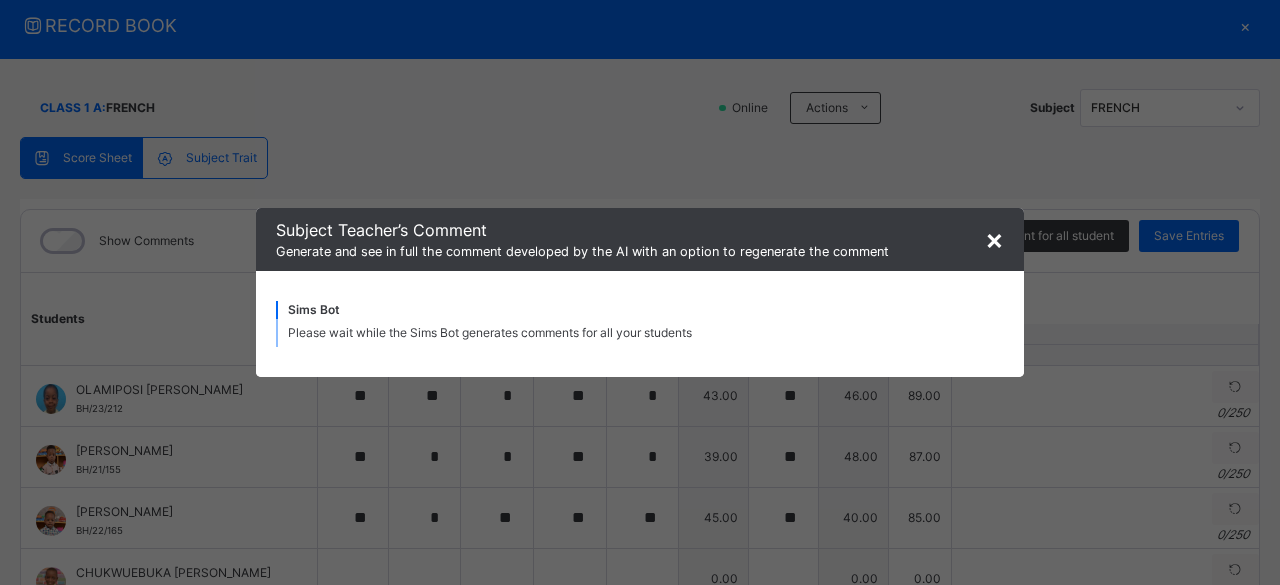 click on "Please wait while the Sims Bot generates comments for all your students" at bounding box center (640, 333) 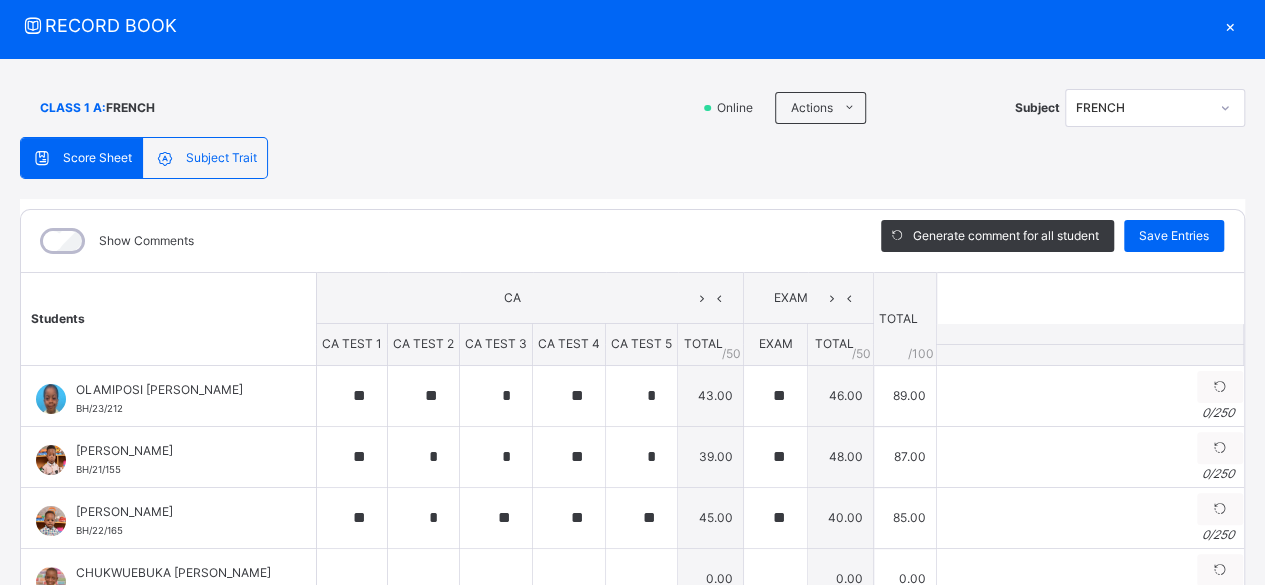 type on "**********" 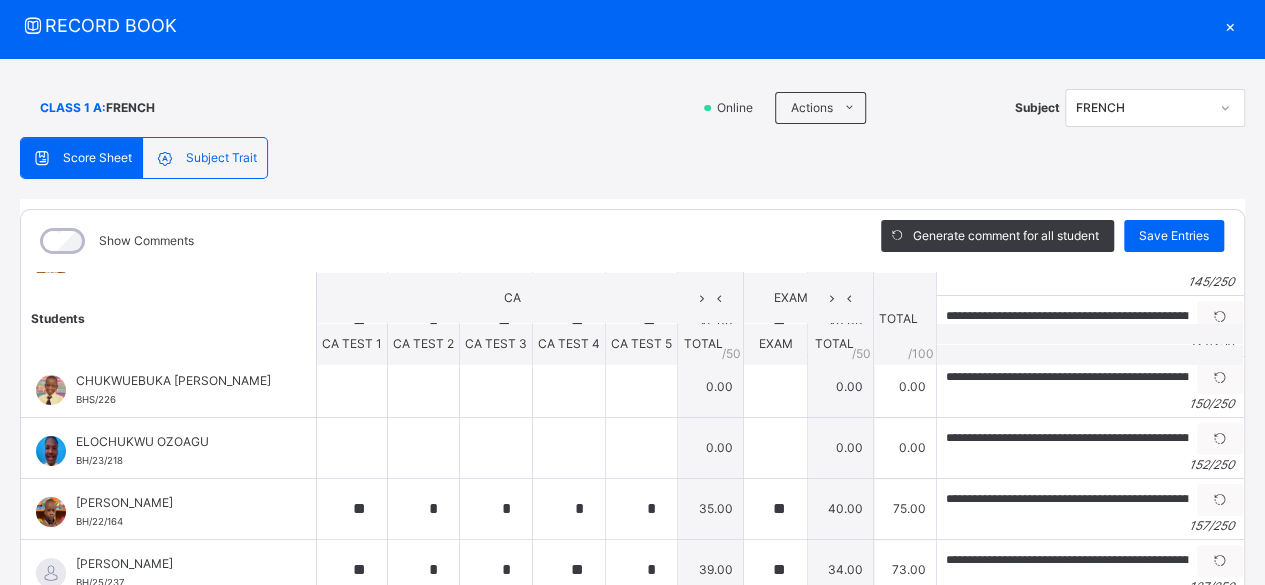 scroll, scrollTop: 214, scrollLeft: 0, axis: vertical 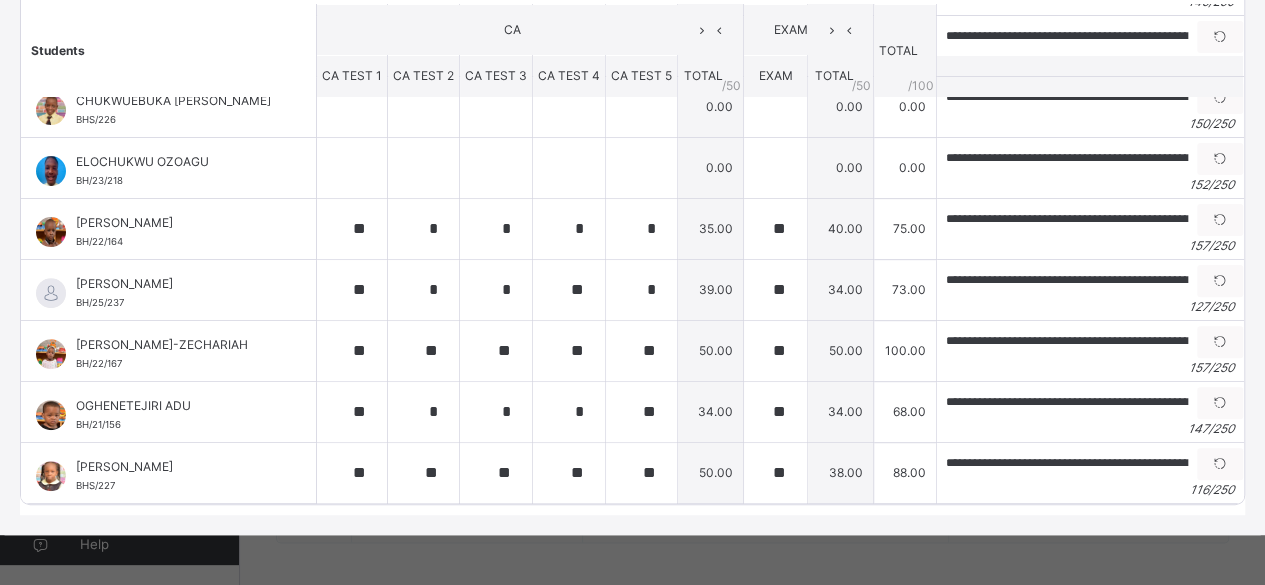 type on "**********" 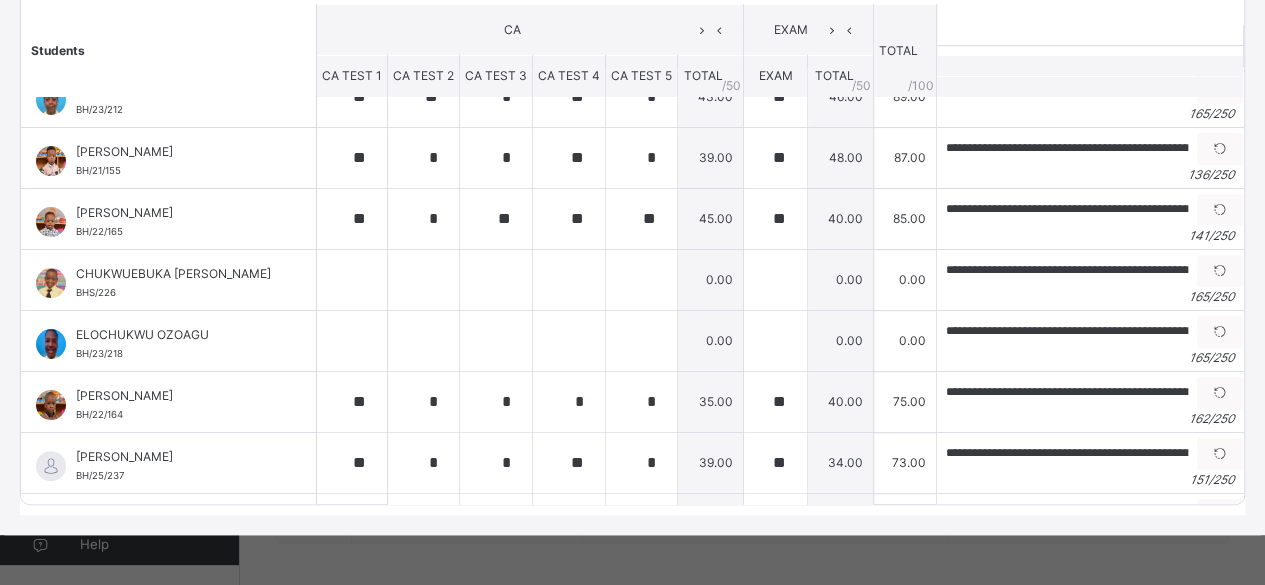 scroll, scrollTop: 27, scrollLeft: 0, axis: vertical 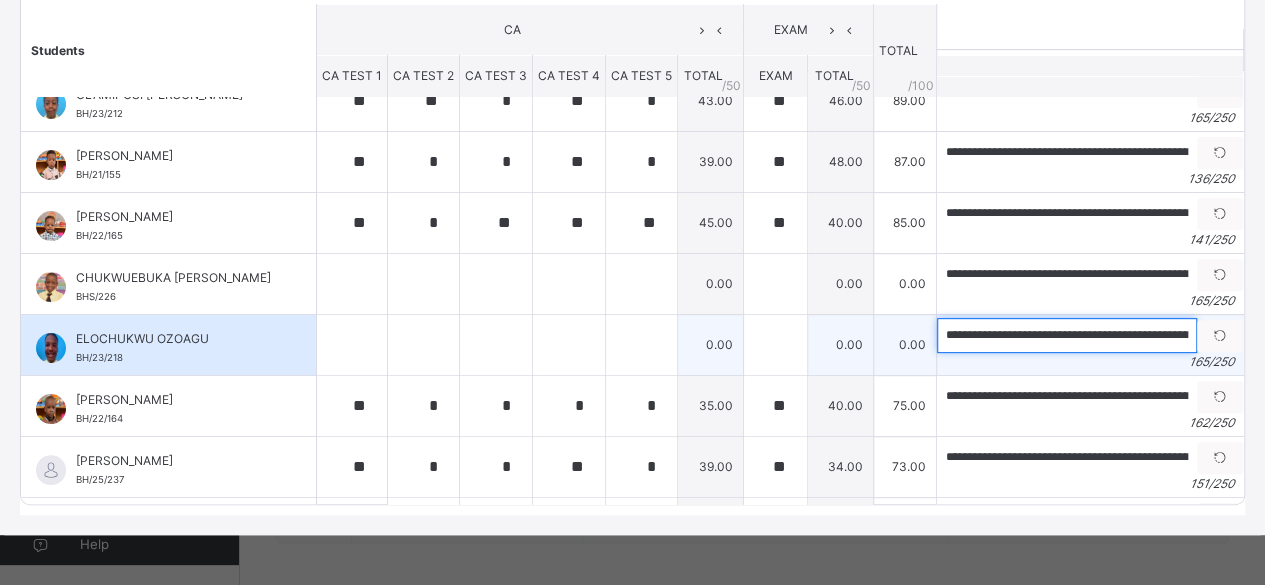 click on "**********" at bounding box center (1067, 335) 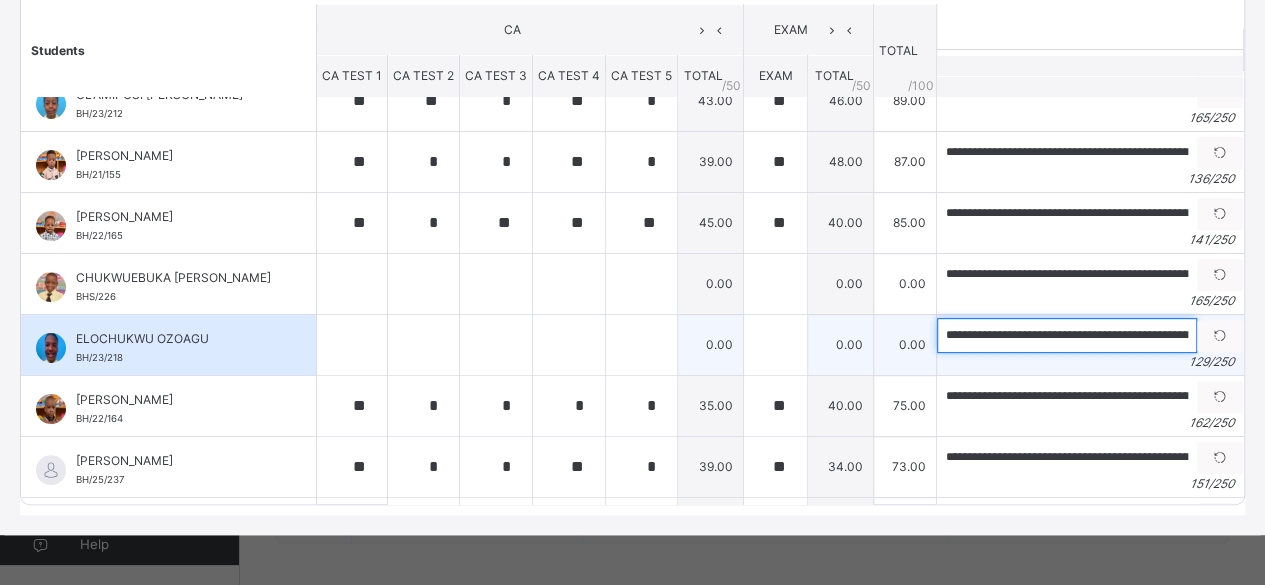 click on "**********" at bounding box center (1067, 335) 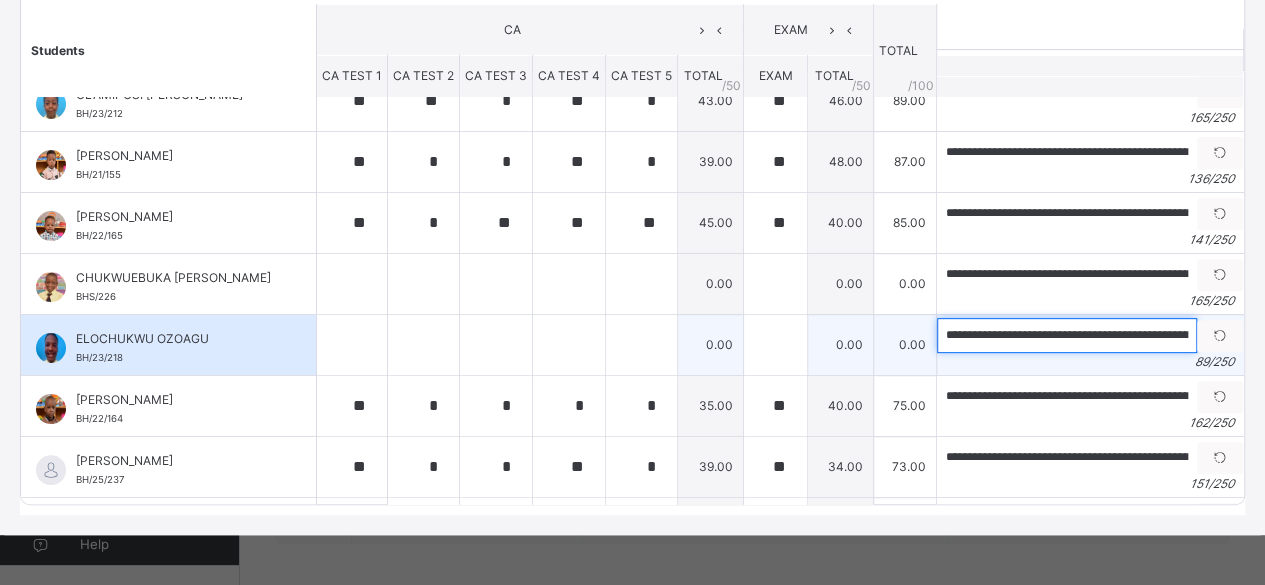 click on "**********" at bounding box center (1067, 335) 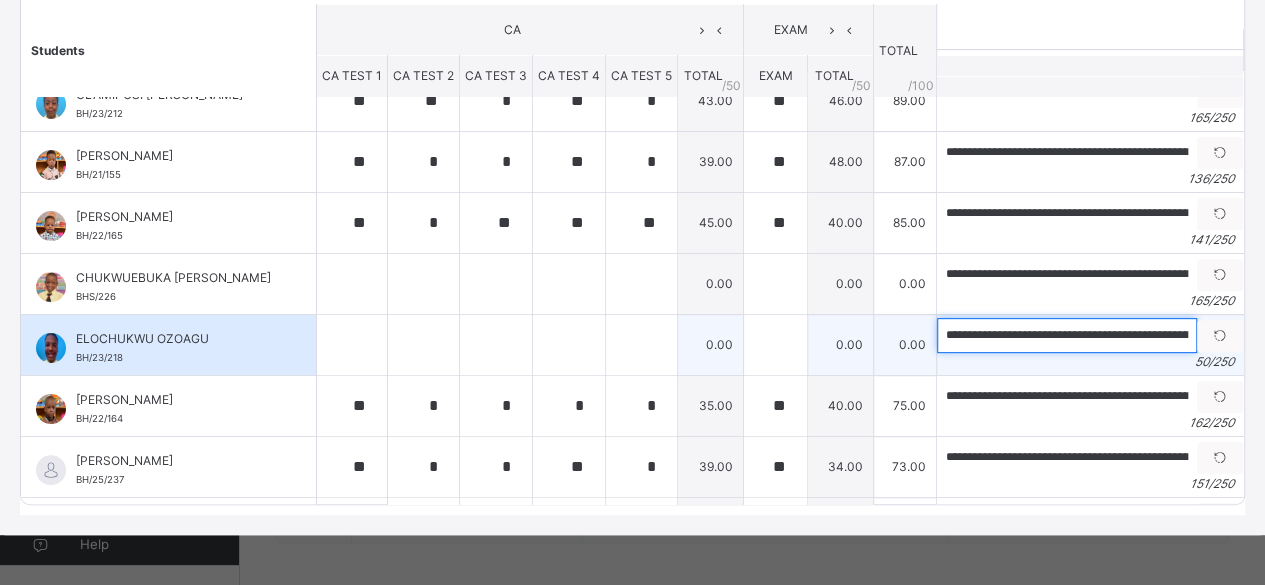 click on "**********" at bounding box center (1067, 335) 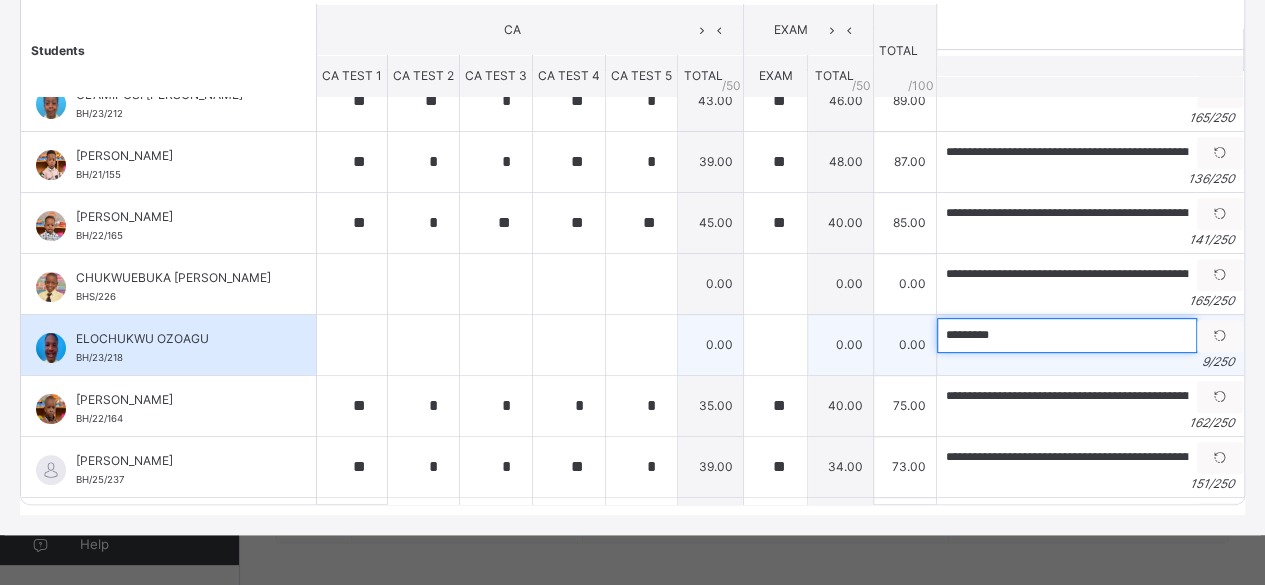 click on "*********" at bounding box center (1067, 335) 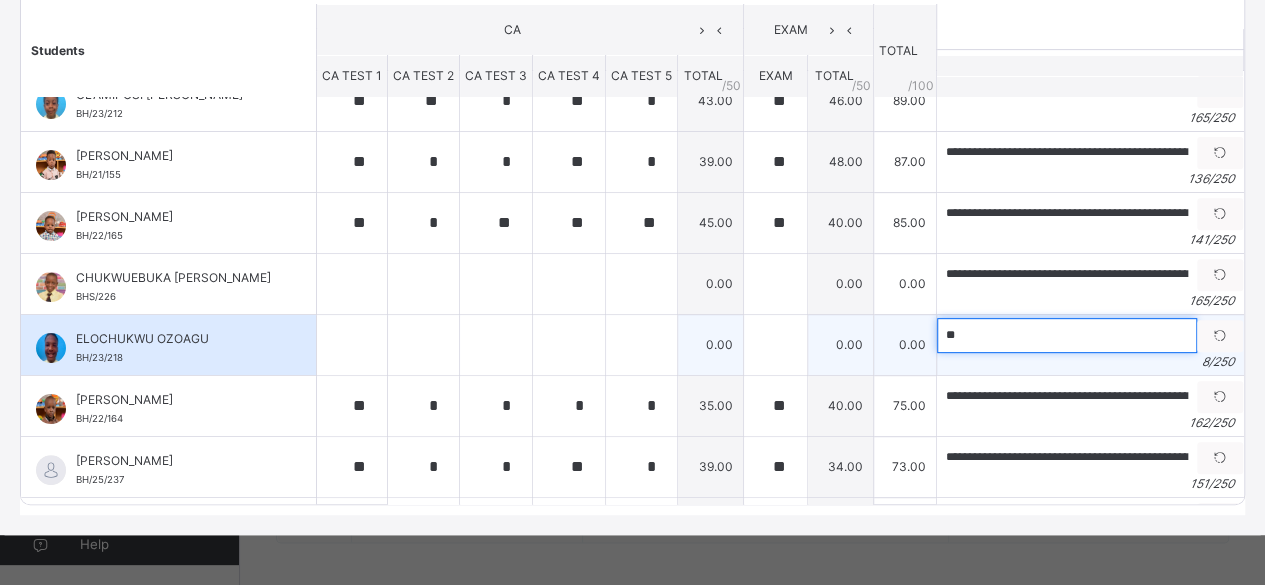 type on "*" 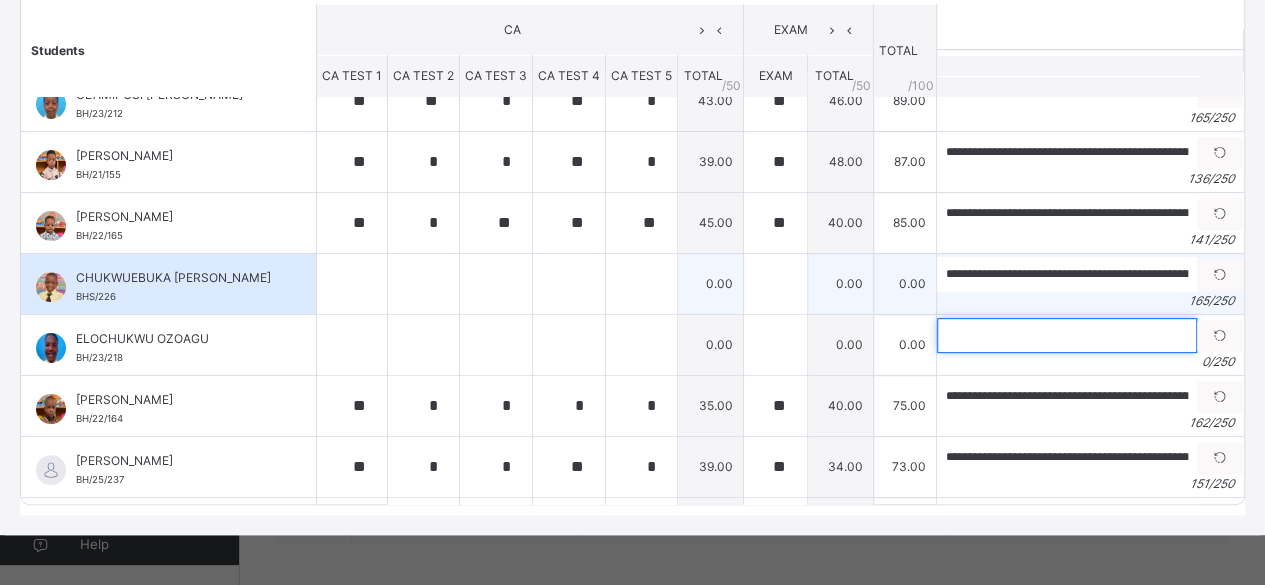 type 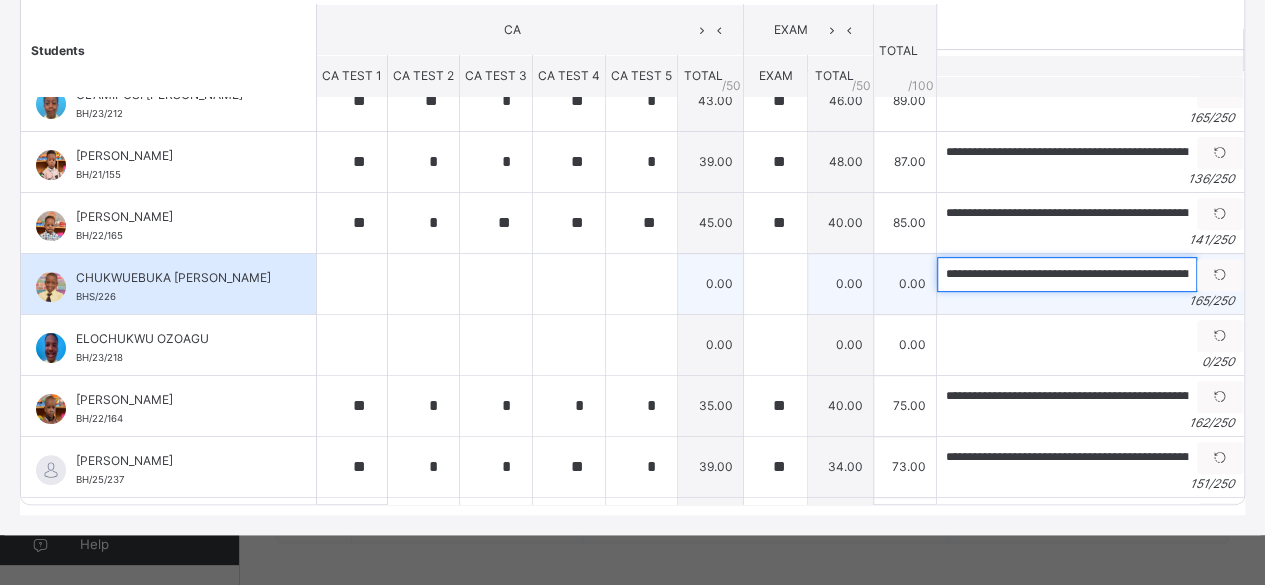 click on "**********" at bounding box center (1067, 274) 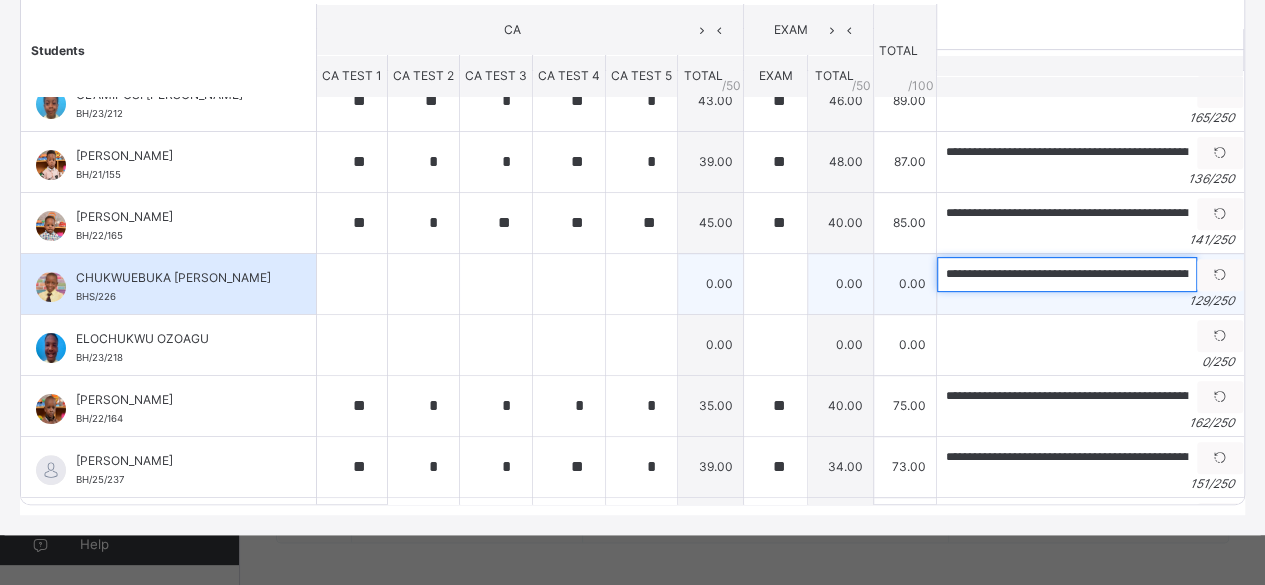 click on "**********" at bounding box center [1067, 274] 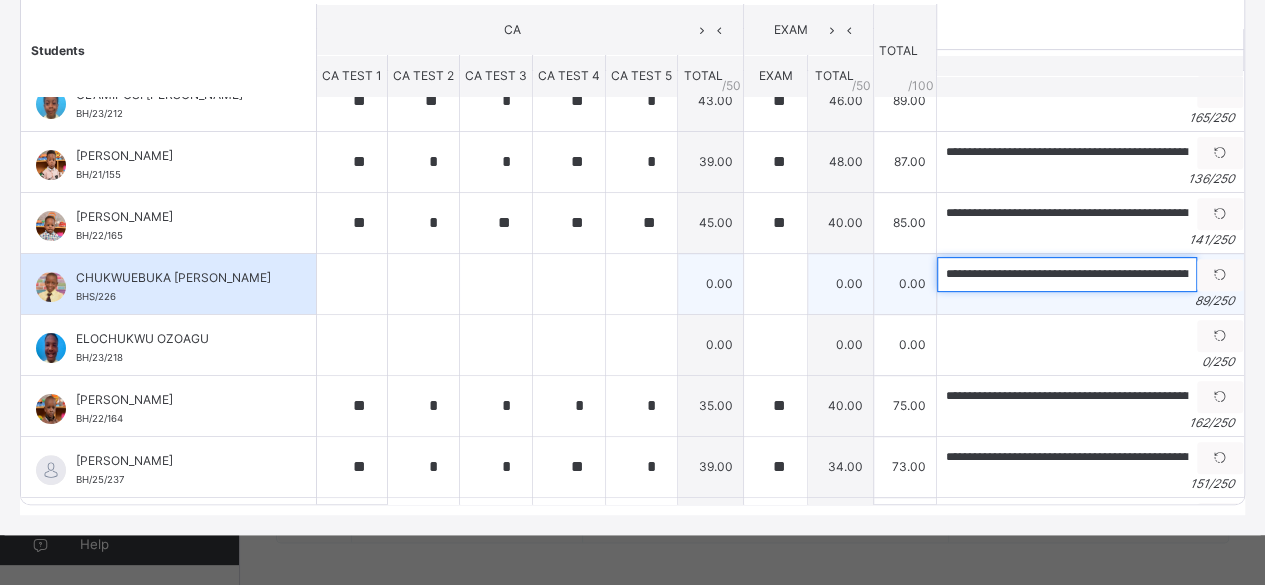 click on "**********" at bounding box center [1067, 274] 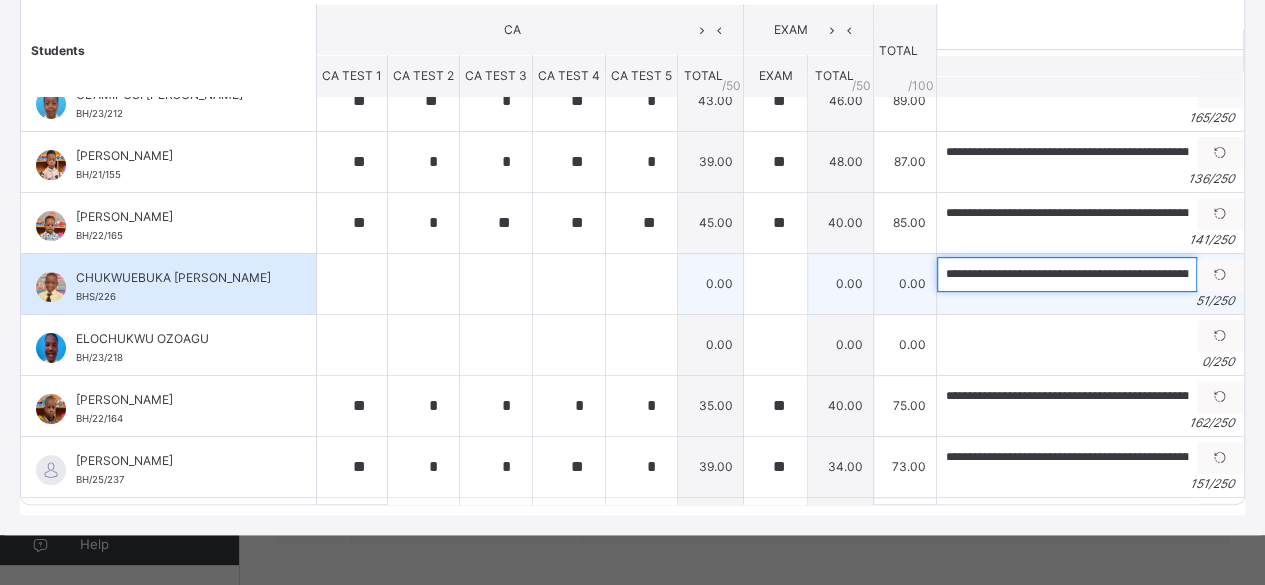 click on "**********" at bounding box center [1067, 274] 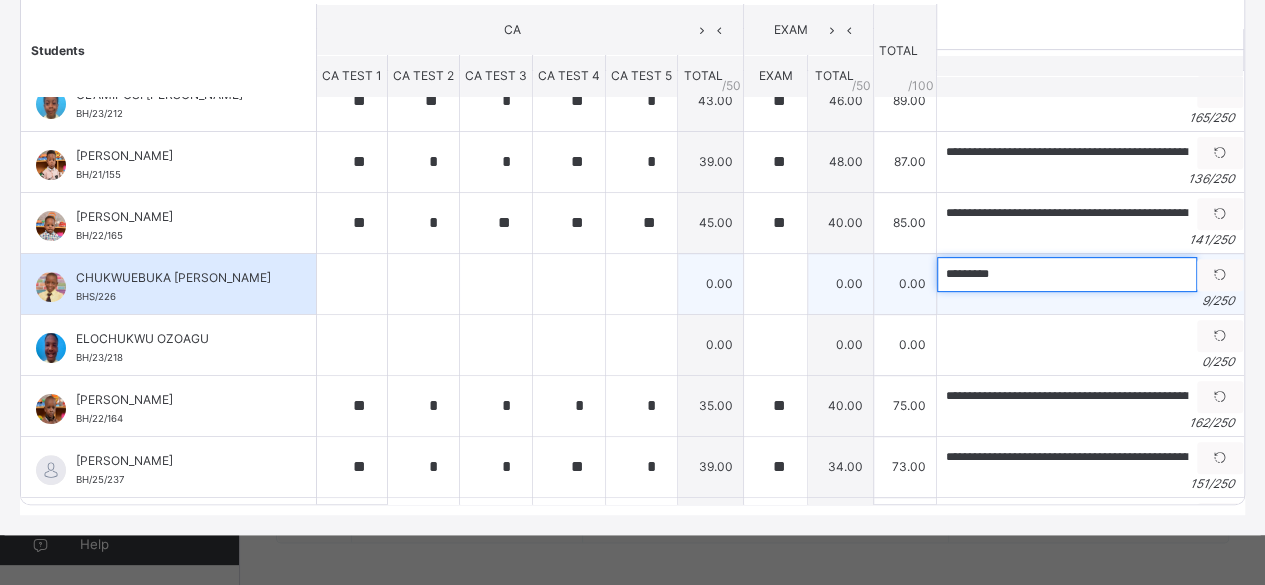 click on "*********" at bounding box center (1067, 274) 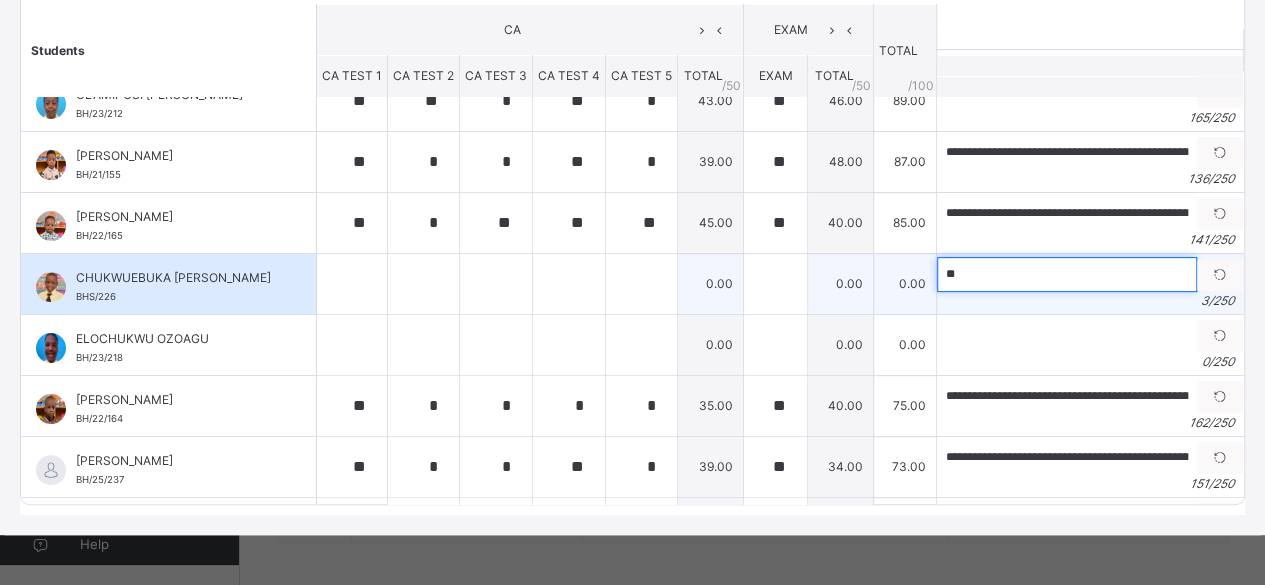type on "*" 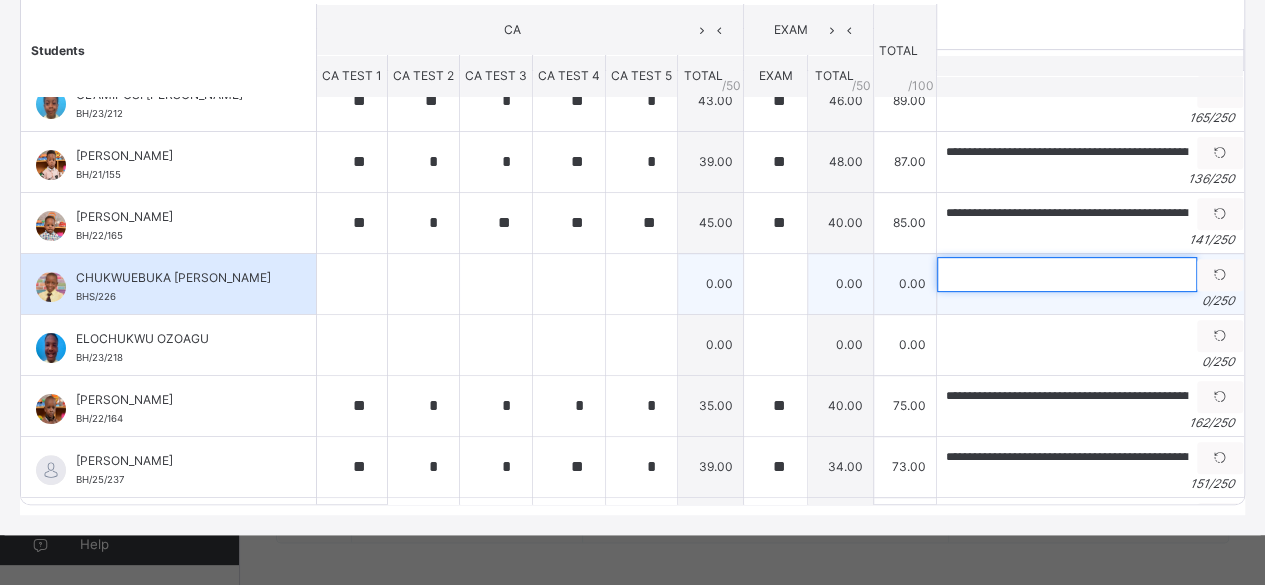 scroll, scrollTop: 0, scrollLeft: 0, axis: both 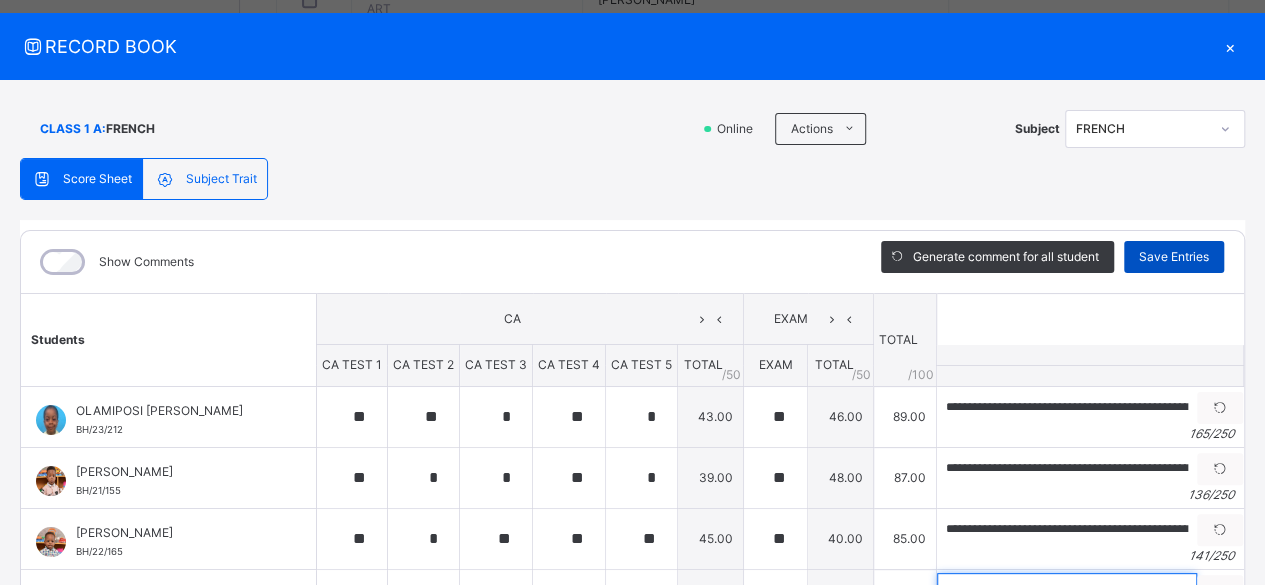 type 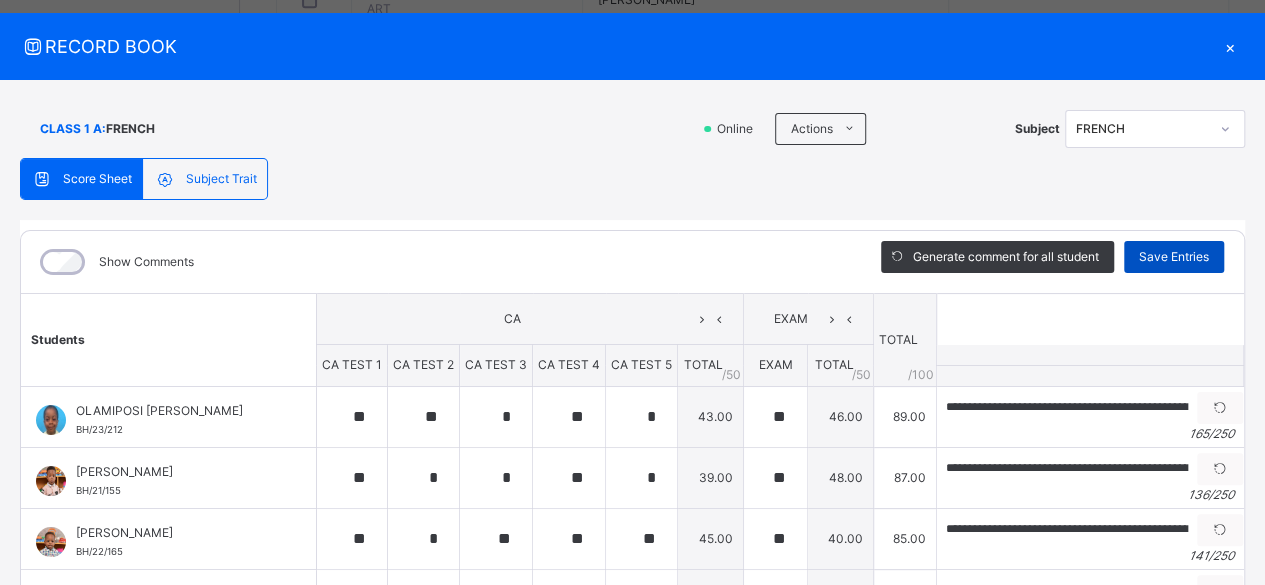 click on "Save Entries" at bounding box center (1174, 257) 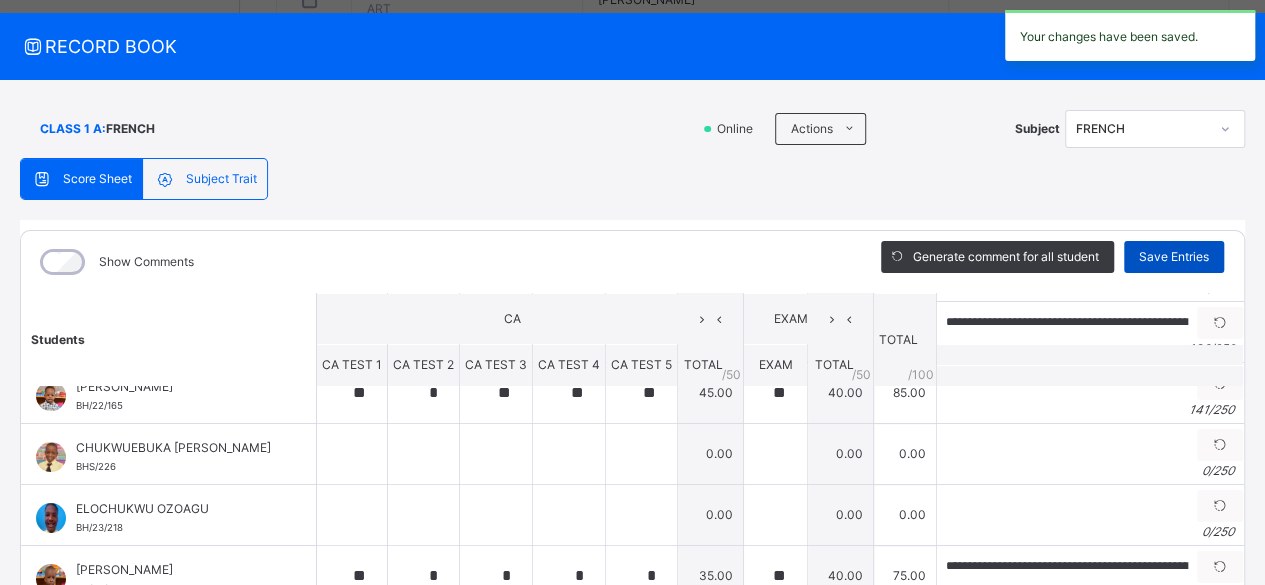 scroll, scrollTop: 214, scrollLeft: 0, axis: vertical 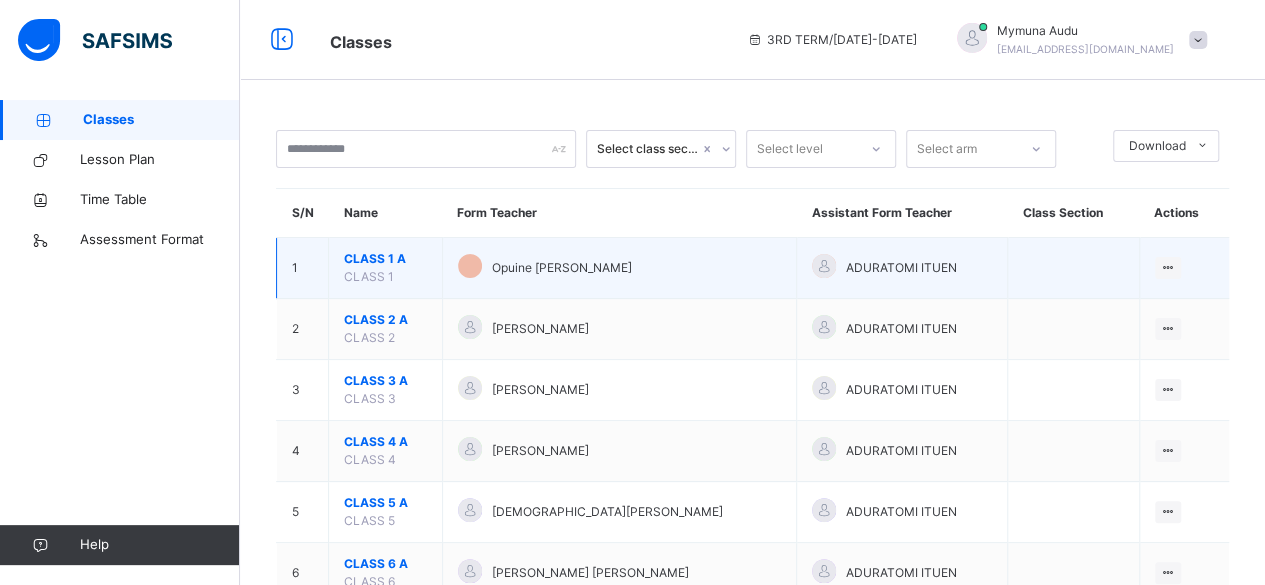 click on "CLASS 1   A" at bounding box center [385, 259] 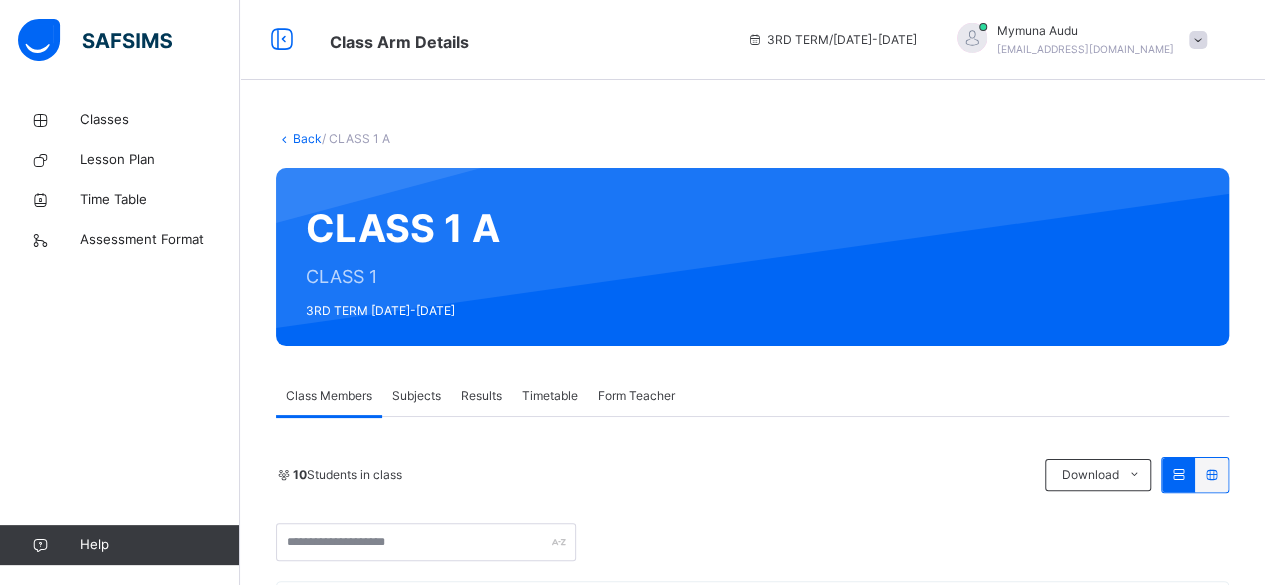 click on "Subjects" at bounding box center (416, 396) 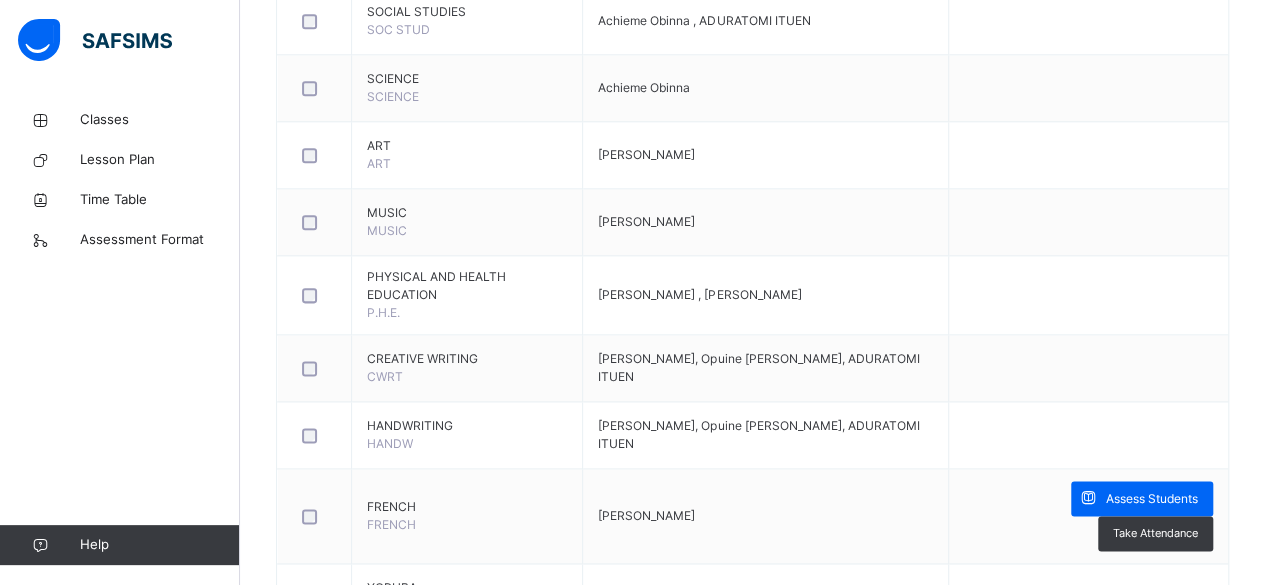 scroll, scrollTop: 1148, scrollLeft: 0, axis: vertical 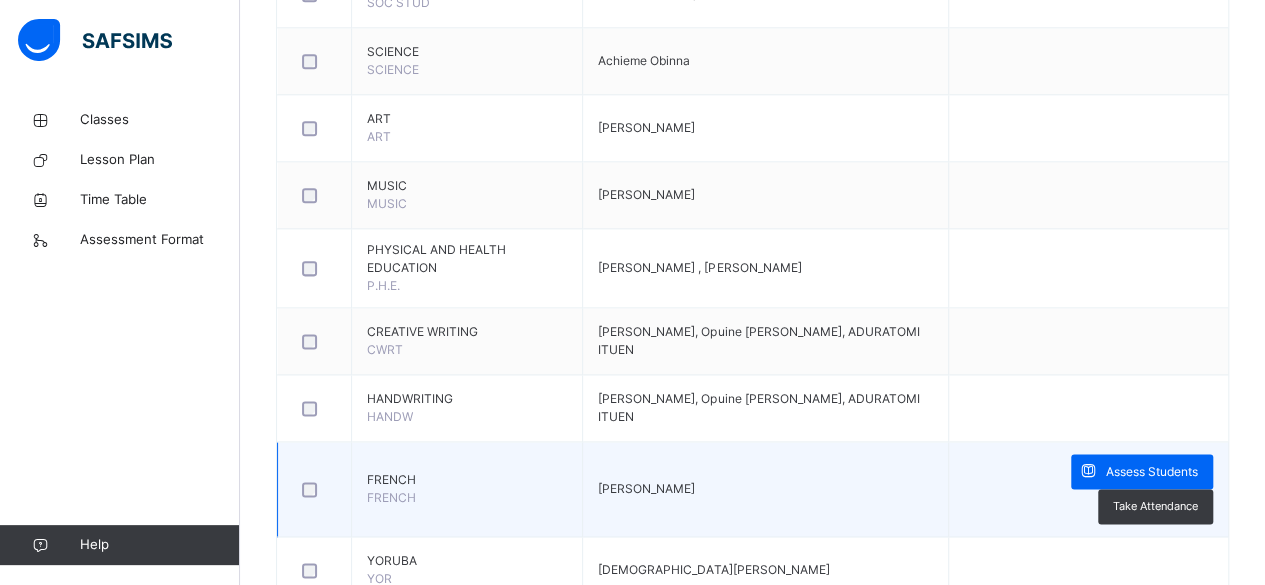 click on "FRENCH" at bounding box center (467, 480) 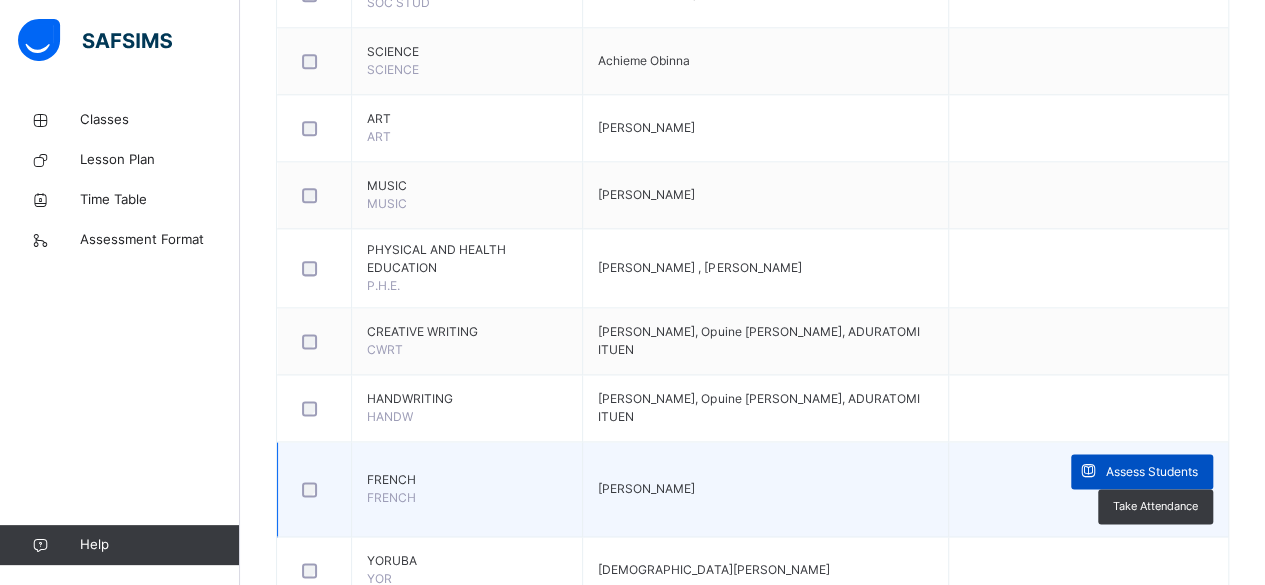 click on "Assess Students" at bounding box center (1152, 472) 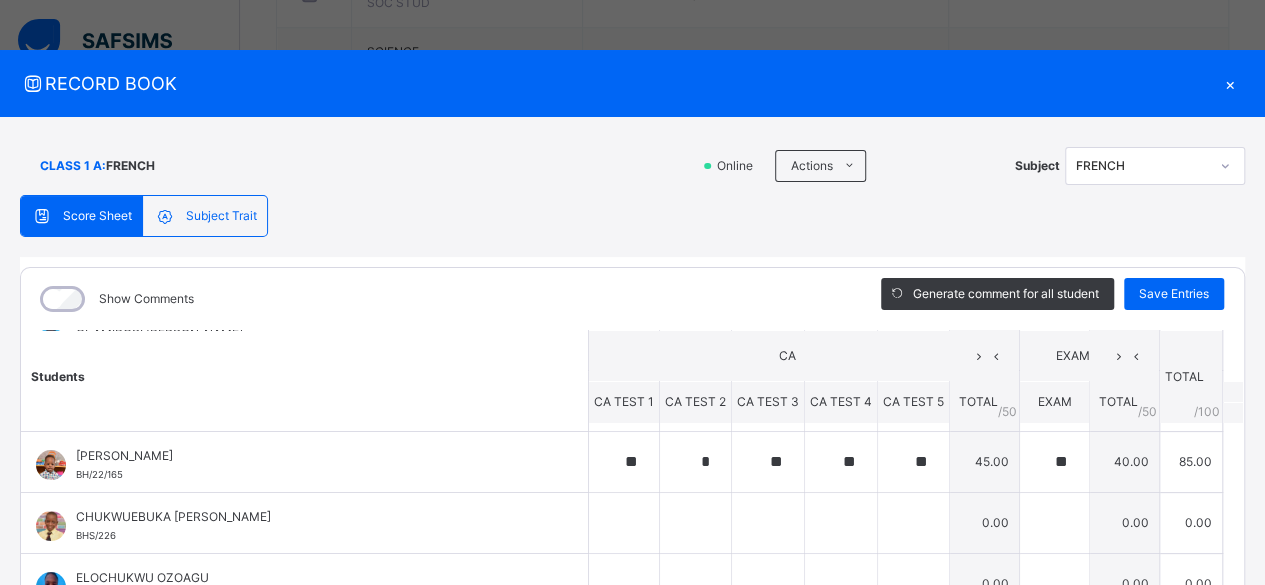 scroll, scrollTop: 198, scrollLeft: 0, axis: vertical 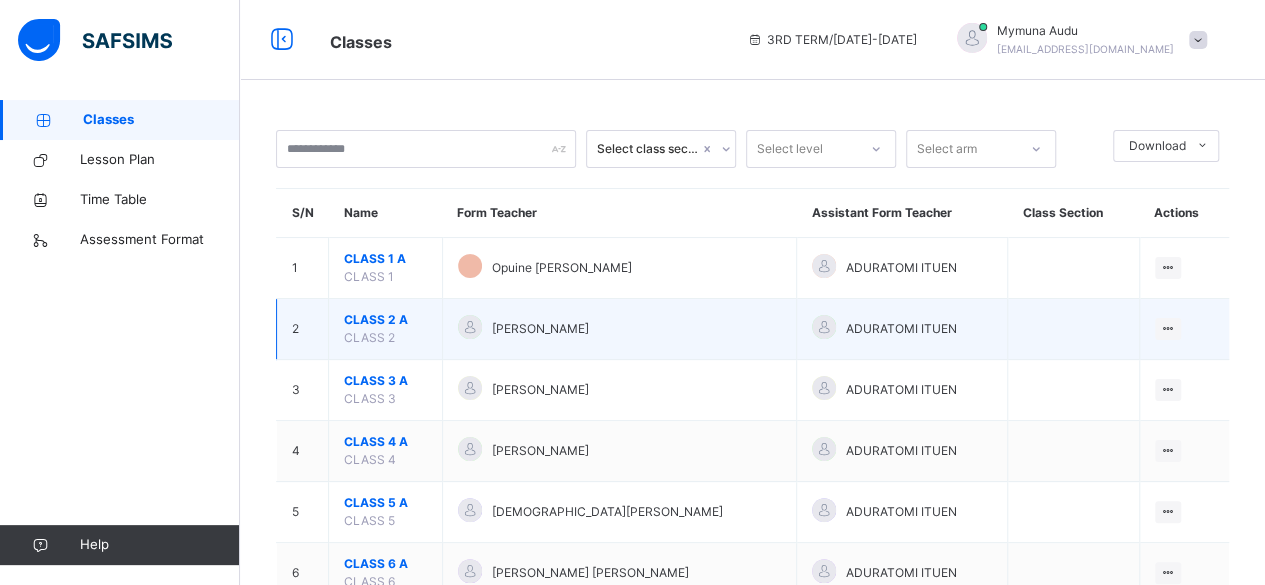 click on "CLASS 2   A" at bounding box center [385, 320] 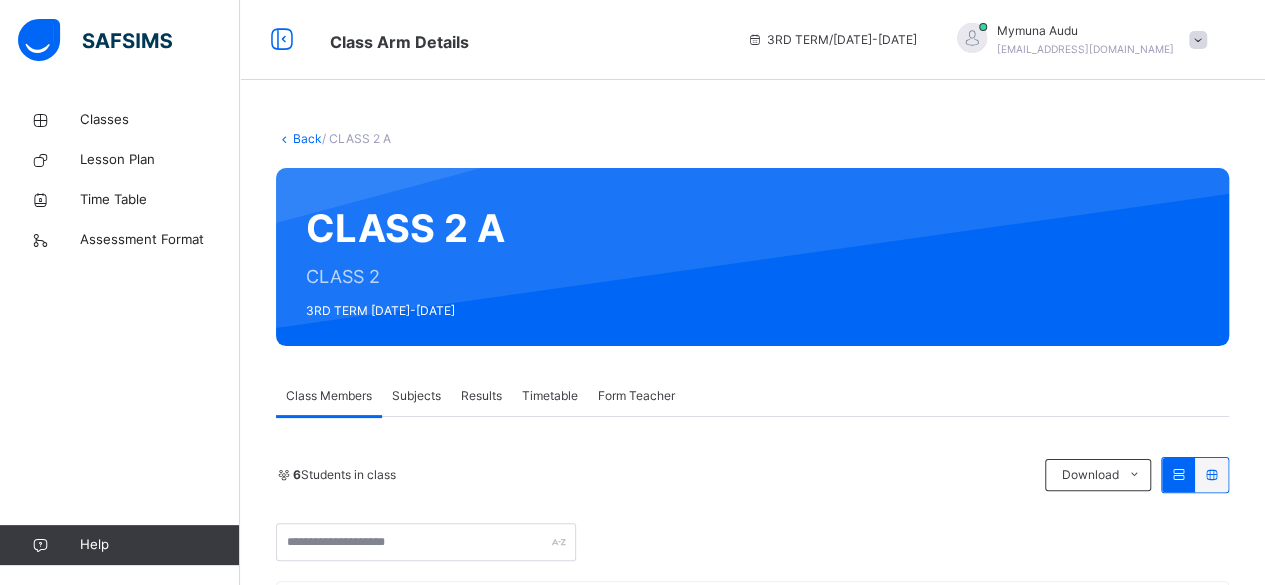 click on "Subjects" at bounding box center [416, 396] 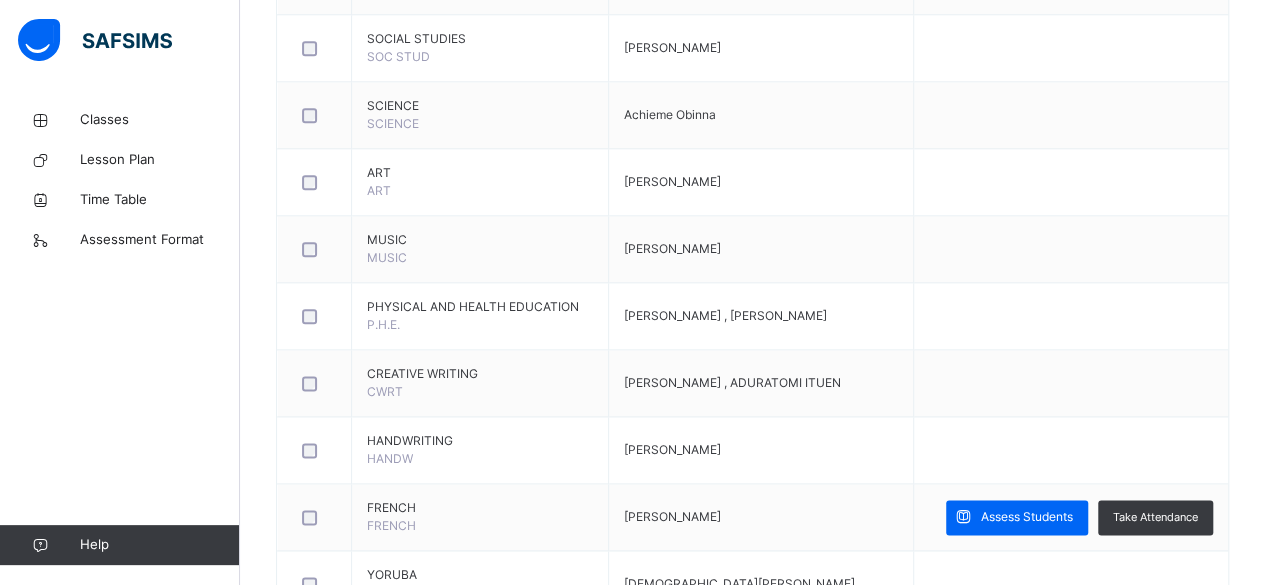 scroll, scrollTop: 1099, scrollLeft: 0, axis: vertical 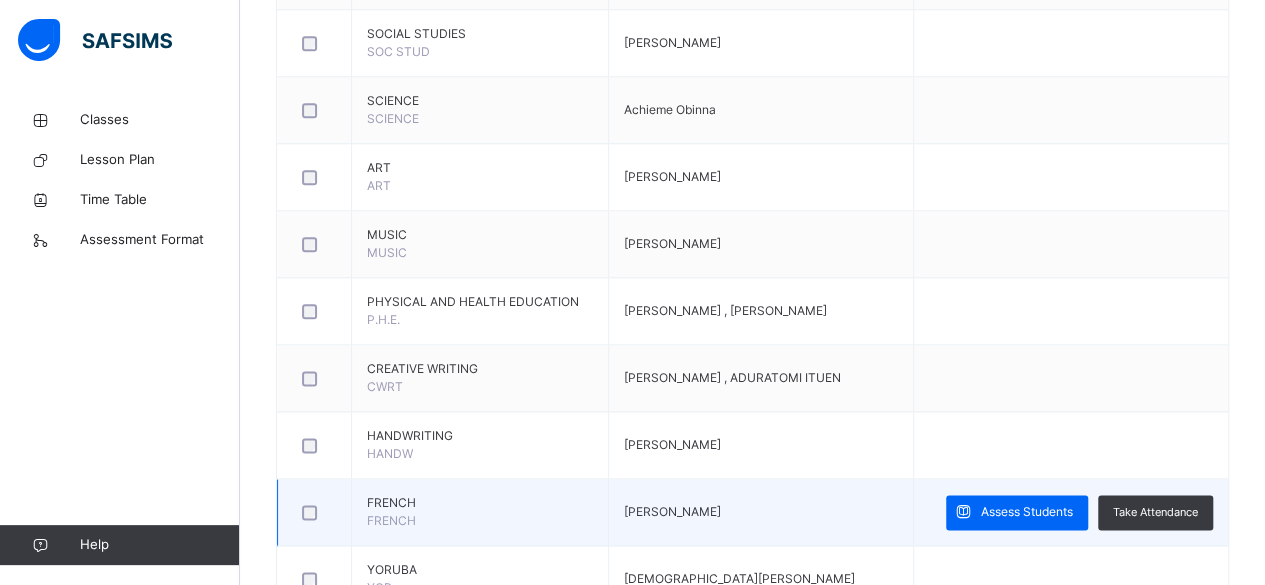 click on "FRENCH" at bounding box center (480, 503) 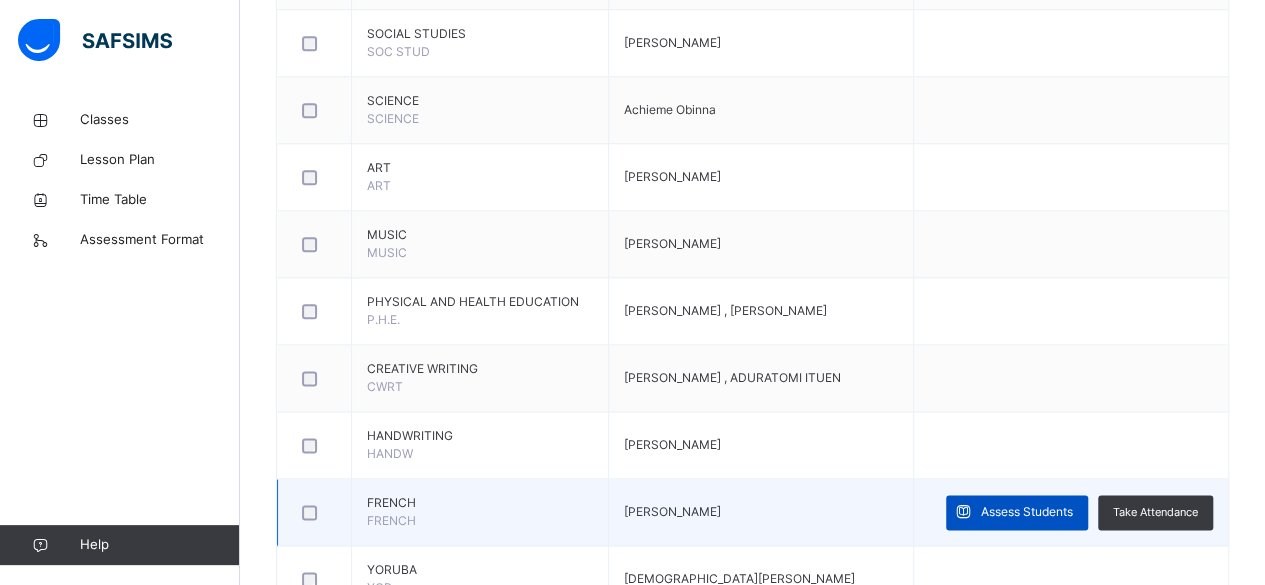 click on "Assess Students" at bounding box center [1027, 512] 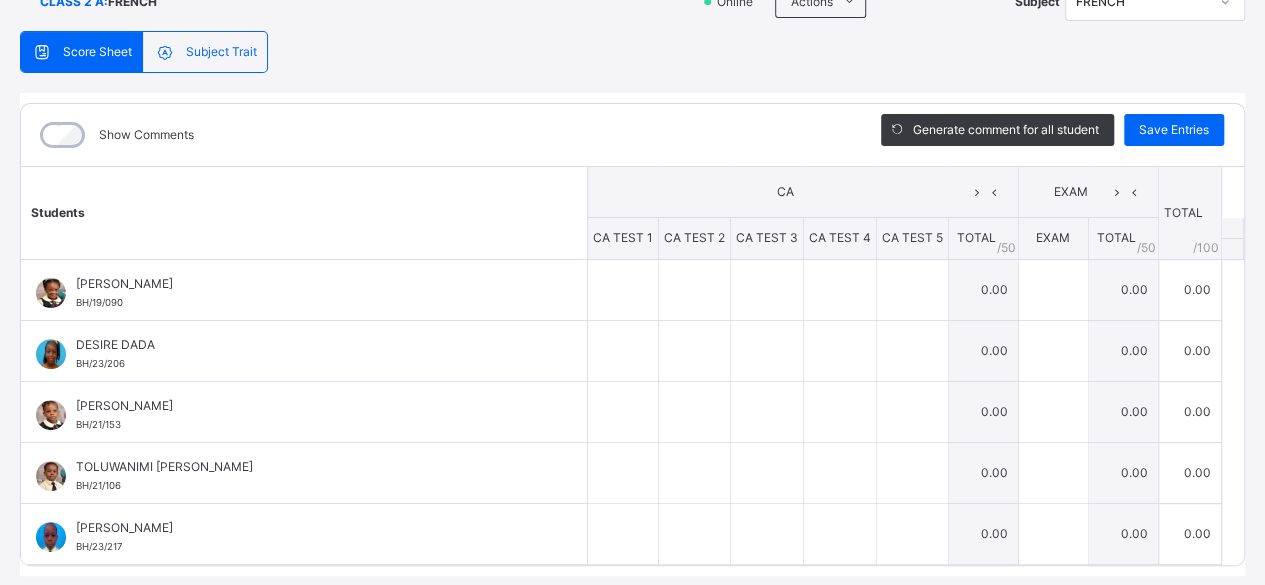 scroll, scrollTop: 220, scrollLeft: 0, axis: vertical 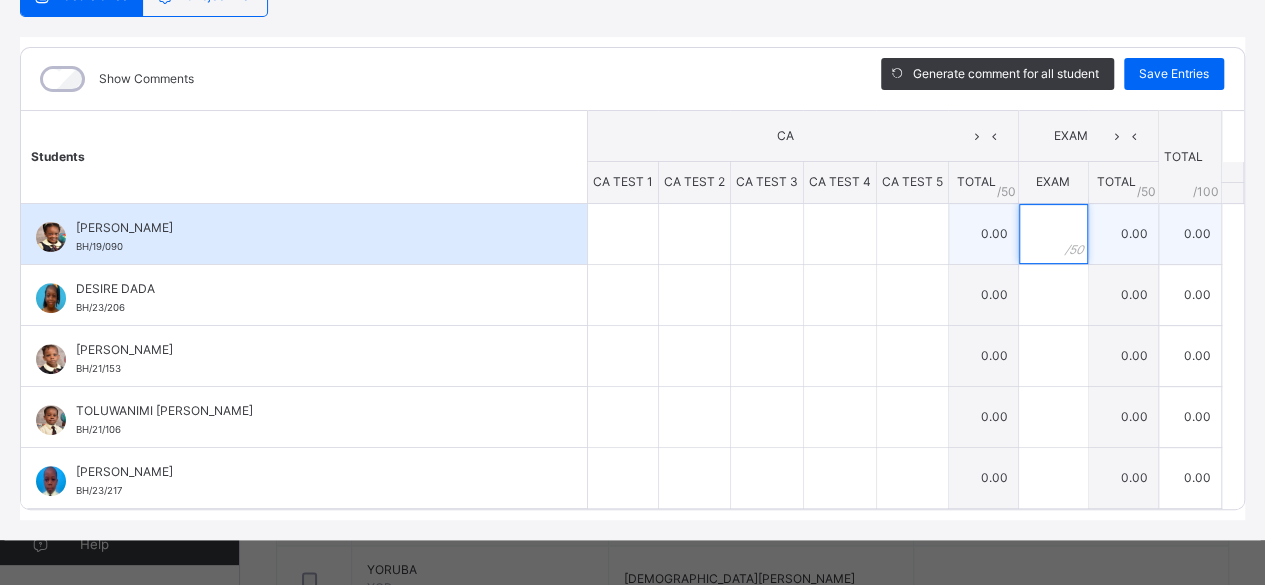 click at bounding box center (1053, 234) 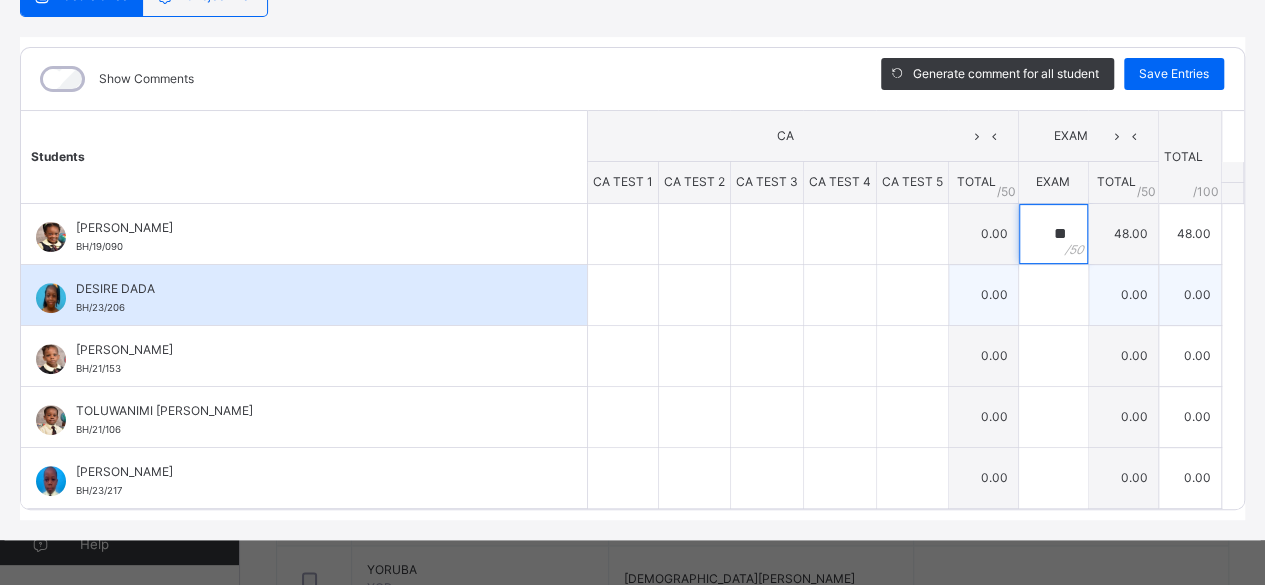 type on "**" 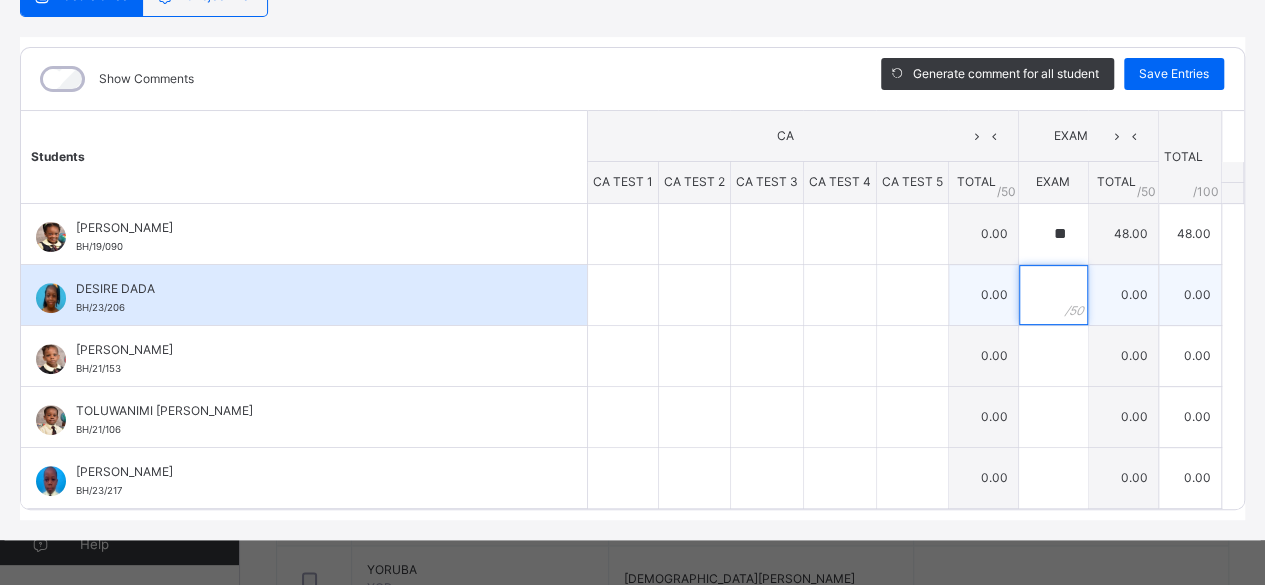 click at bounding box center [1053, 295] 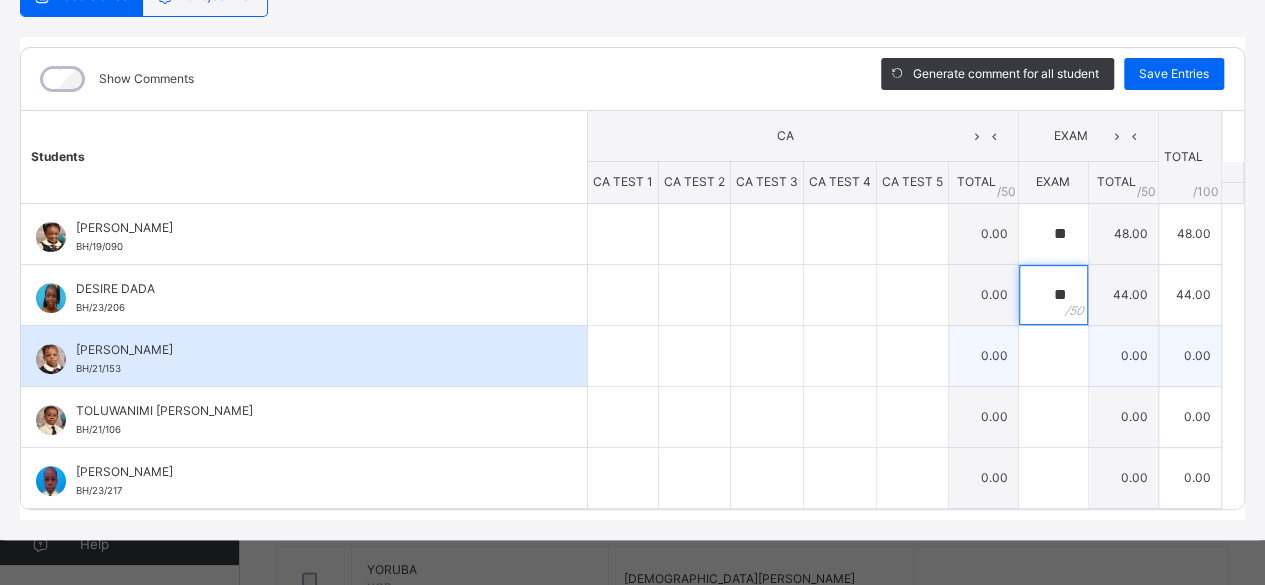 type on "**" 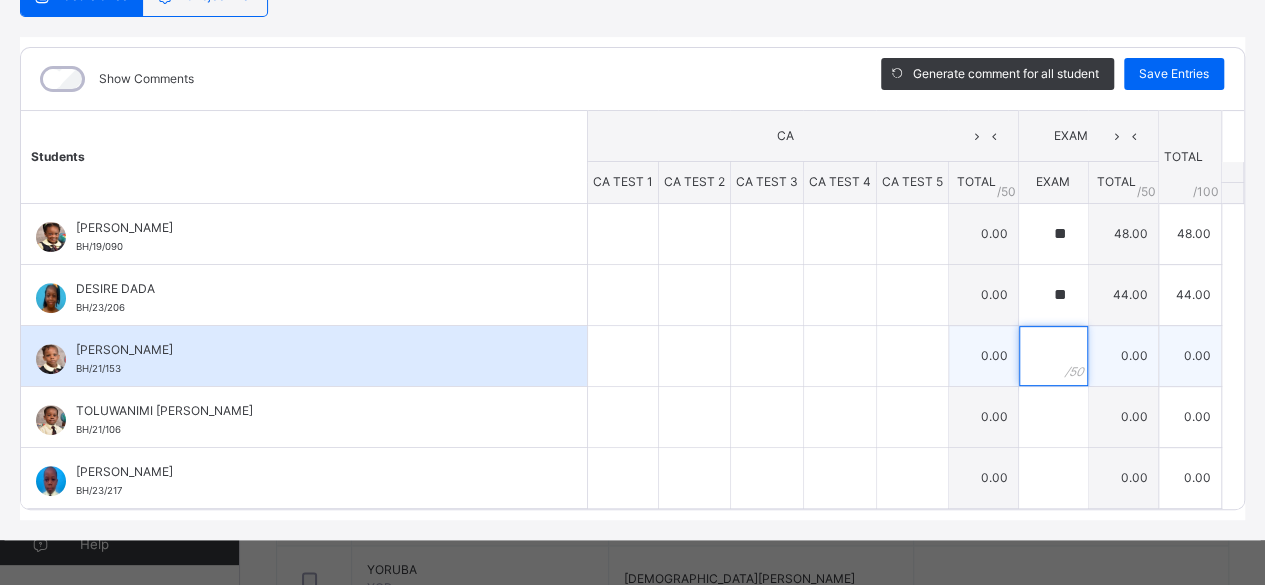 click at bounding box center [1053, 356] 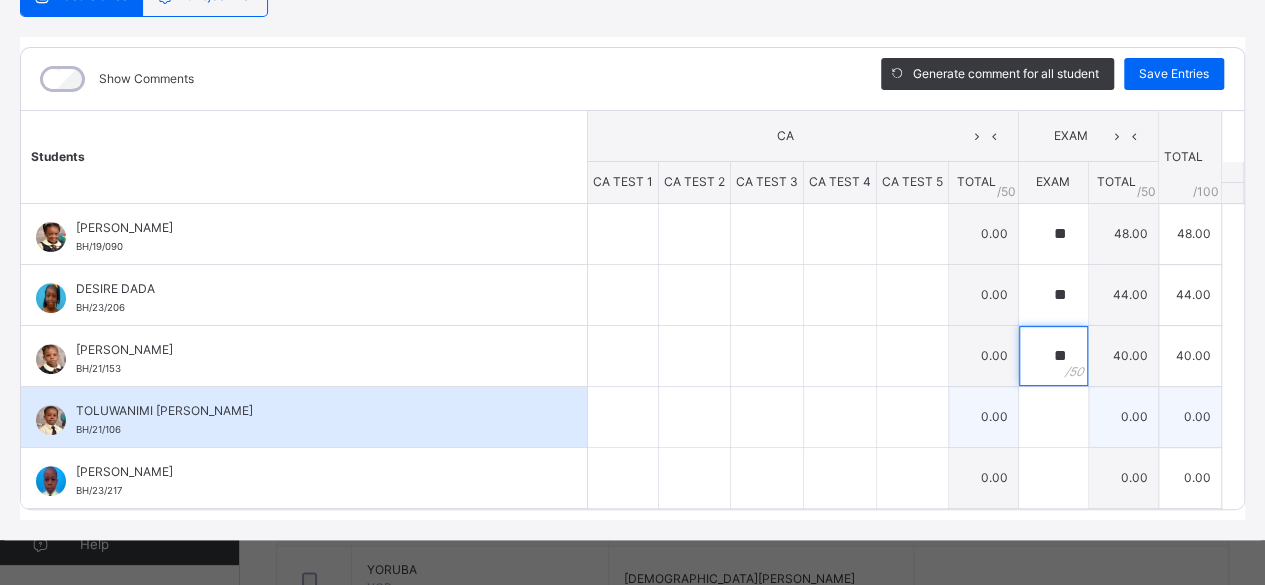 type on "**" 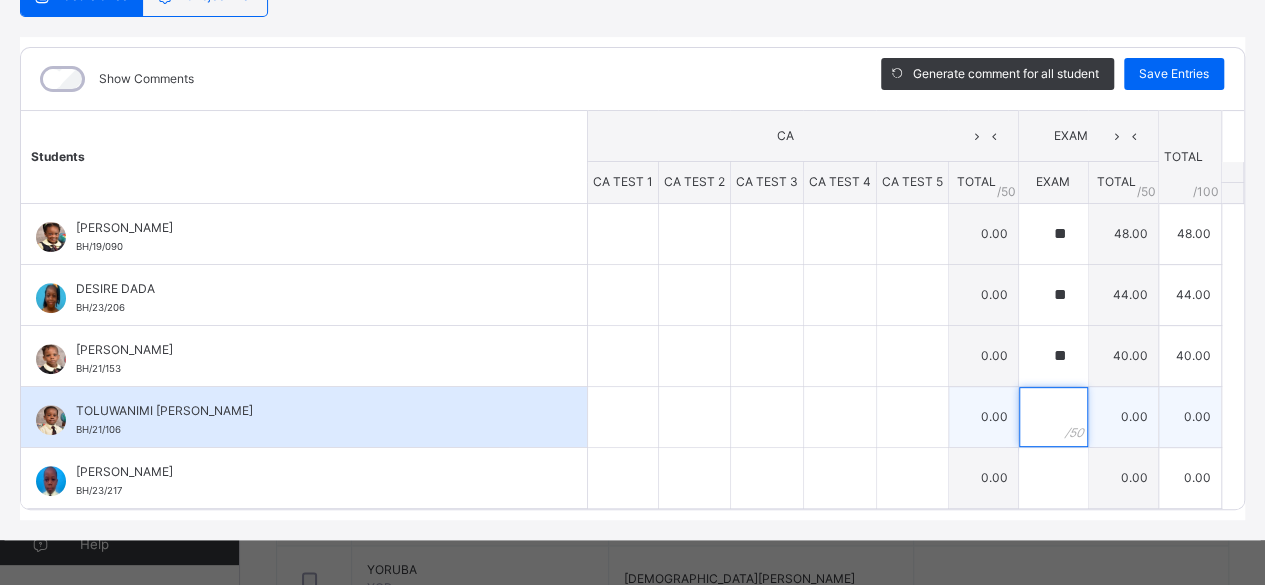 click at bounding box center [1053, 417] 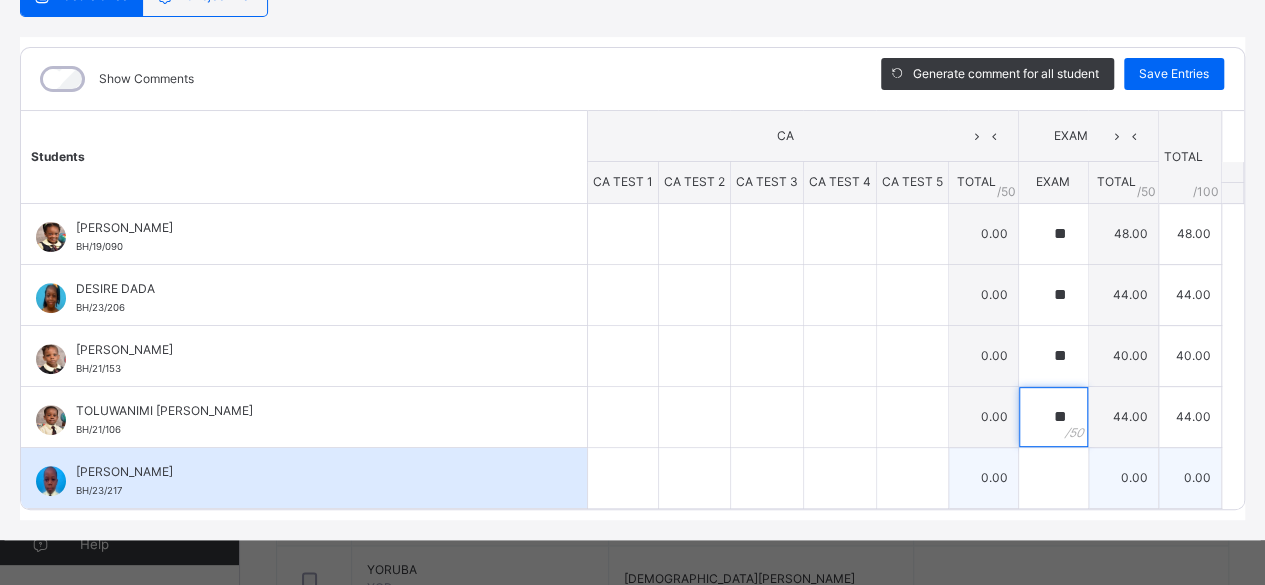 type on "**" 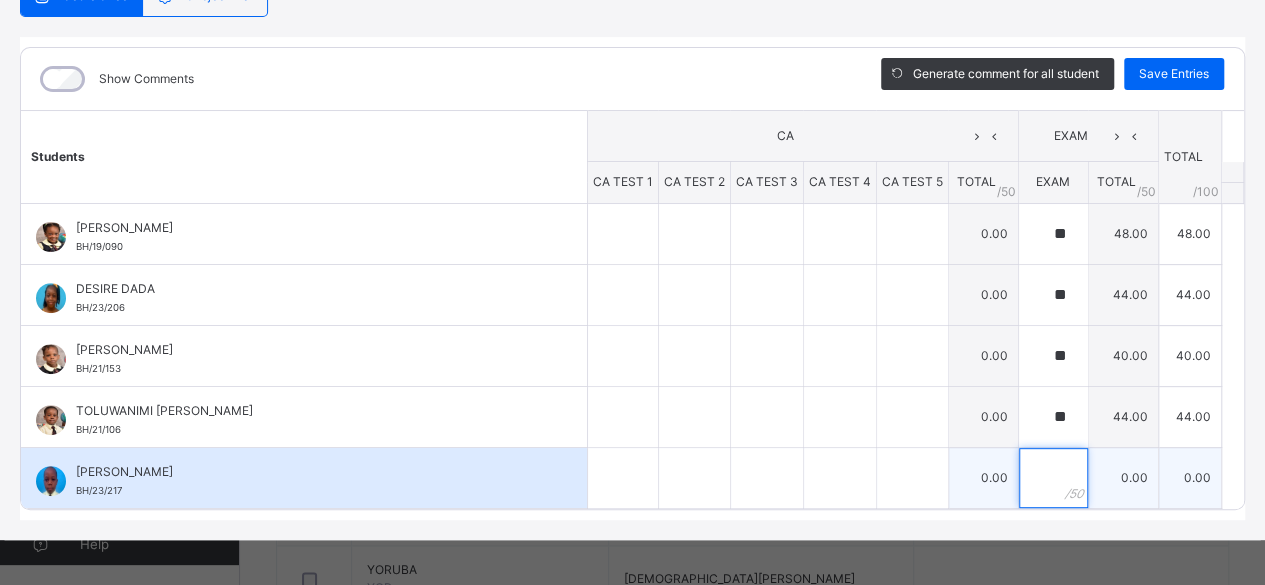 click at bounding box center (1053, 478) 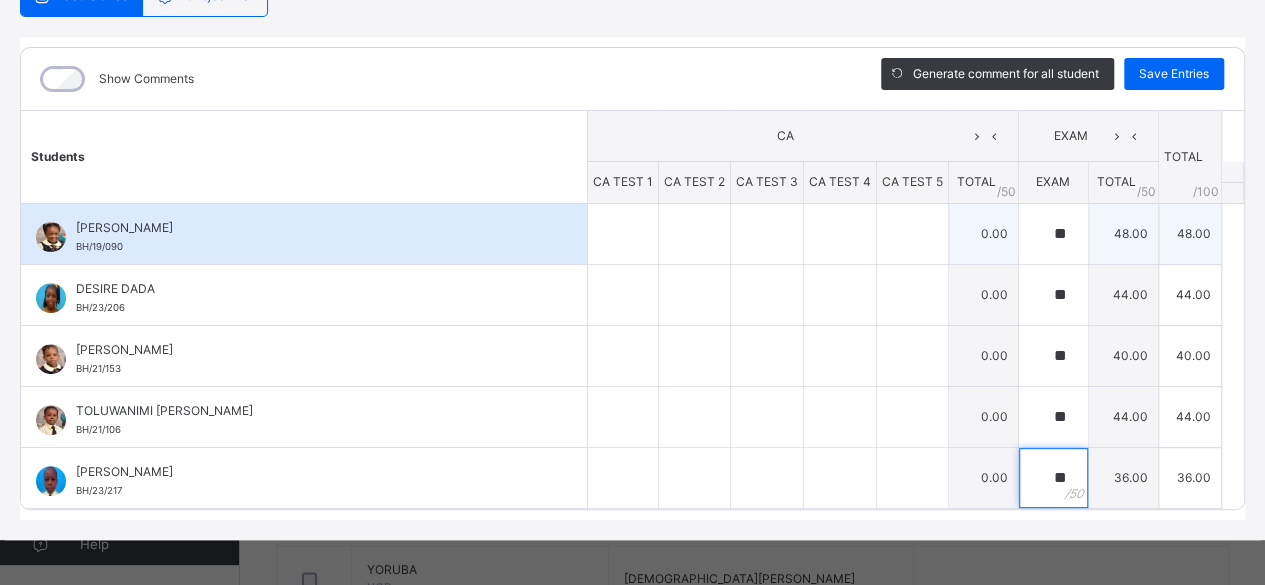 type on "**" 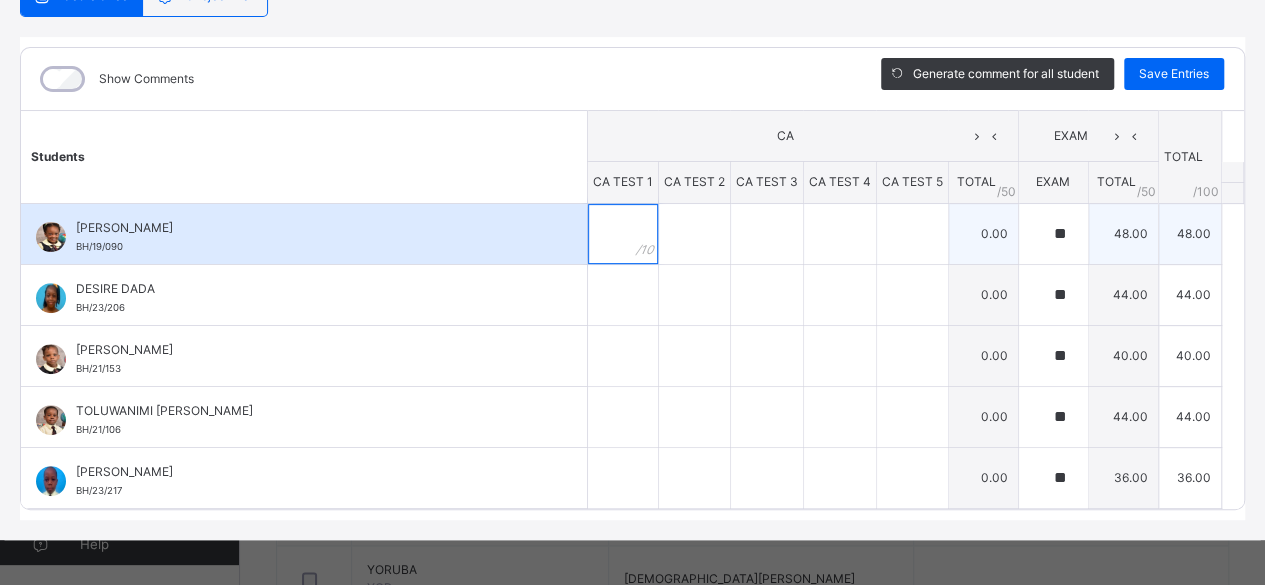 click at bounding box center [623, 234] 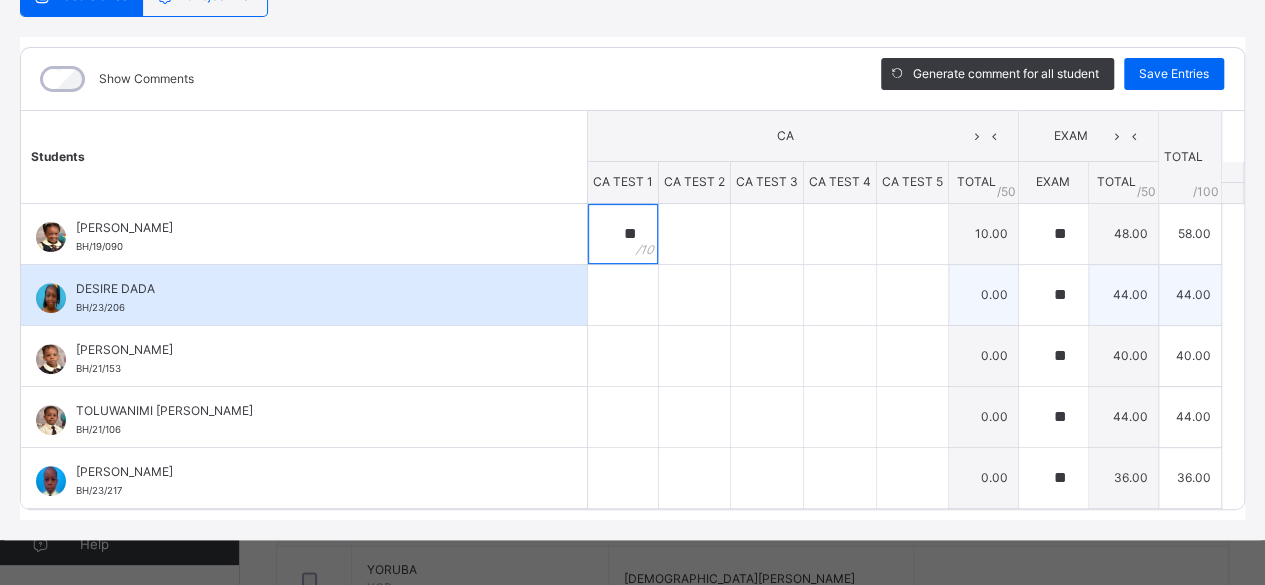 type on "**" 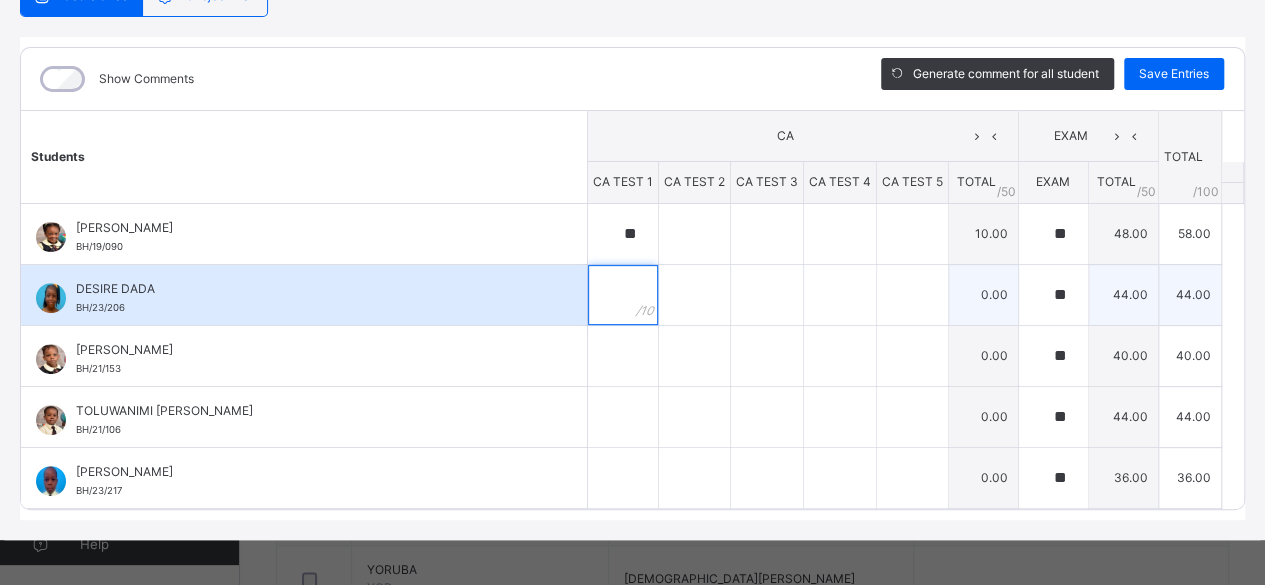 click at bounding box center (623, 295) 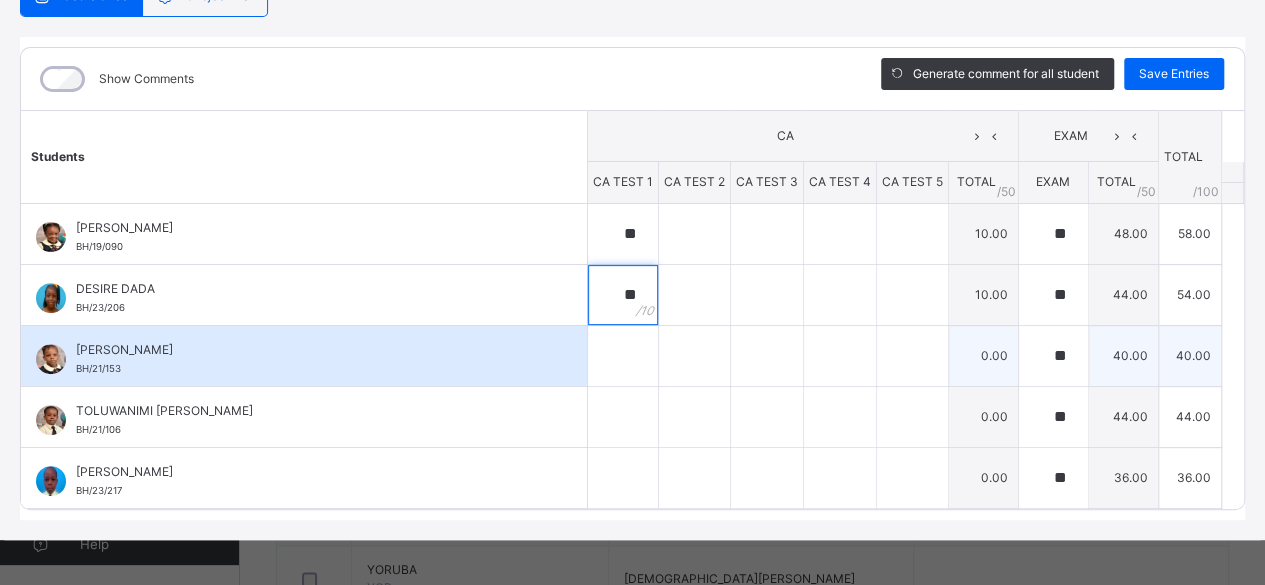 type on "**" 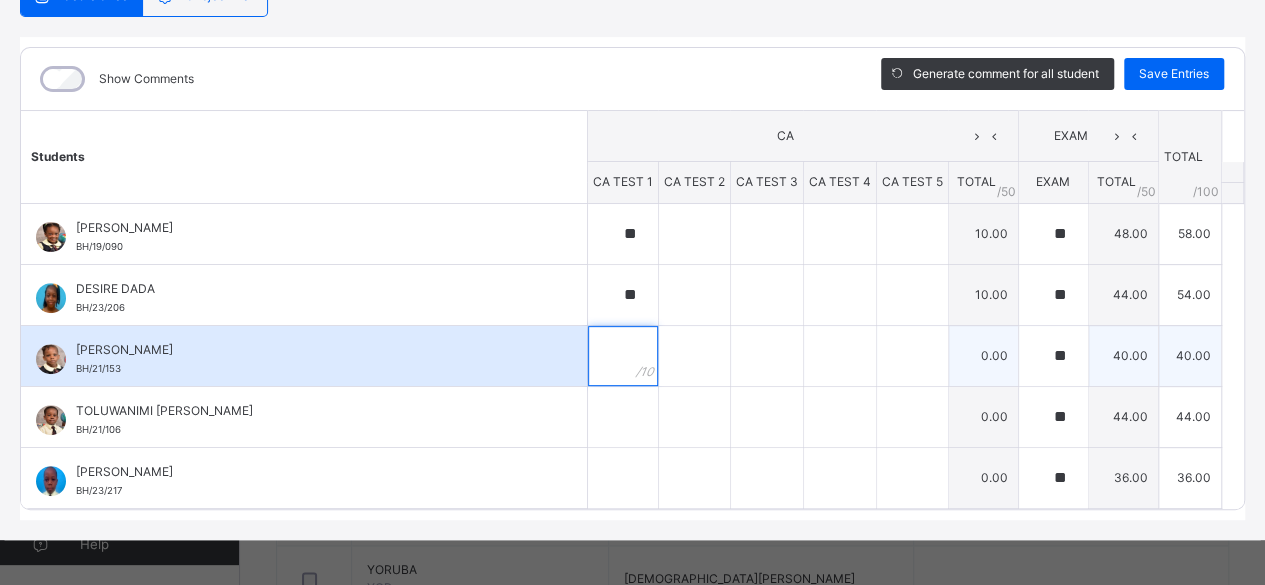 click at bounding box center (623, 356) 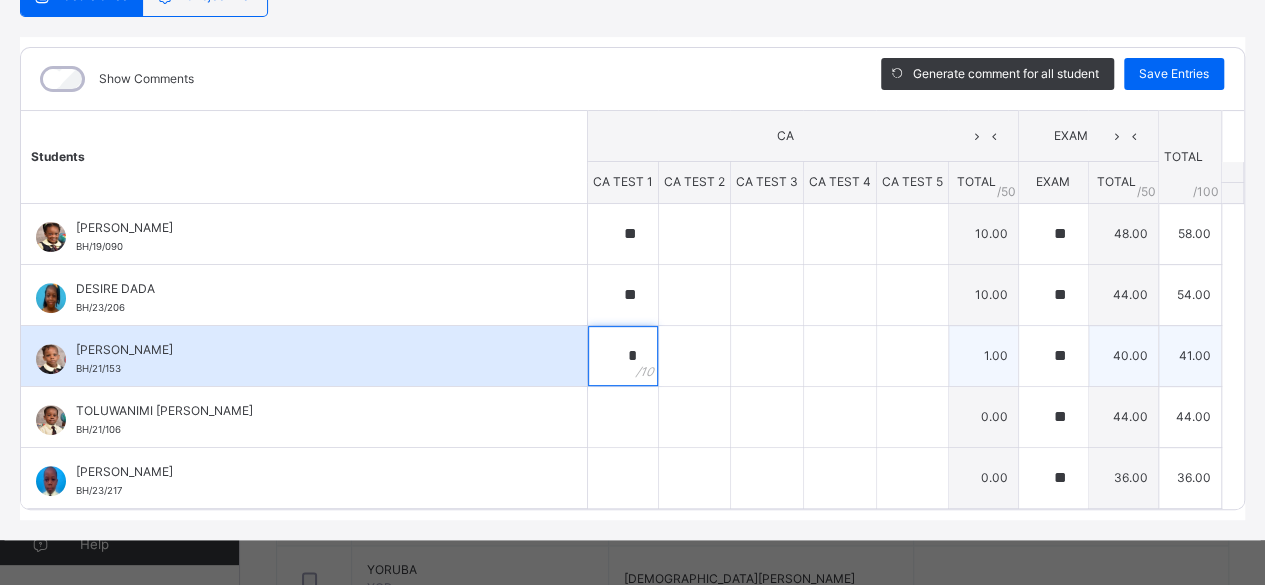 type on "**" 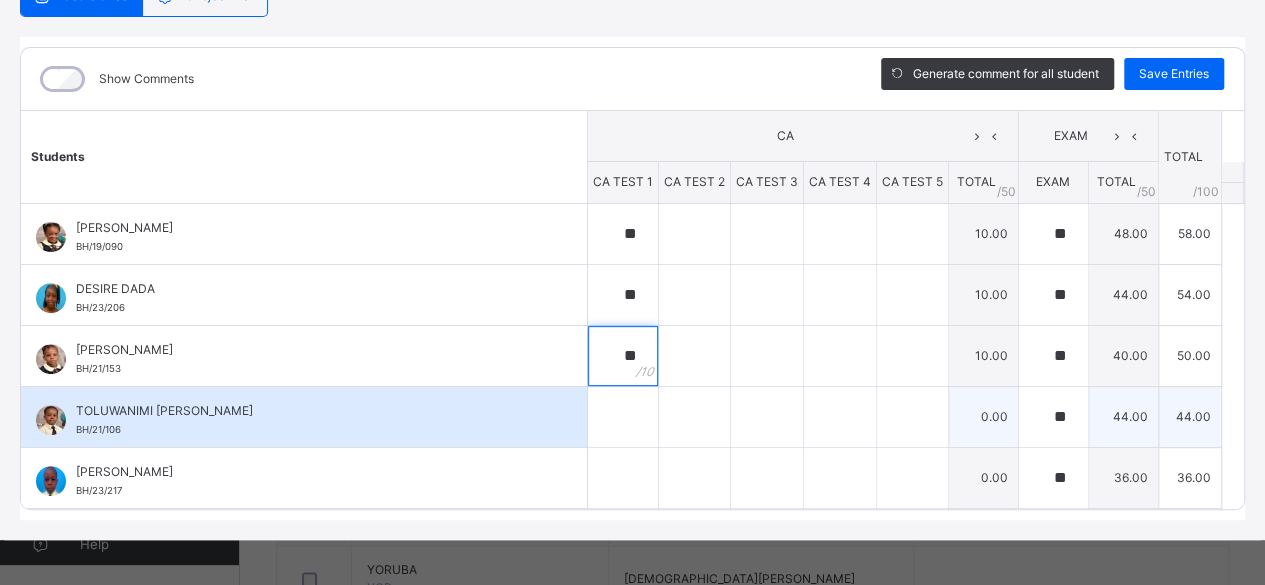type 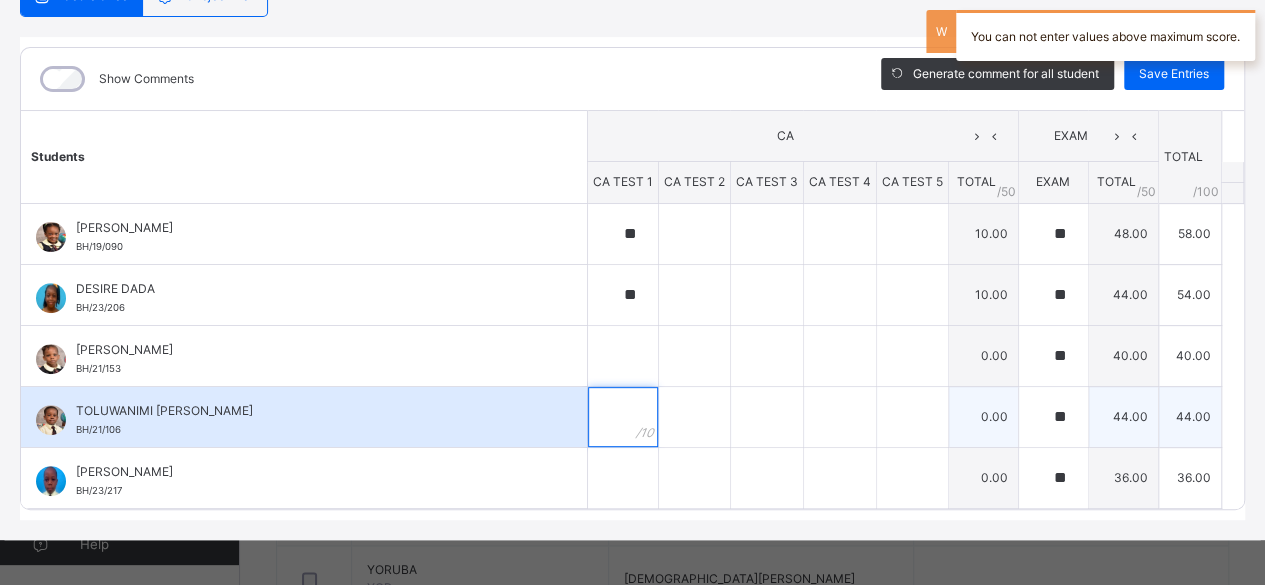 click at bounding box center (623, 417) 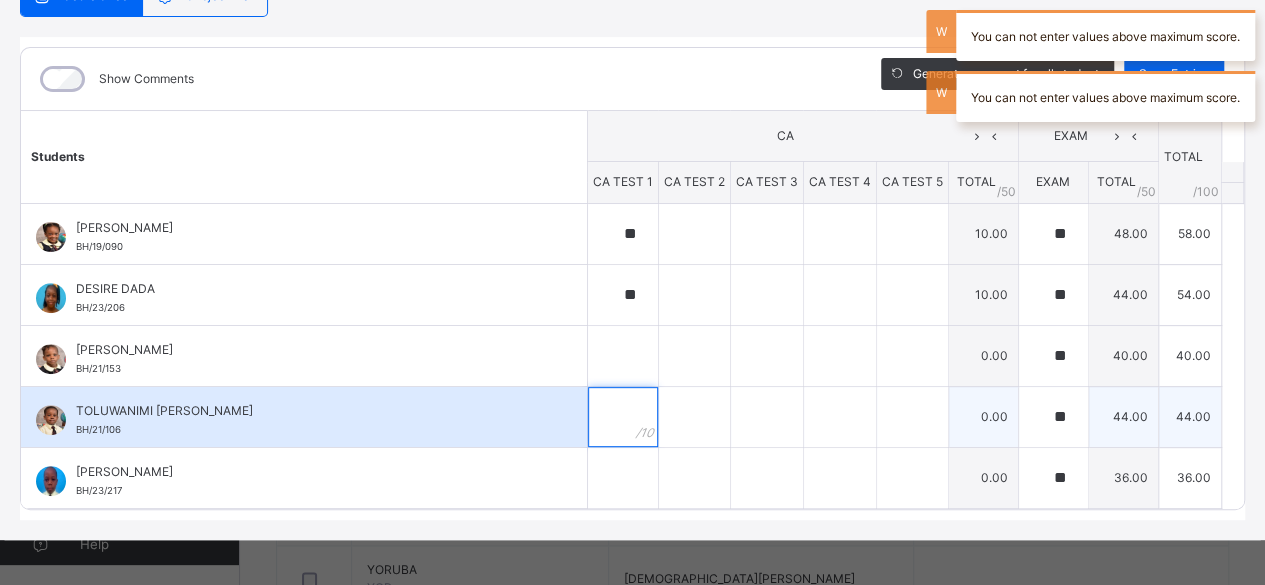 type on "*" 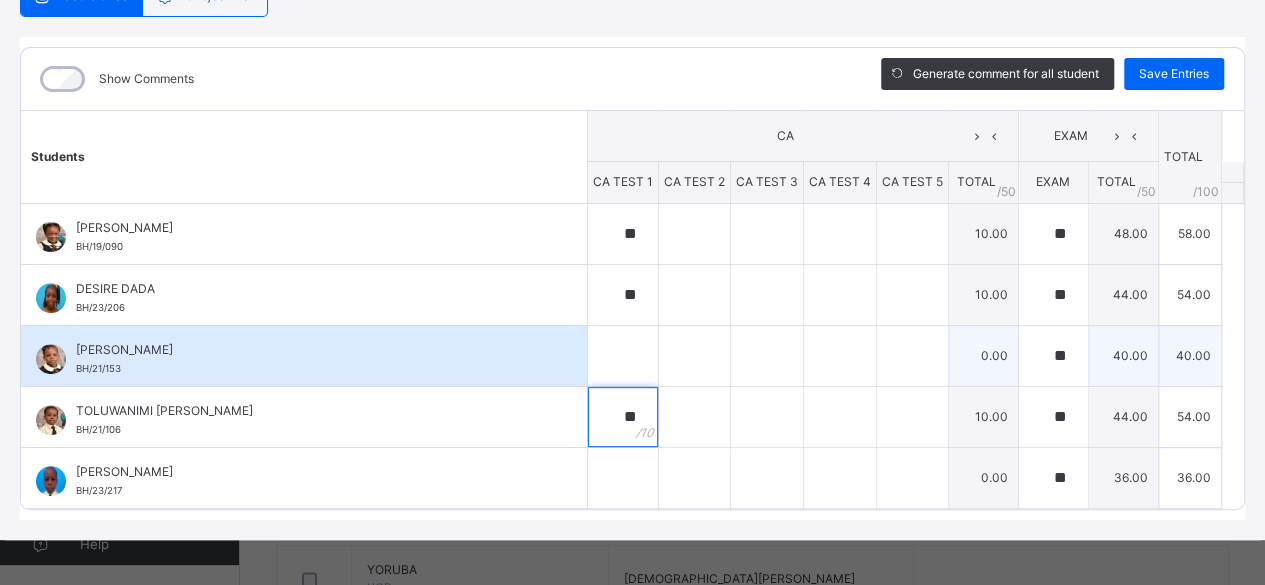 type on "**" 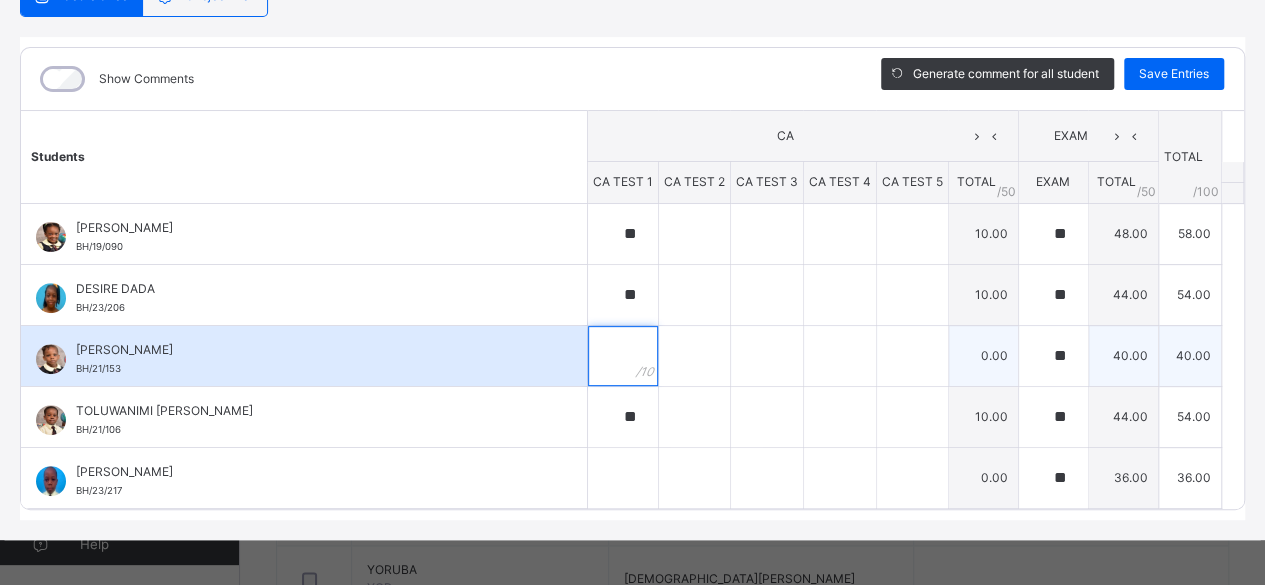 click at bounding box center [623, 356] 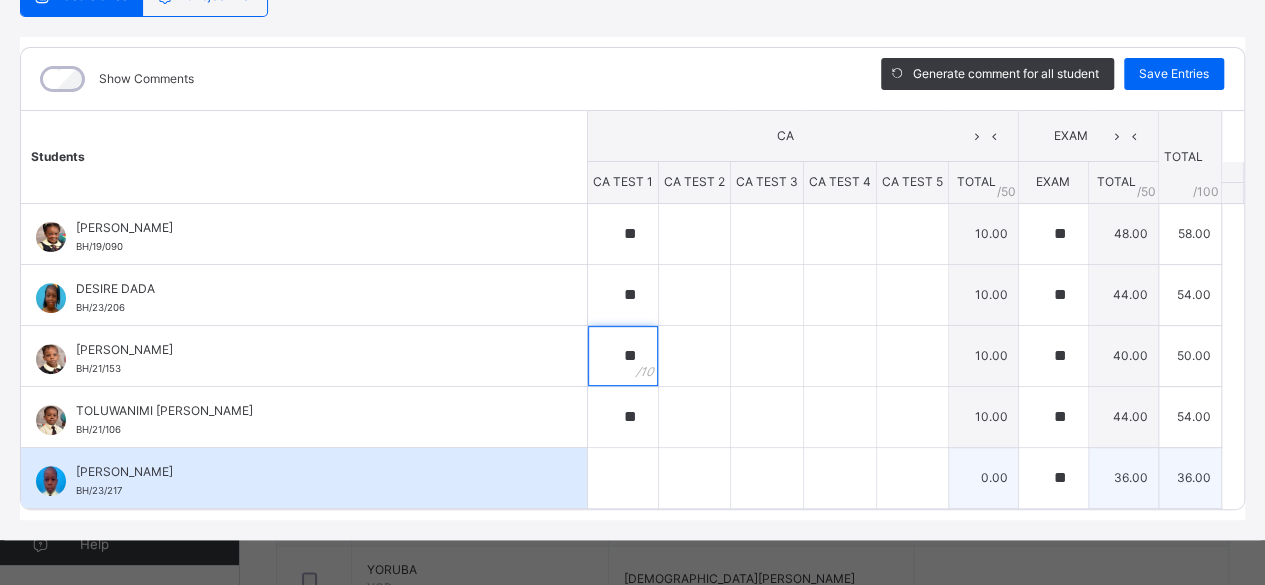 type on "**" 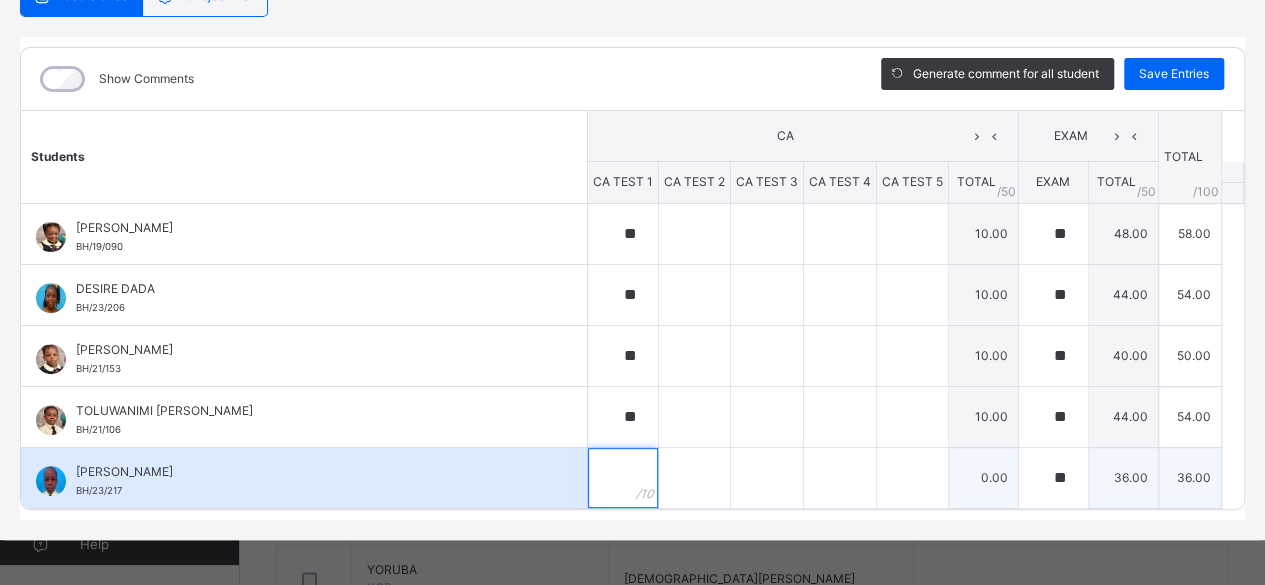 click at bounding box center [623, 478] 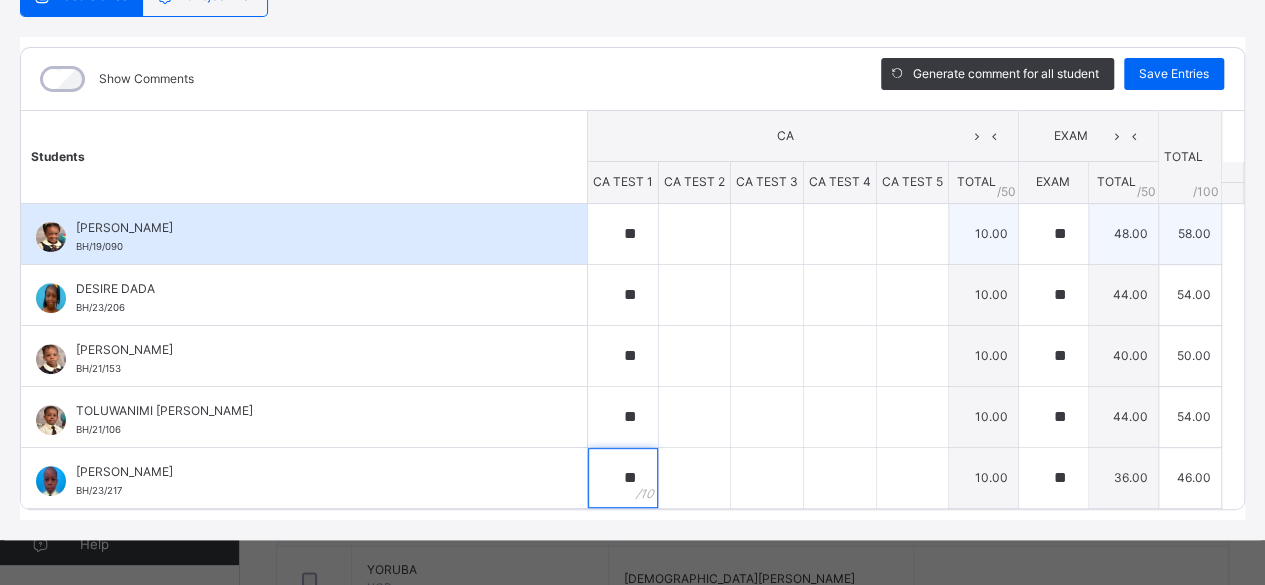 type on "**" 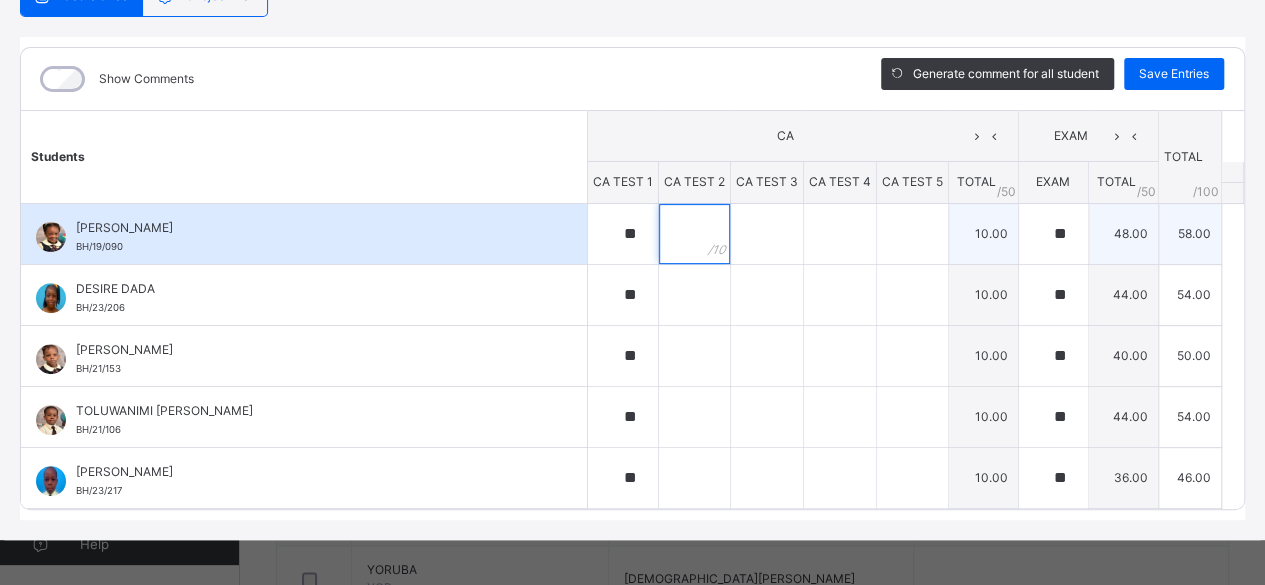 click at bounding box center [694, 234] 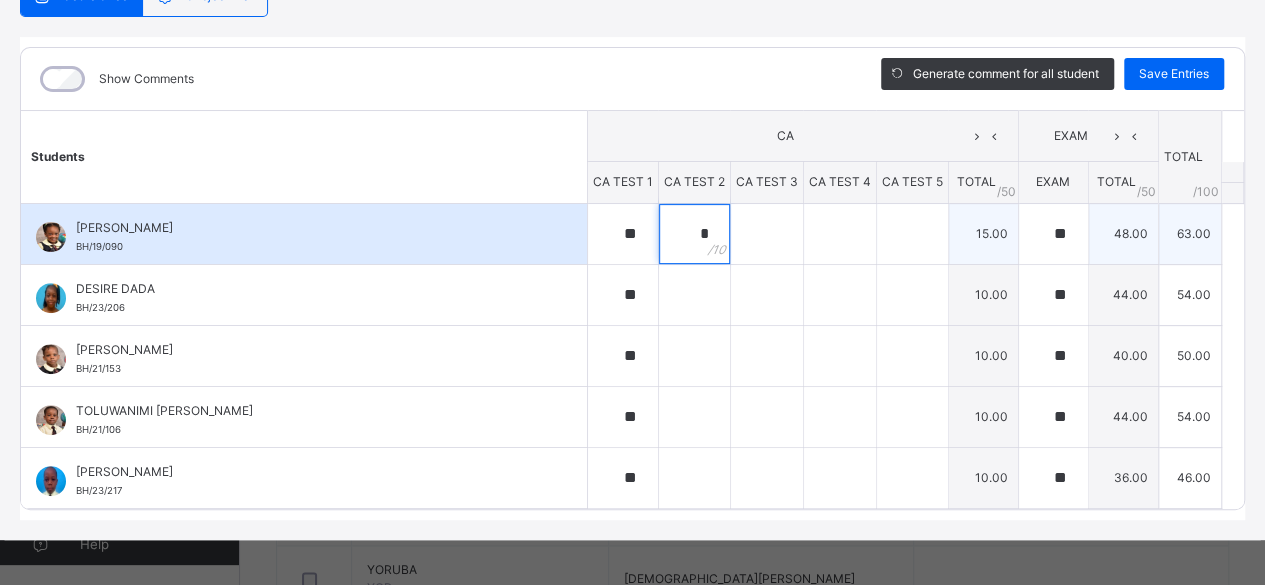 type on "*" 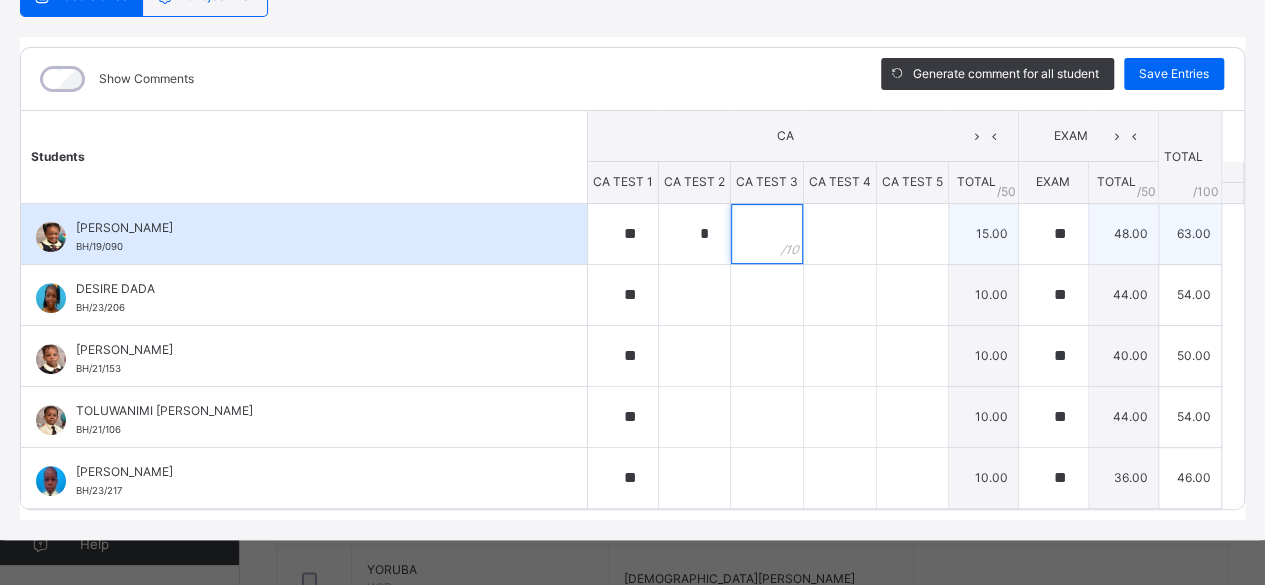 click at bounding box center [767, 234] 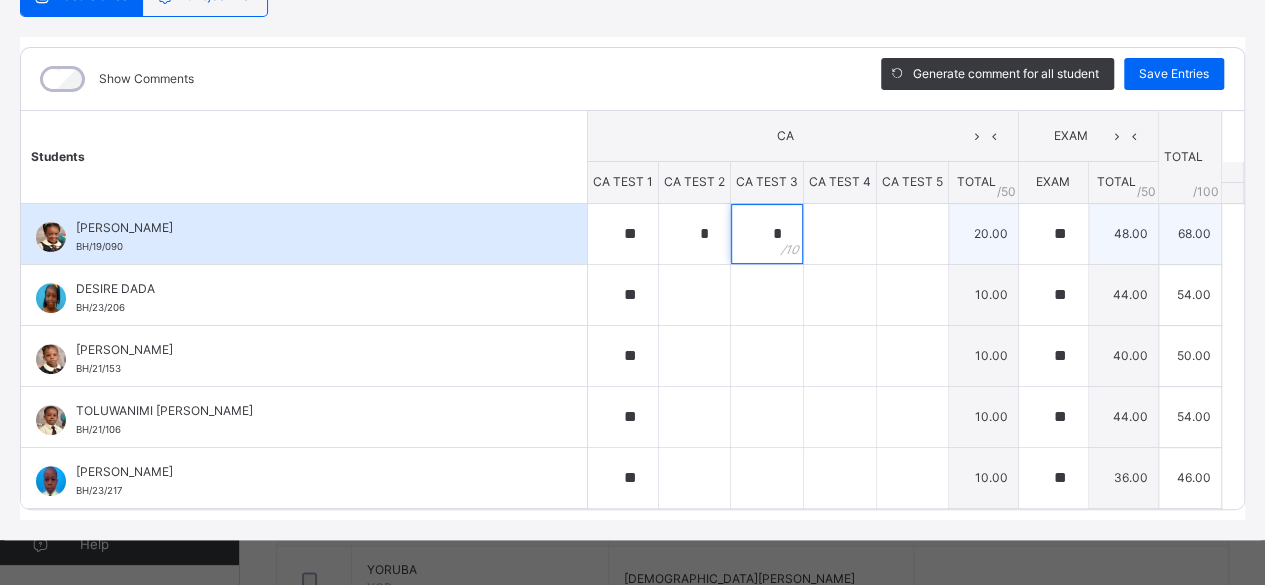 type on "*" 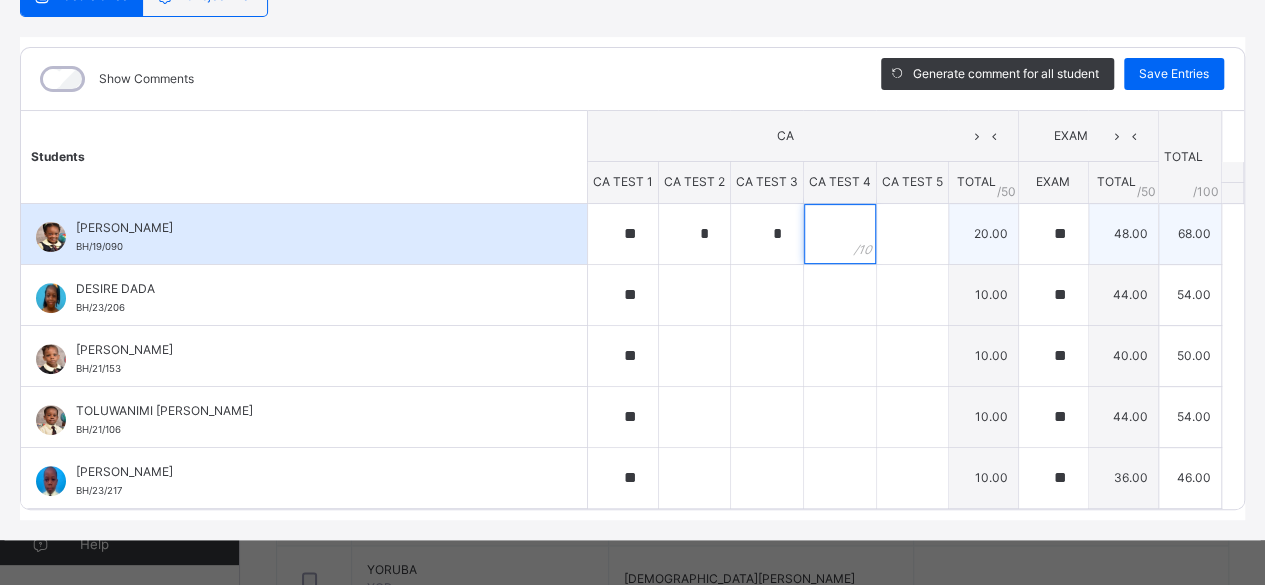 click at bounding box center [840, 234] 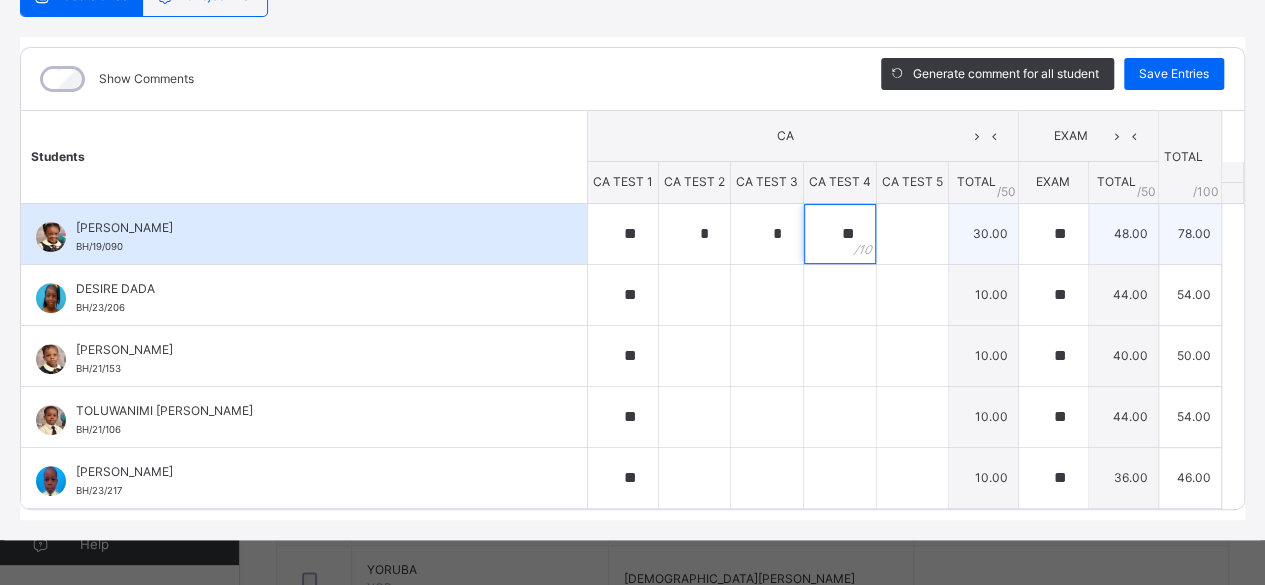 type on "**" 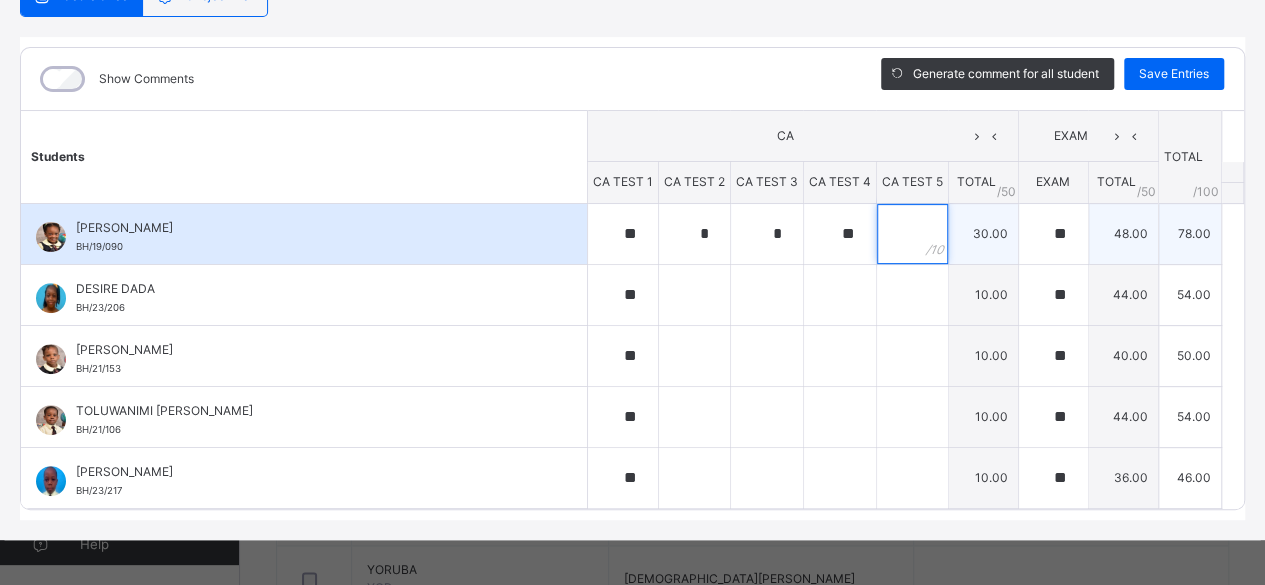 click at bounding box center [912, 234] 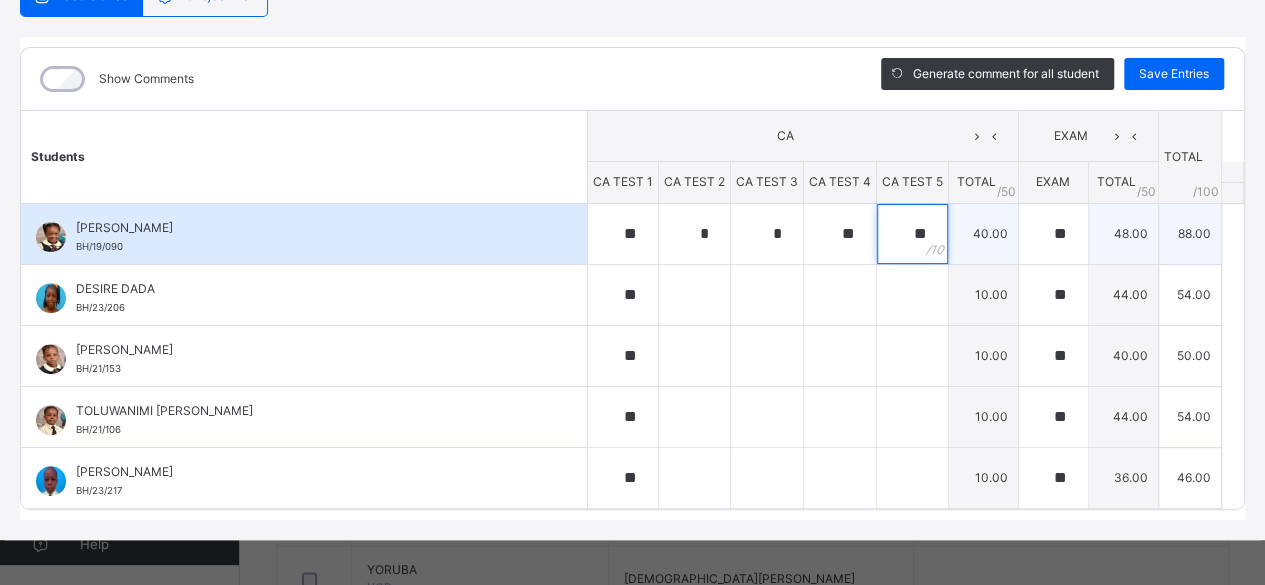 type on "**" 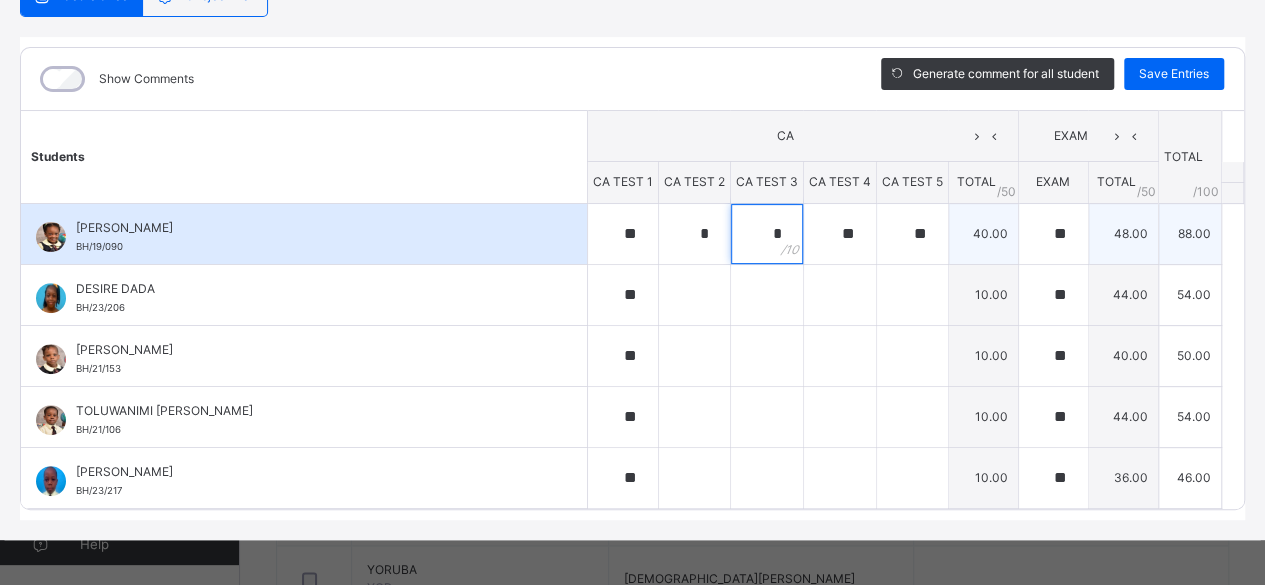 click on "*" at bounding box center [767, 234] 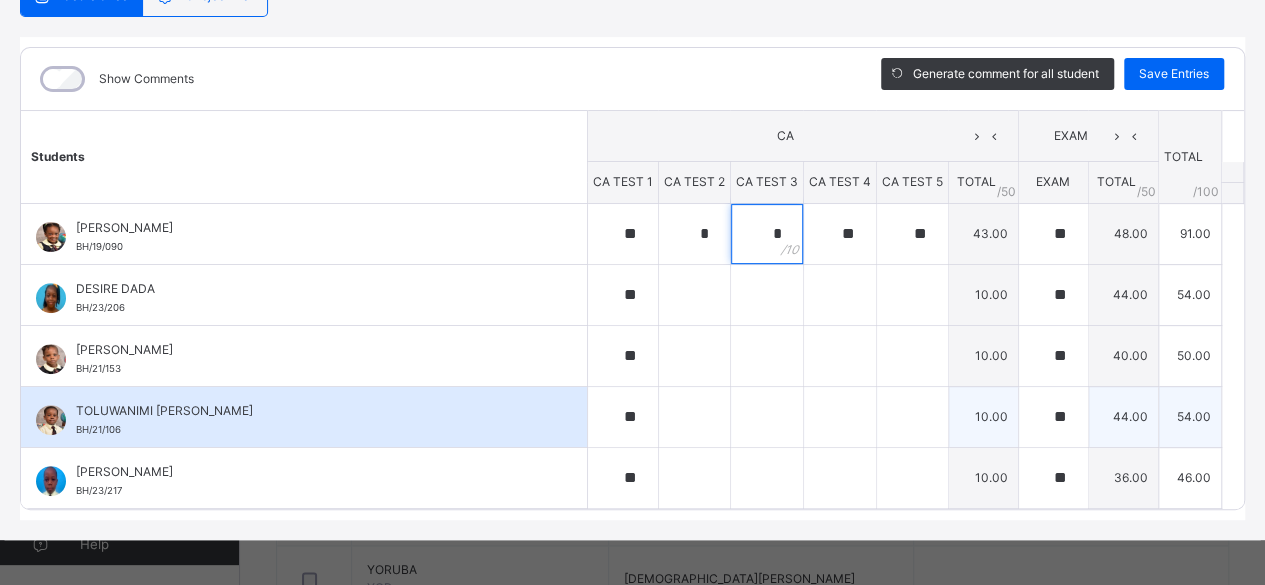 type on "*" 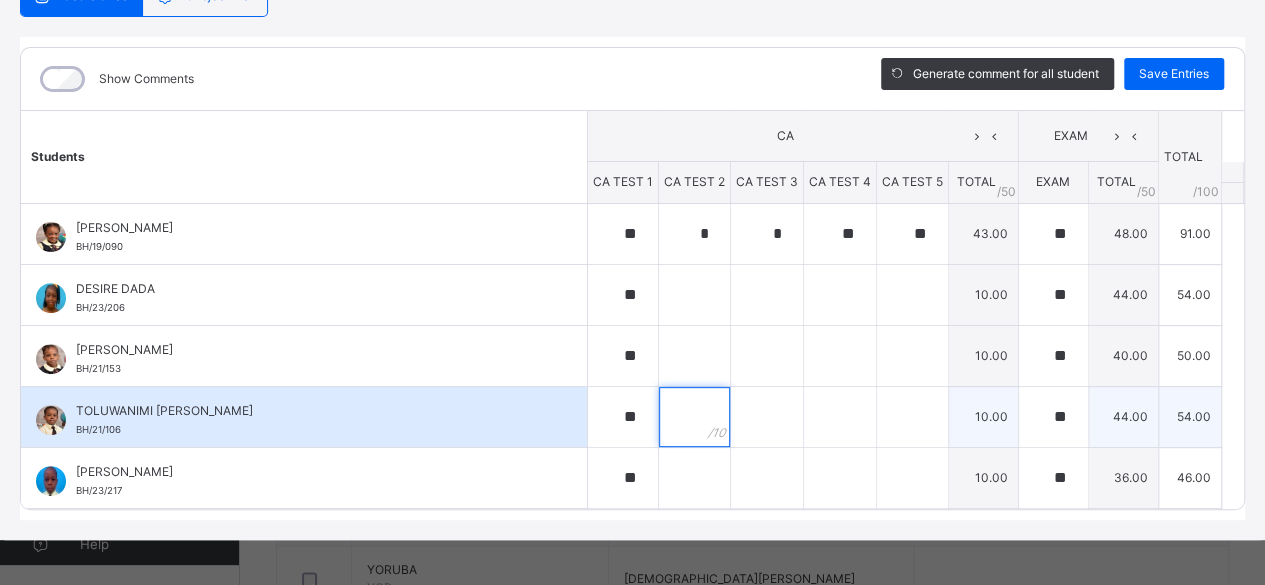 click at bounding box center (694, 417) 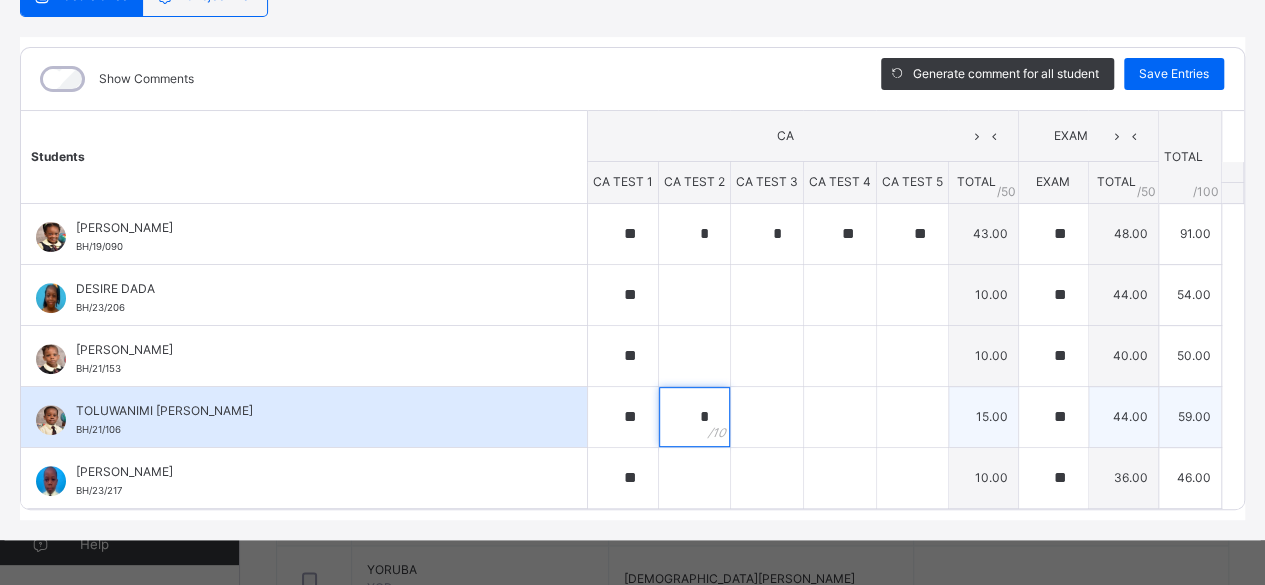 type on "*" 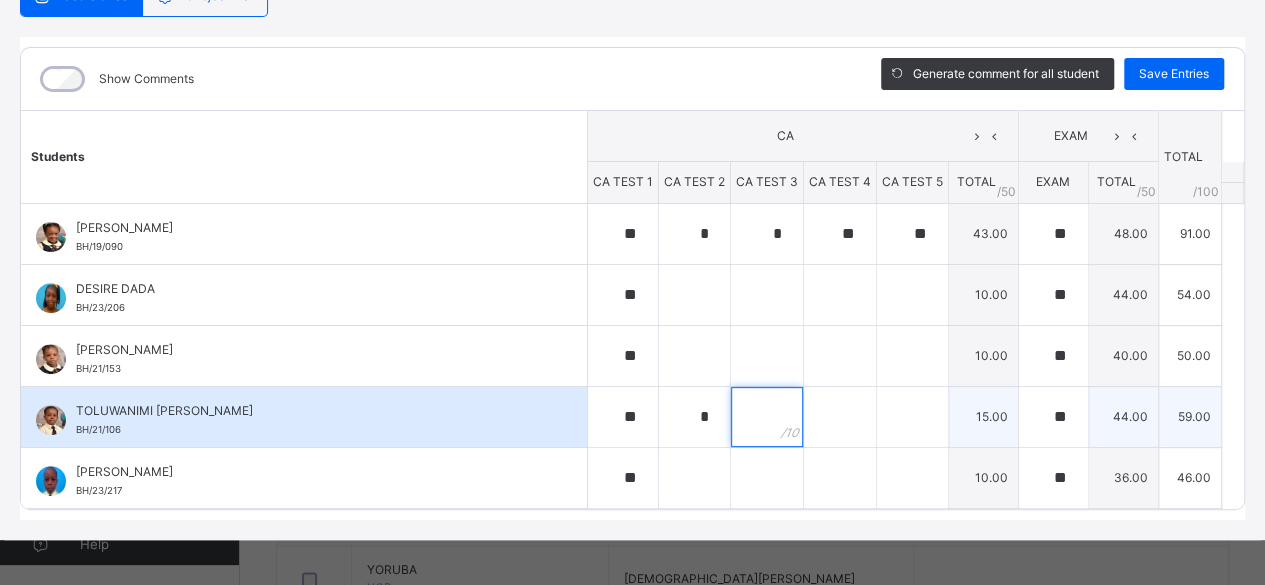 click at bounding box center [767, 417] 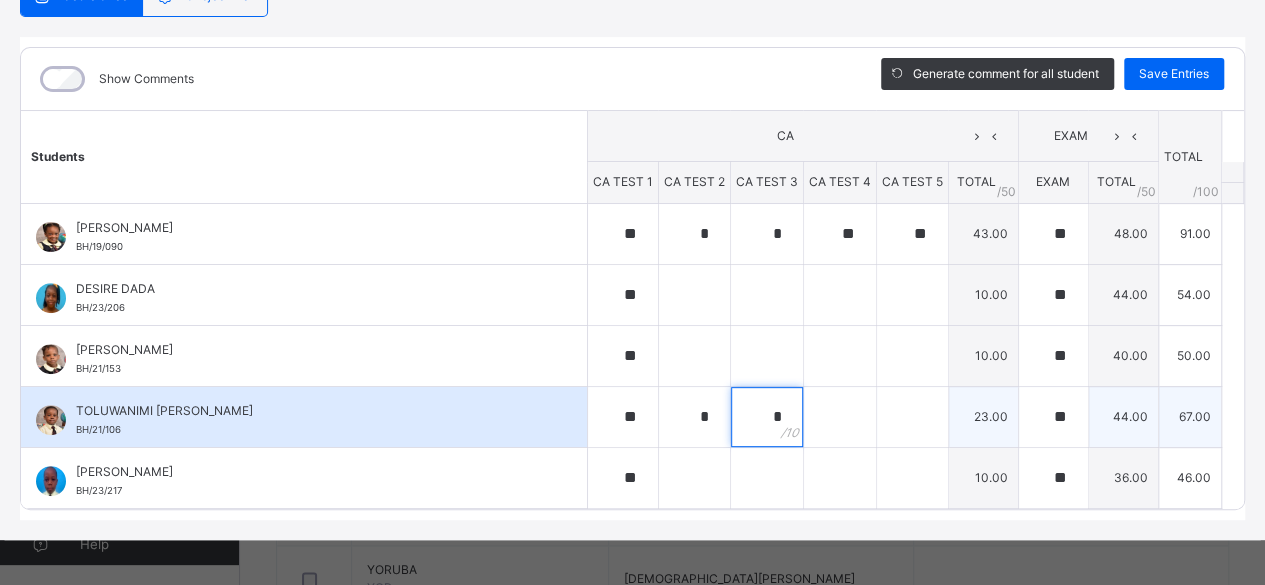 type on "*" 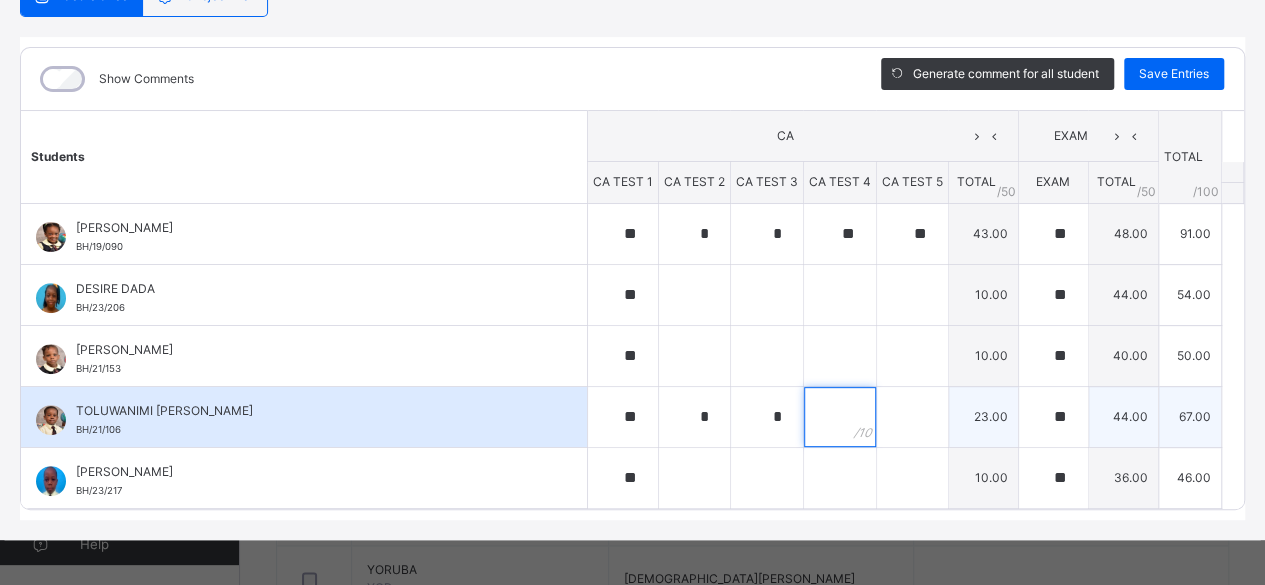 click at bounding box center (840, 417) 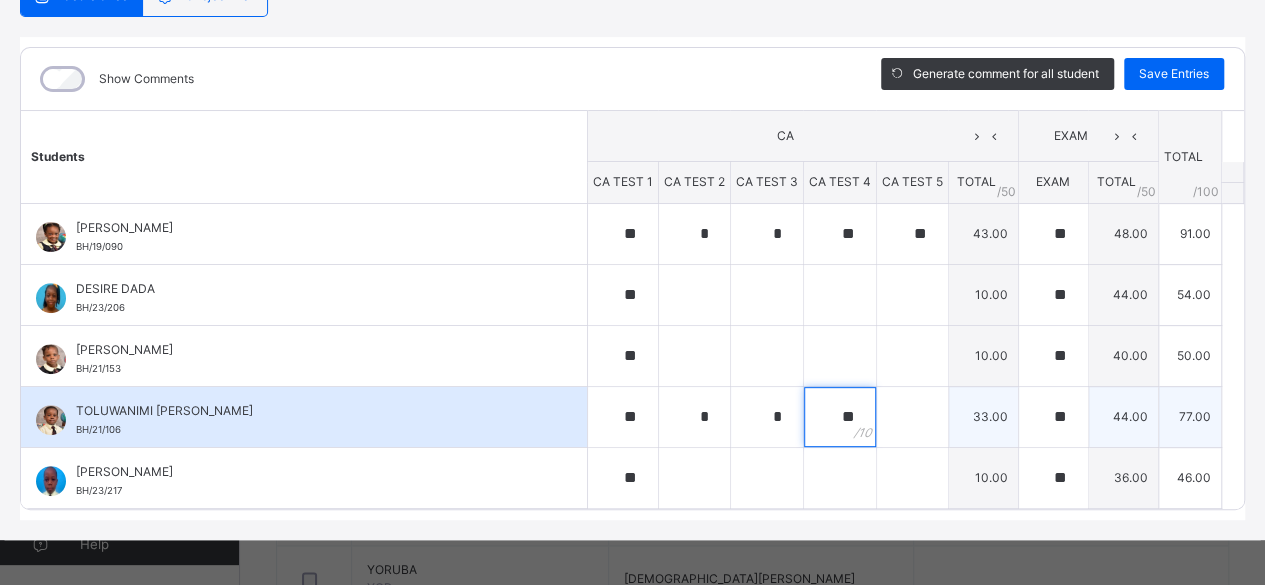 type on "**" 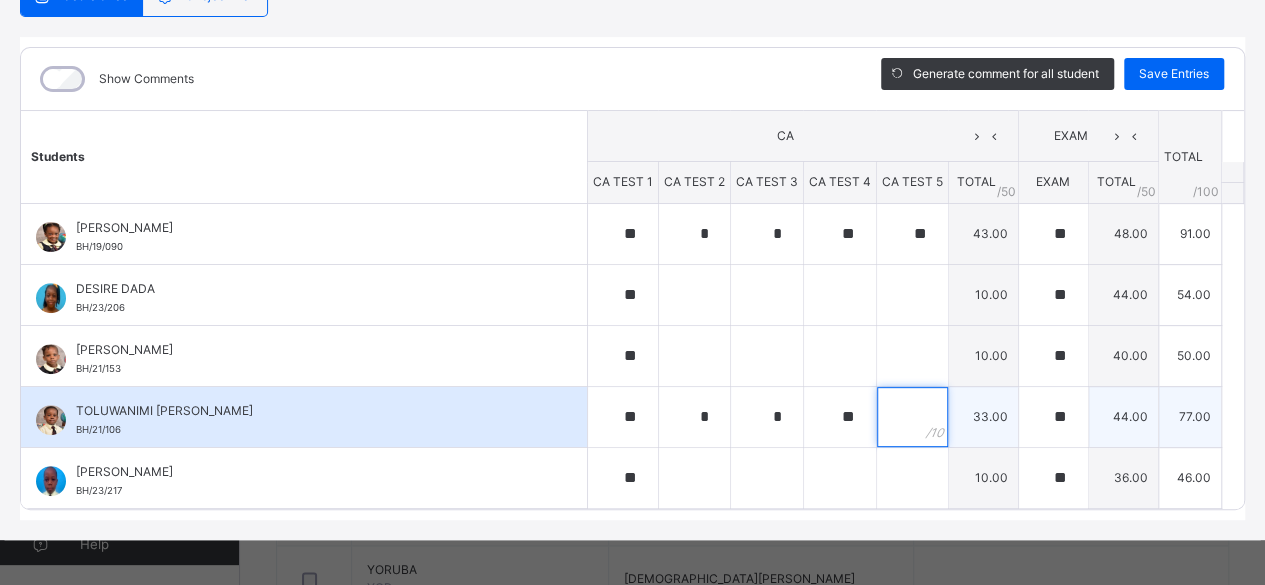 click at bounding box center [912, 417] 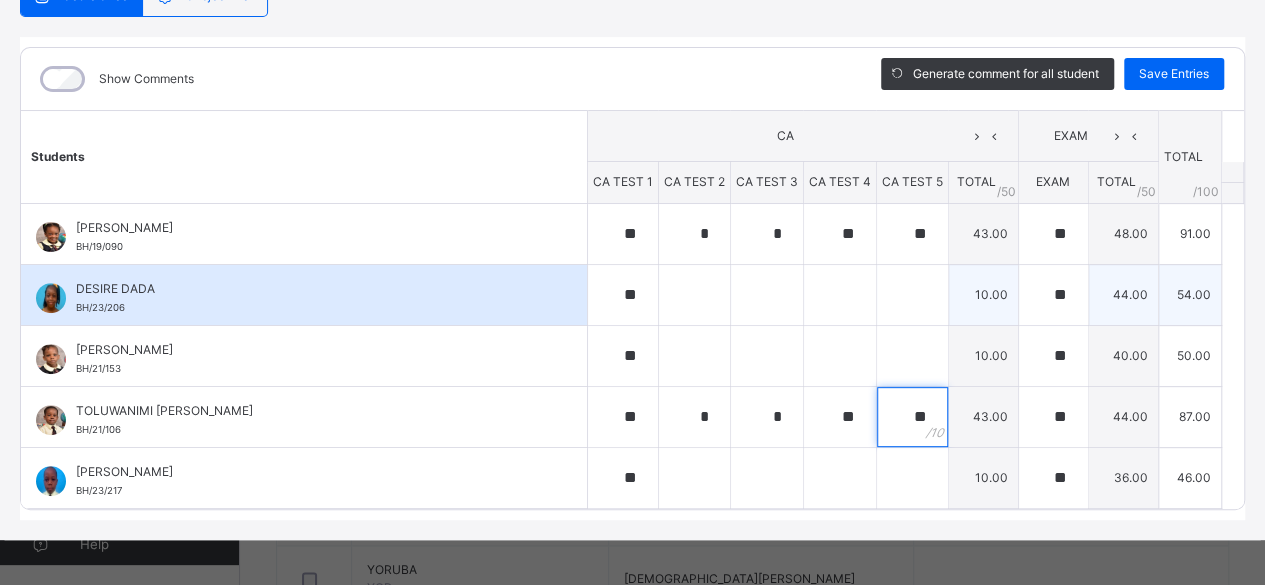 type on "**" 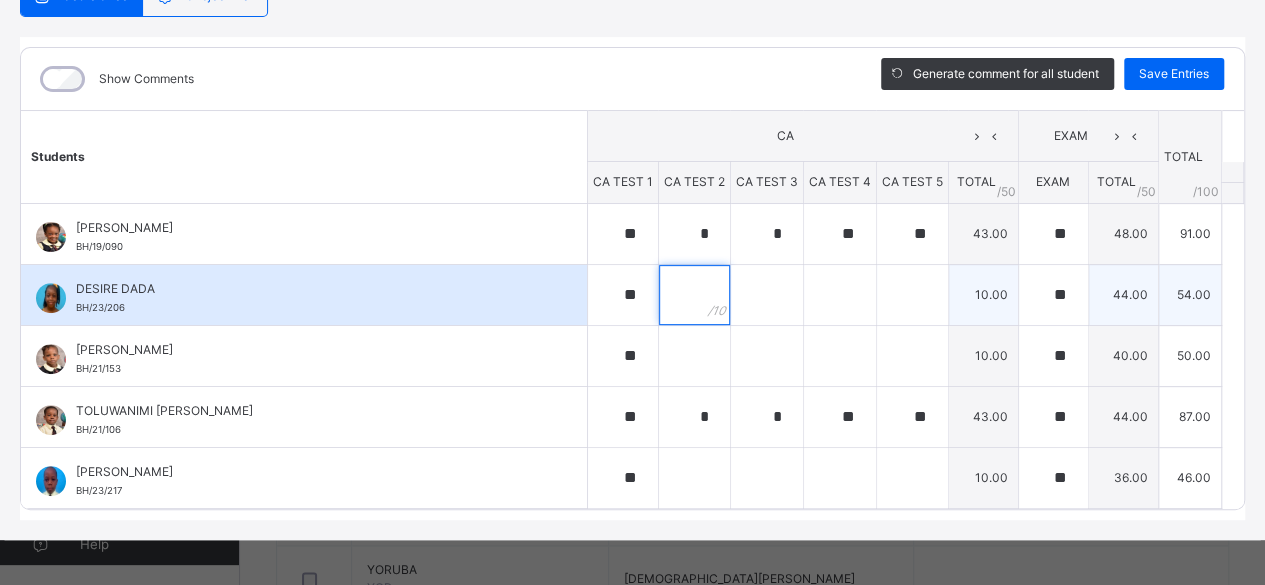 click at bounding box center (694, 295) 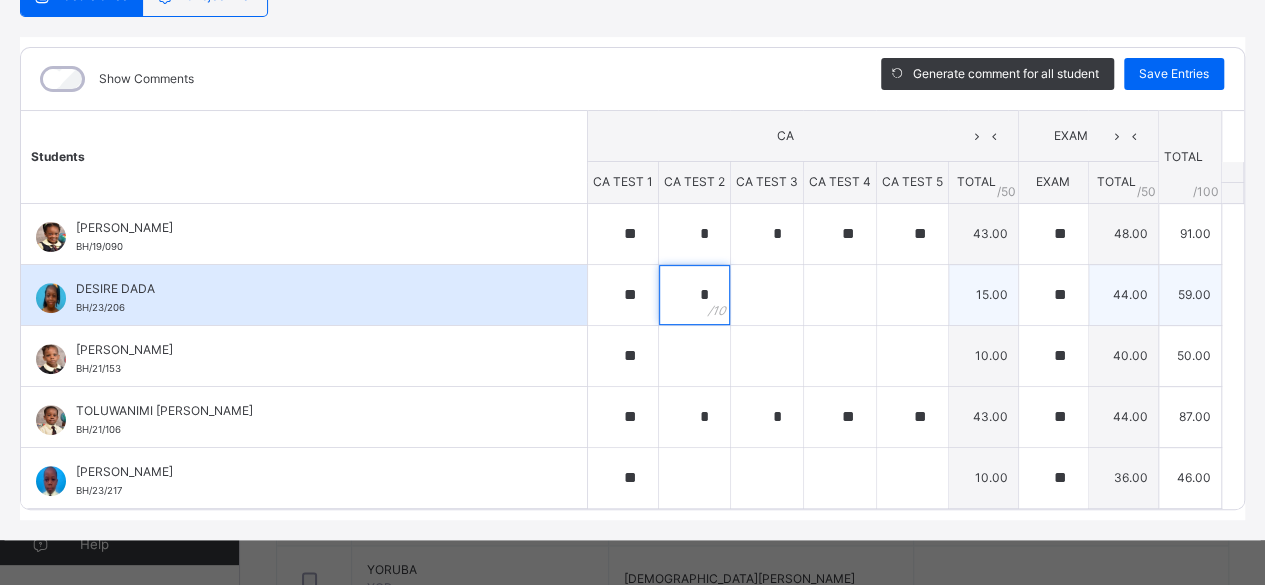 type on "*" 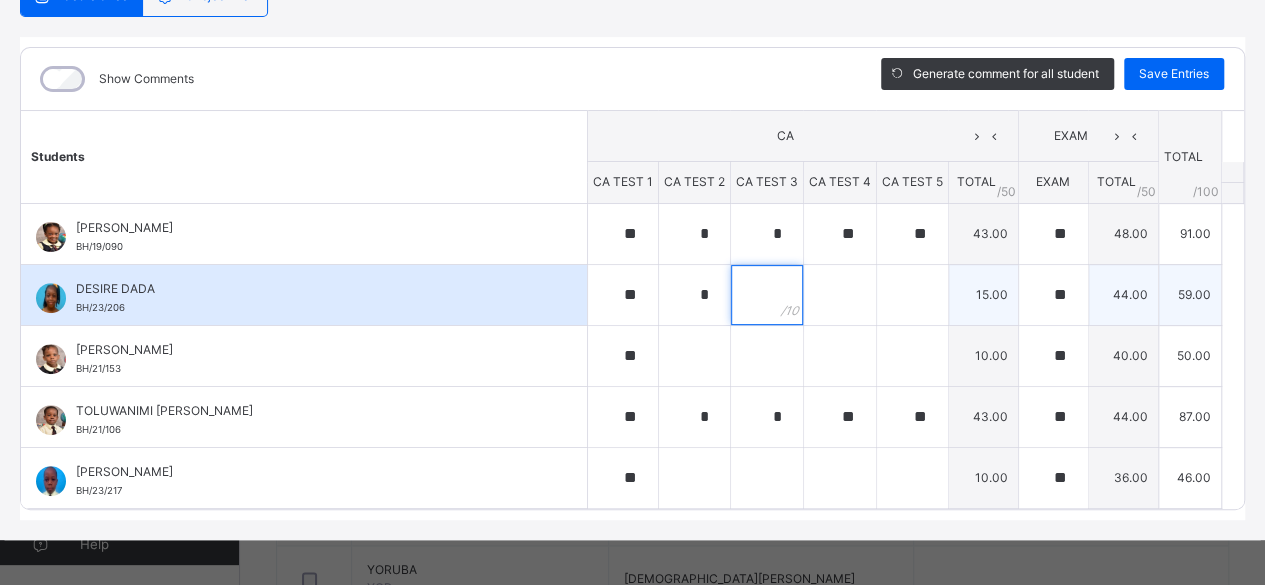 click at bounding box center (767, 295) 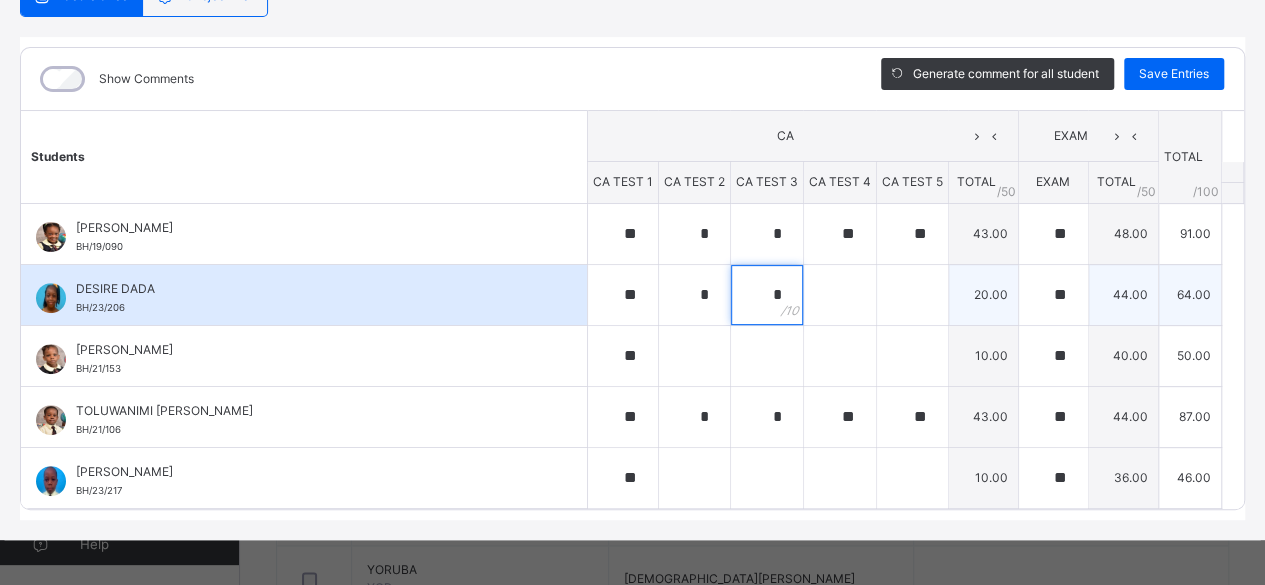 type on "*" 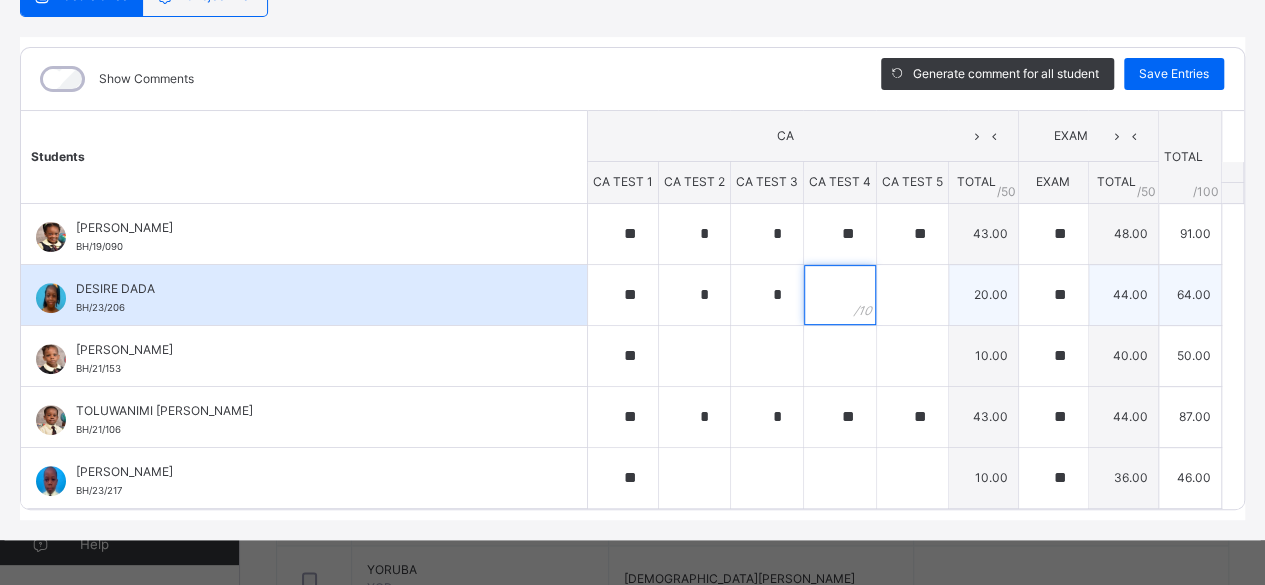 click at bounding box center [840, 295] 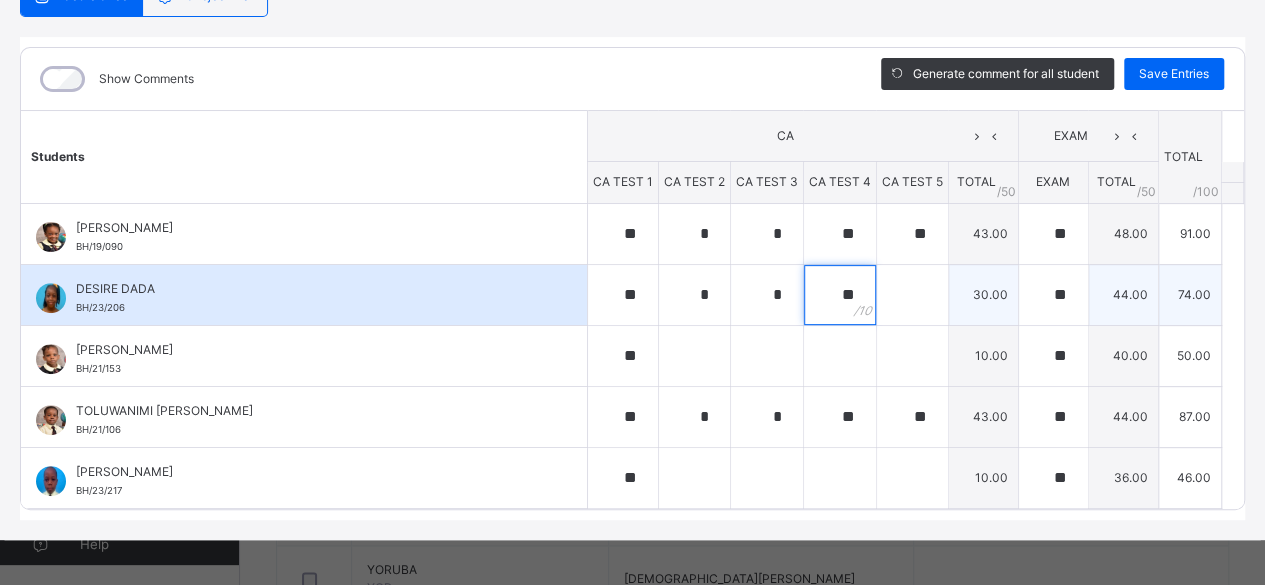 type on "**" 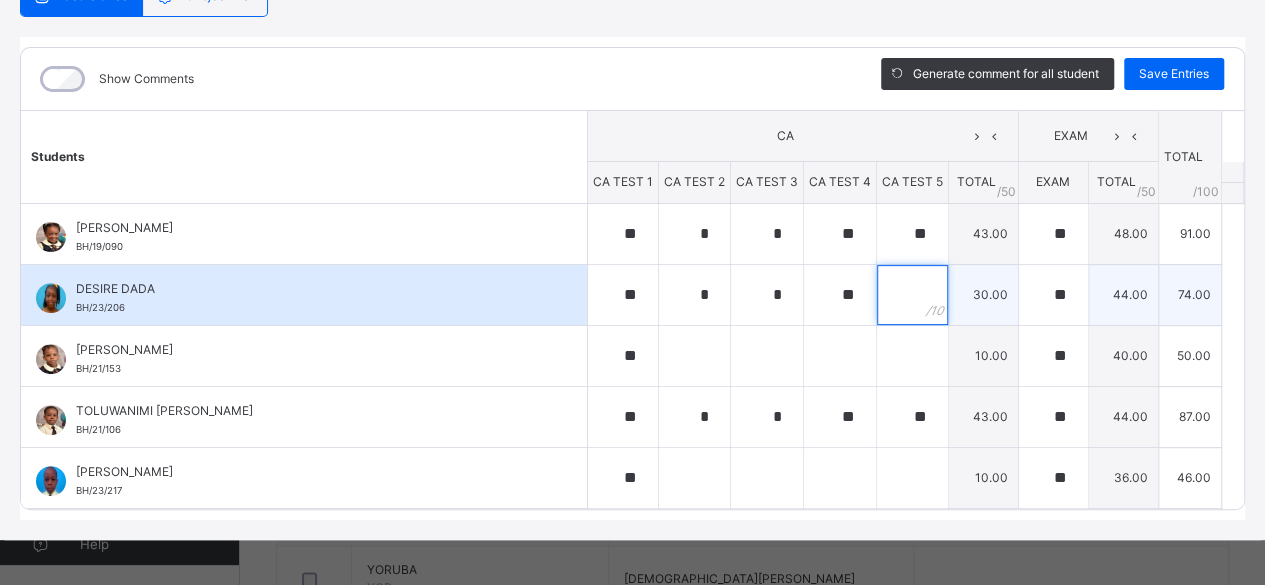 click at bounding box center (912, 295) 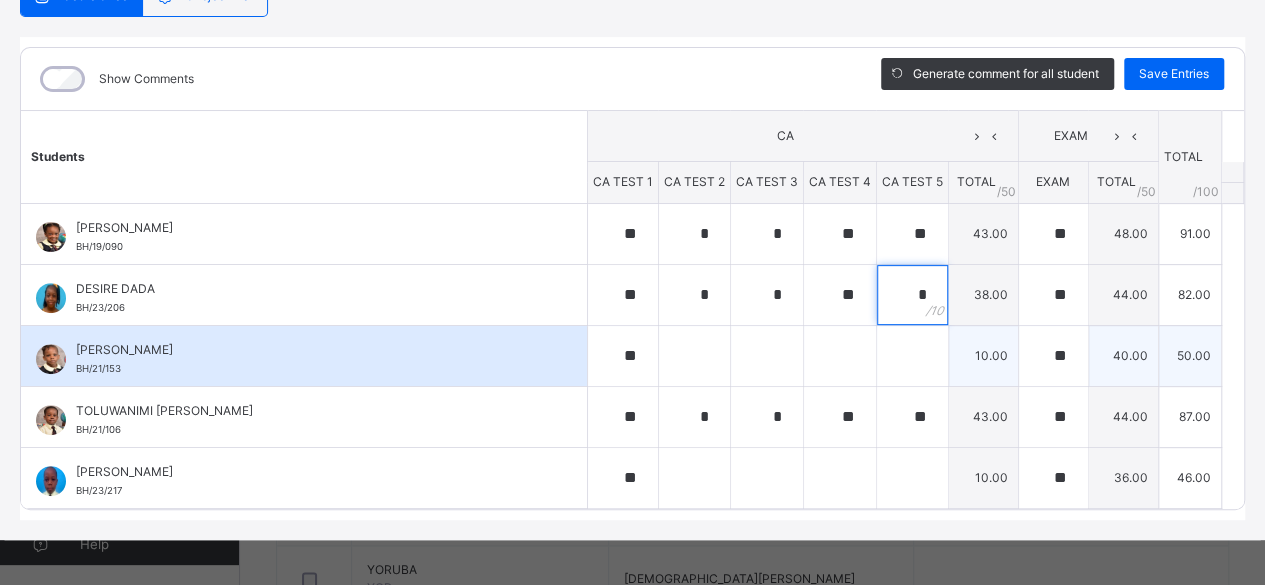 type on "*" 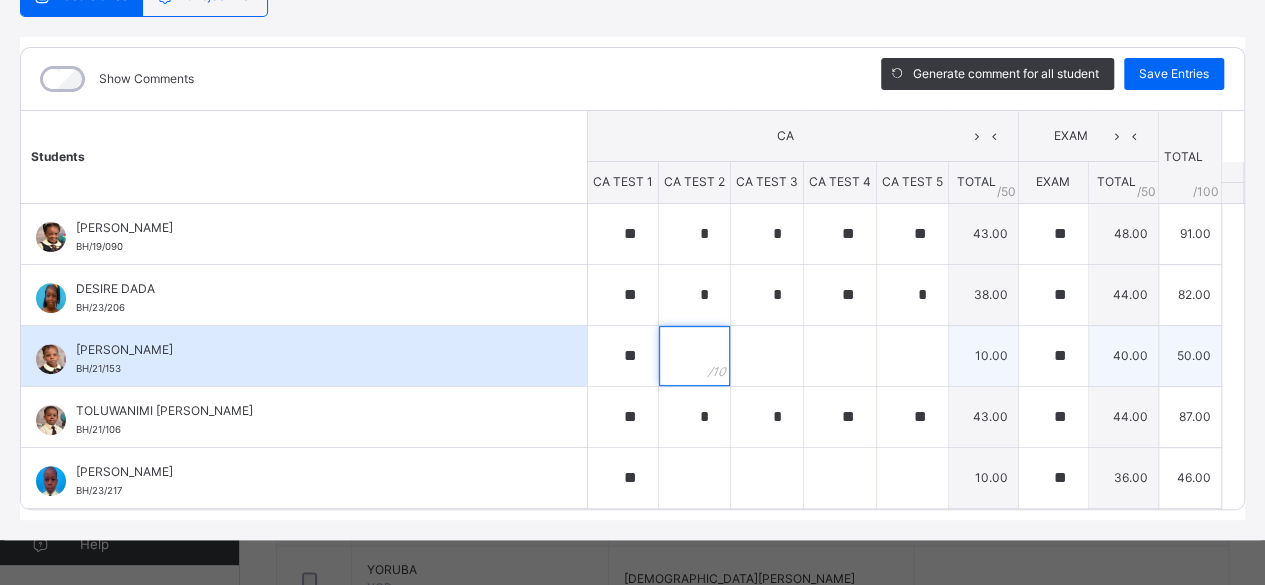 click at bounding box center [694, 356] 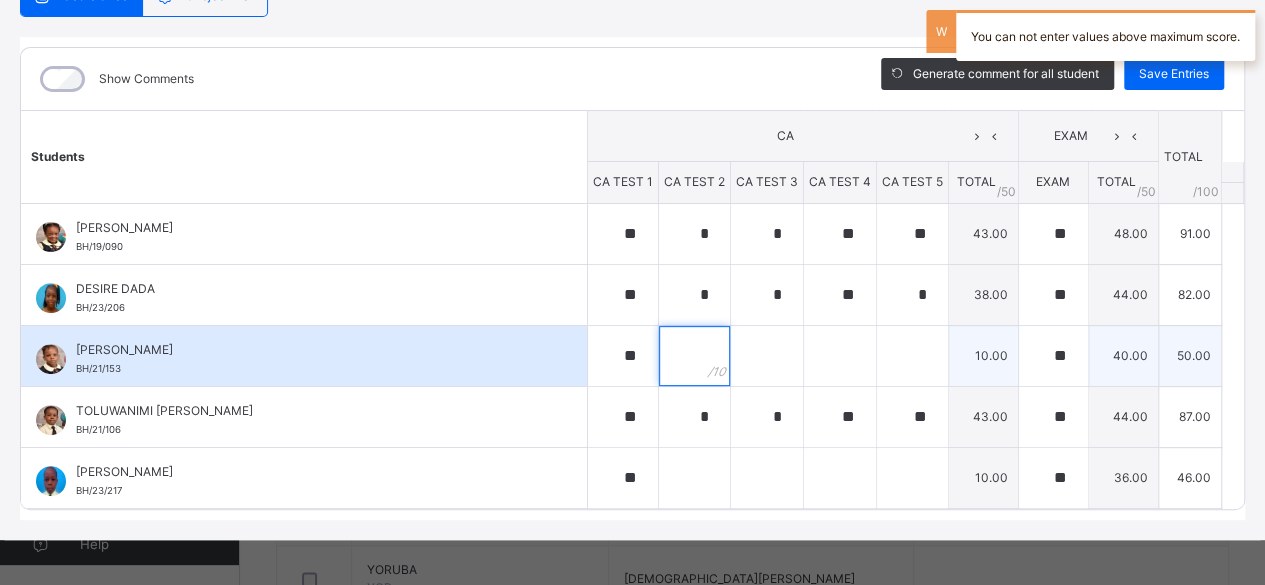 click at bounding box center (694, 356) 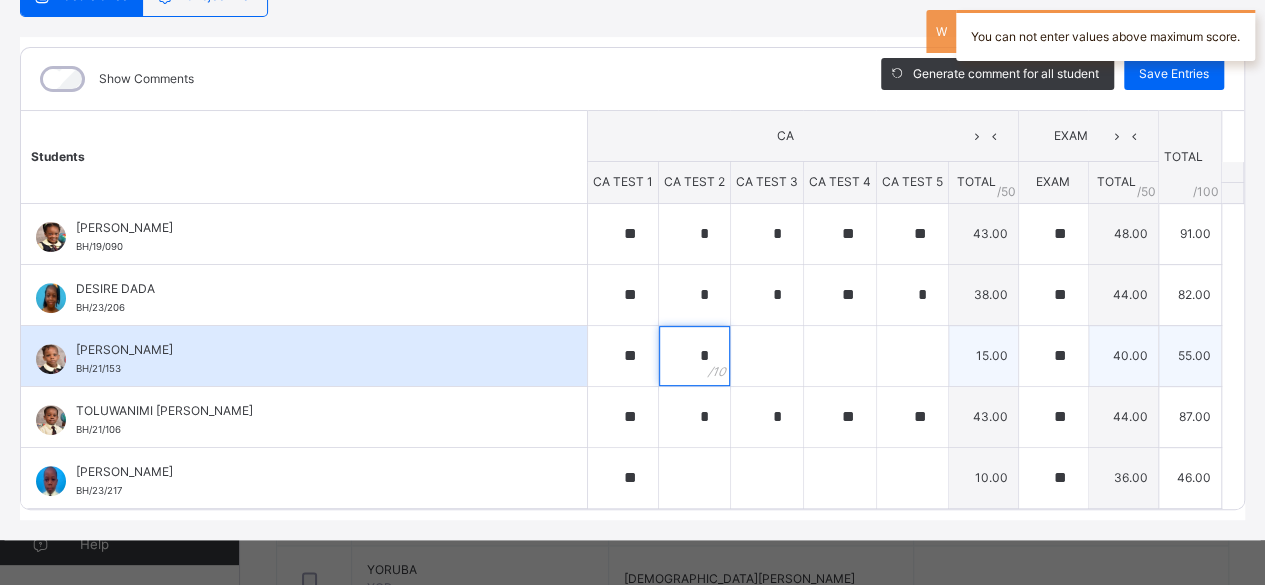 type on "*" 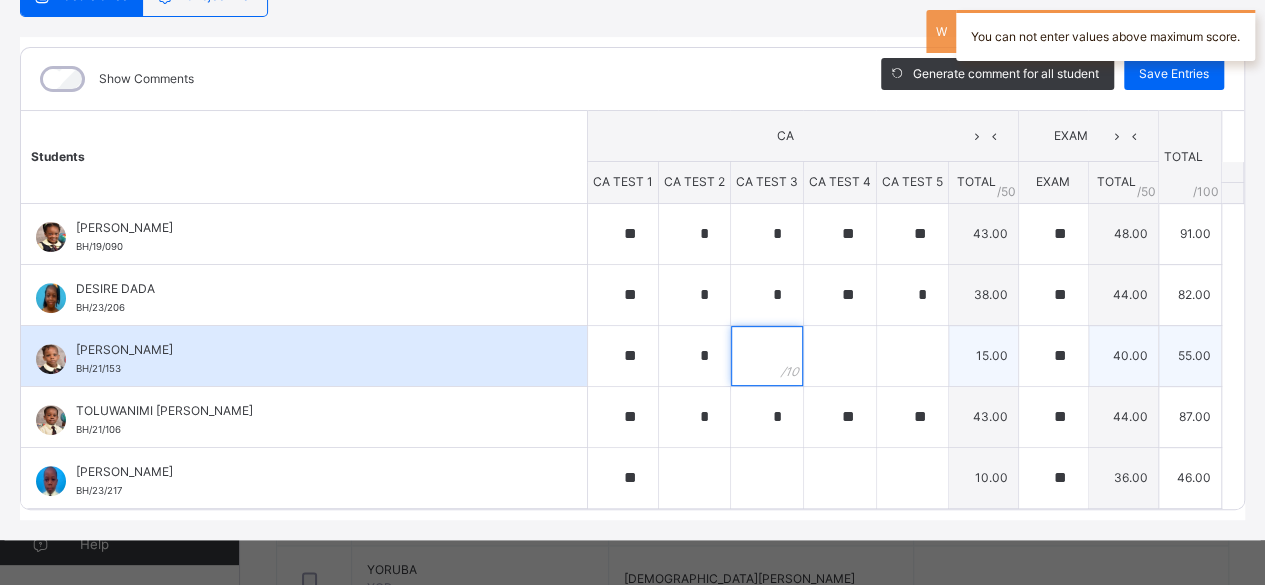click at bounding box center [767, 356] 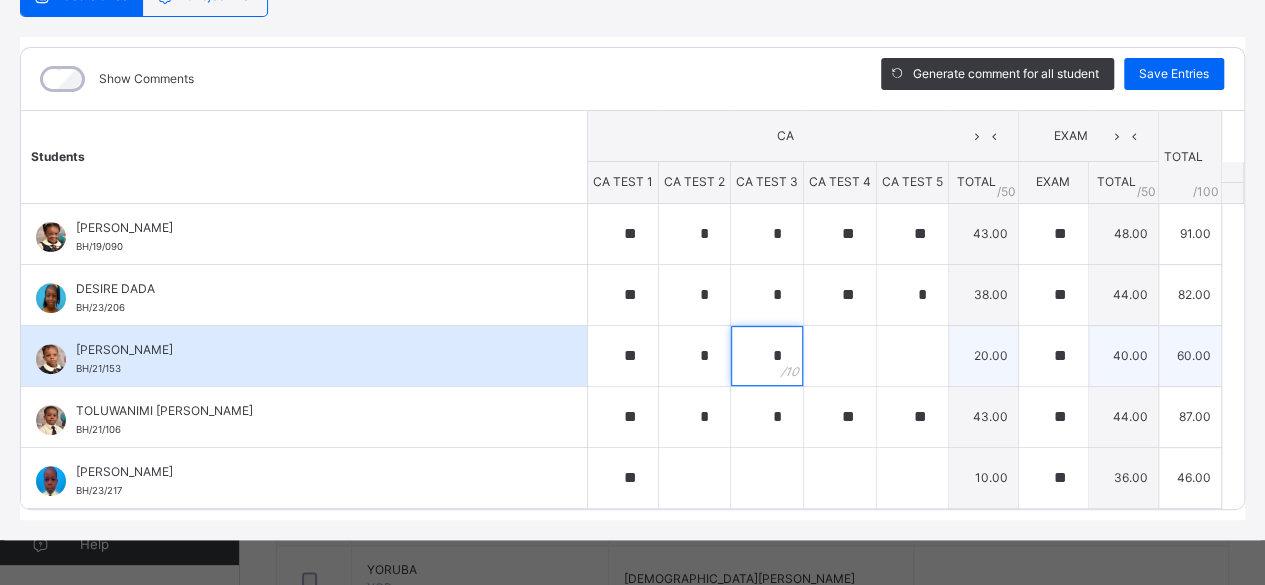 type on "*" 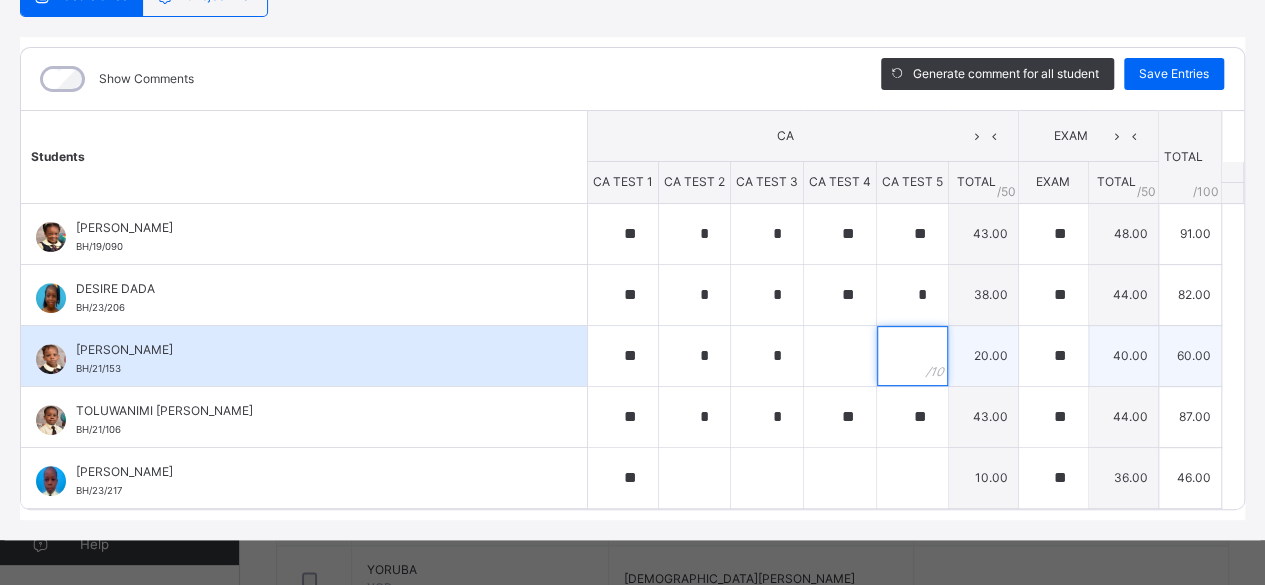 click at bounding box center [912, 356] 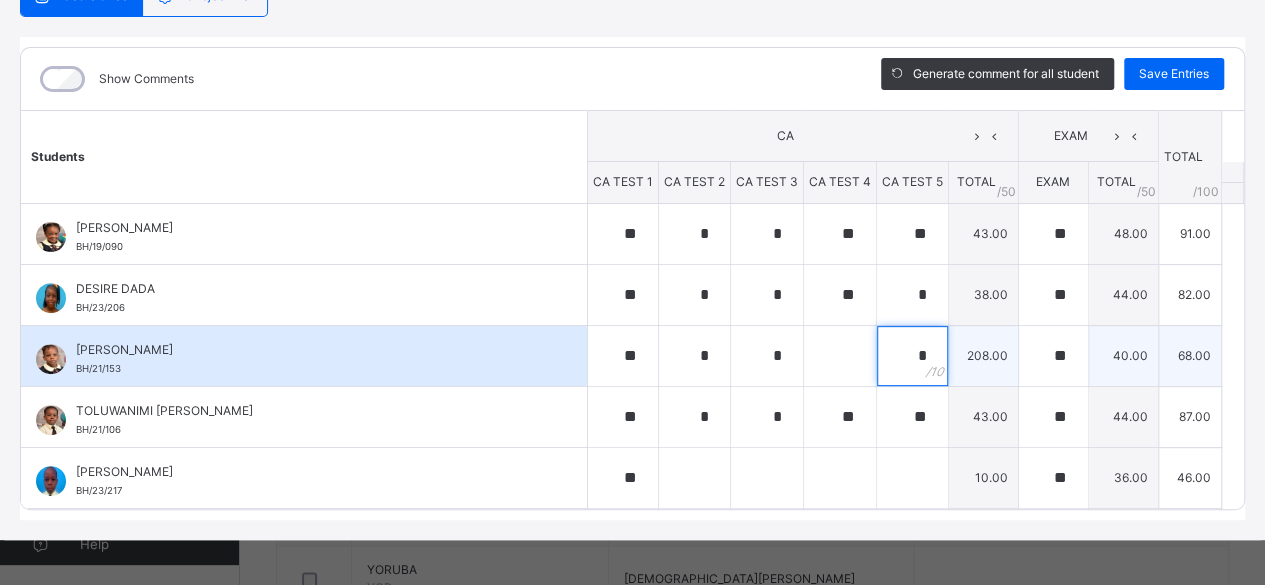 type on "*" 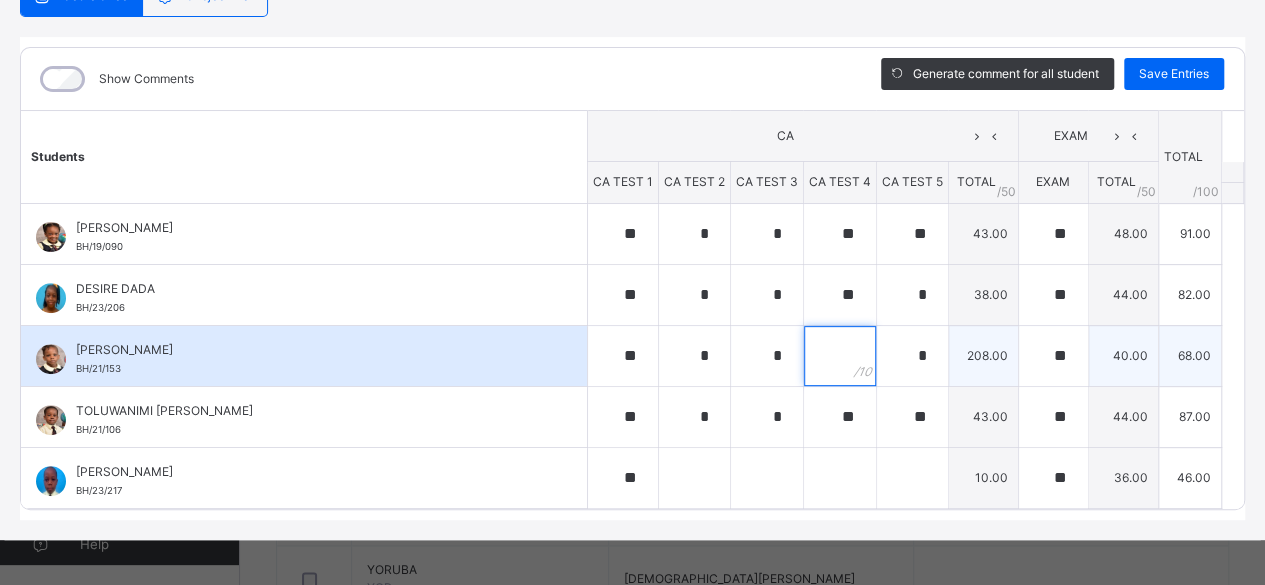 click at bounding box center [840, 356] 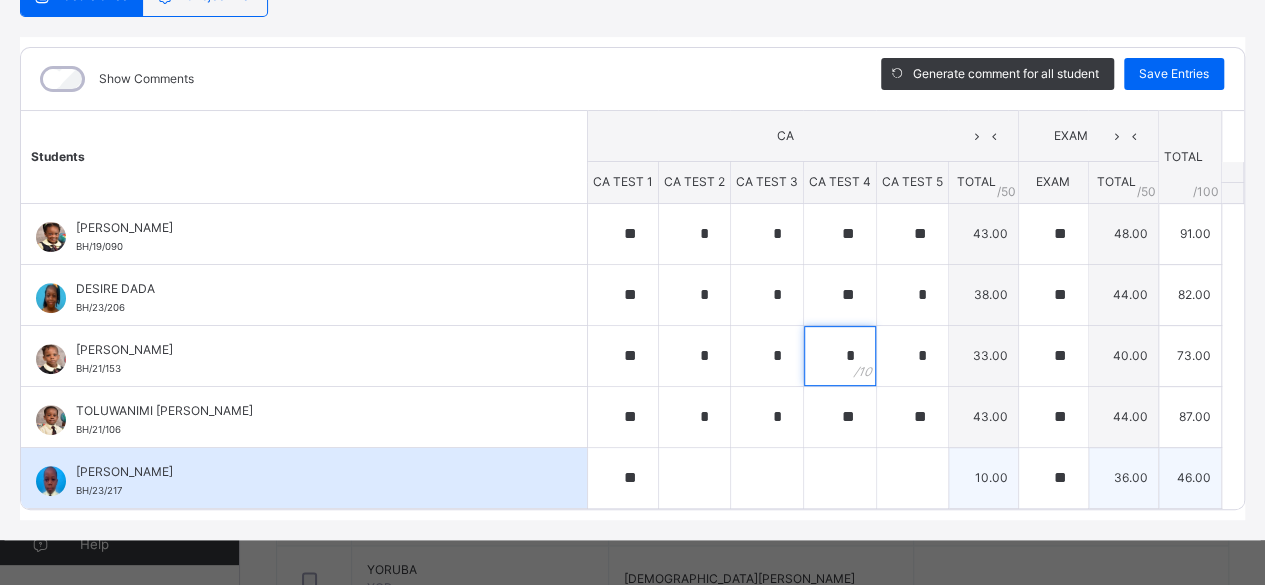 type on "*" 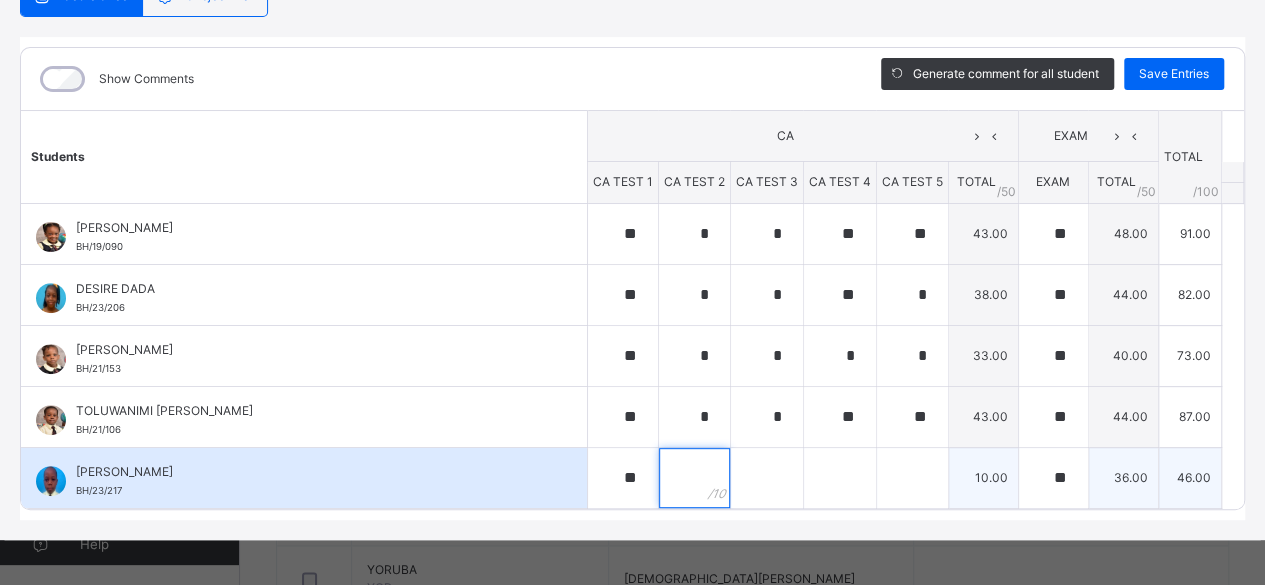 click at bounding box center [694, 478] 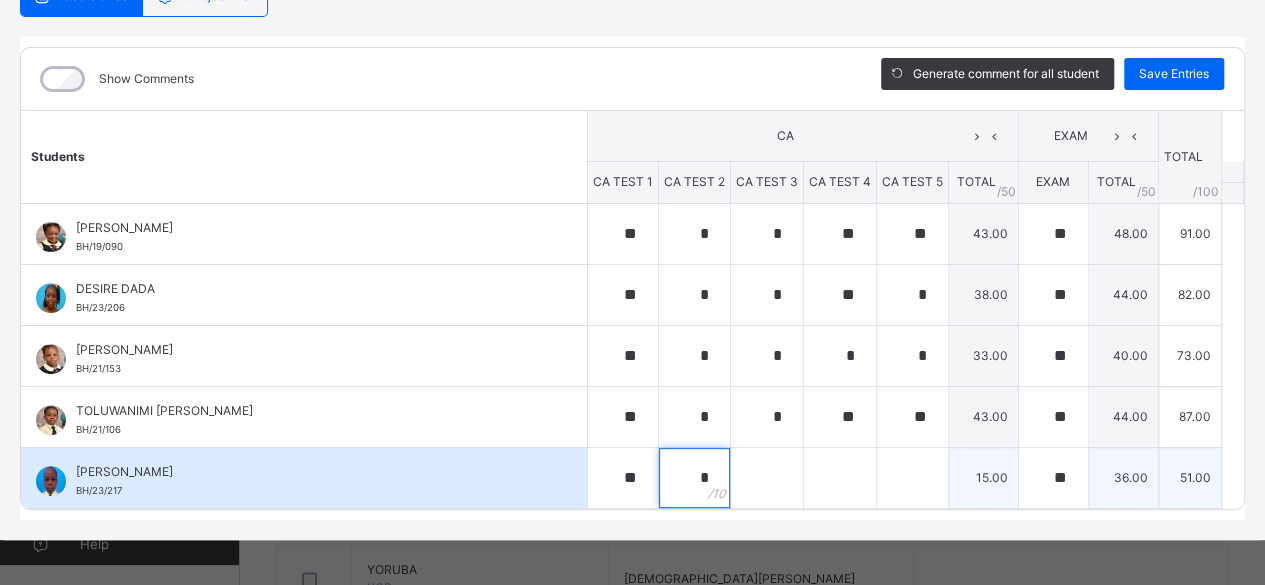 type on "*" 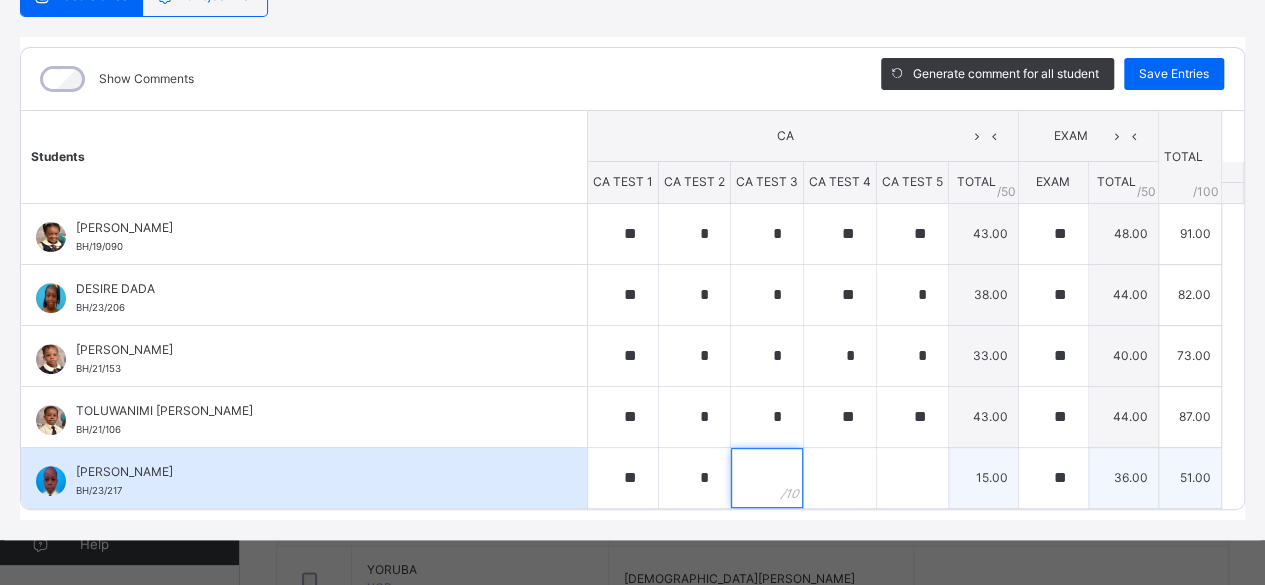 click at bounding box center (767, 478) 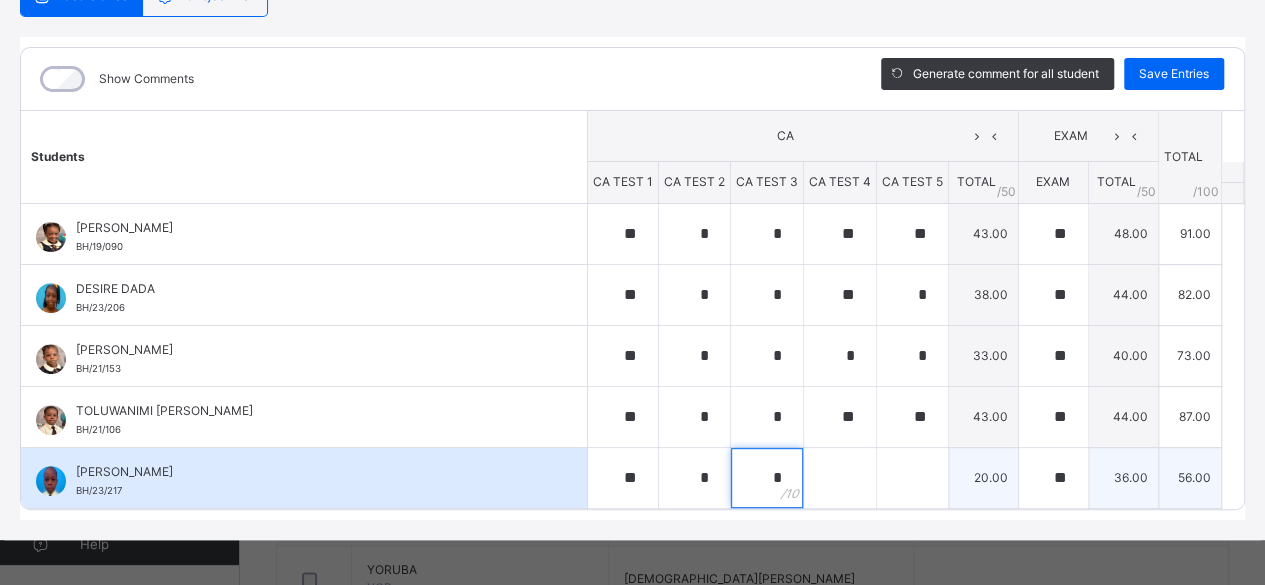 type on "*" 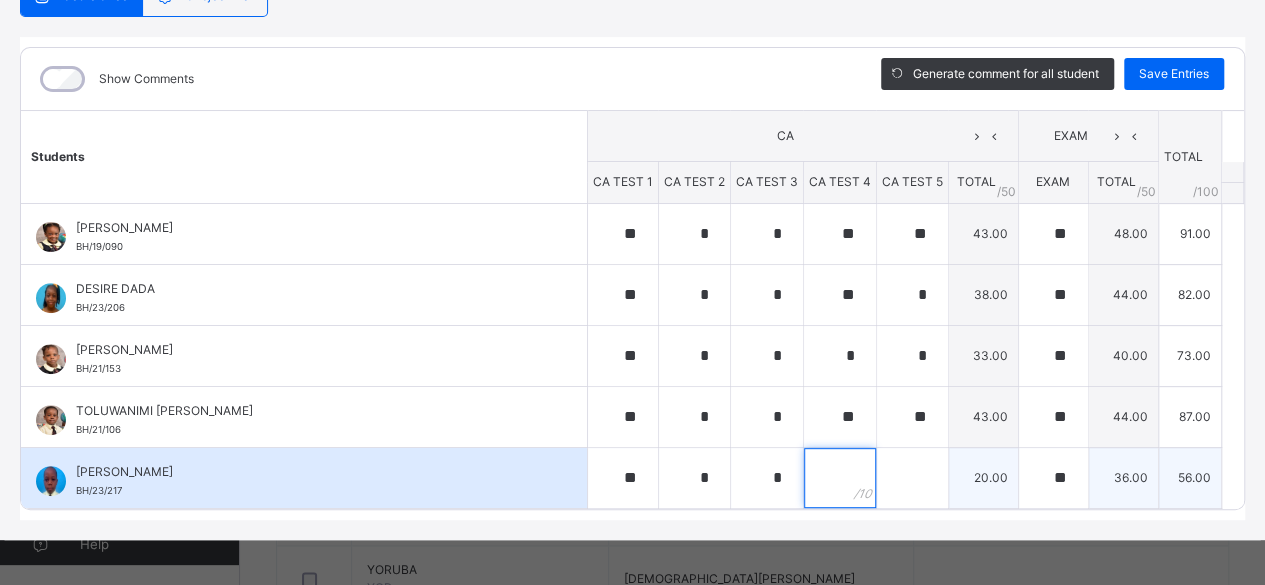 click at bounding box center (840, 478) 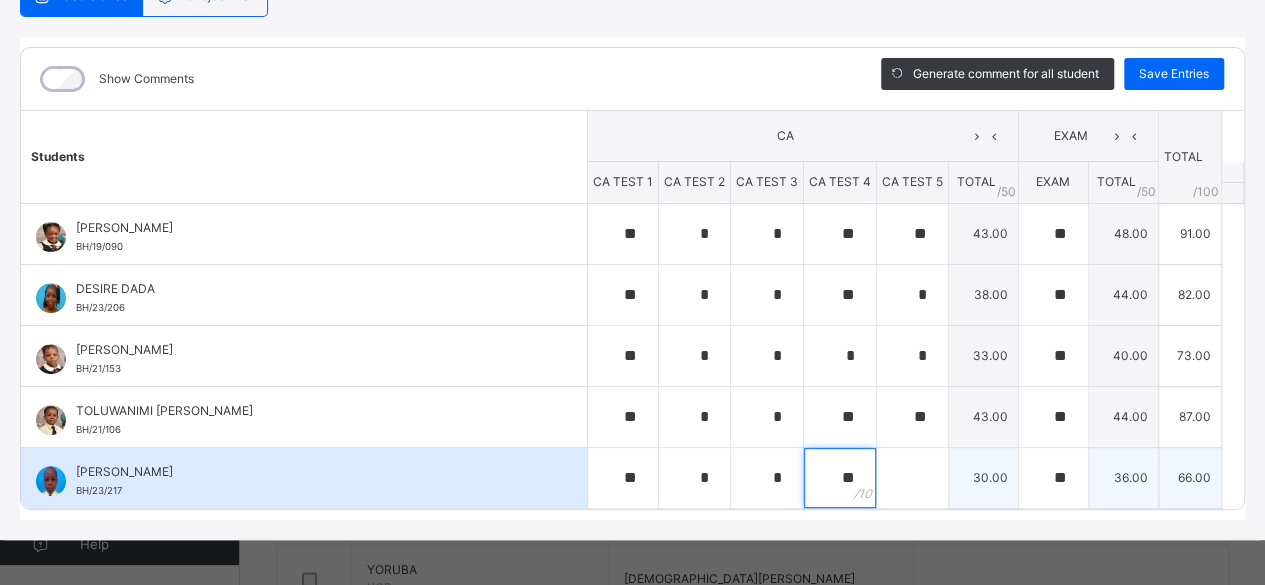 type on "**" 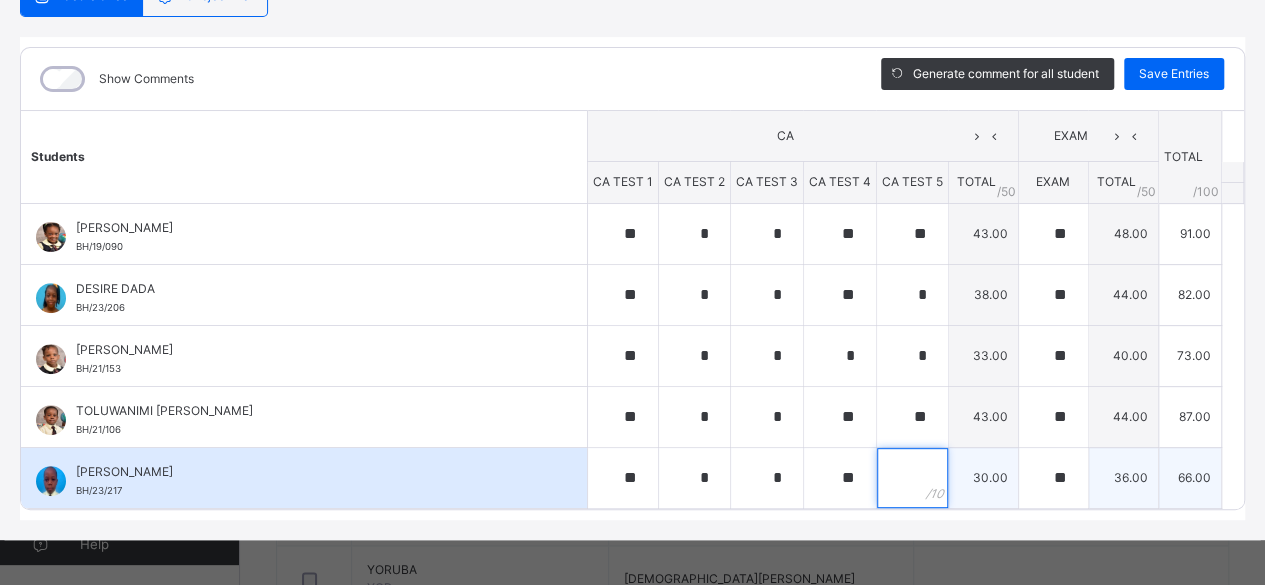 click at bounding box center (912, 478) 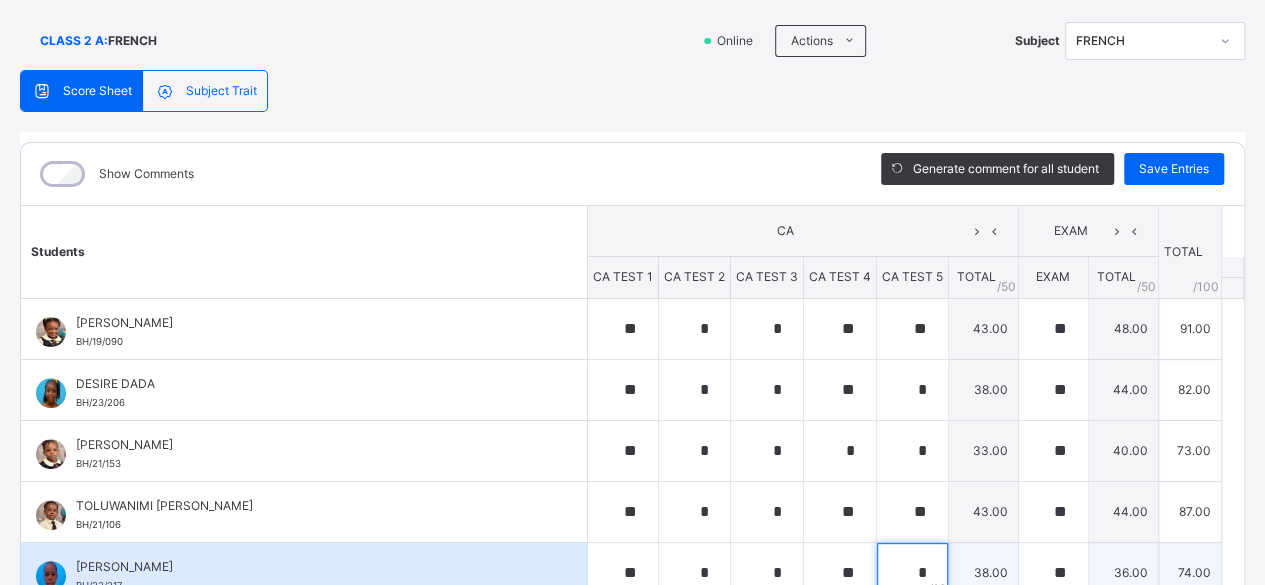 scroll, scrollTop: 124, scrollLeft: 0, axis: vertical 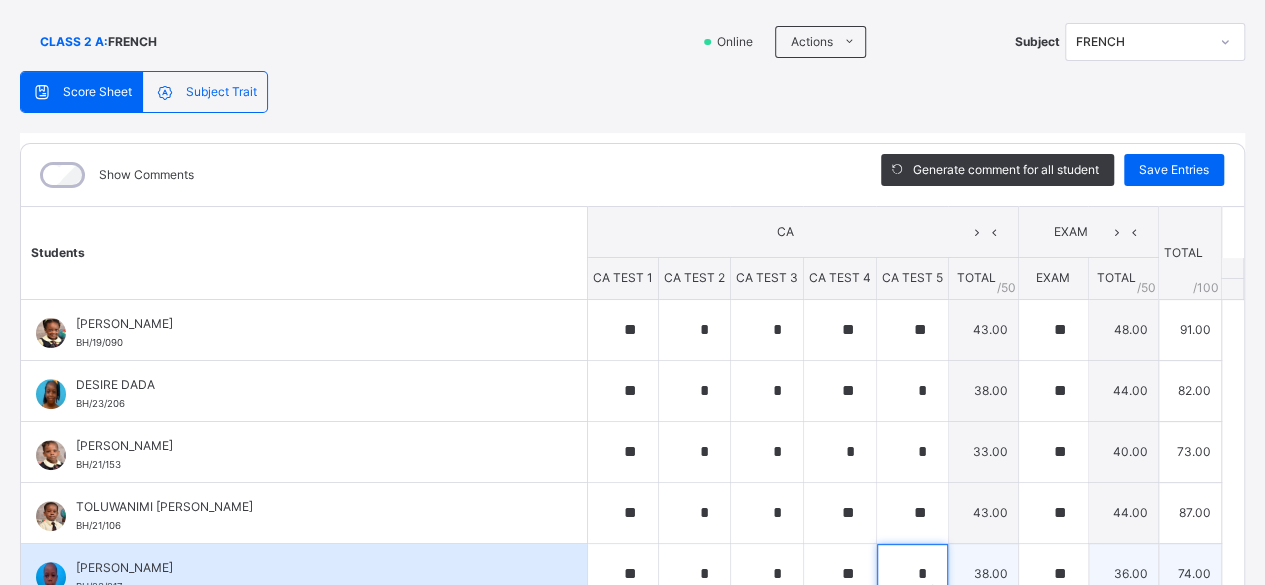 type on "*" 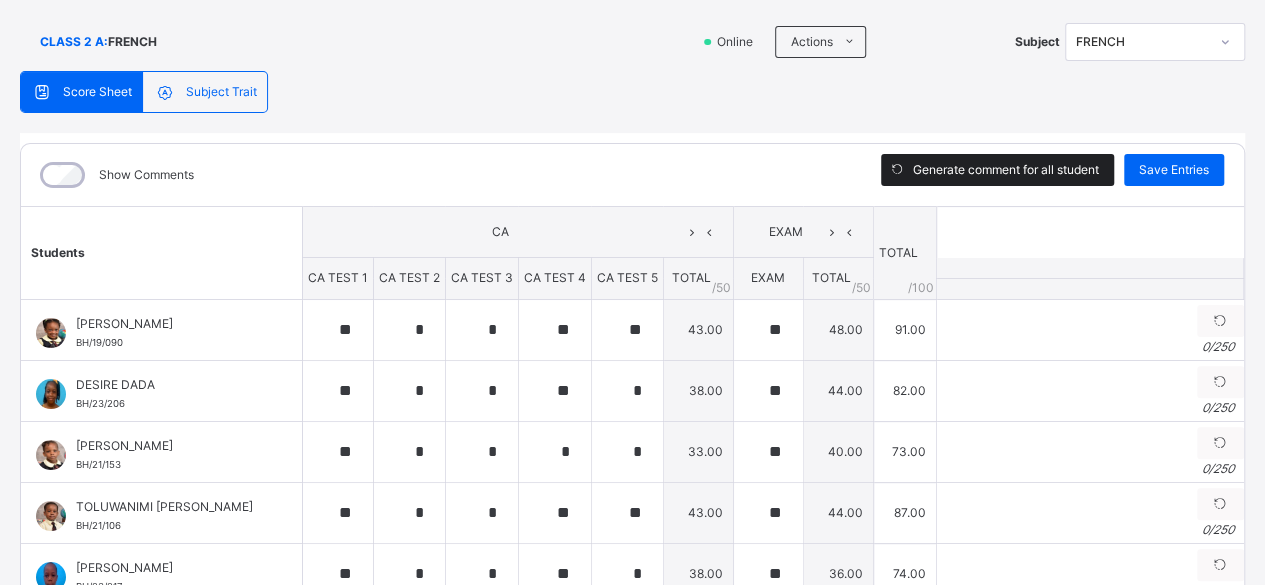 click on "Generate comment for all student" at bounding box center (1006, 170) 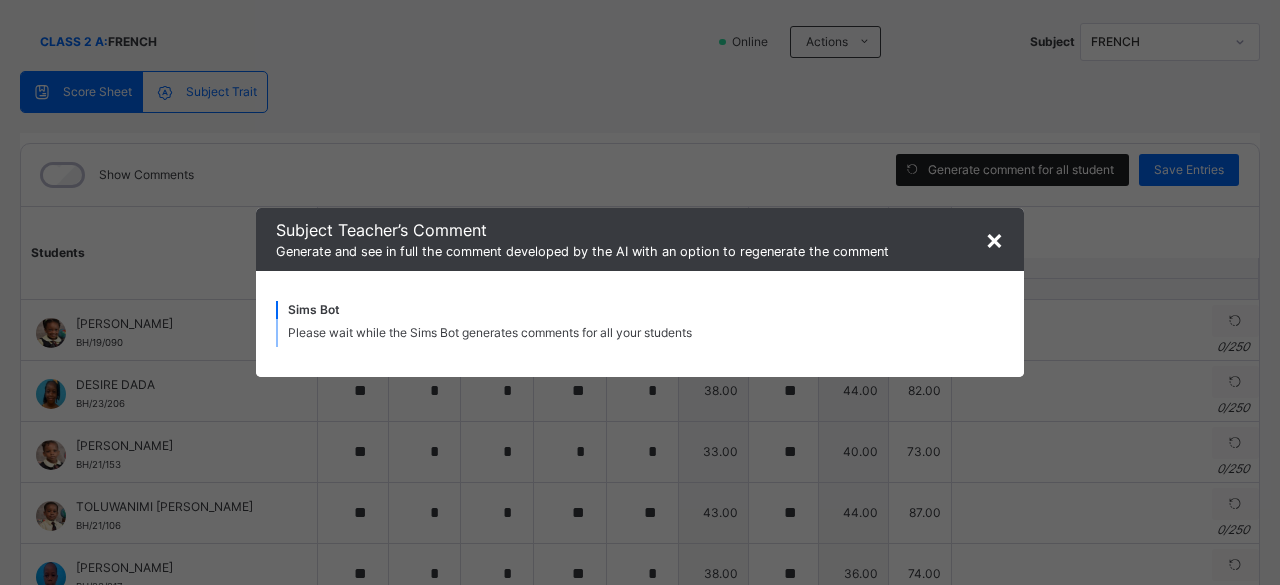 type on "**********" 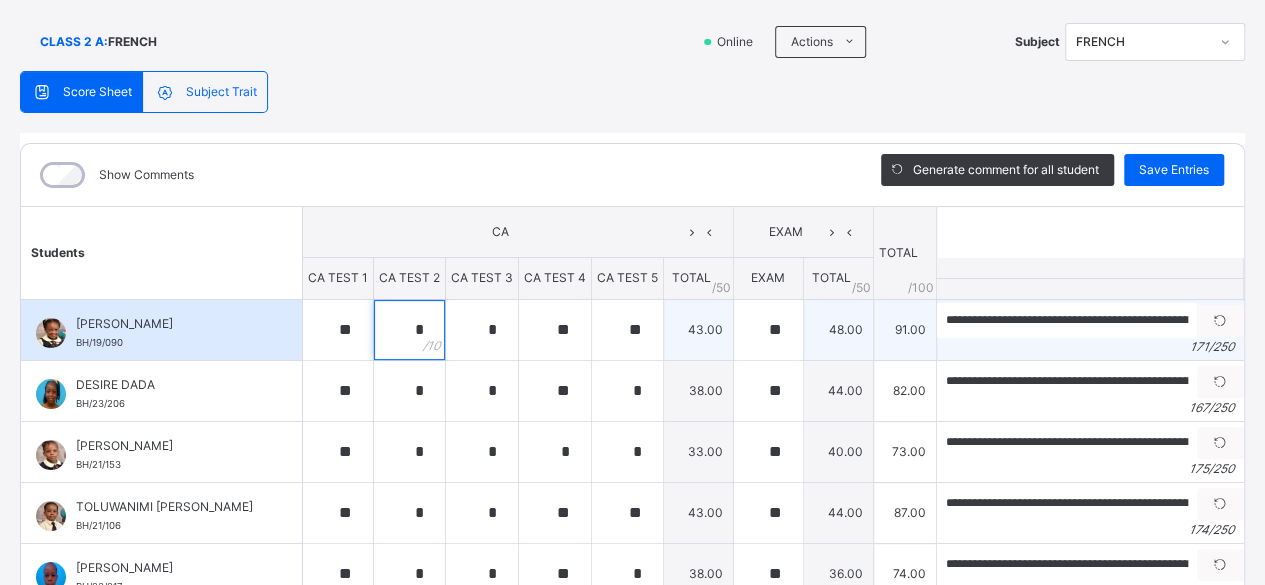 click on "*" at bounding box center [409, 330] 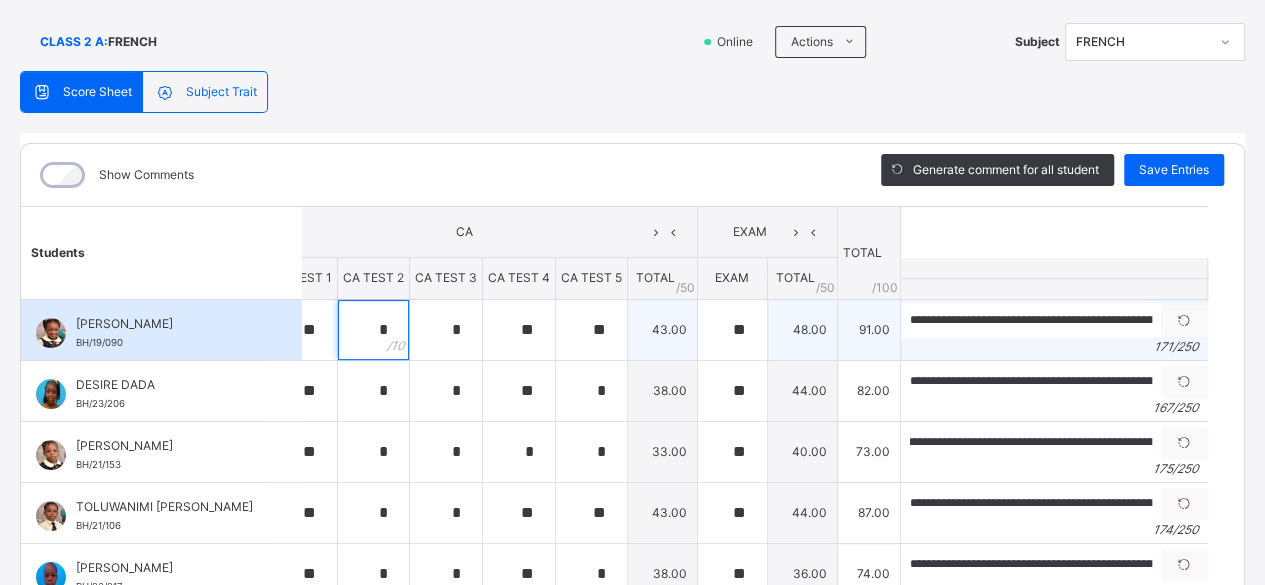 scroll, scrollTop: 0, scrollLeft: 269, axis: horizontal 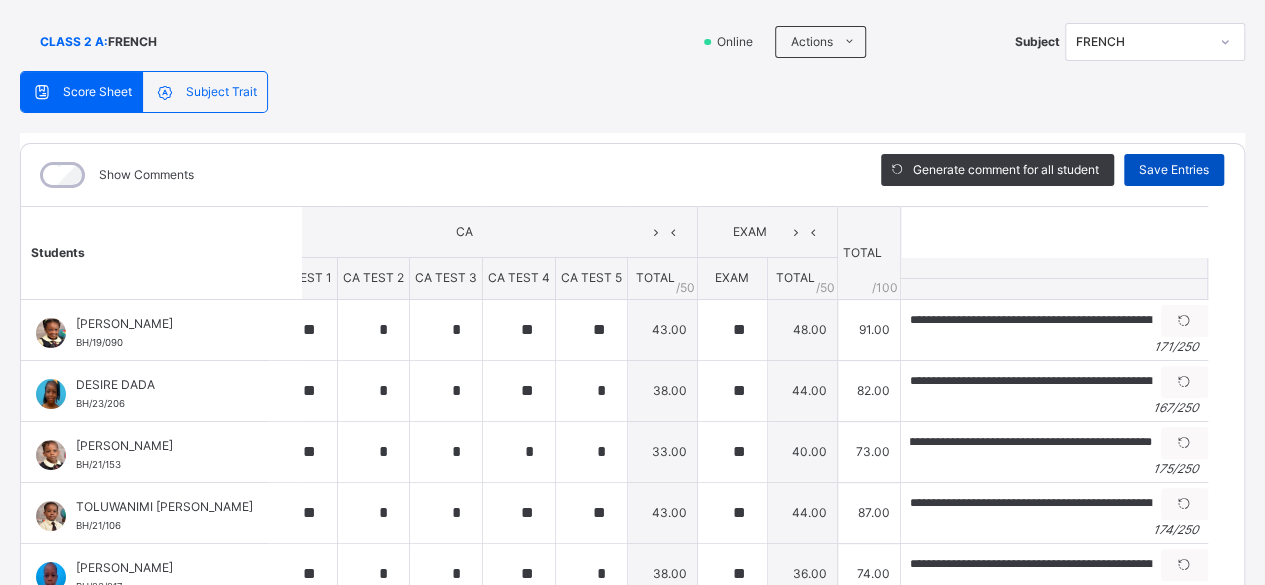click on "Save Entries" at bounding box center (1174, 170) 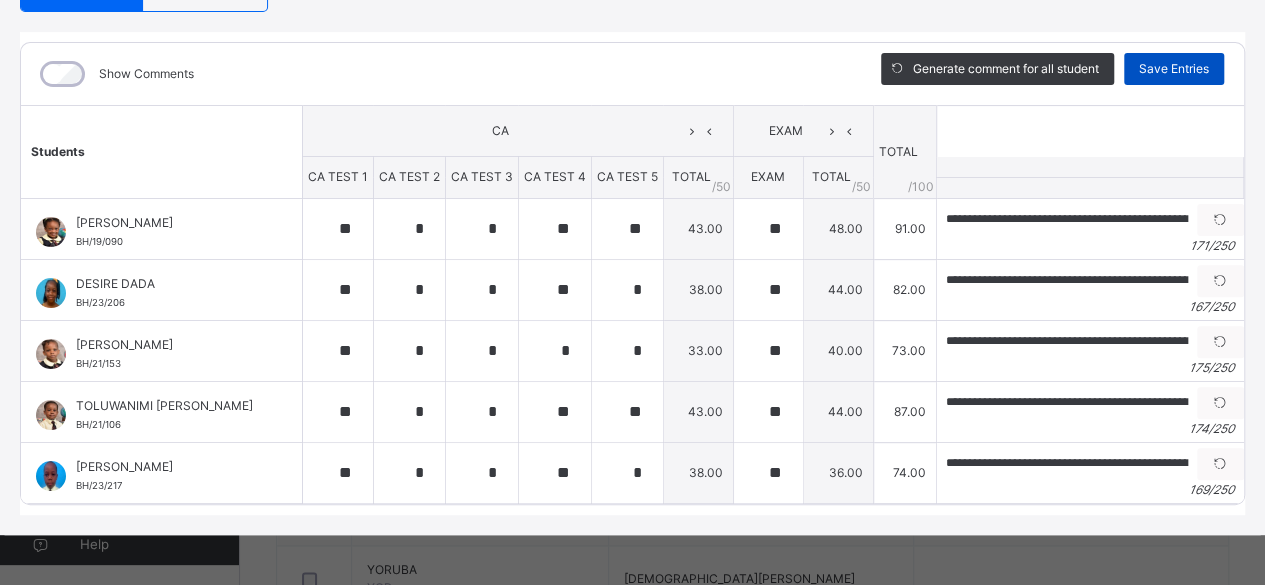 scroll, scrollTop: 250, scrollLeft: 0, axis: vertical 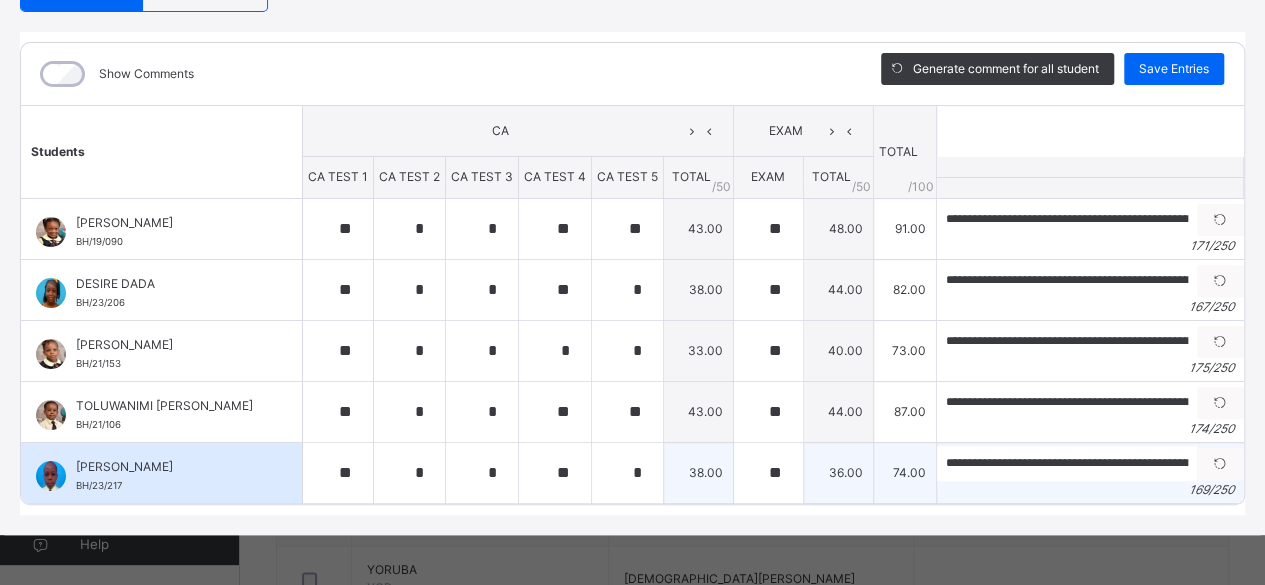 click on "169 / 250" at bounding box center [1090, 490] 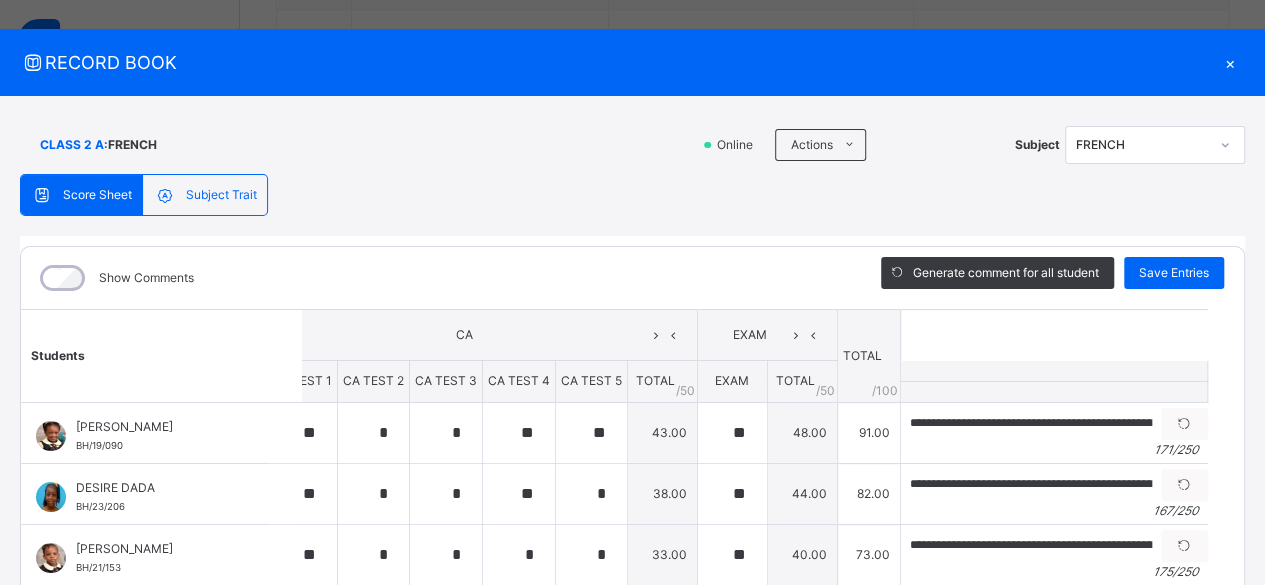 scroll, scrollTop: 0, scrollLeft: 6, axis: horizontal 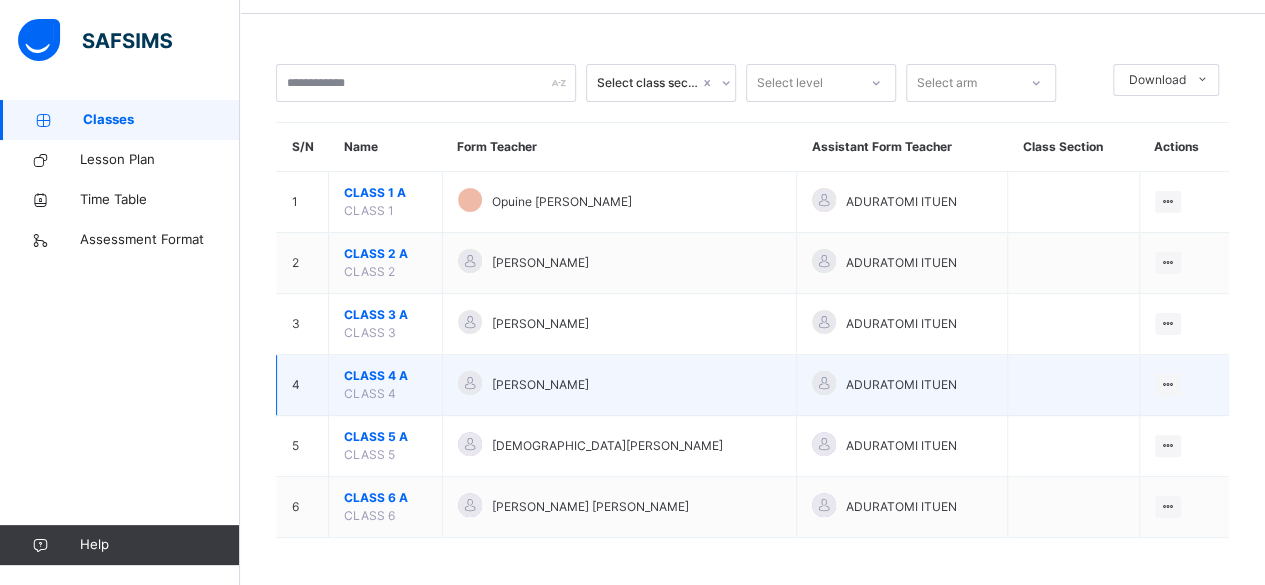 click on "[PERSON_NAME]" at bounding box center (540, 385) 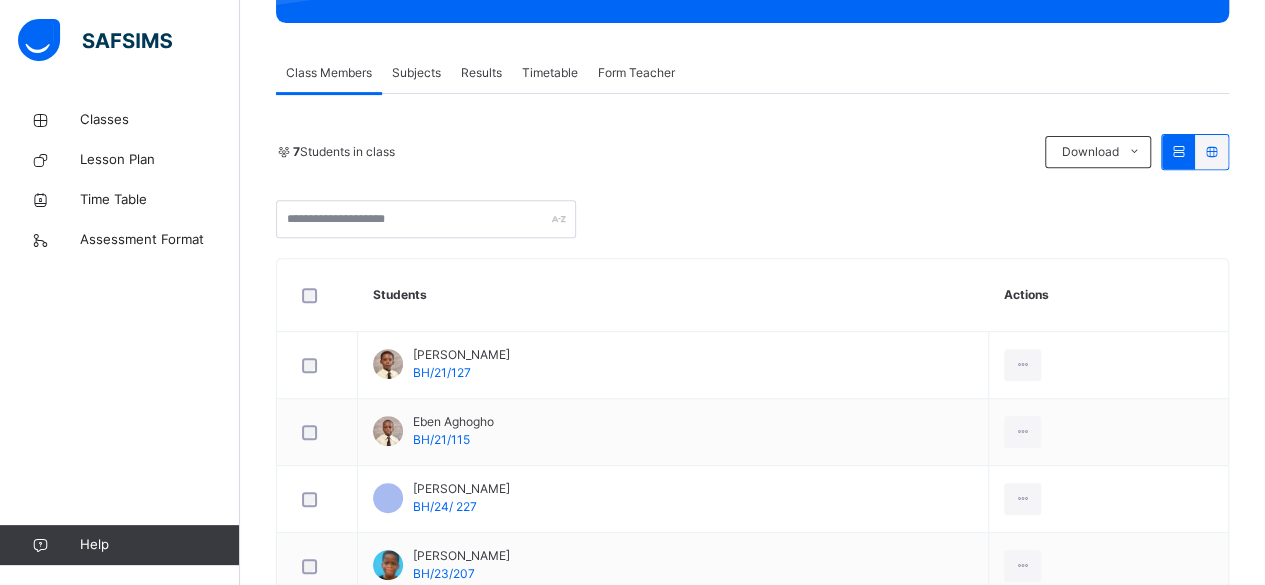 scroll, scrollTop: 326, scrollLeft: 0, axis: vertical 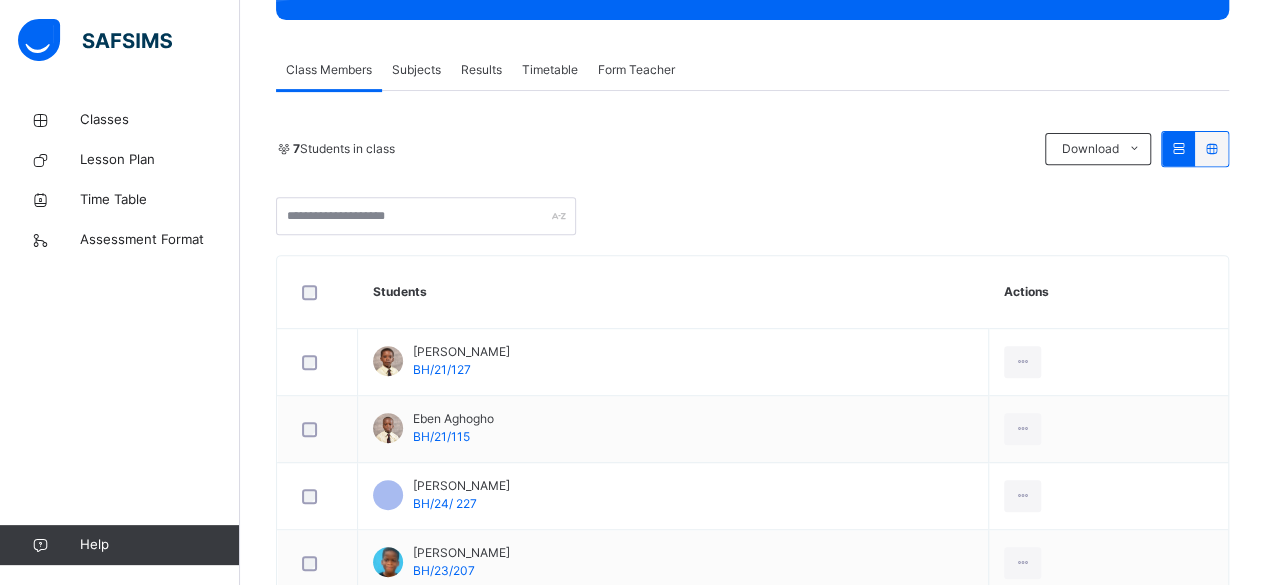 click on "Subjects" at bounding box center (416, 70) 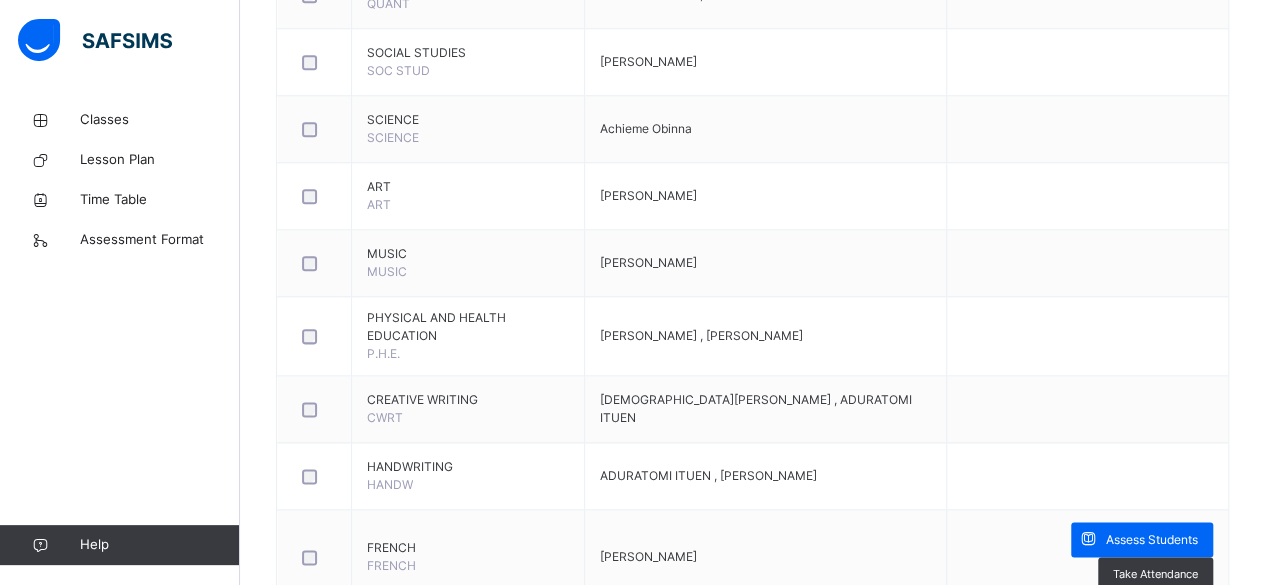 scroll, scrollTop: 1080, scrollLeft: 0, axis: vertical 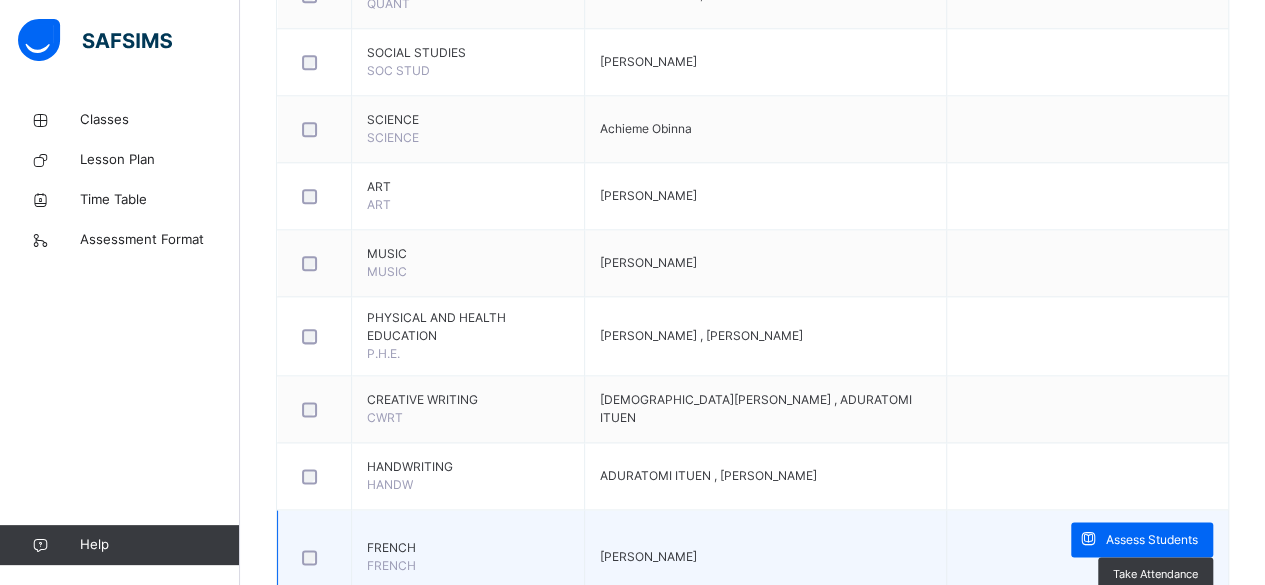 click on "FRENCH" at bounding box center (468, 548) 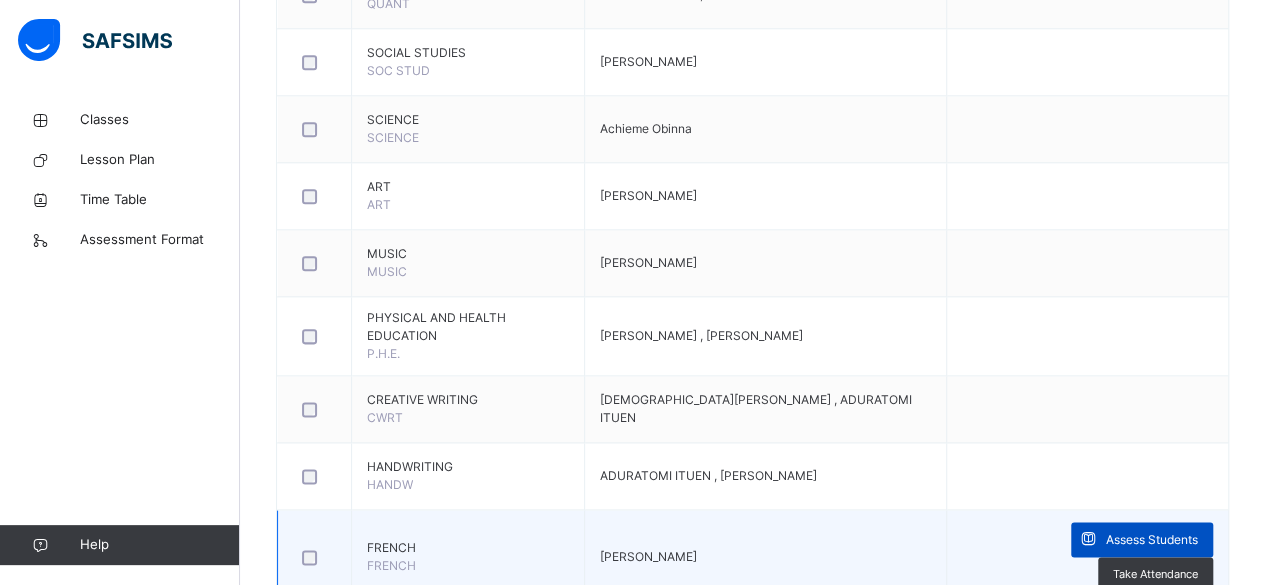 click on "Assess Students" at bounding box center [1152, 540] 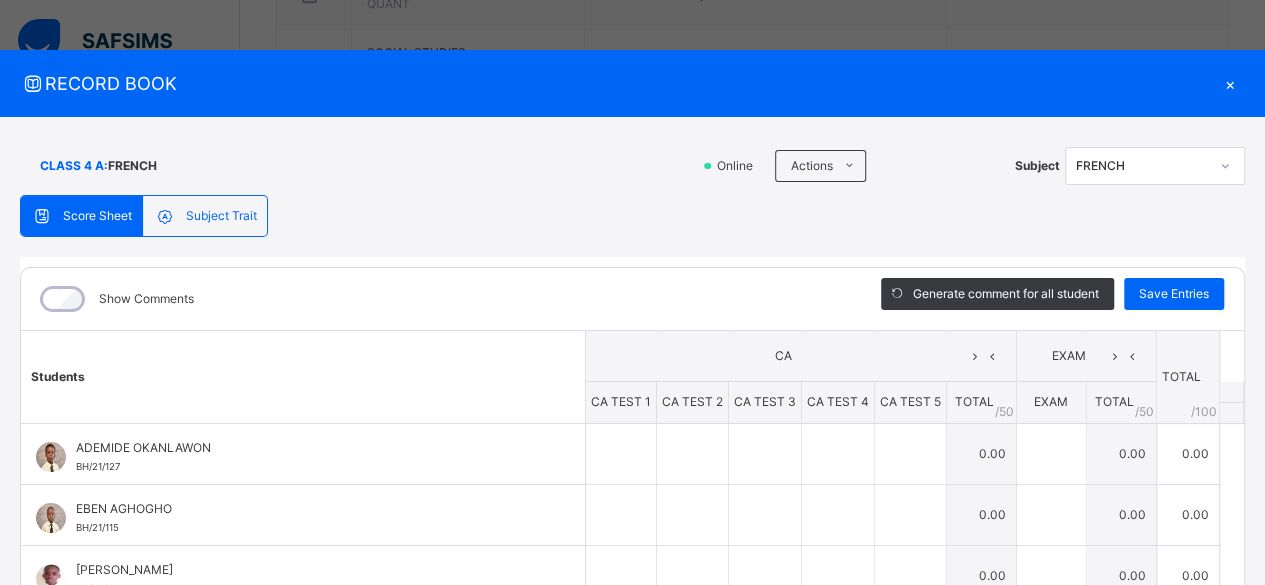 scroll, scrollTop: 16, scrollLeft: 0, axis: vertical 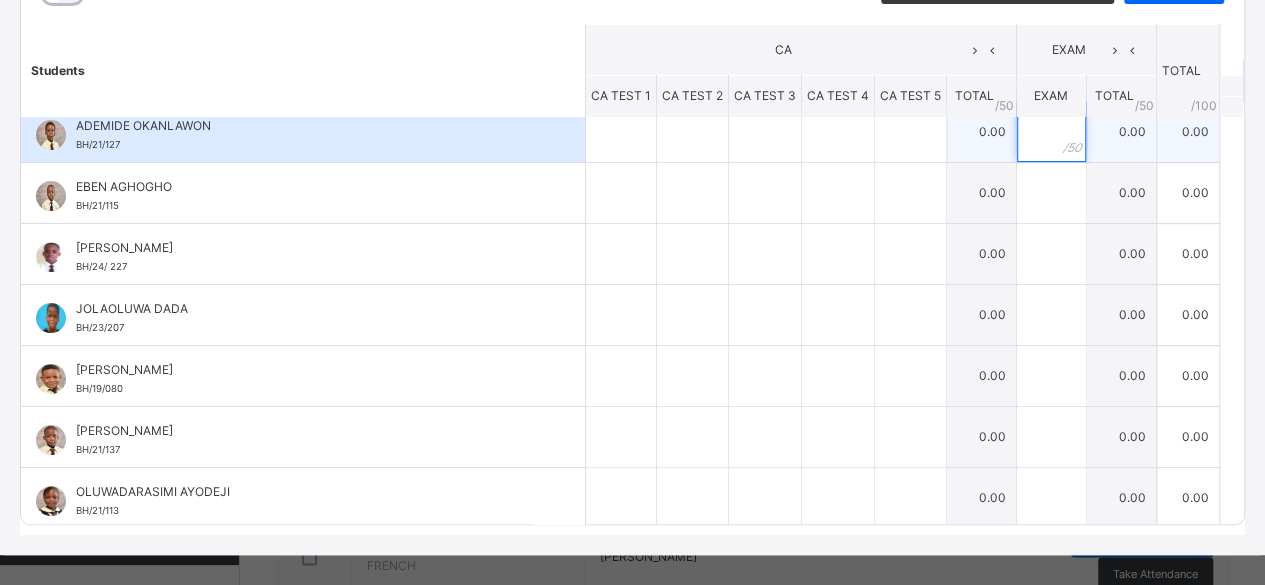 click at bounding box center (1051, 132) 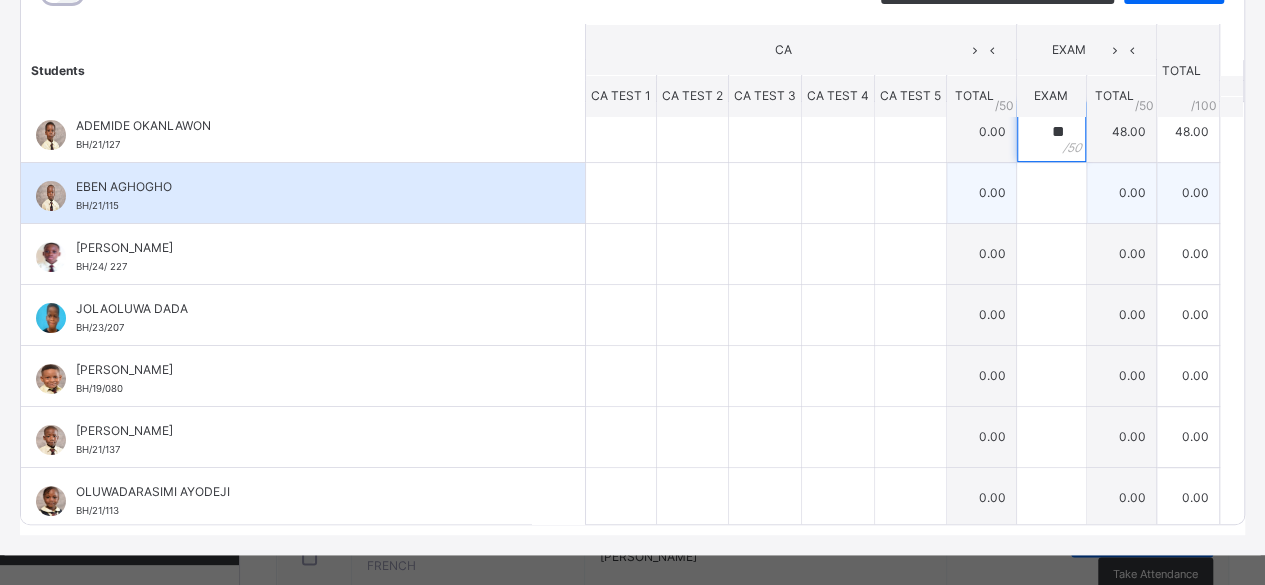 type on "**" 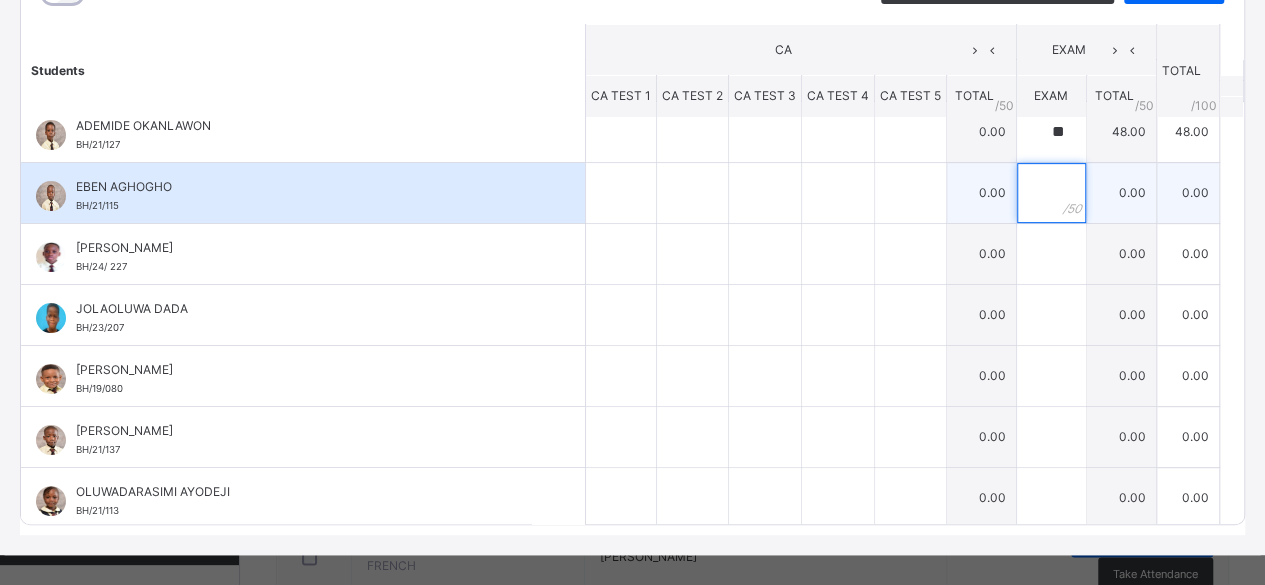 click at bounding box center (1051, 193) 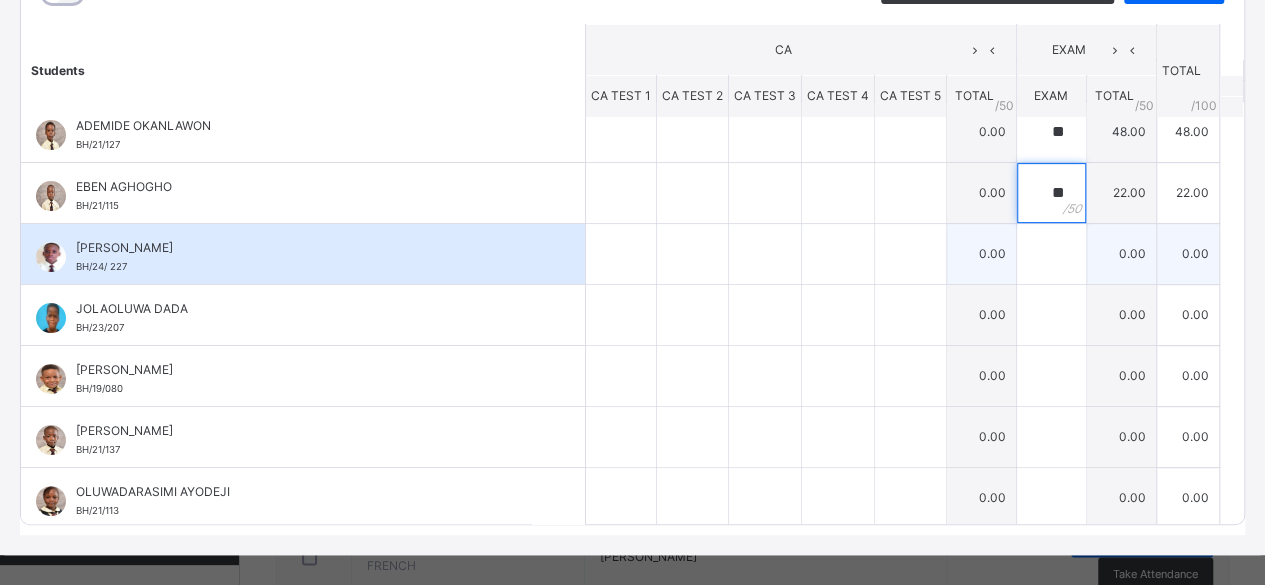 type on "**" 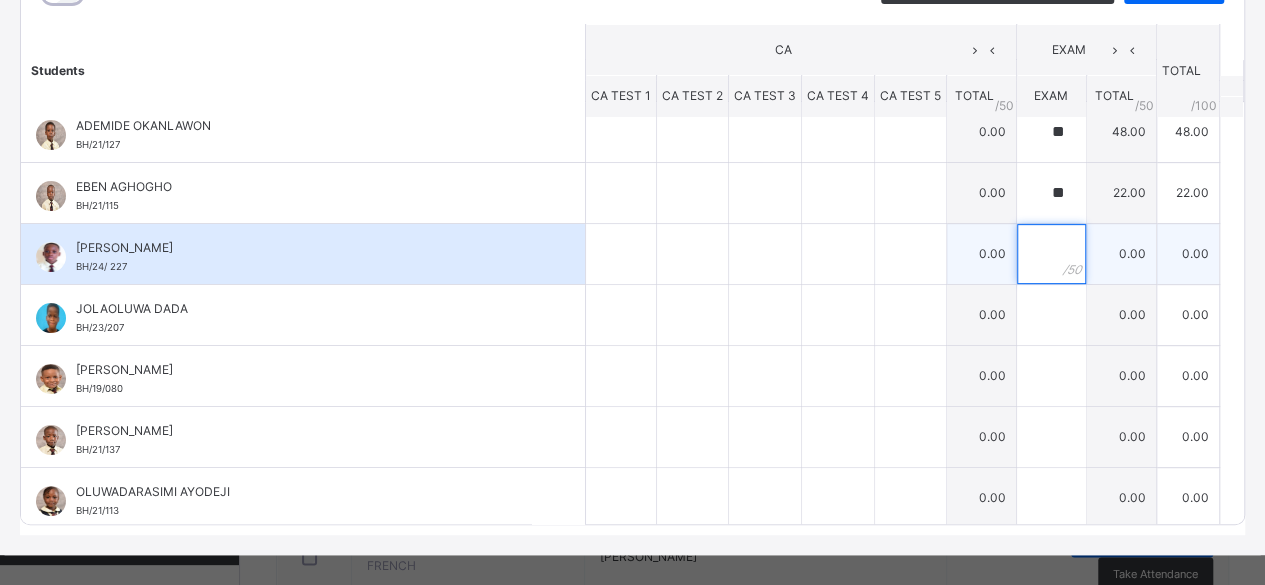 click at bounding box center (1051, 254) 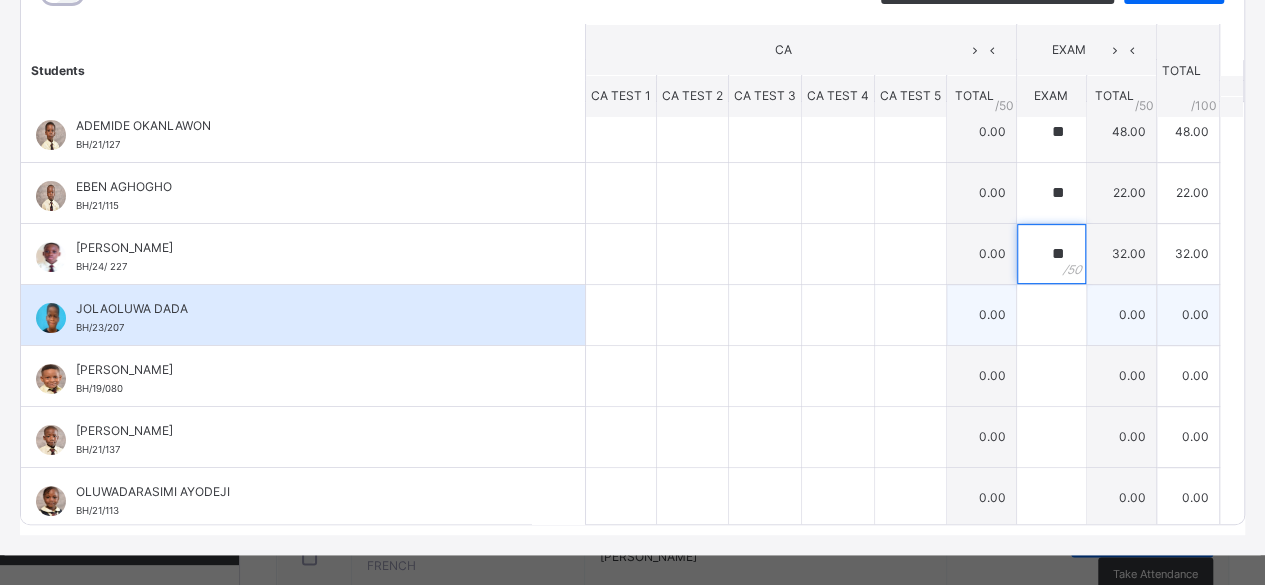 type on "**" 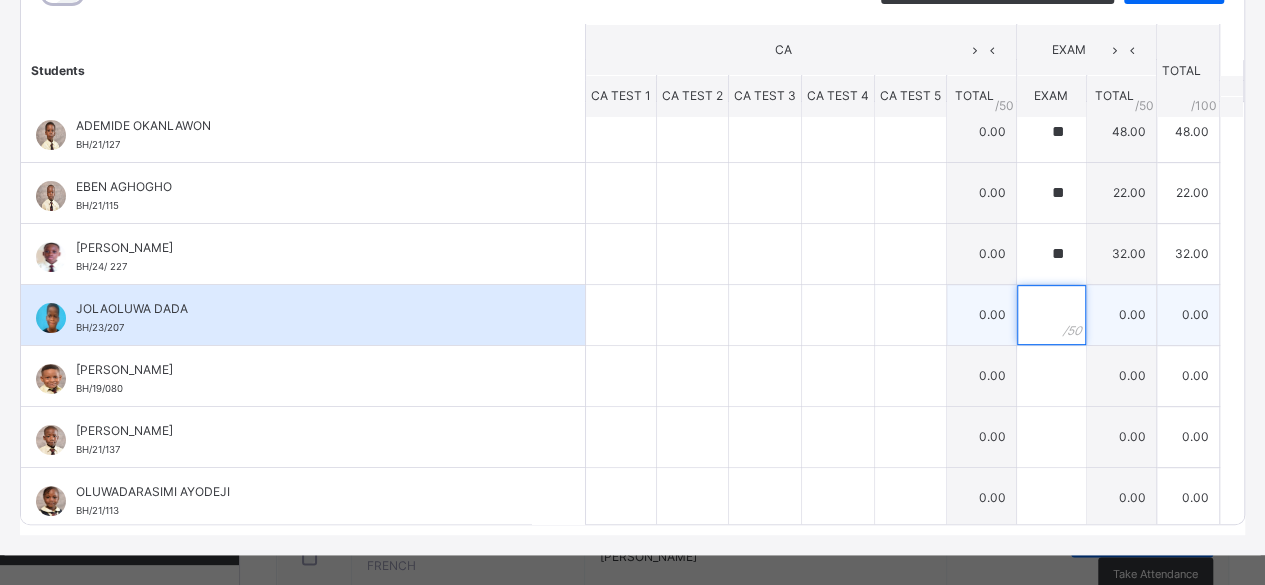 click at bounding box center [1051, 315] 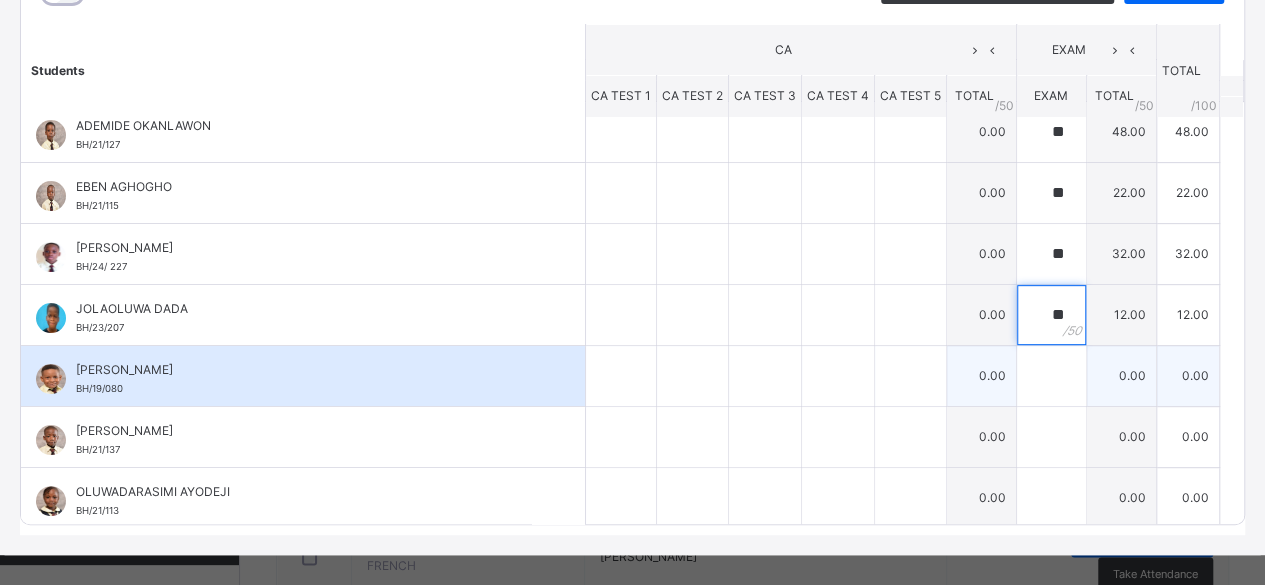 type on "**" 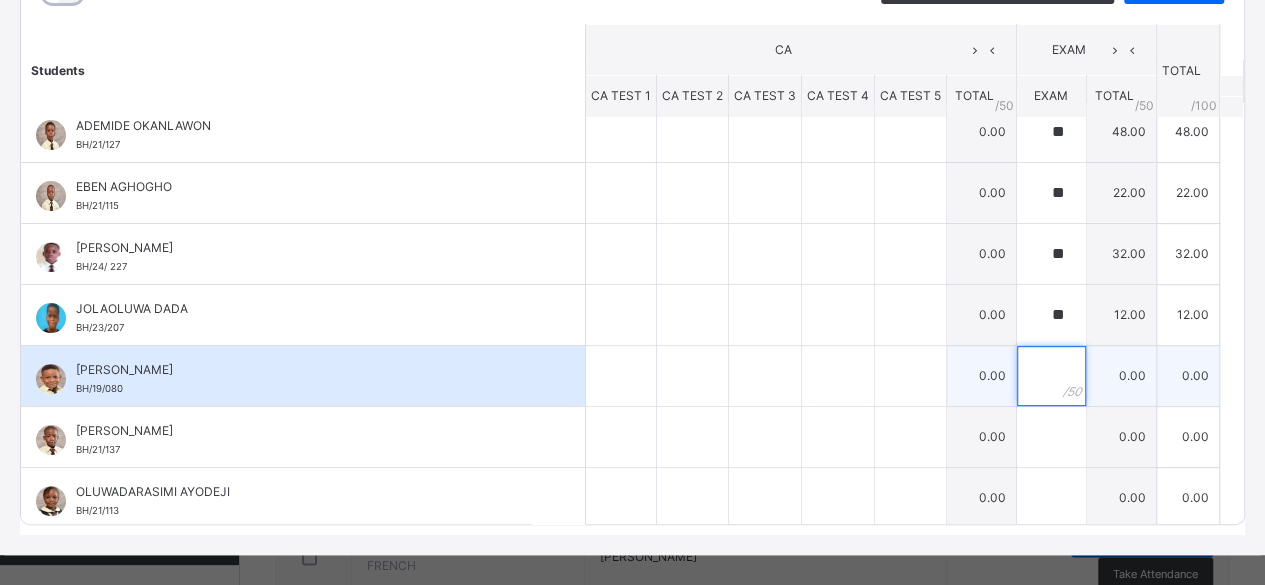 click at bounding box center (1051, 376) 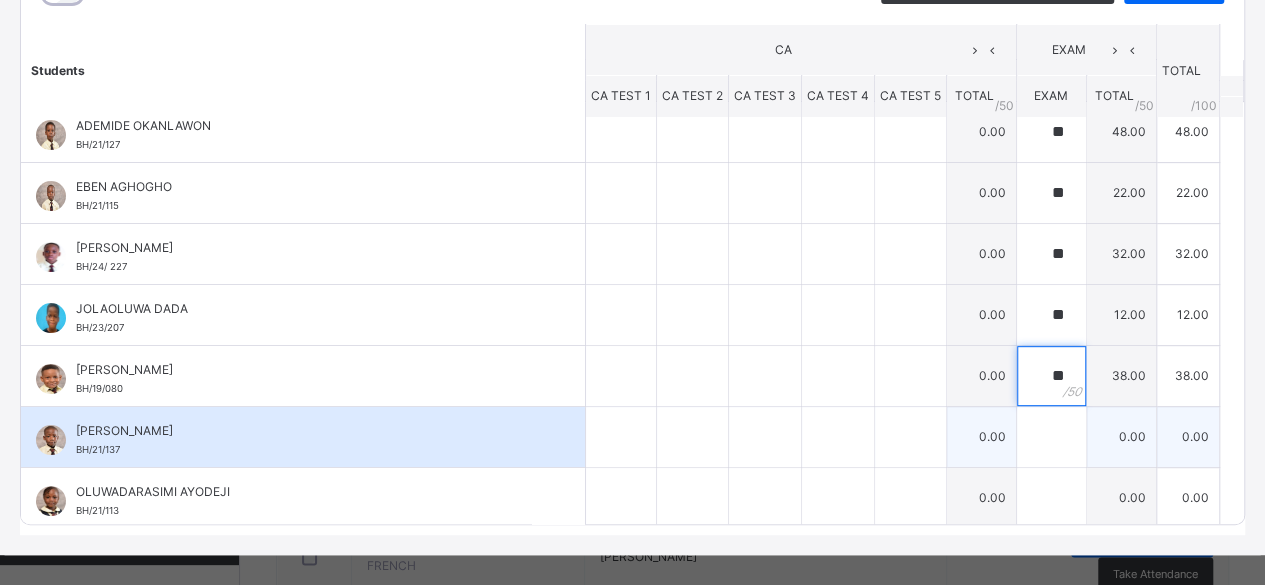 type on "**" 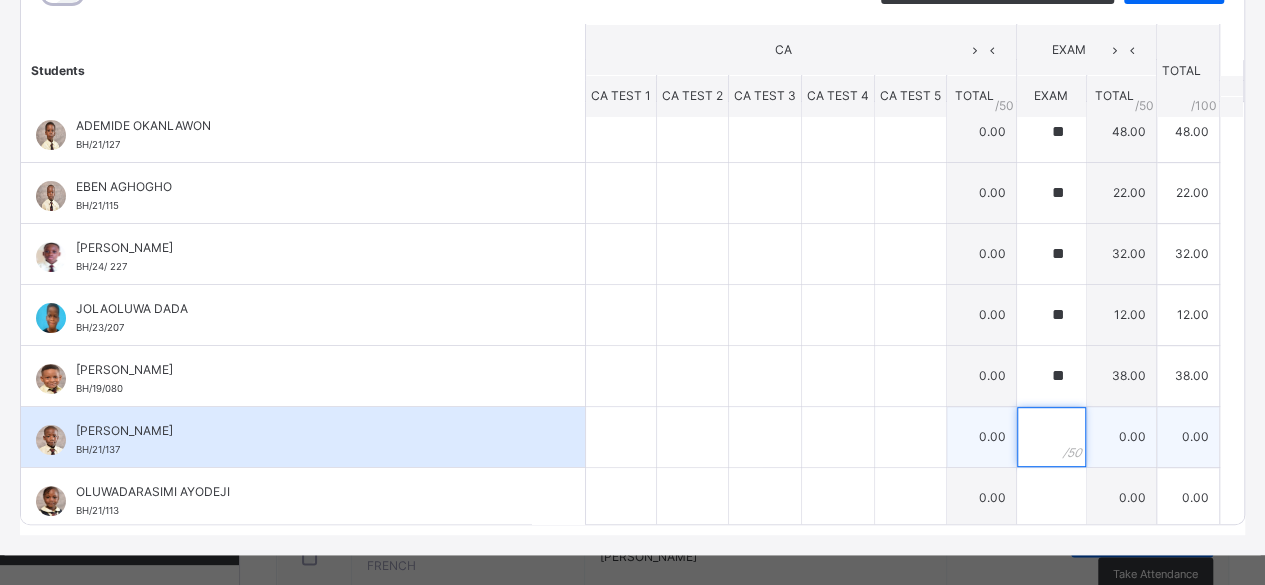 click at bounding box center (1051, 437) 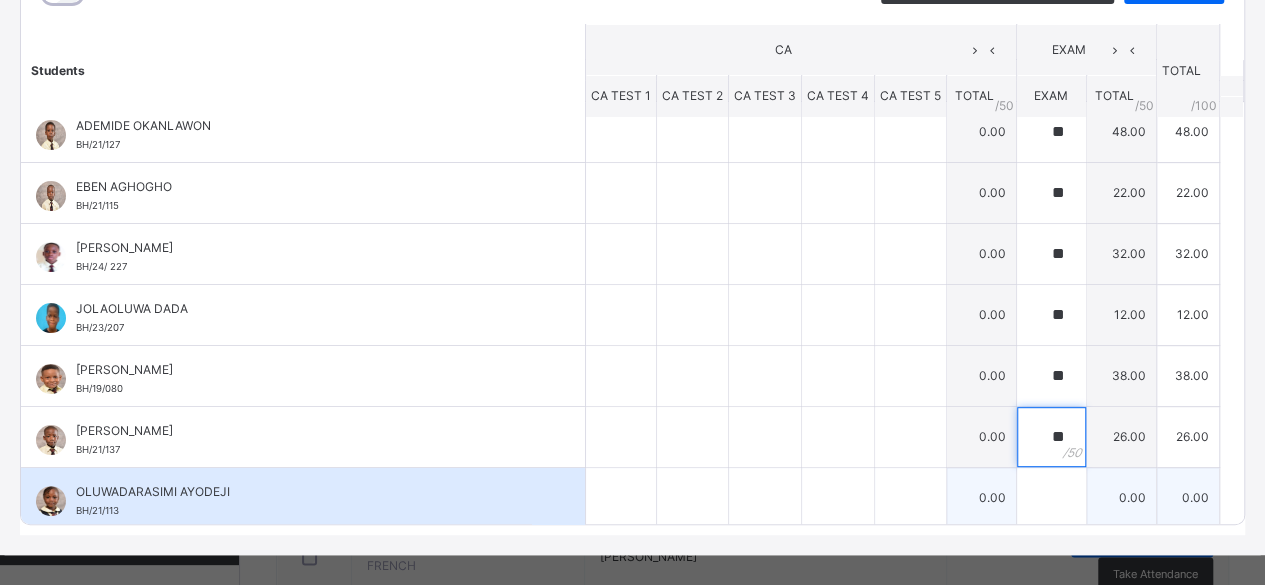 type on "**" 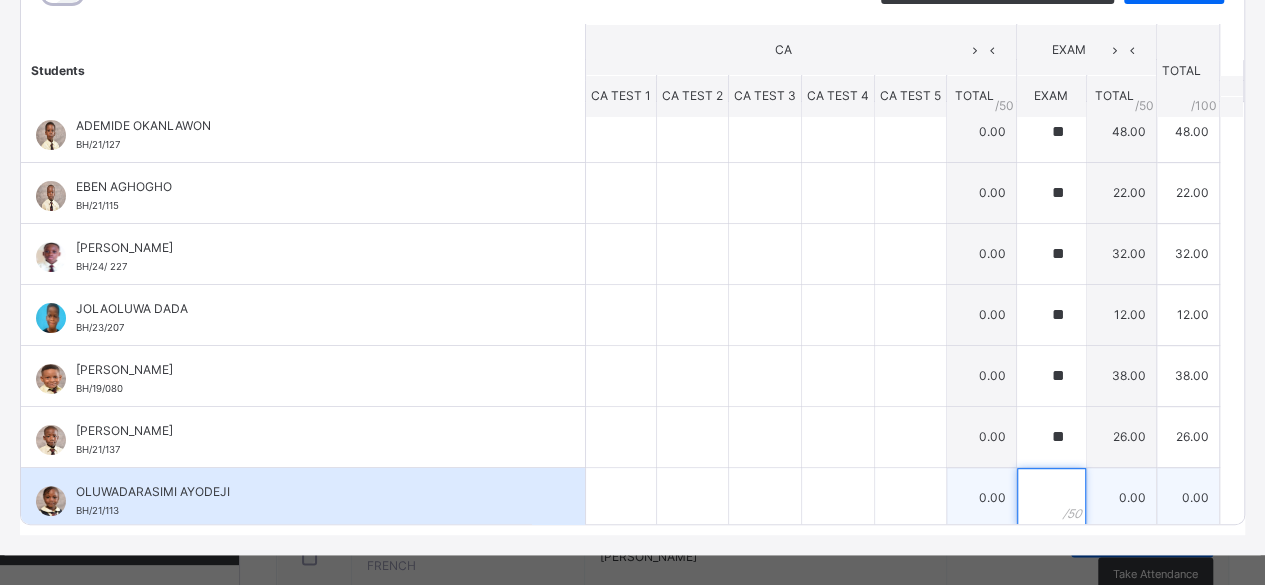 click at bounding box center [1051, 498] 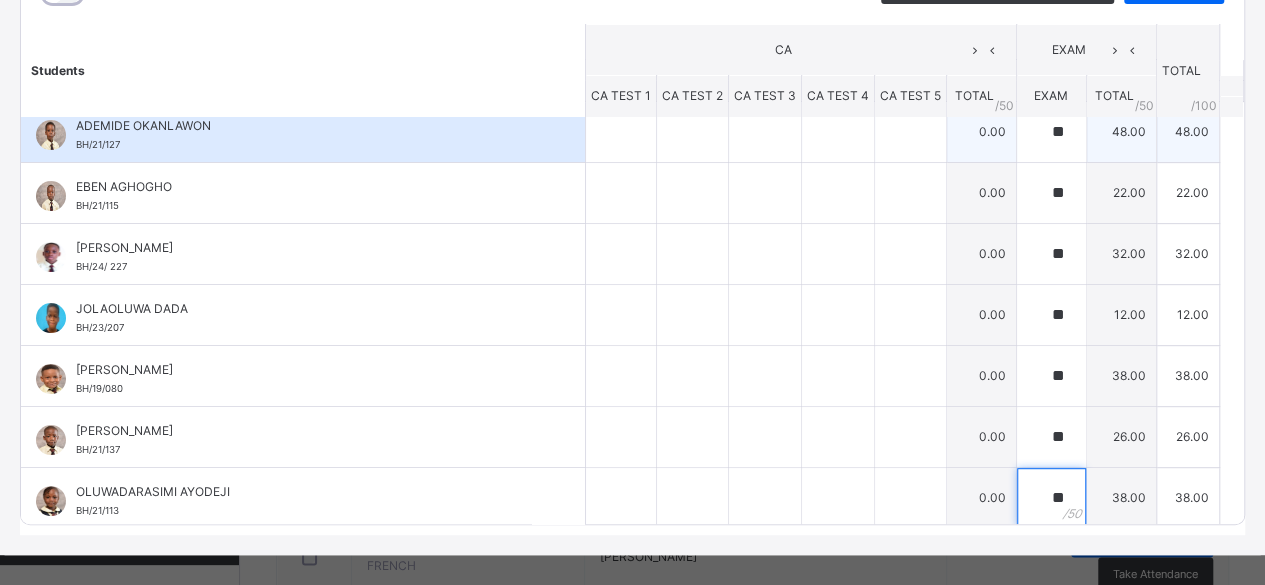 type on "**" 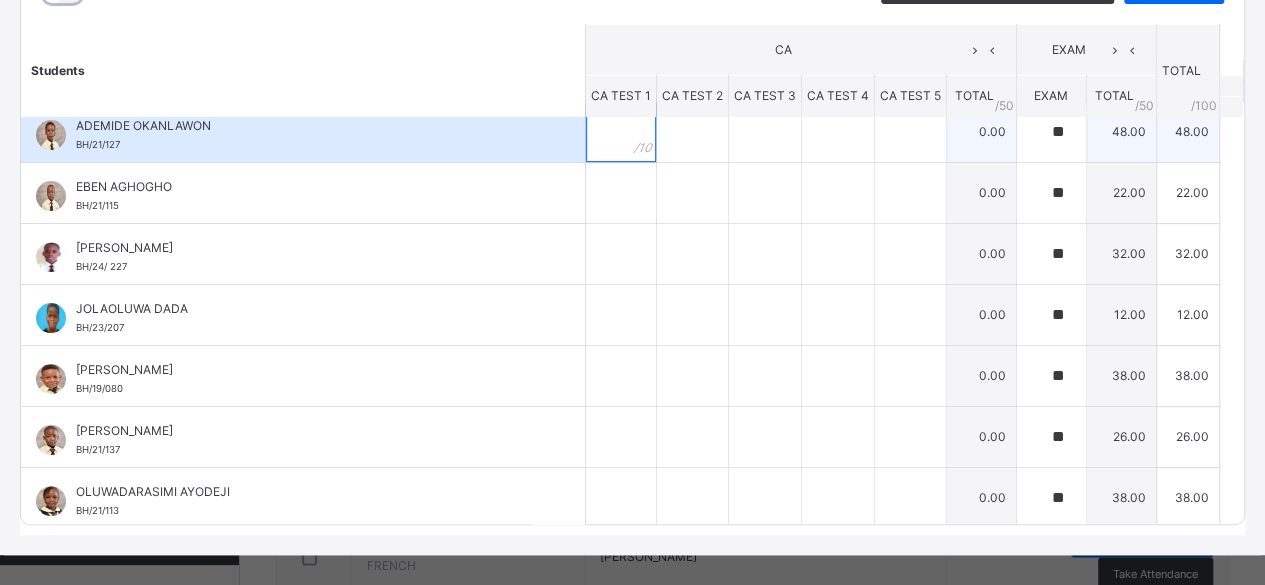 click at bounding box center [621, 132] 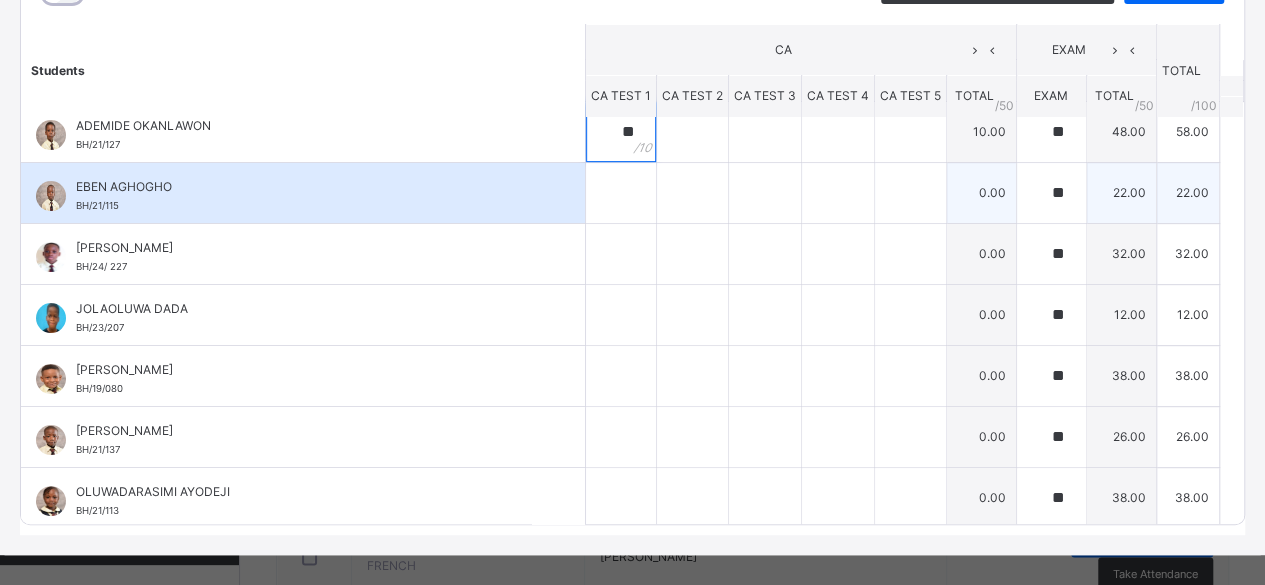 type on "**" 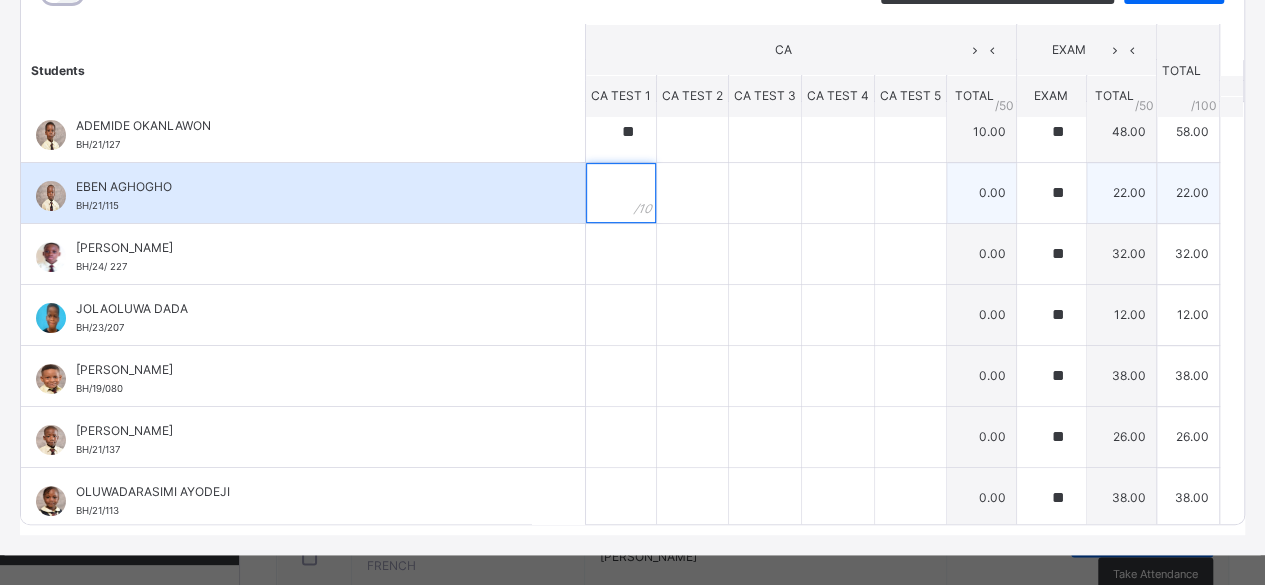 click at bounding box center (621, 193) 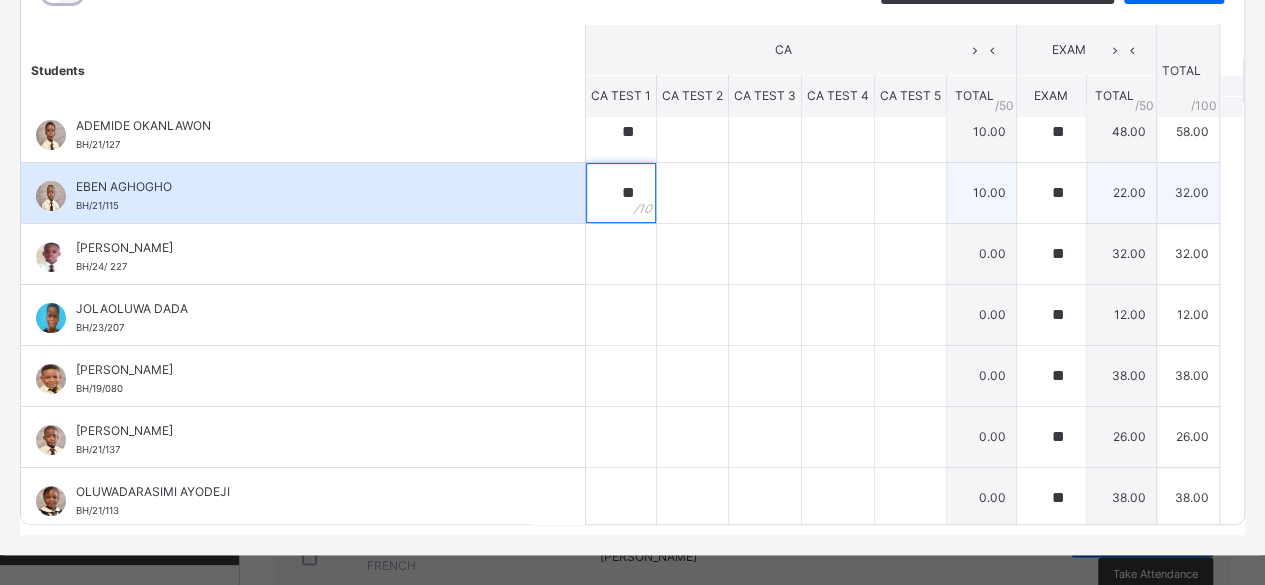 click on "**" at bounding box center [621, 193] 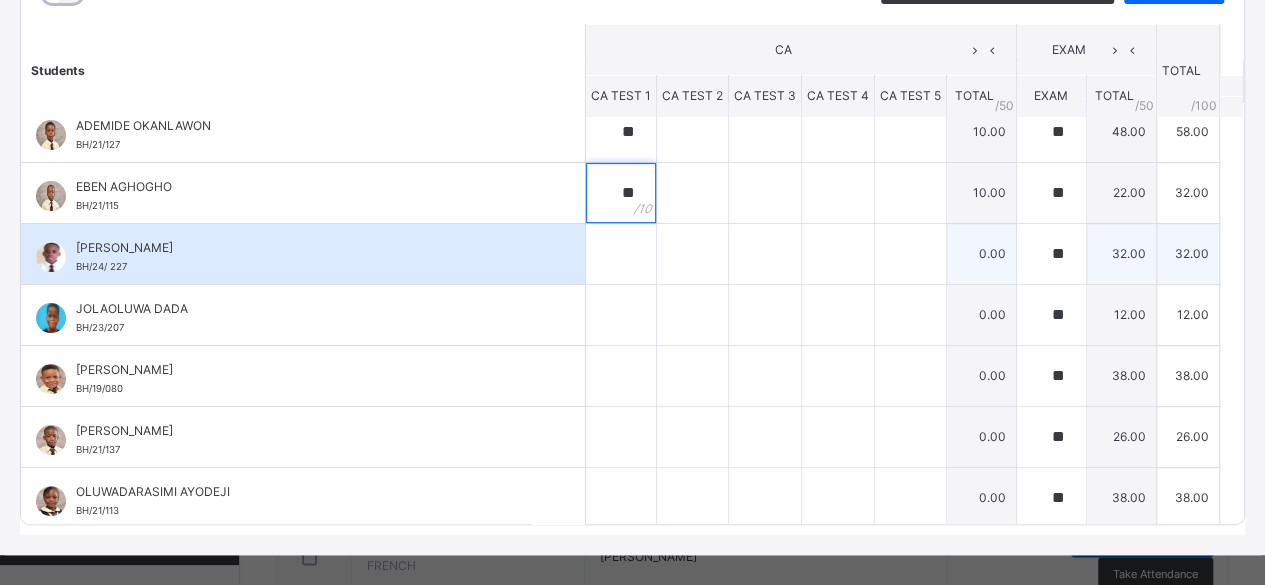 type on "**" 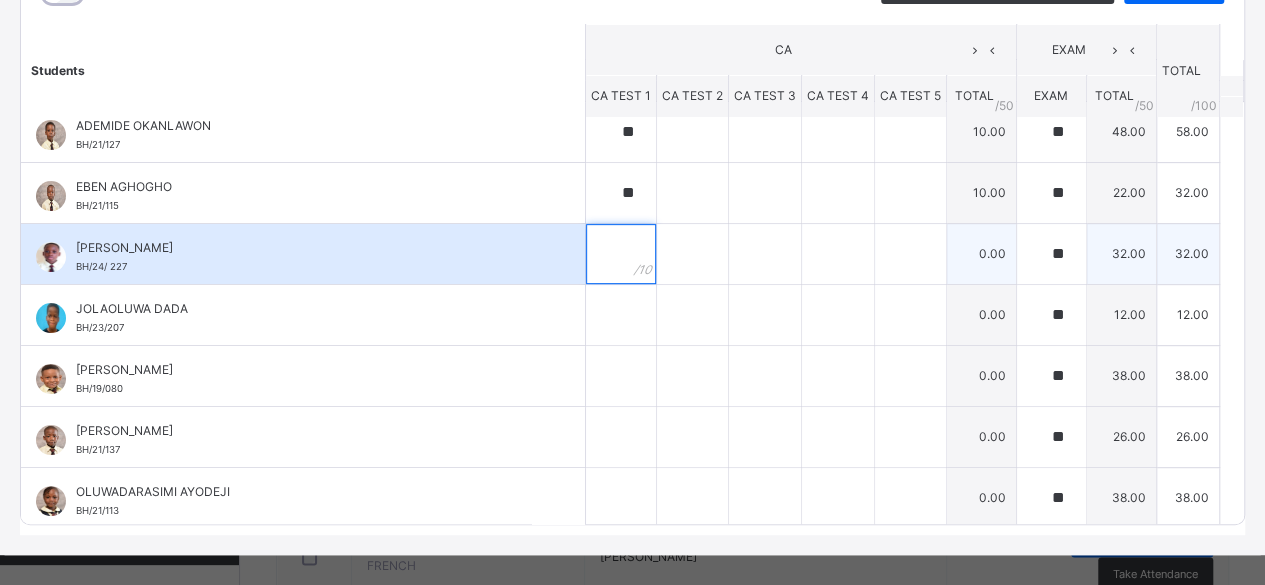 click at bounding box center [621, 254] 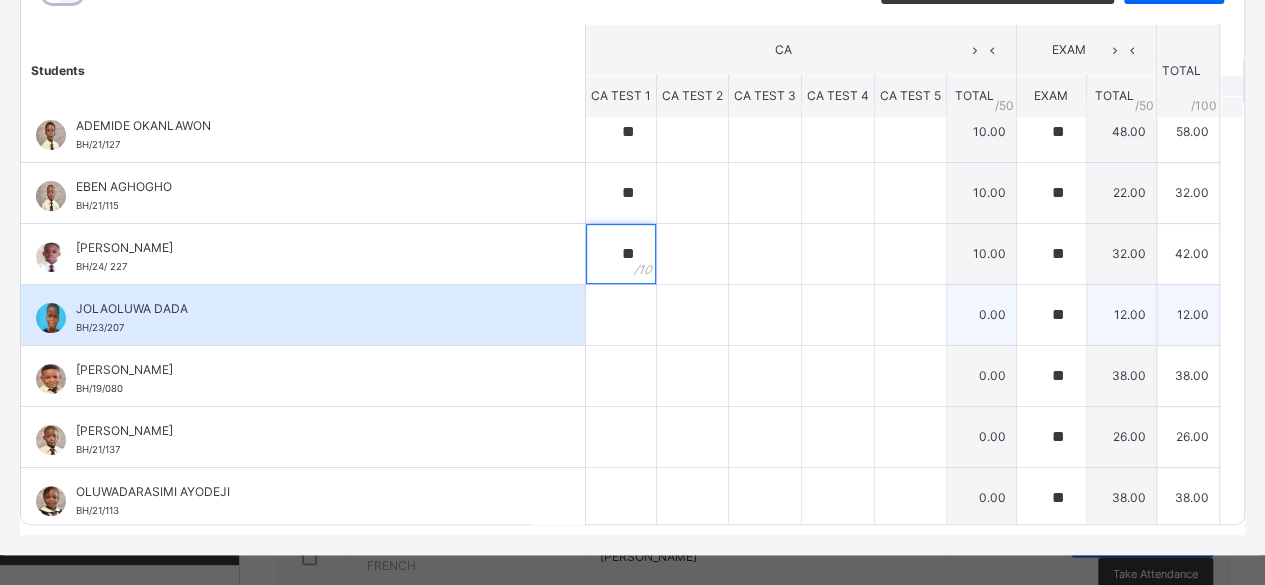 type on "**" 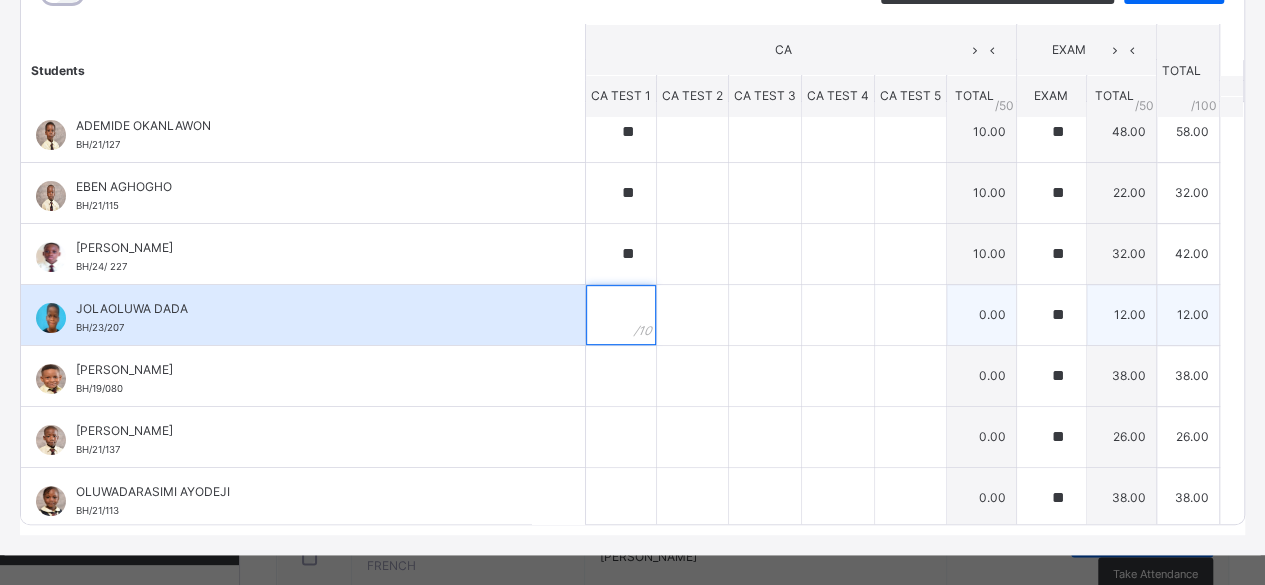 click at bounding box center [621, 315] 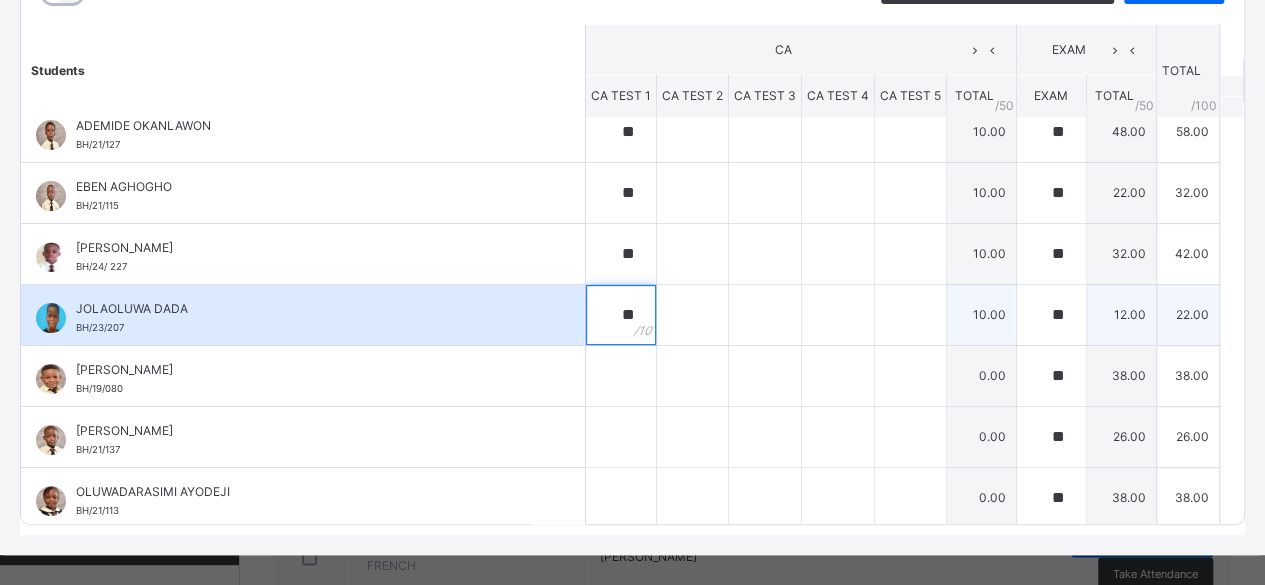 type on "**" 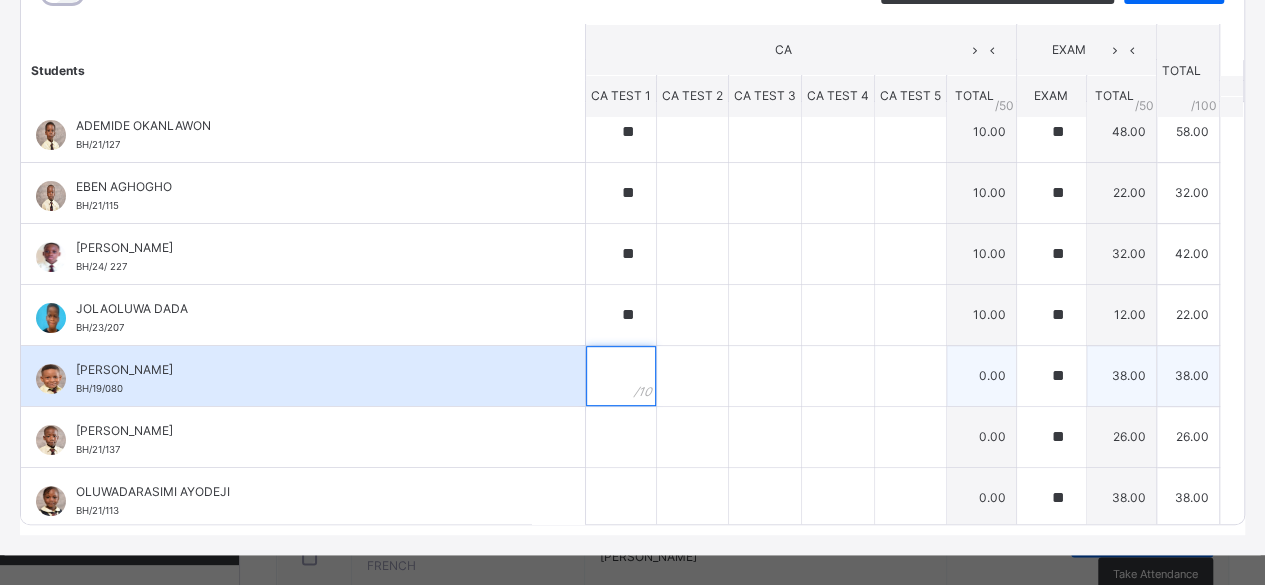 click at bounding box center (621, 376) 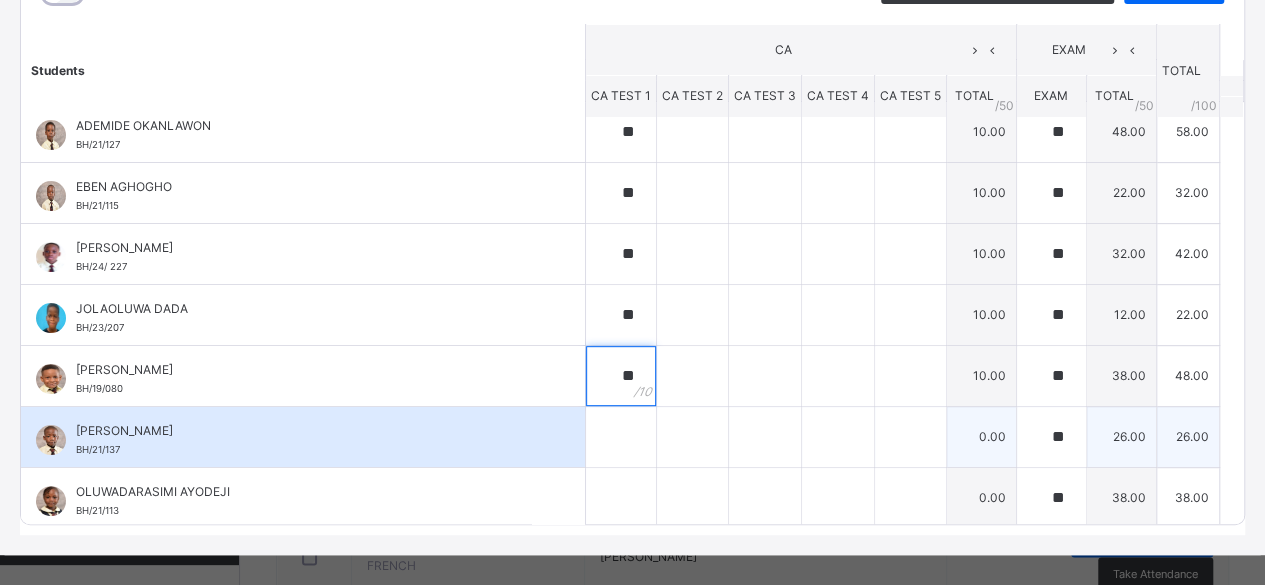 type on "**" 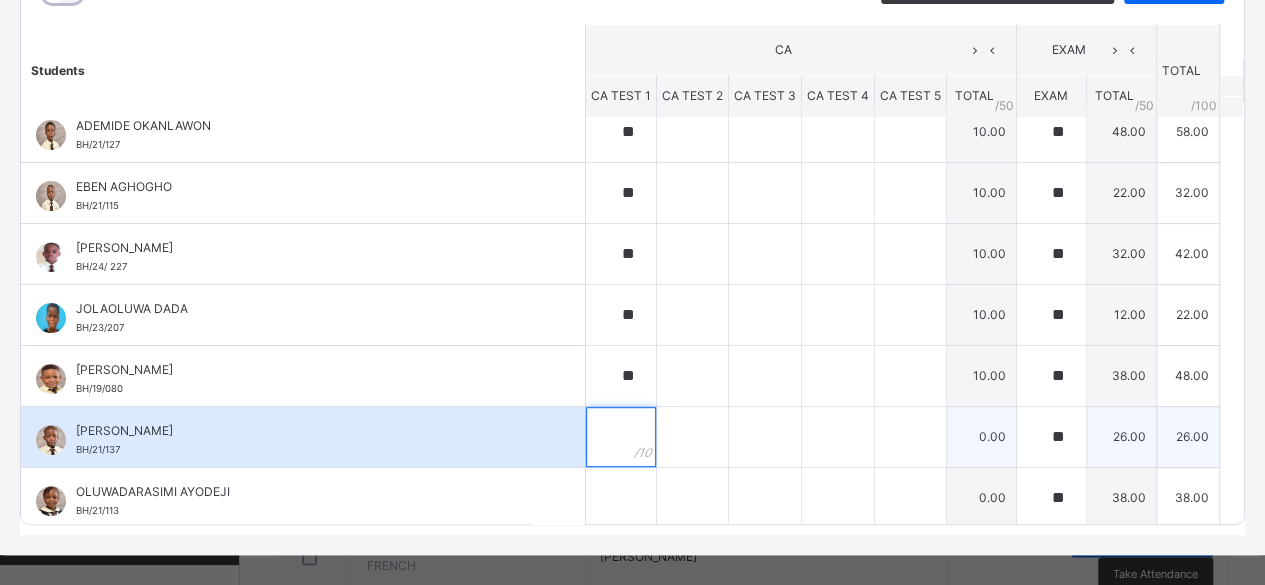 click at bounding box center [621, 437] 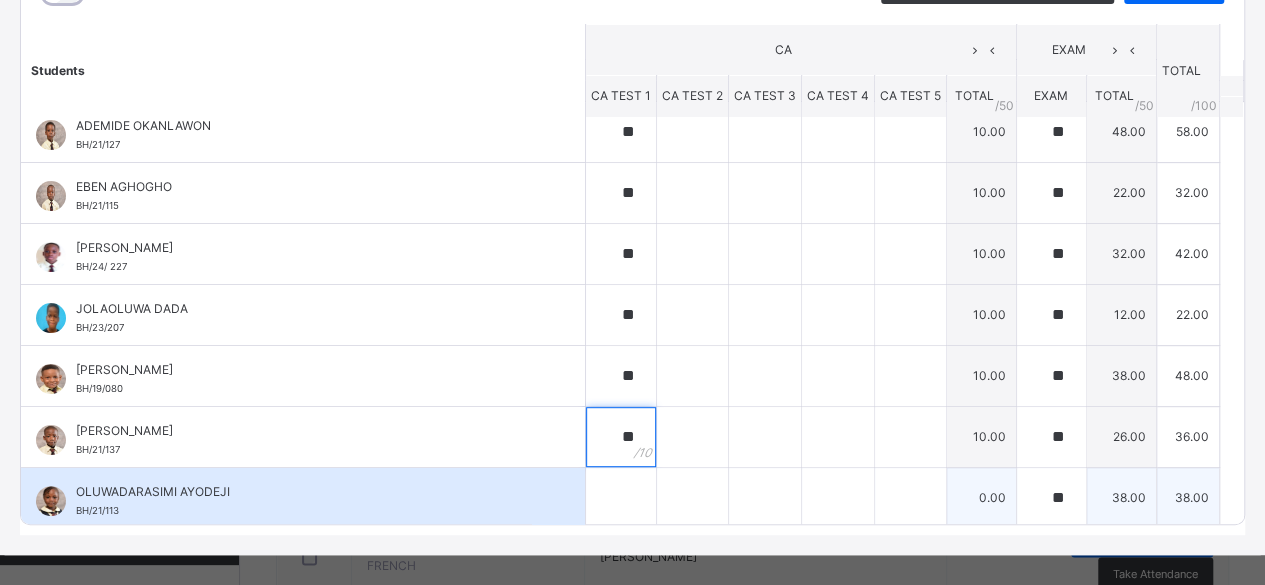 type on "**" 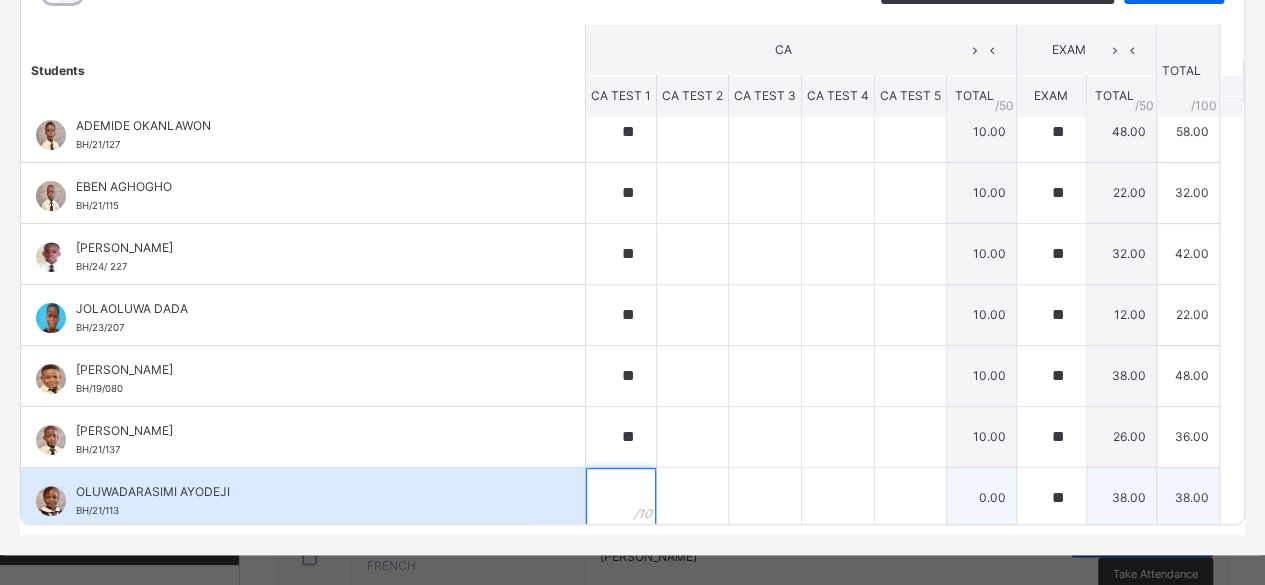 click at bounding box center [621, 498] 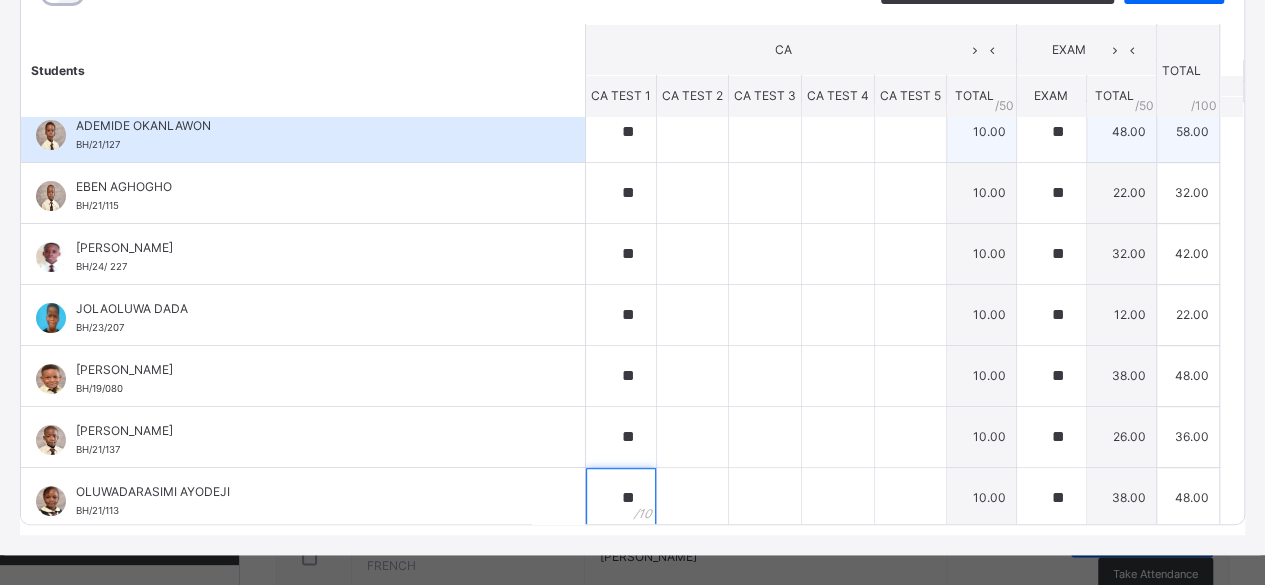 type on "**" 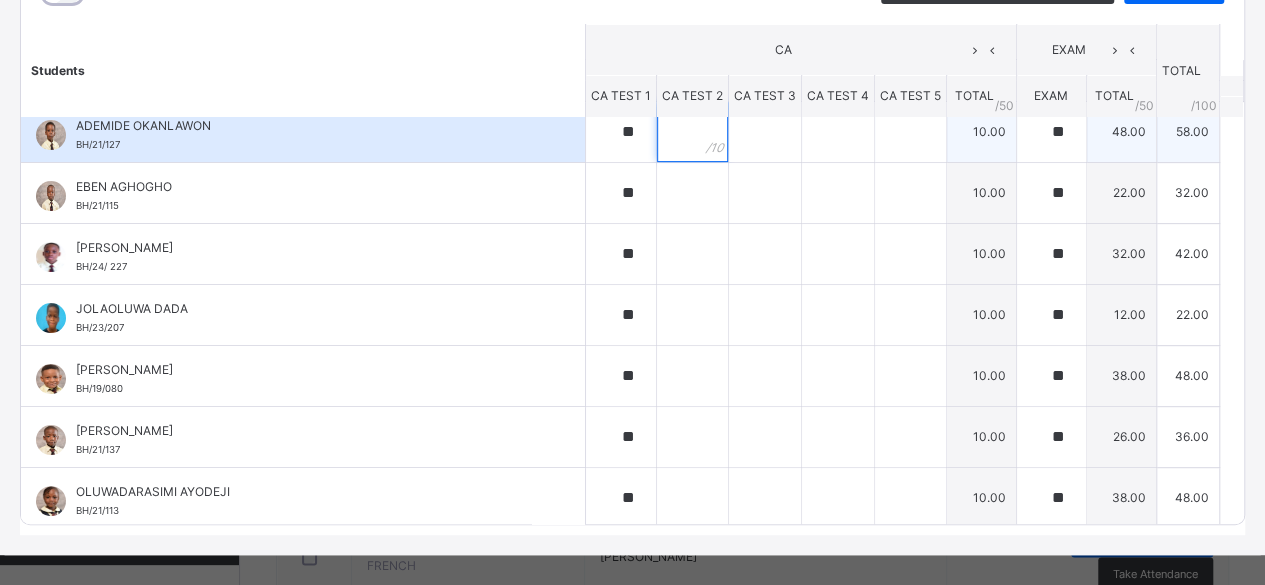 click at bounding box center (692, 132) 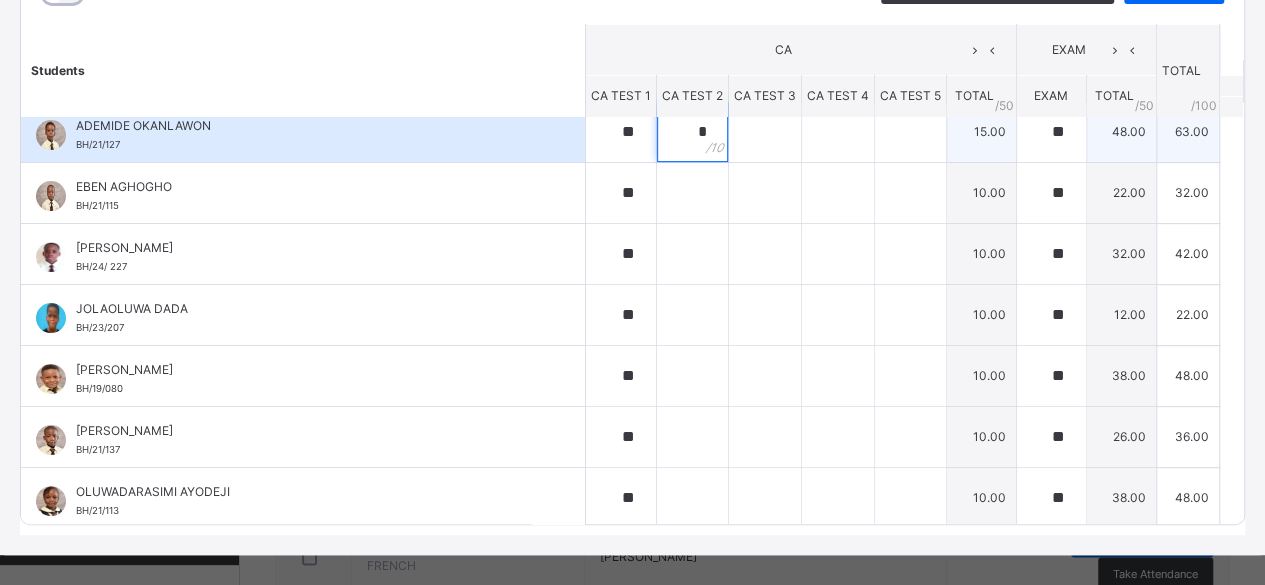 type on "*" 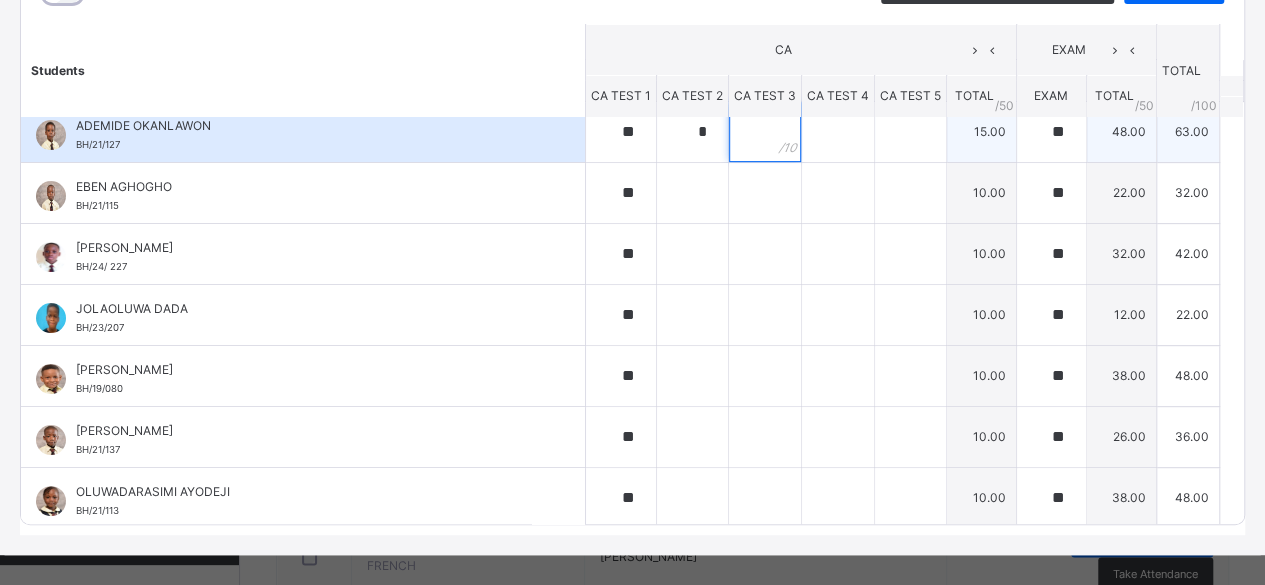 click at bounding box center [765, 132] 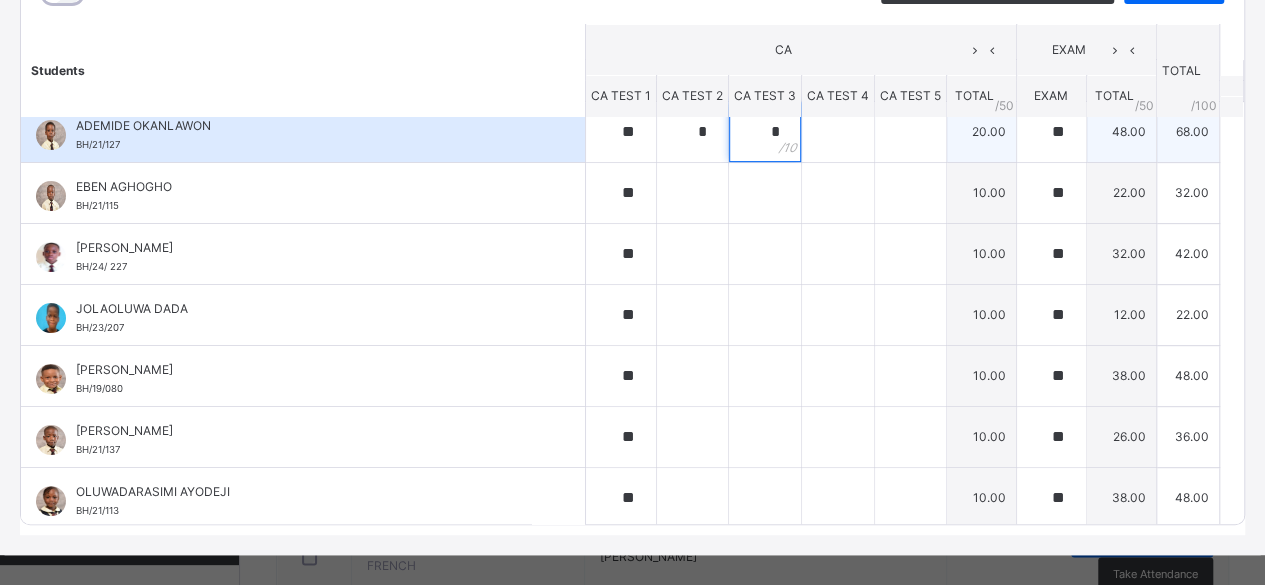 type on "*" 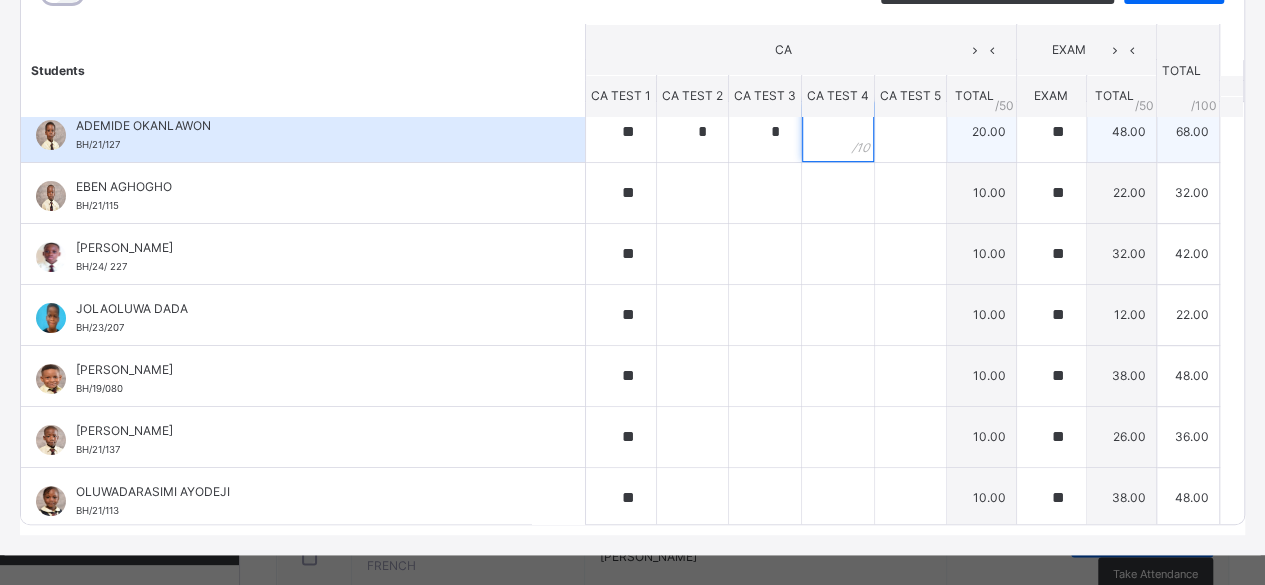 click at bounding box center [838, 132] 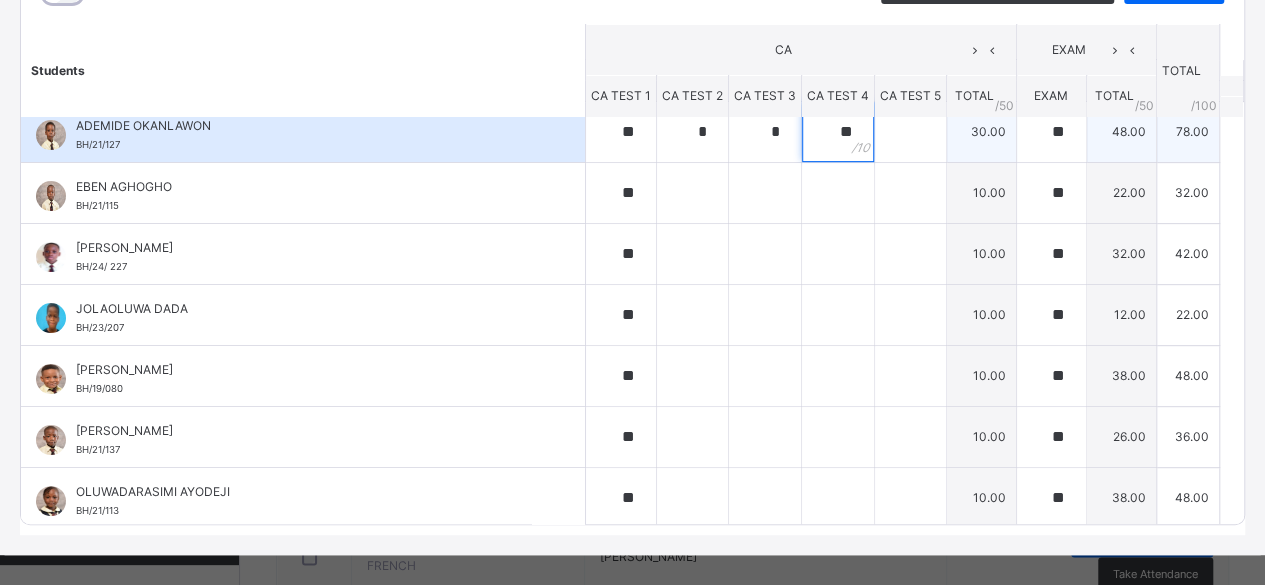 type on "**" 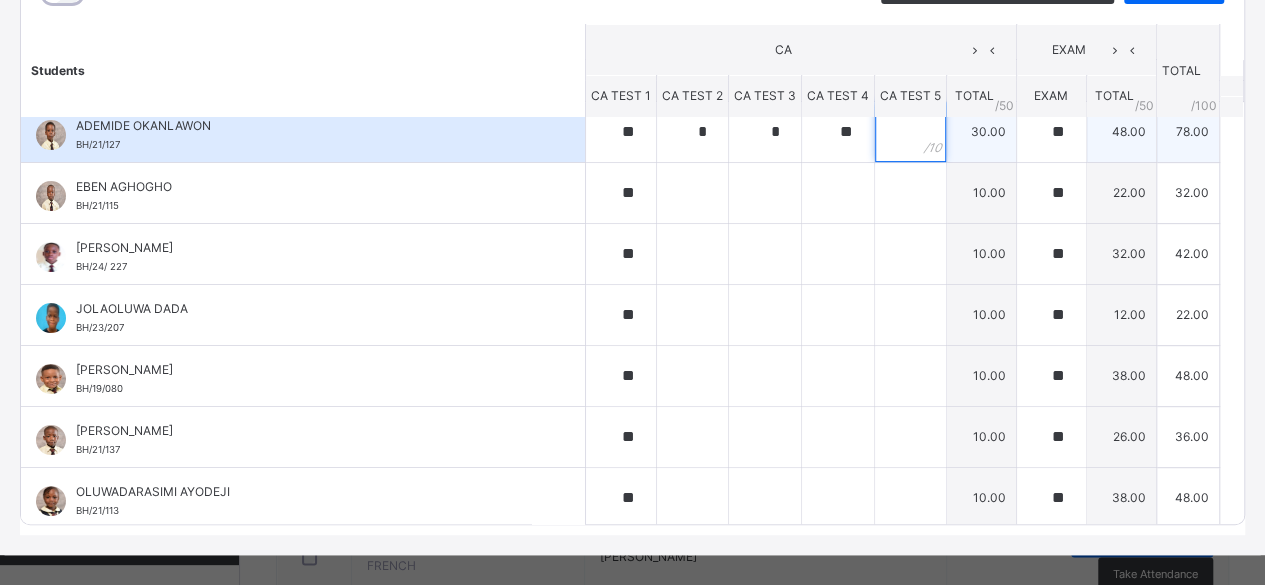 click at bounding box center (910, 132) 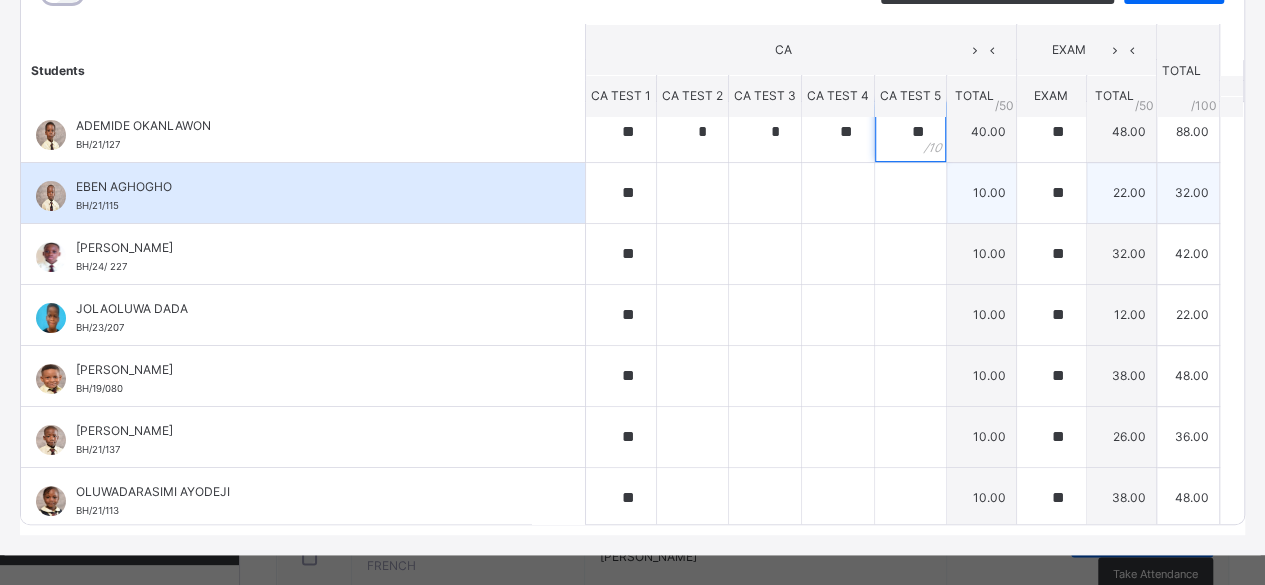 type on "**" 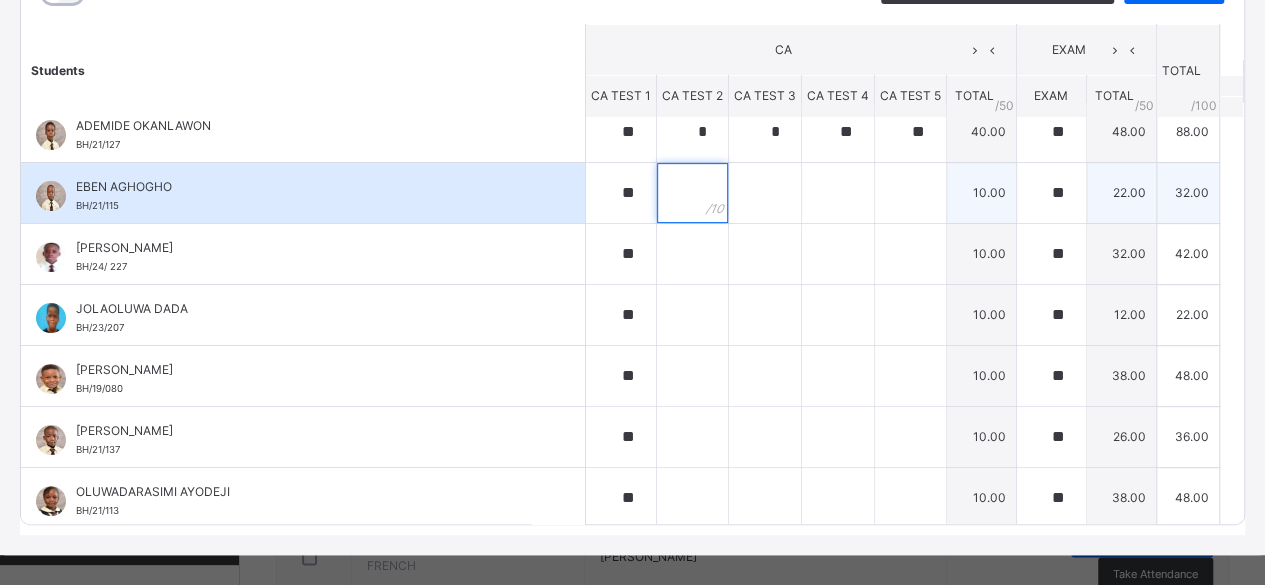 click at bounding box center [692, 193] 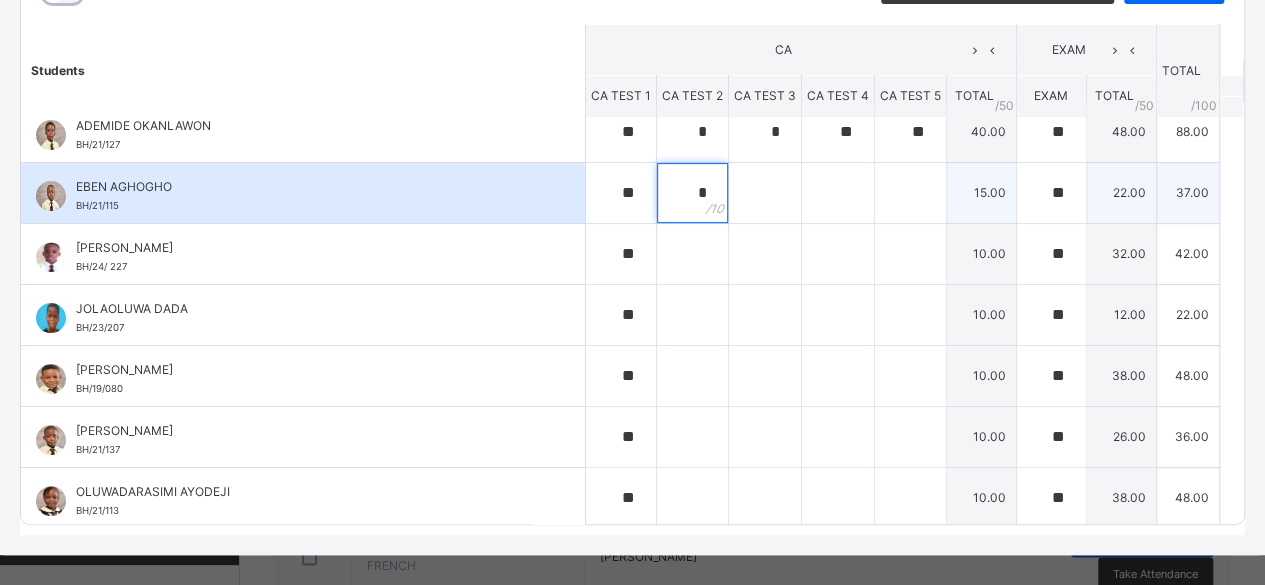 type on "*" 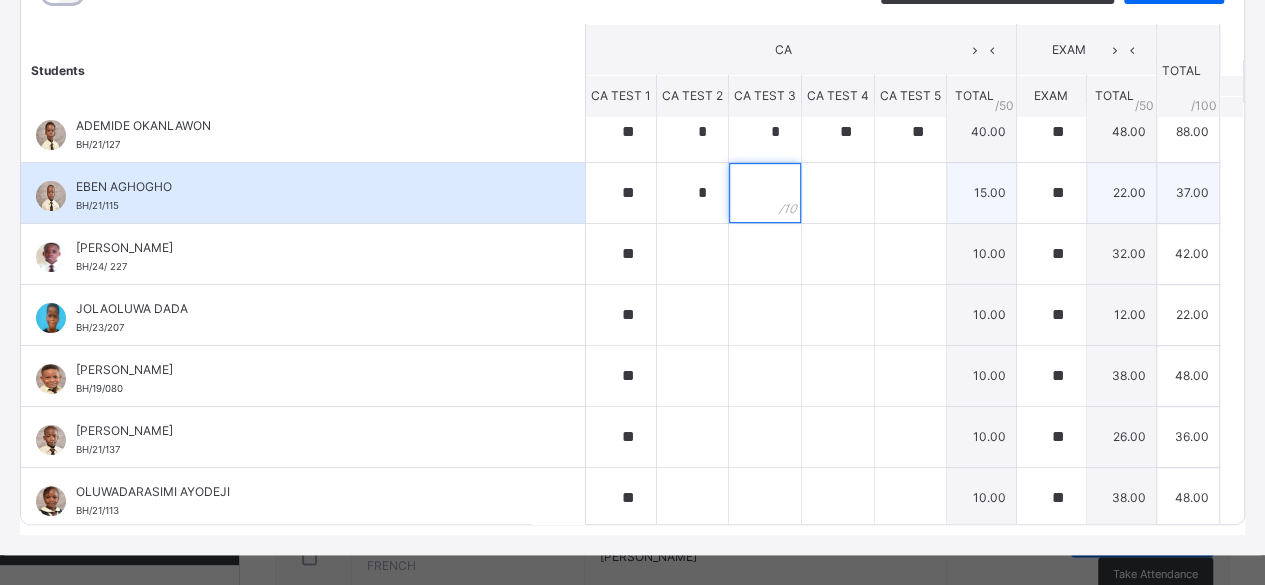 click at bounding box center (765, 193) 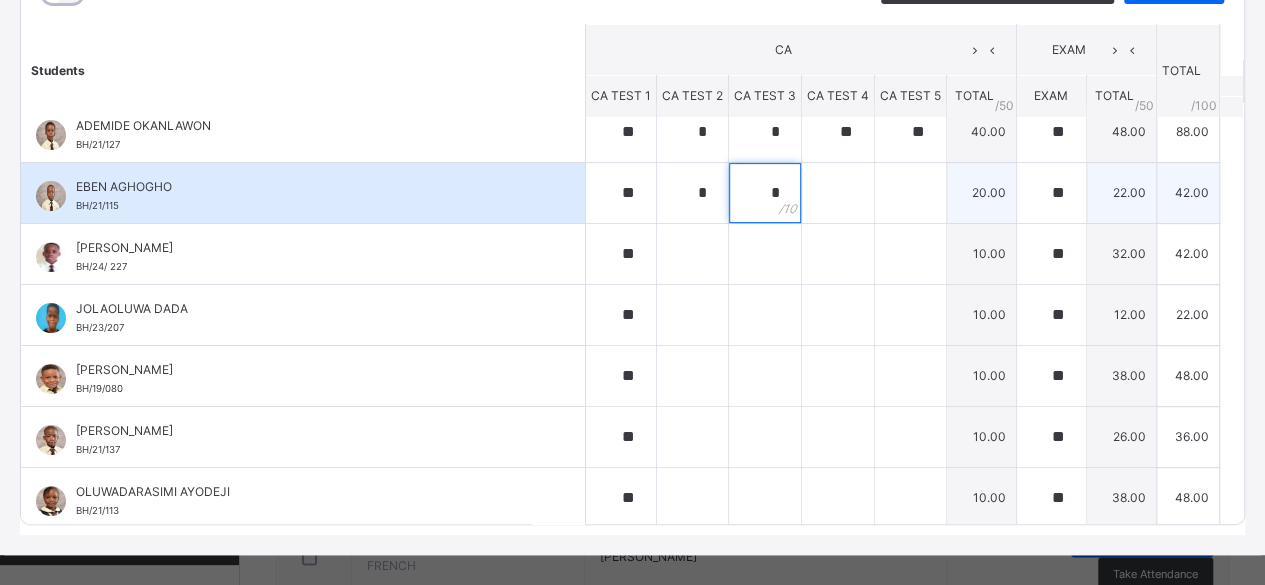 type on "*" 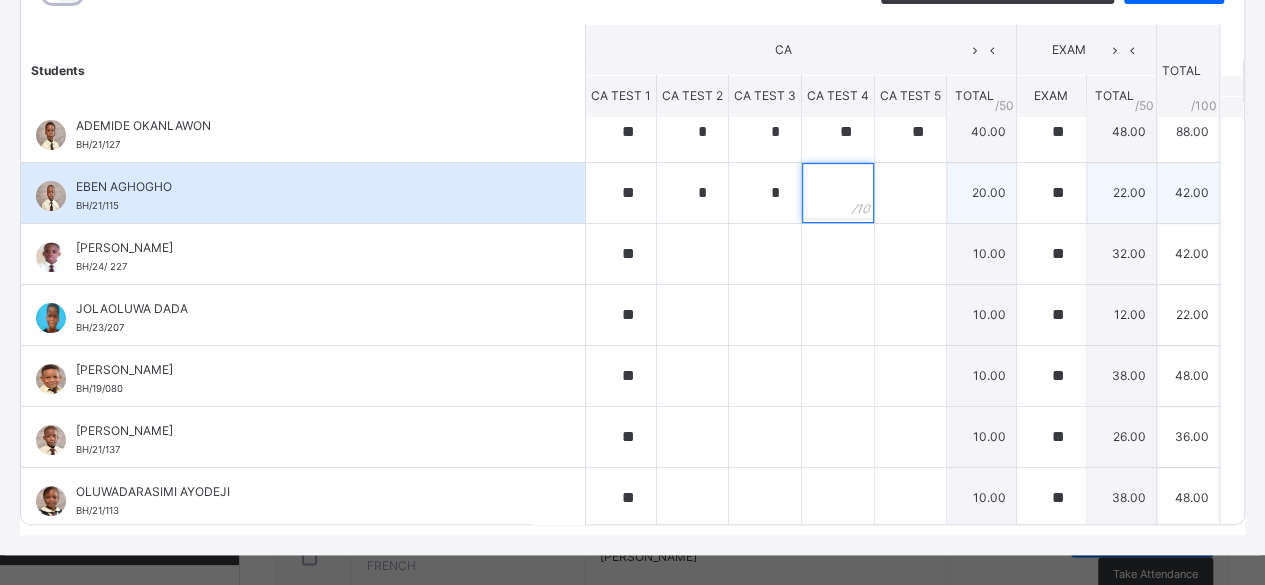 click at bounding box center [838, 193] 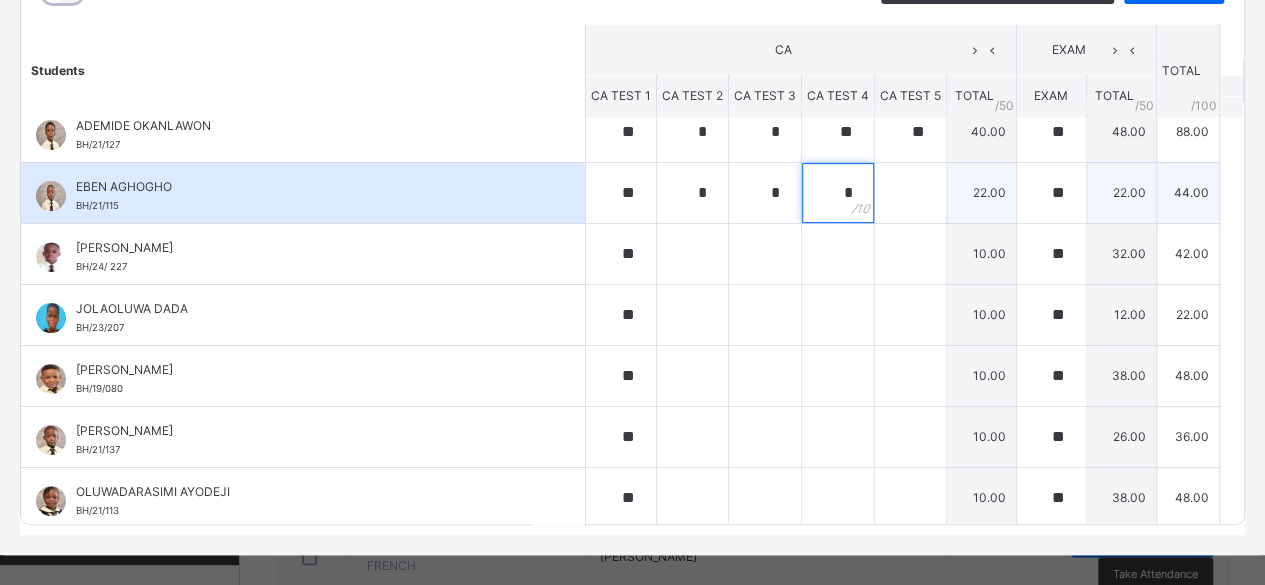 type on "*" 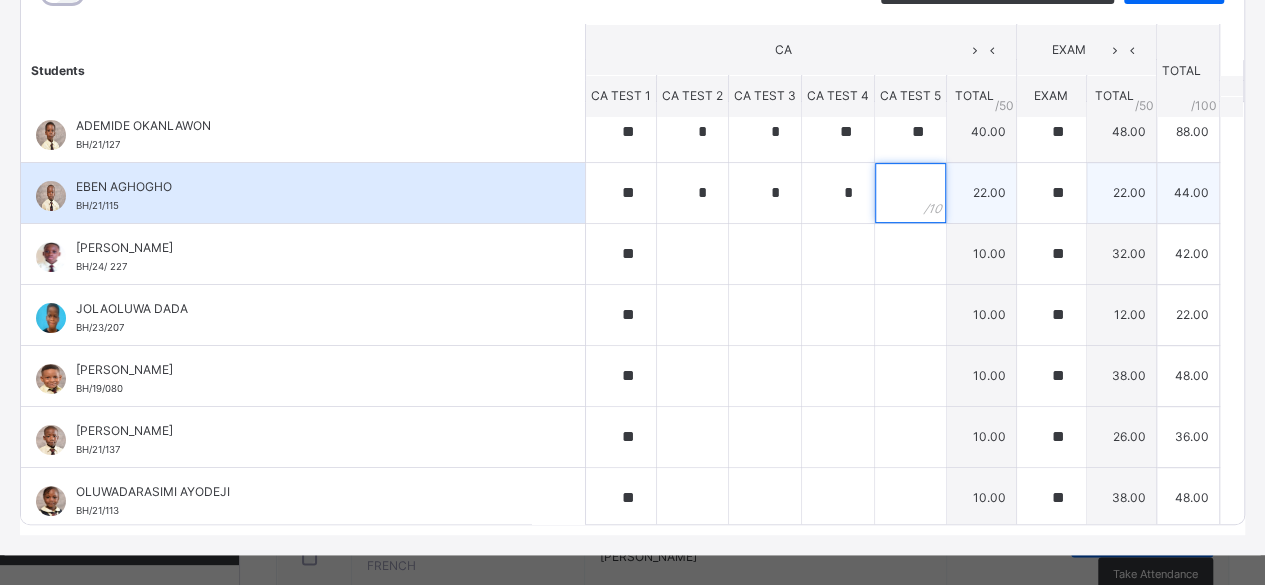 click at bounding box center (910, 193) 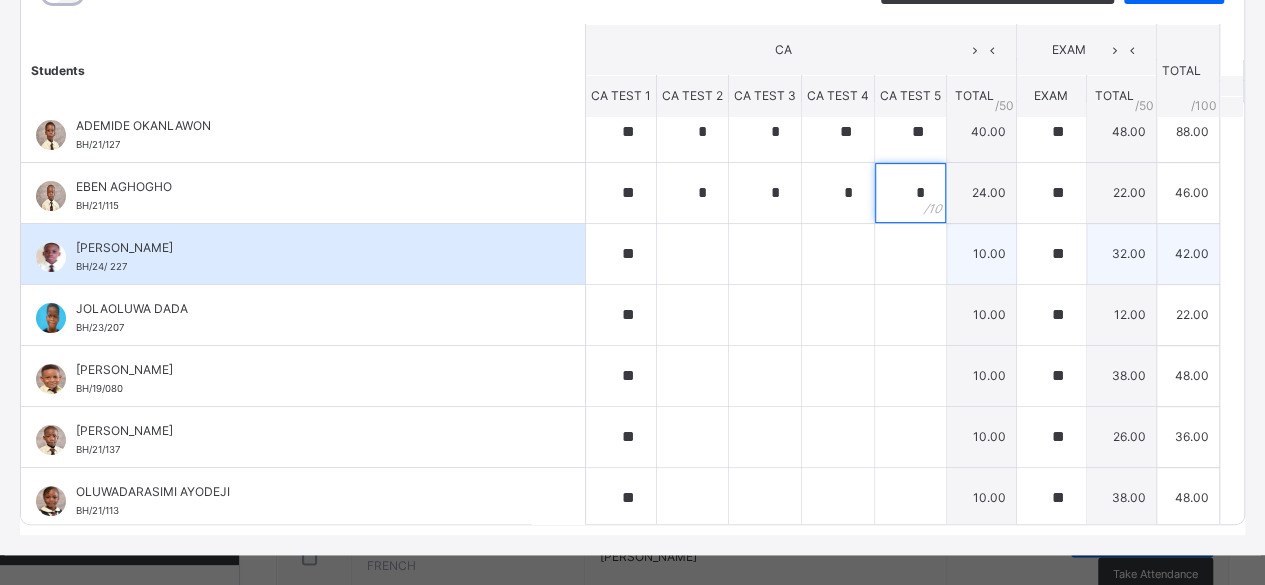 type on "*" 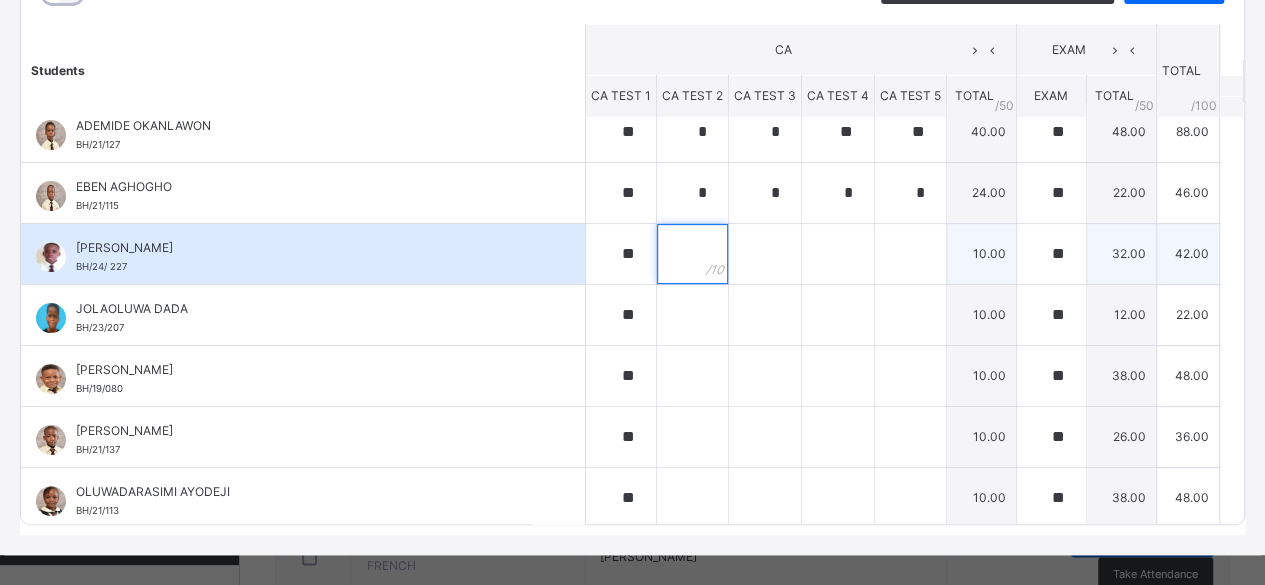 click at bounding box center (692, 254) 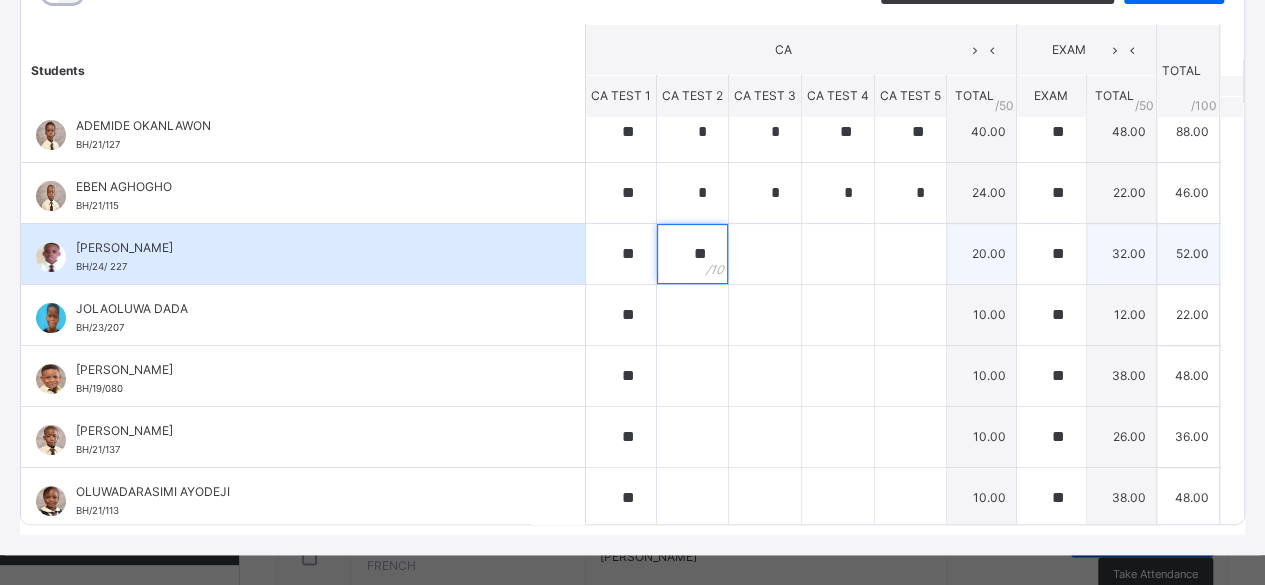 type on "**" 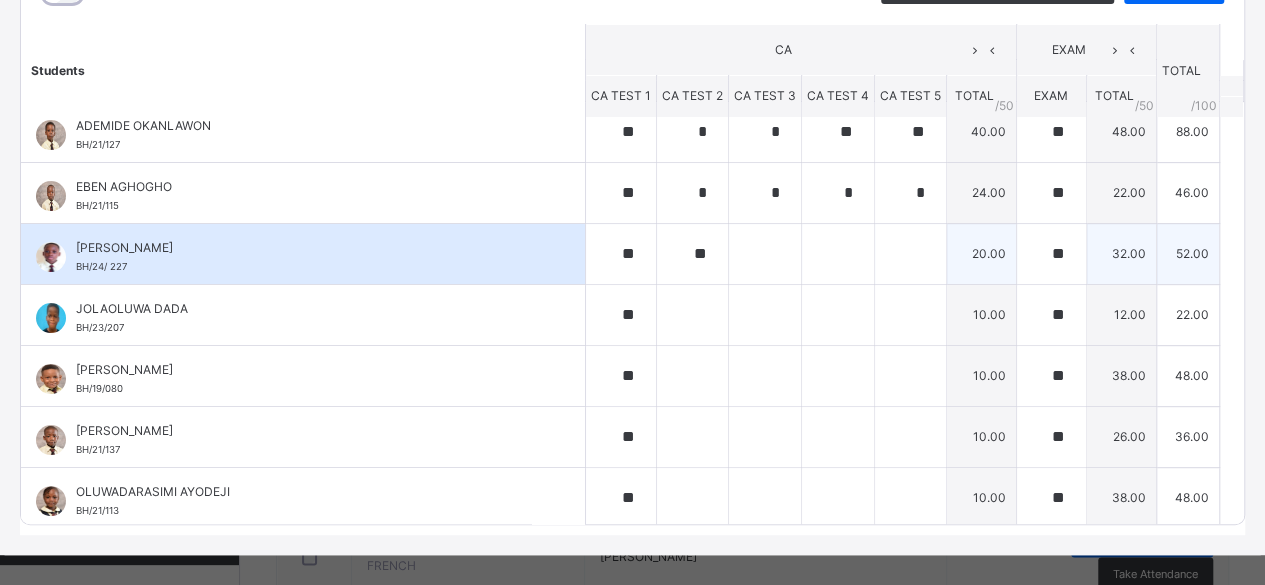 click on "**" at bounding box center [692, 254] 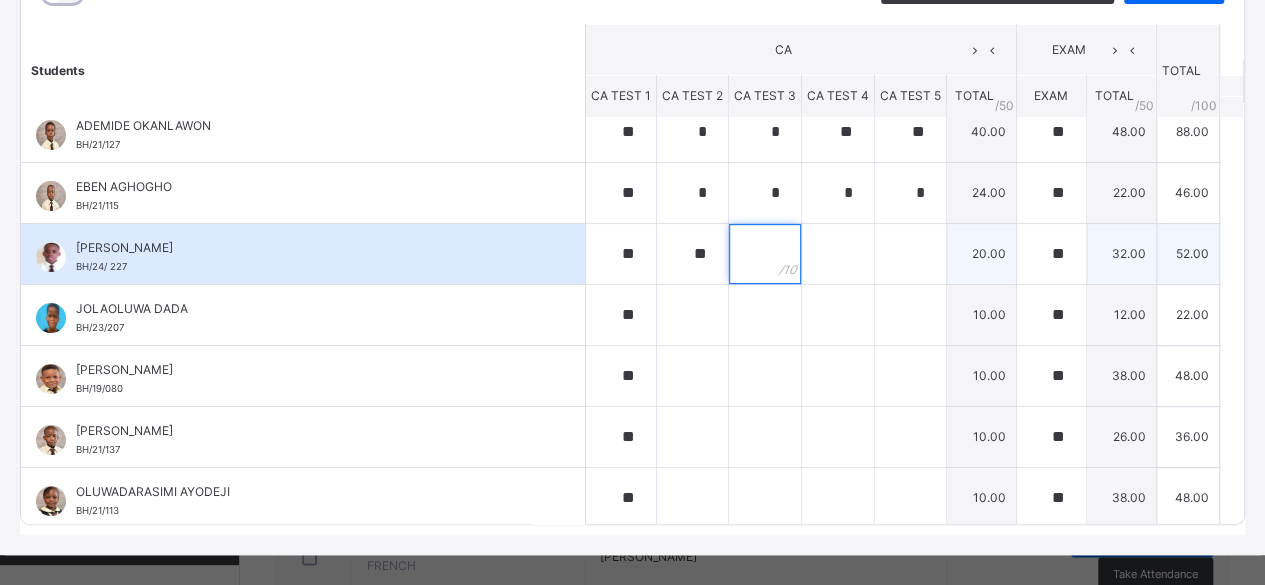 click at bounding box center [765, 254] 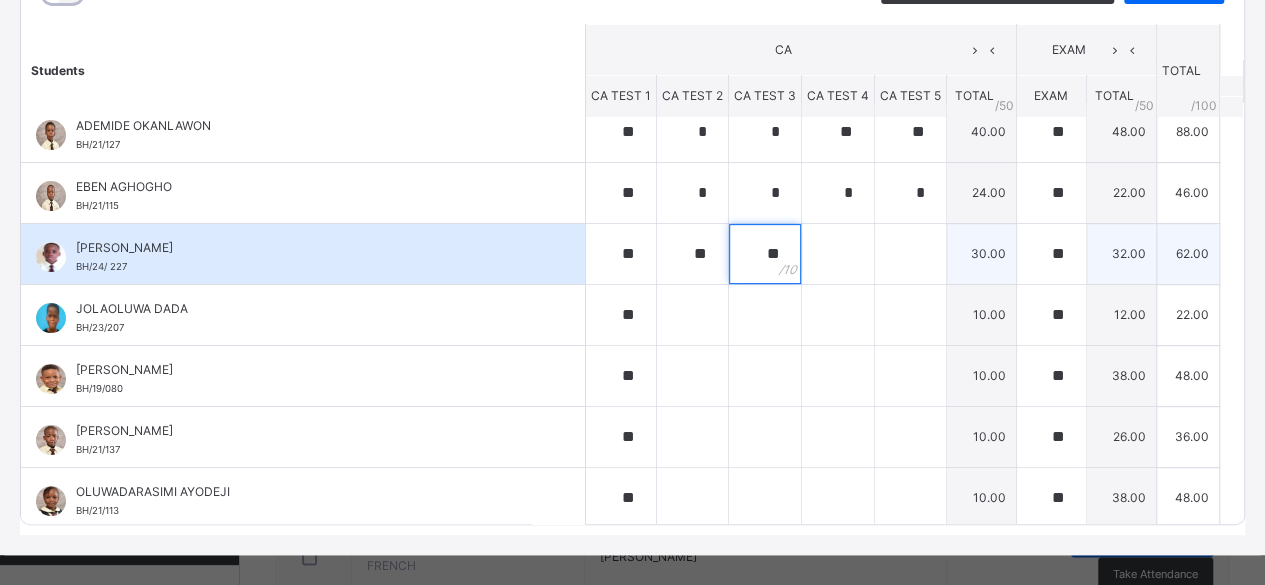 type on "**" 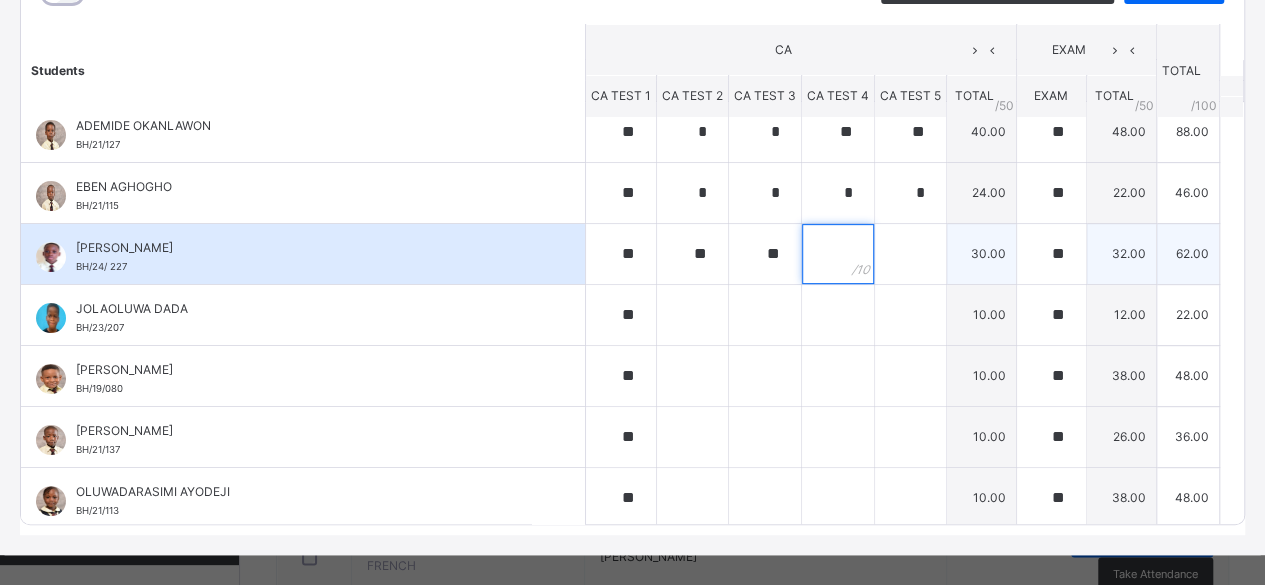 click at bounding box center (838, 254) 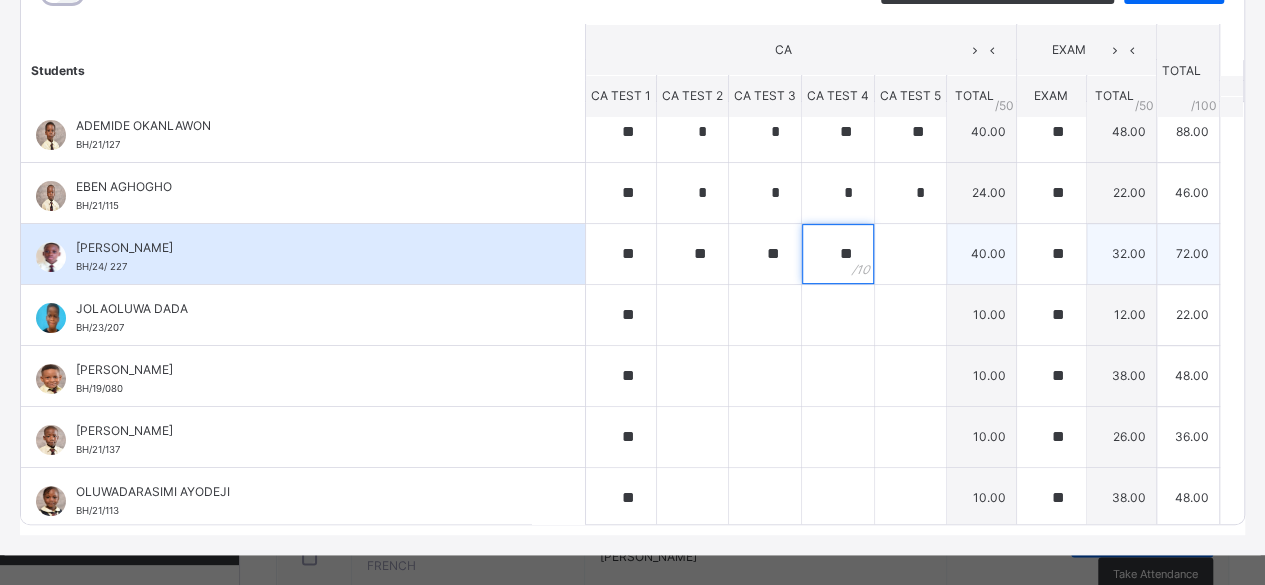 type on "**" 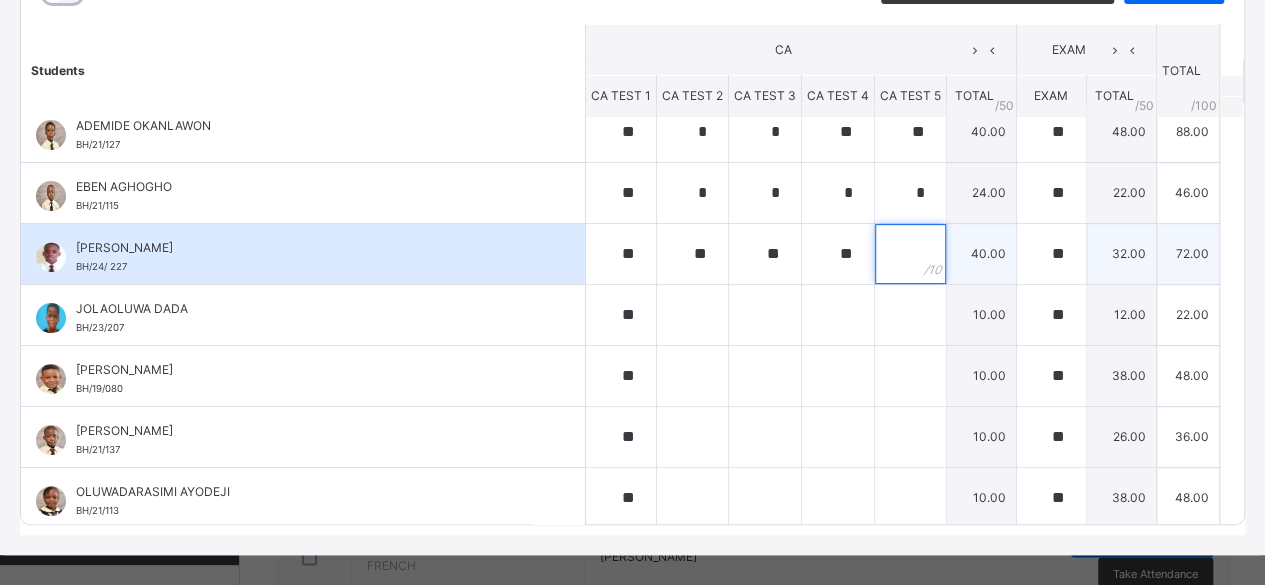 click at bounding box center (910, 254) 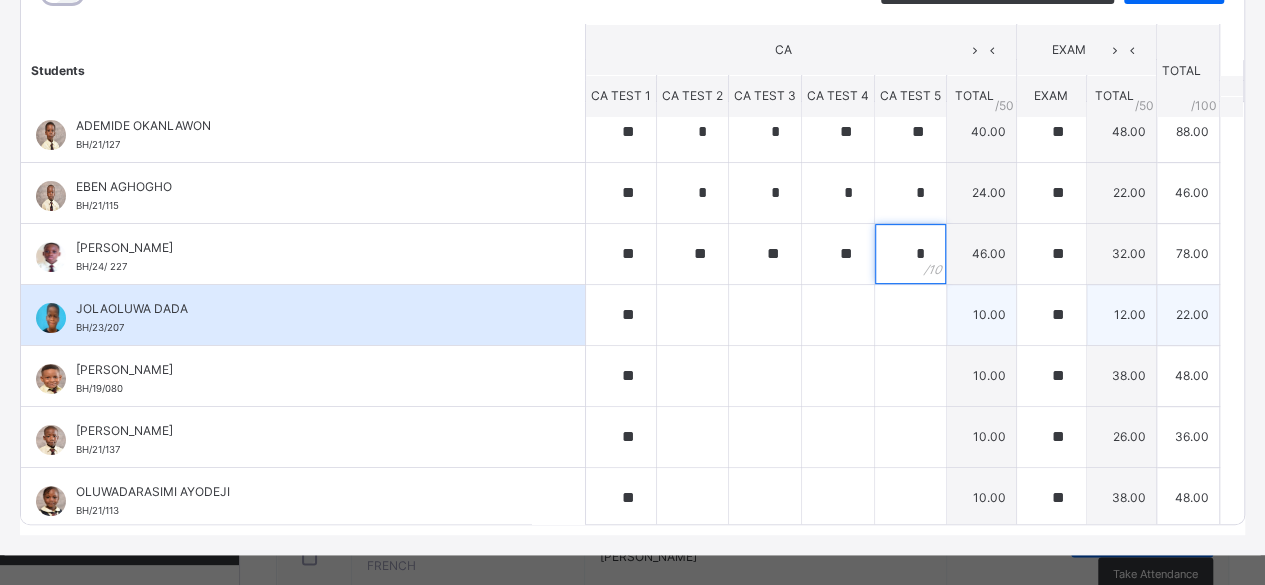 type on "*" 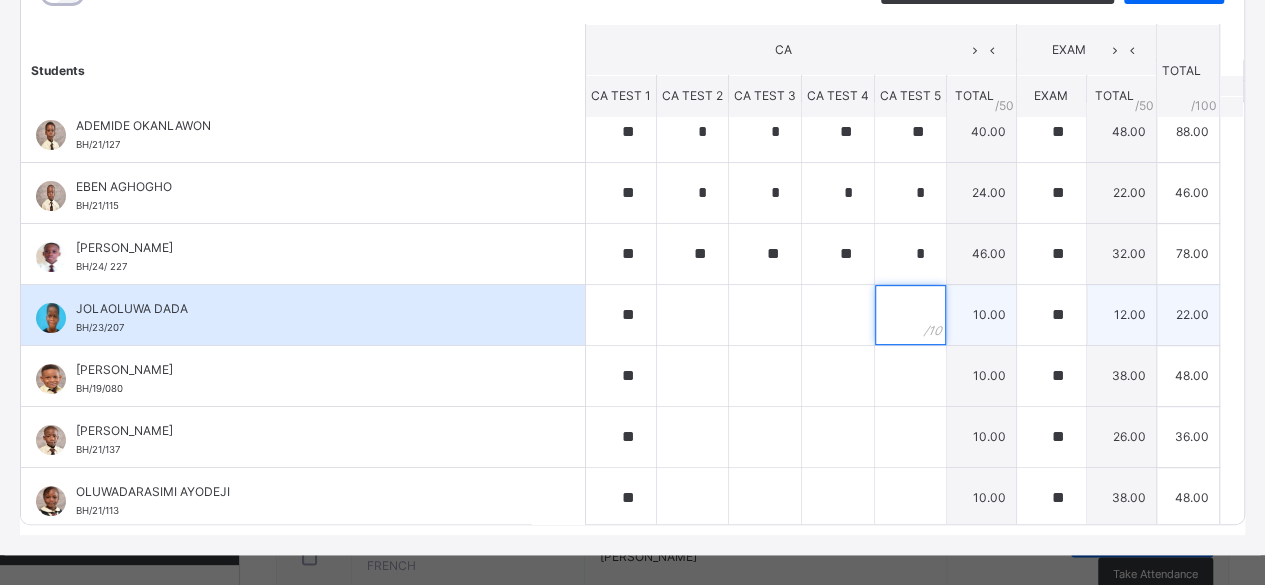 click at bounding box center (910, 315) 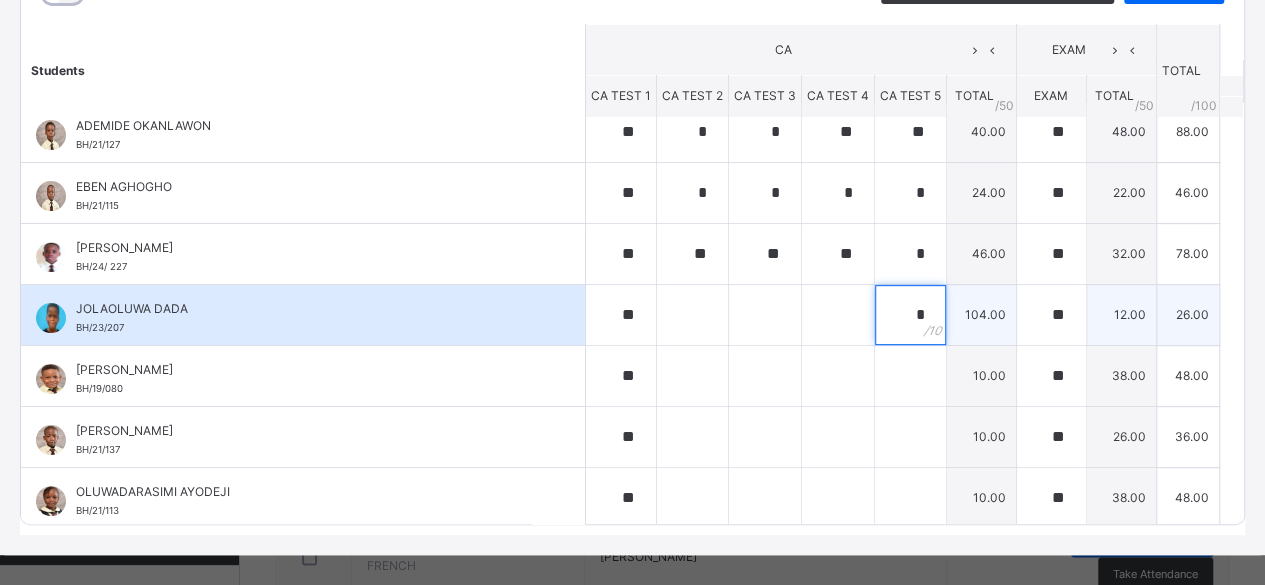 type on "*" 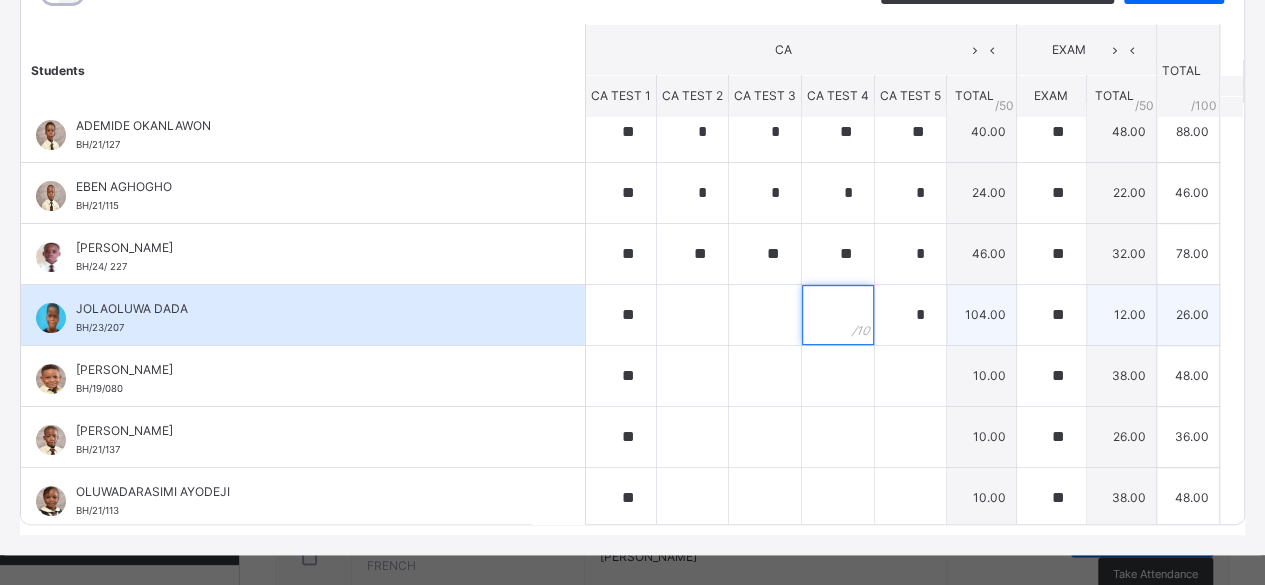 click at bounding box center [838, 315] 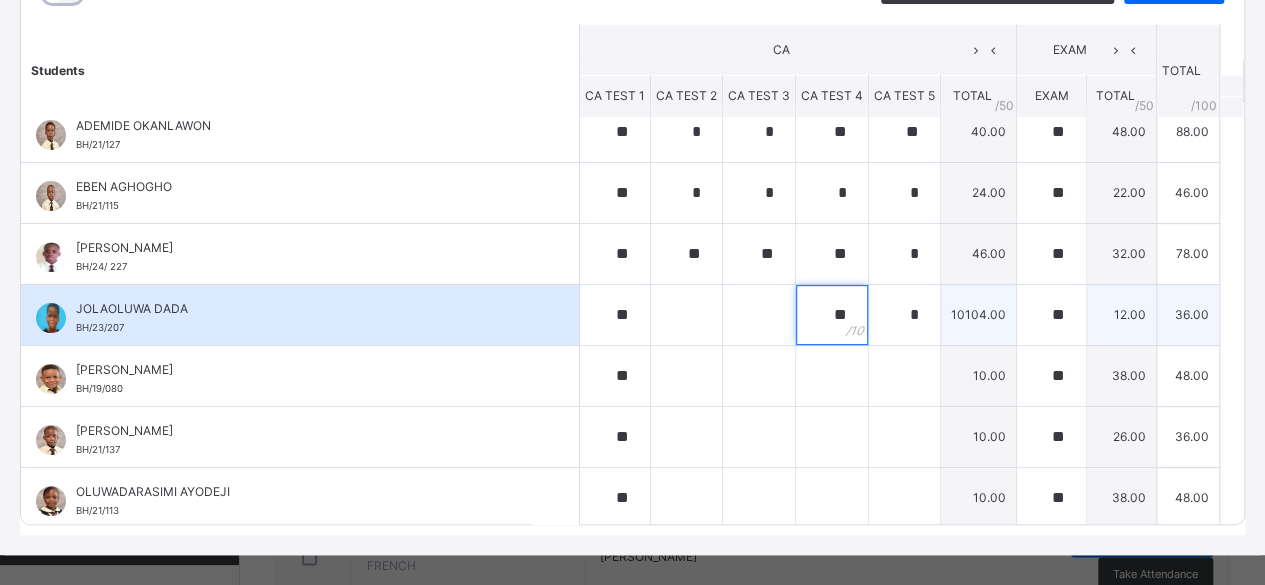 type on "**" 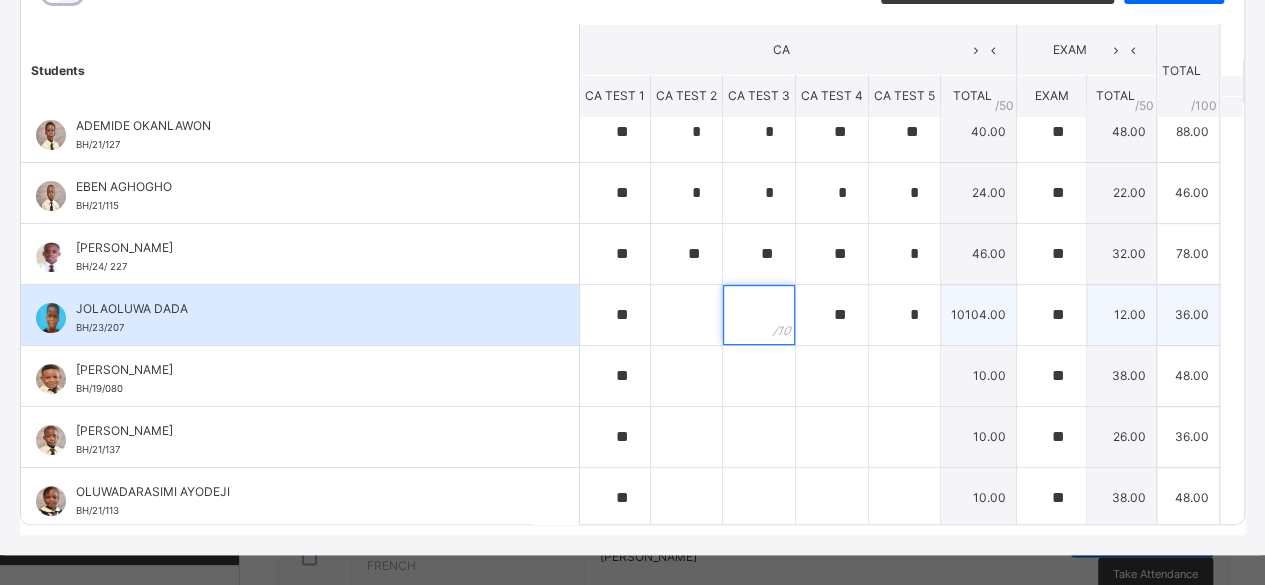 click at bounding box center [759, 315] 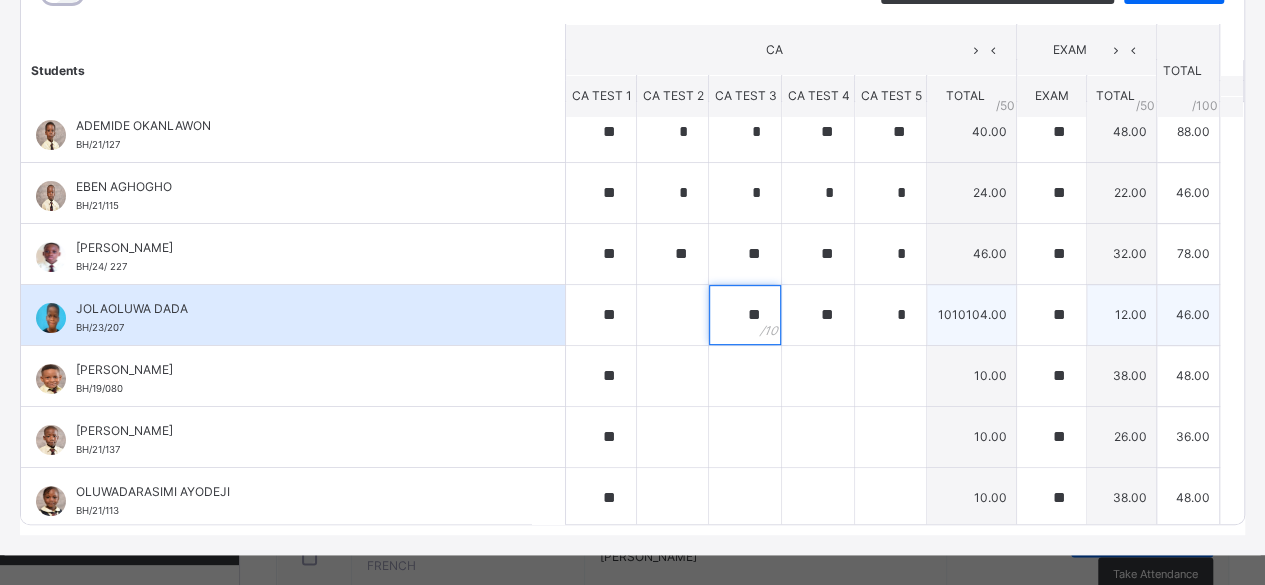 type on "**" 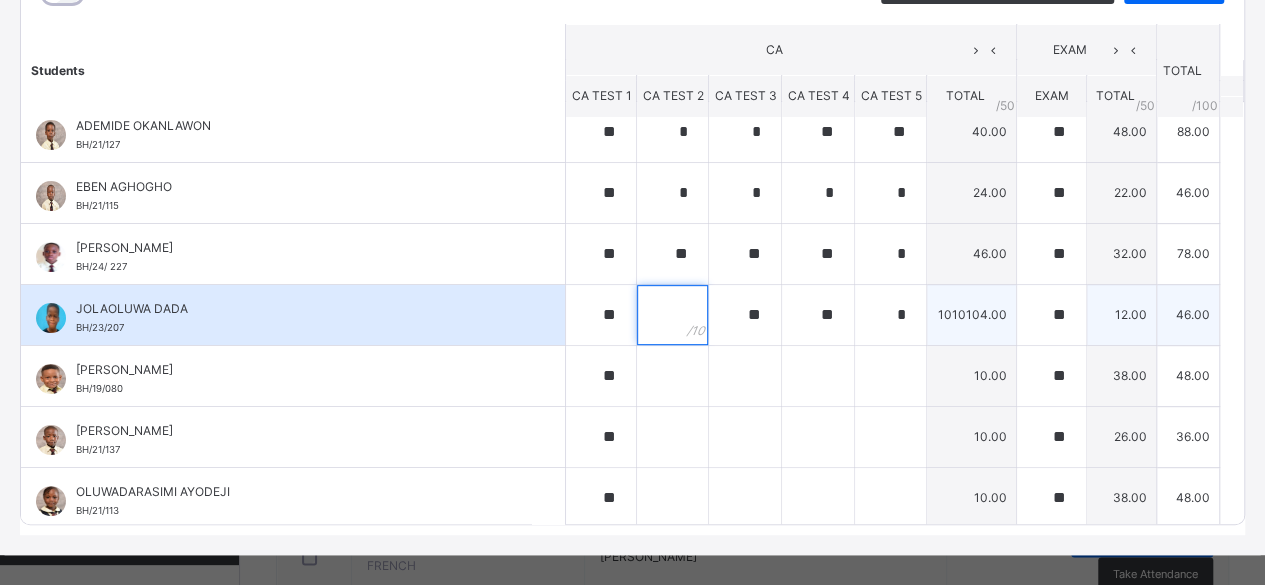 click at bounding box center [672, 315] 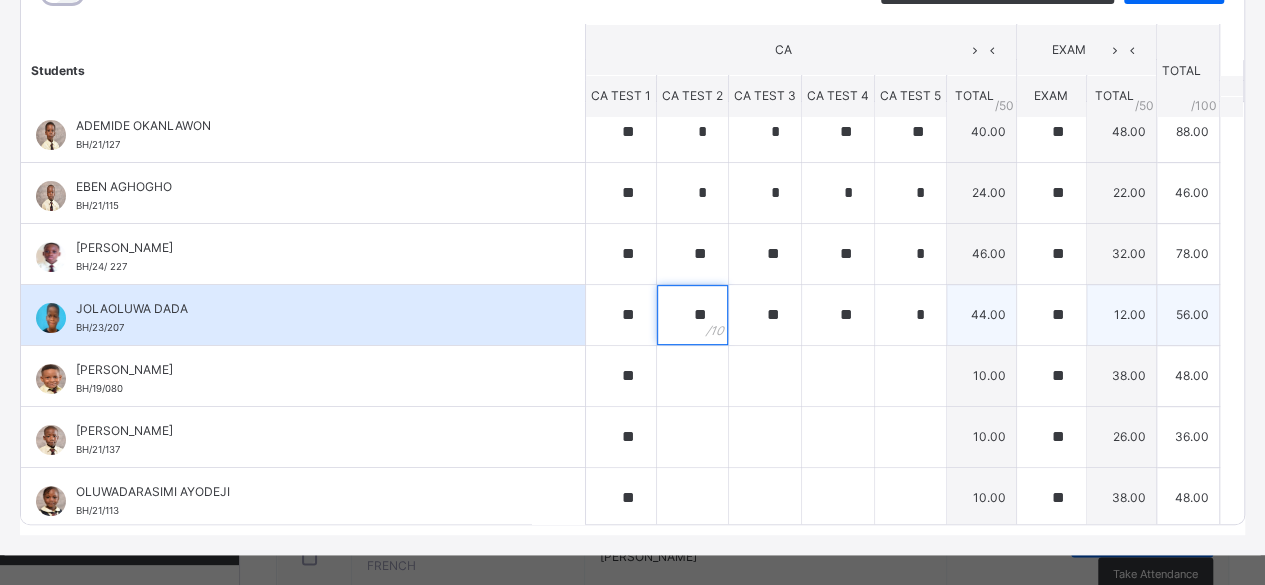 scroll, scrollTop: 10, scrollLeft: 0, axis: vertical 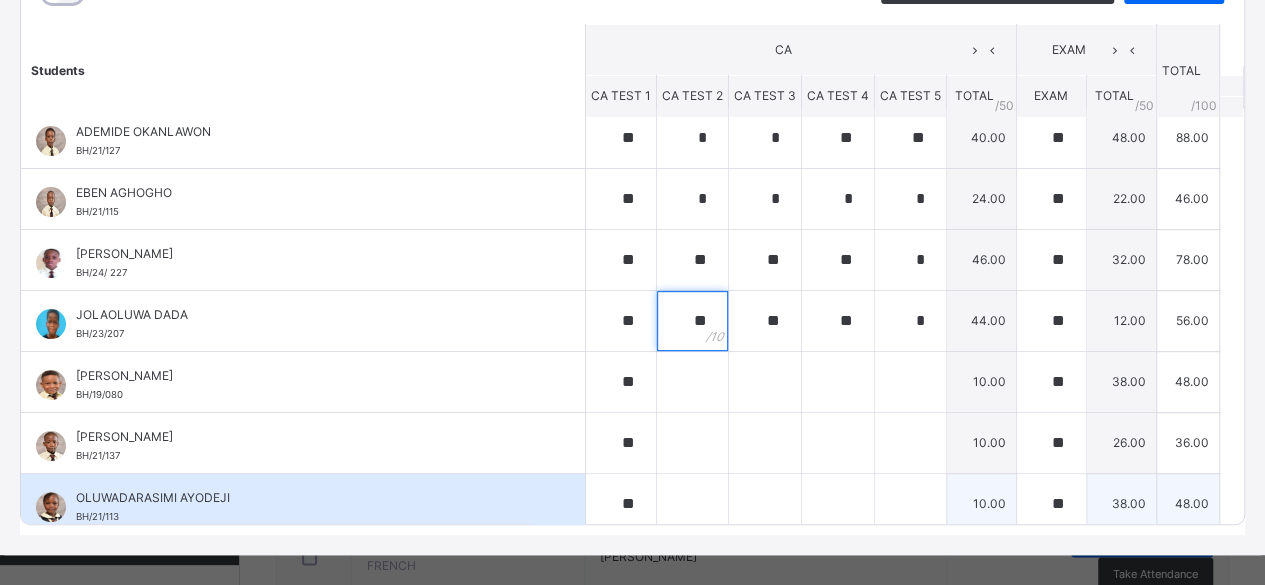 type on "**" 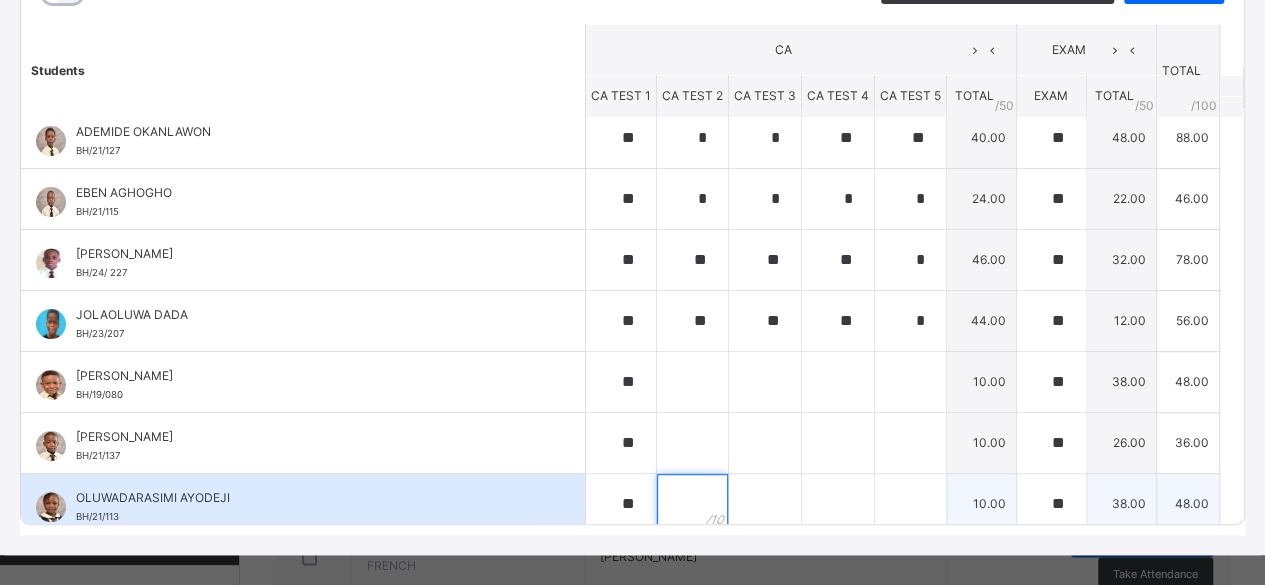 click at bounding box center [692, 504] 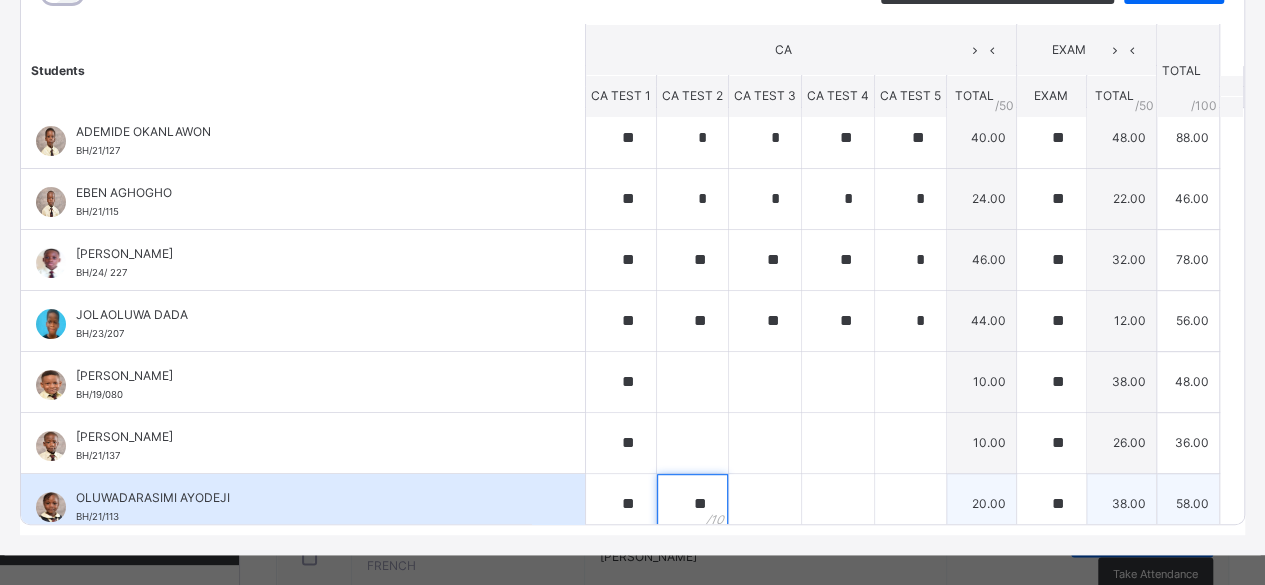 type on "**" 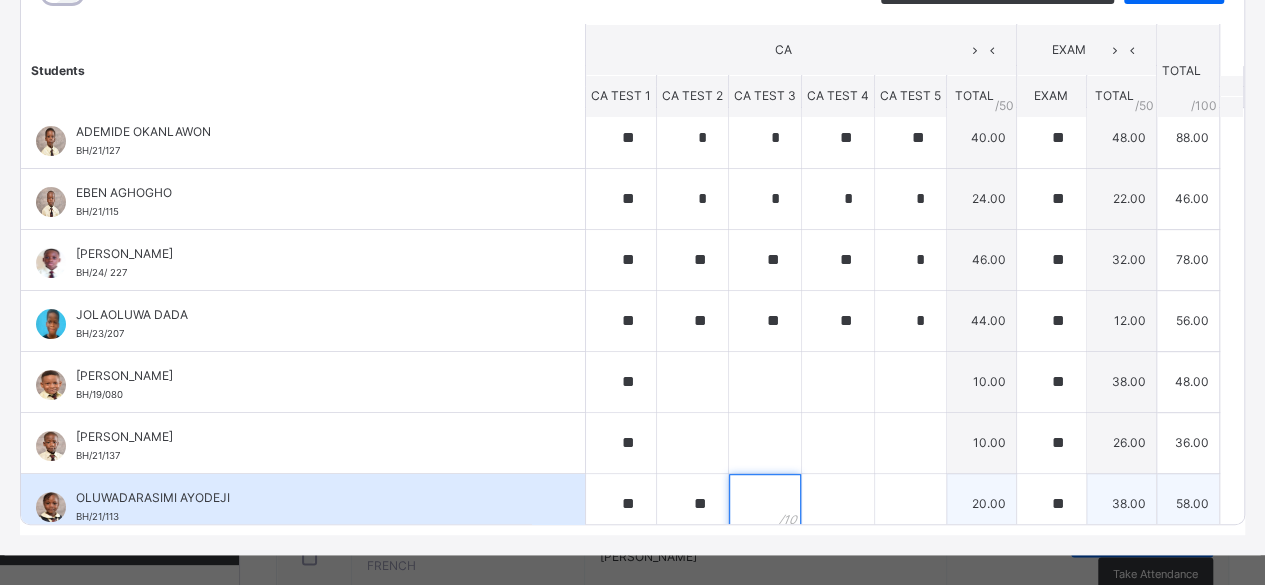 click at bounding box center [765, 504] 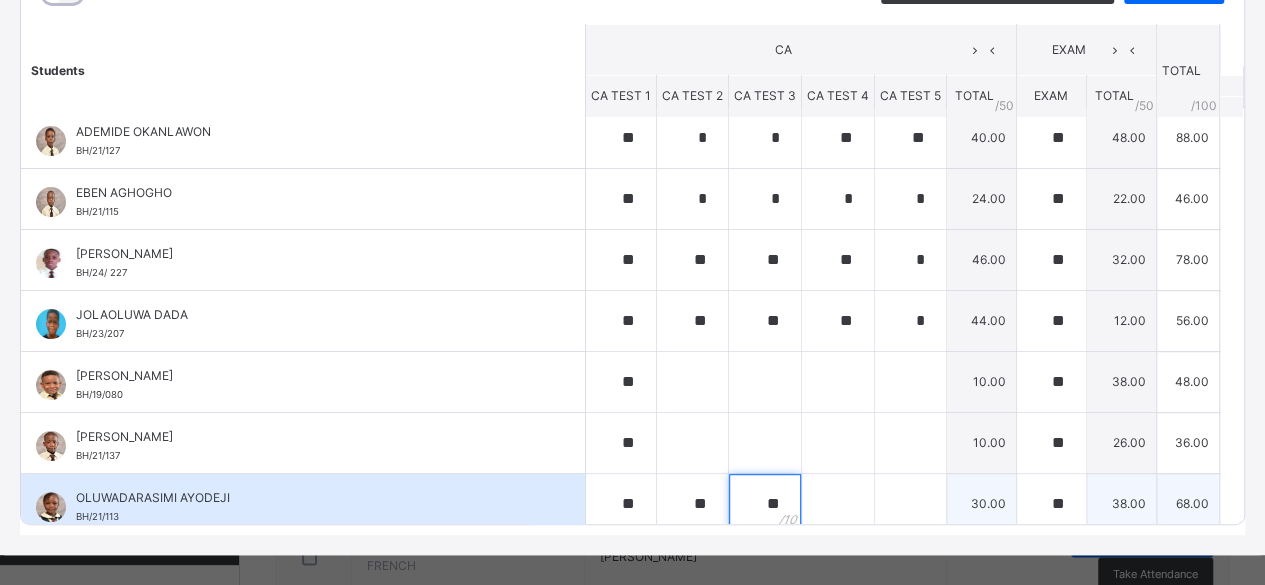 type on "**" 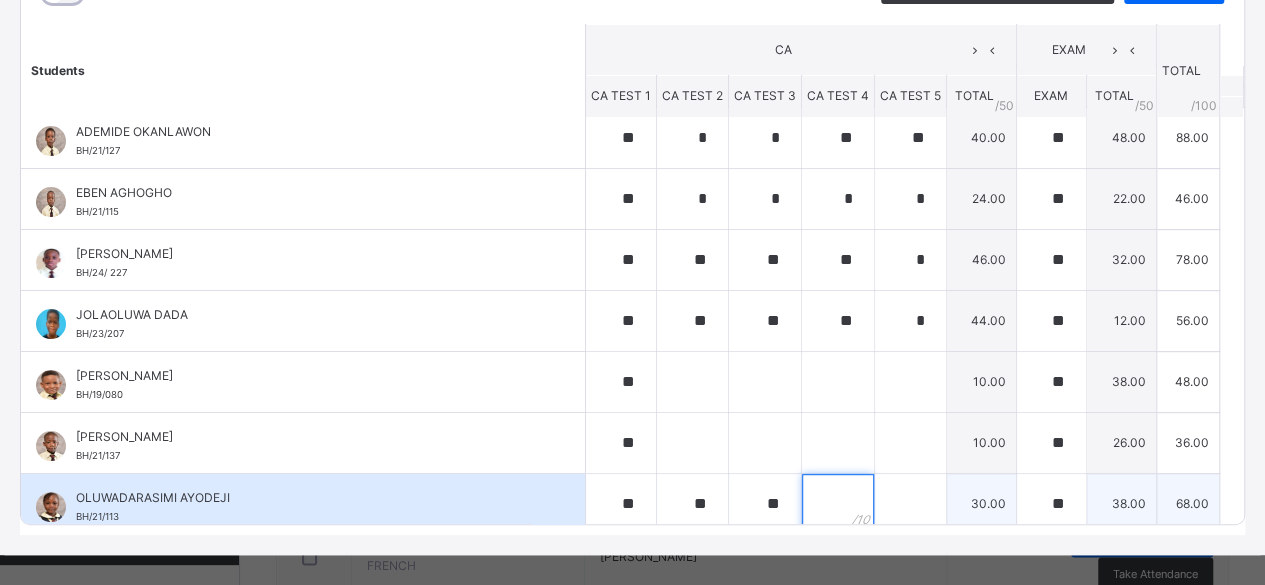 click at bounding box center [838, 504] 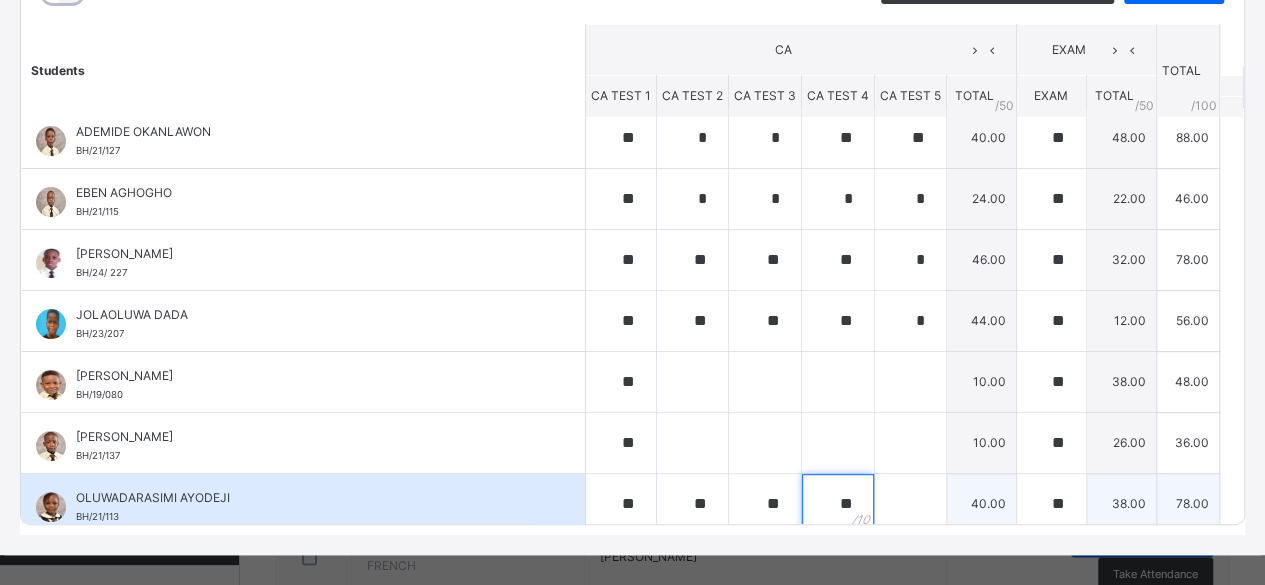 type on "**" 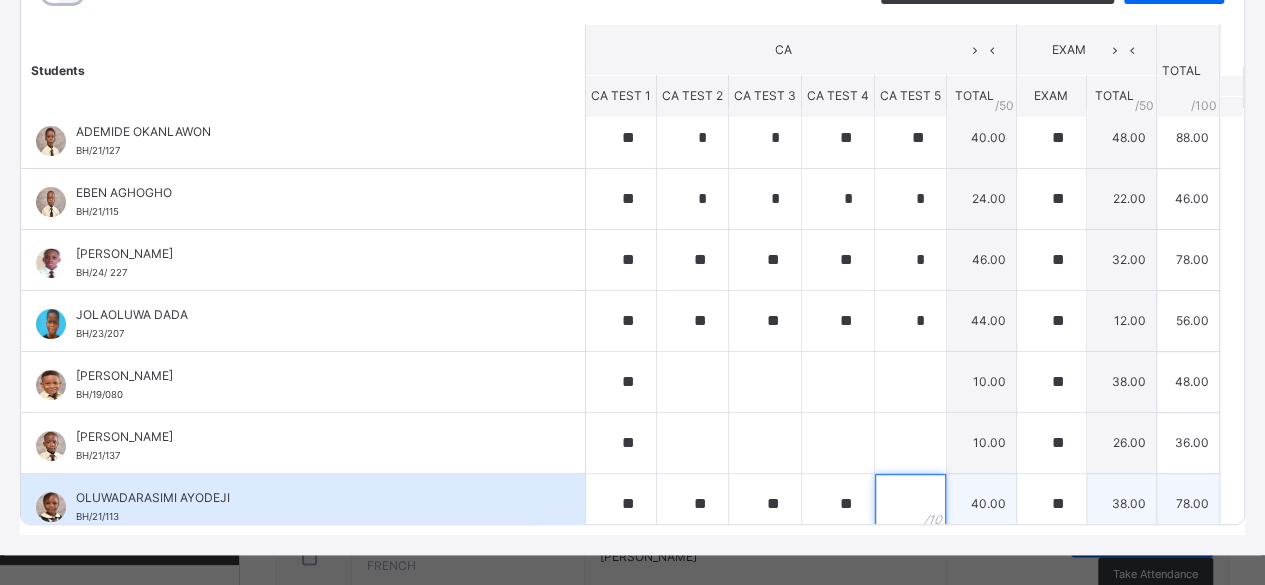 click at bounding box center (910, 504) 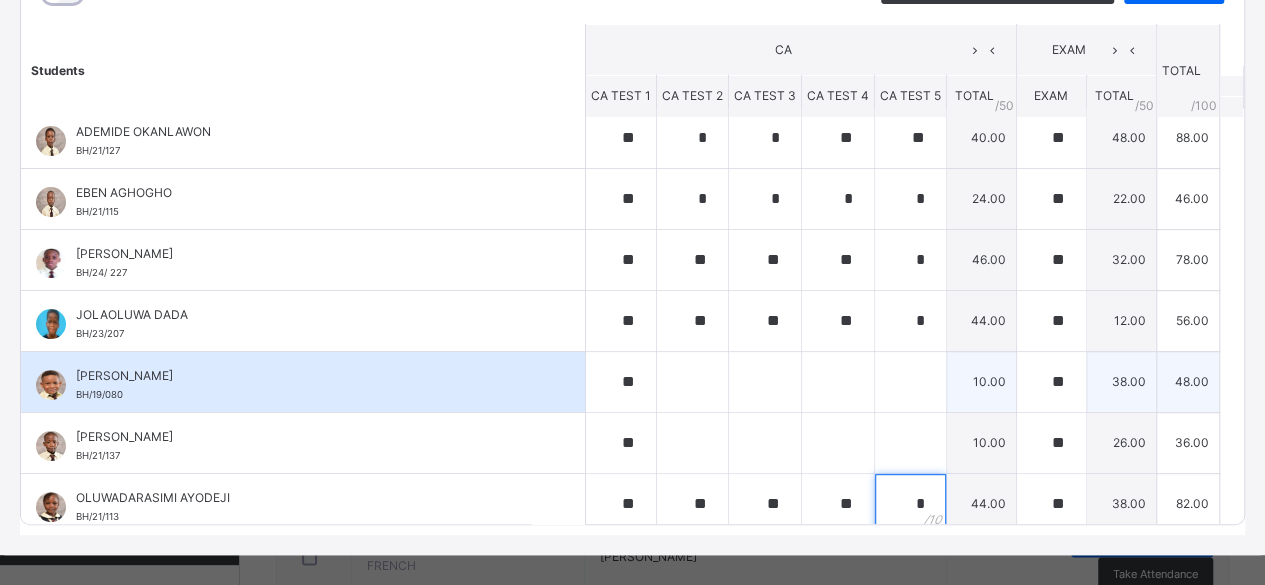 type on "*" 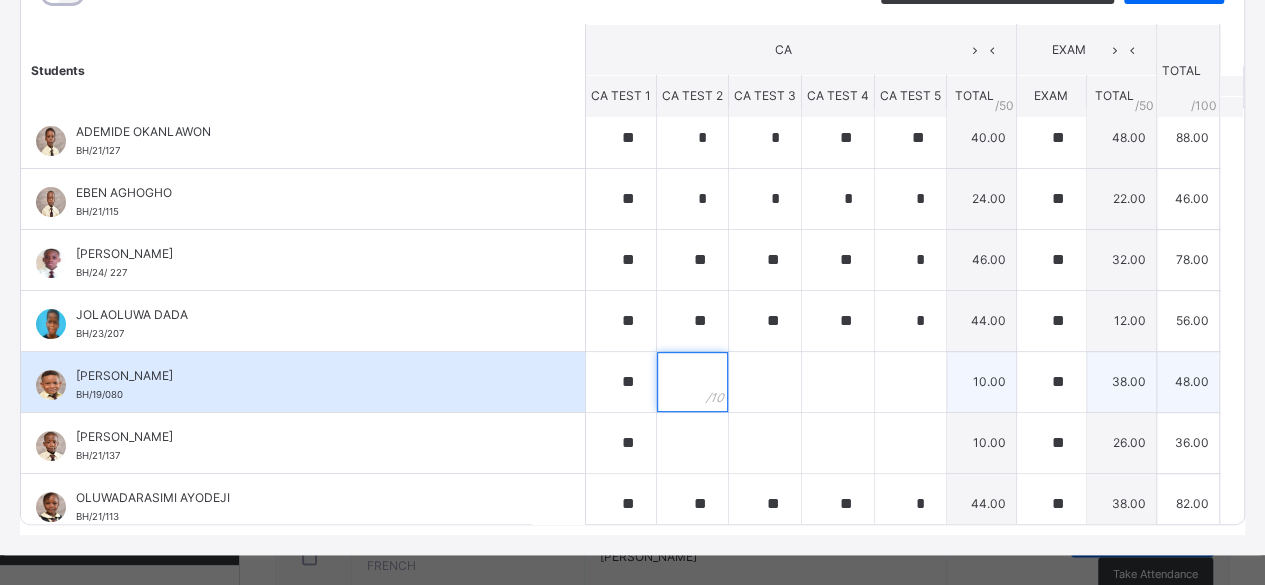 click at bounding box center (692, 382) 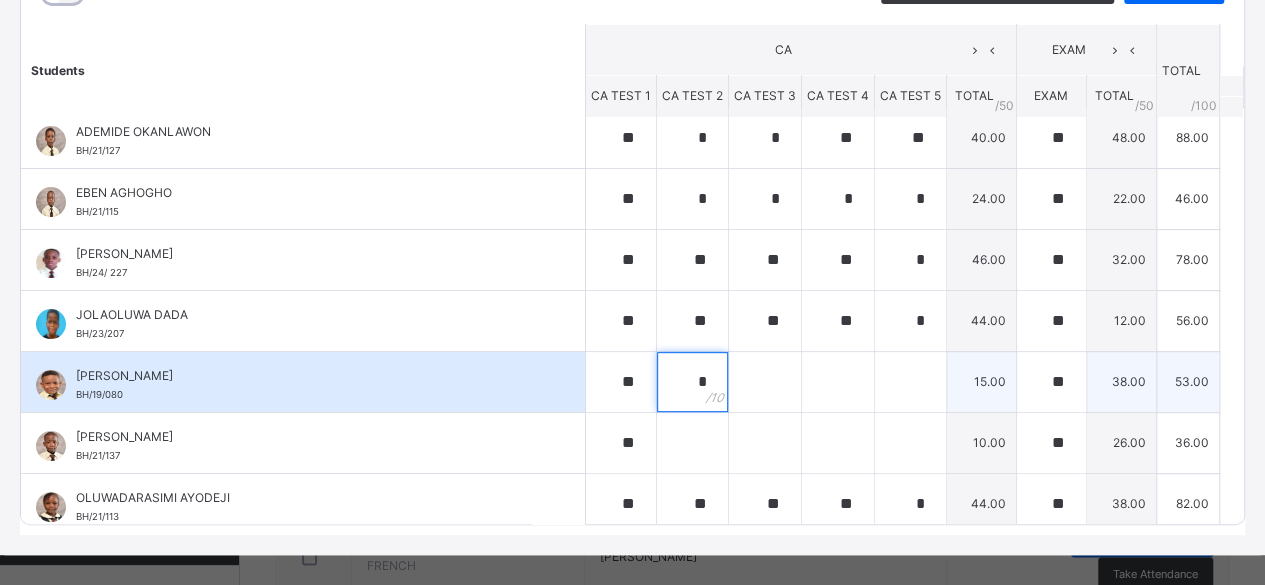 type on "*" 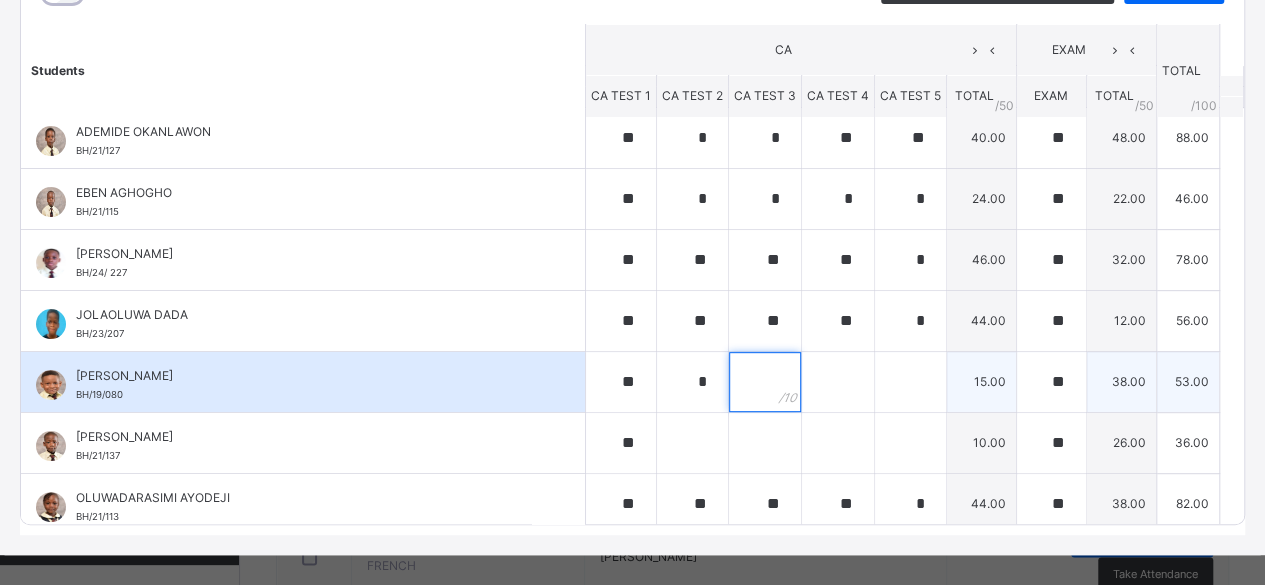 click at bounding box center [765, 382] 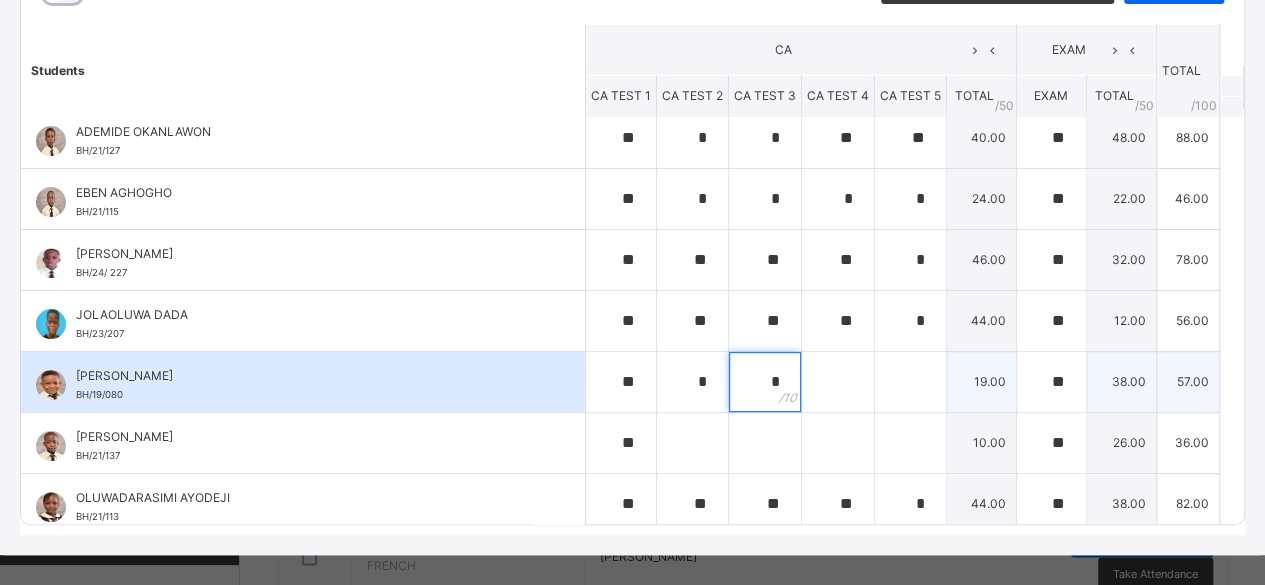 type on "*" 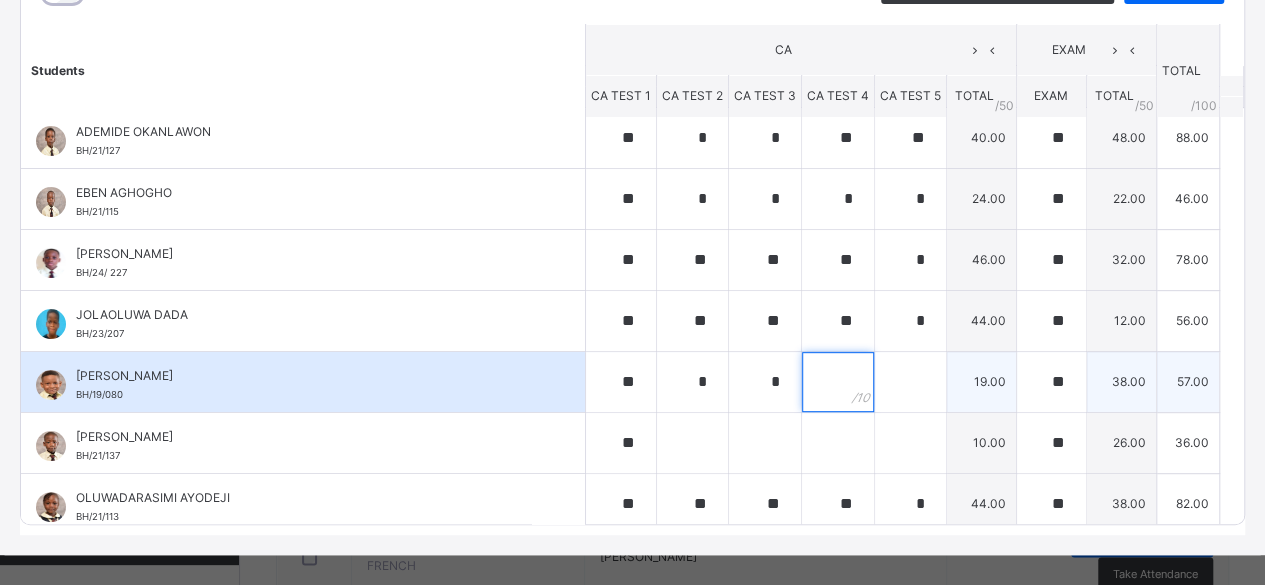 click at bounding box center (838, 382) 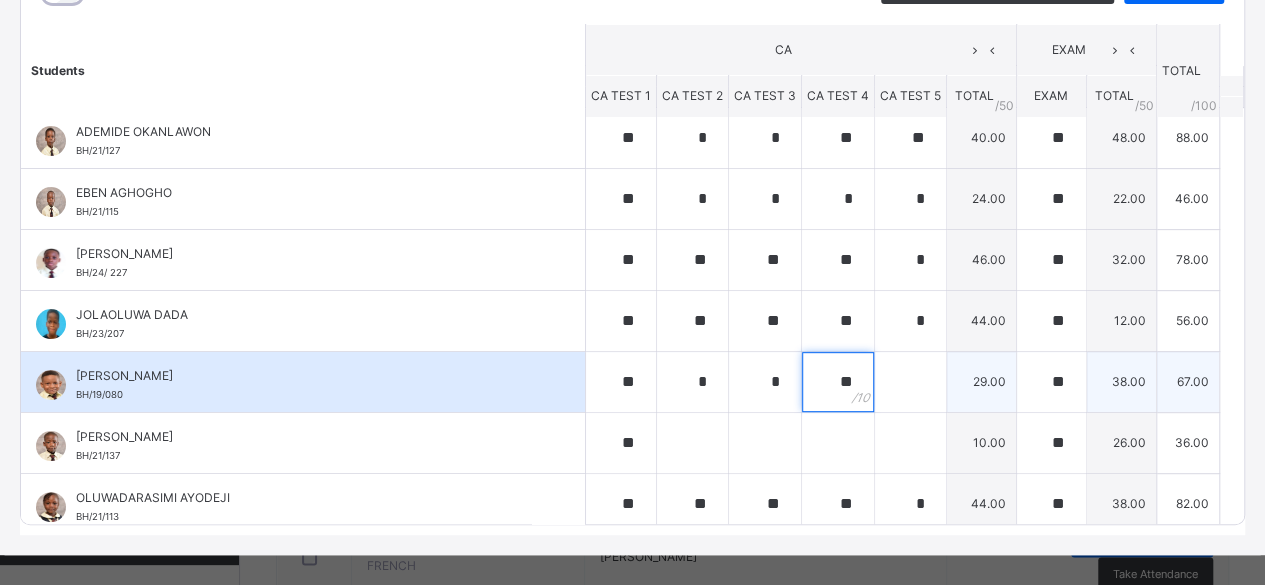 type on "**" 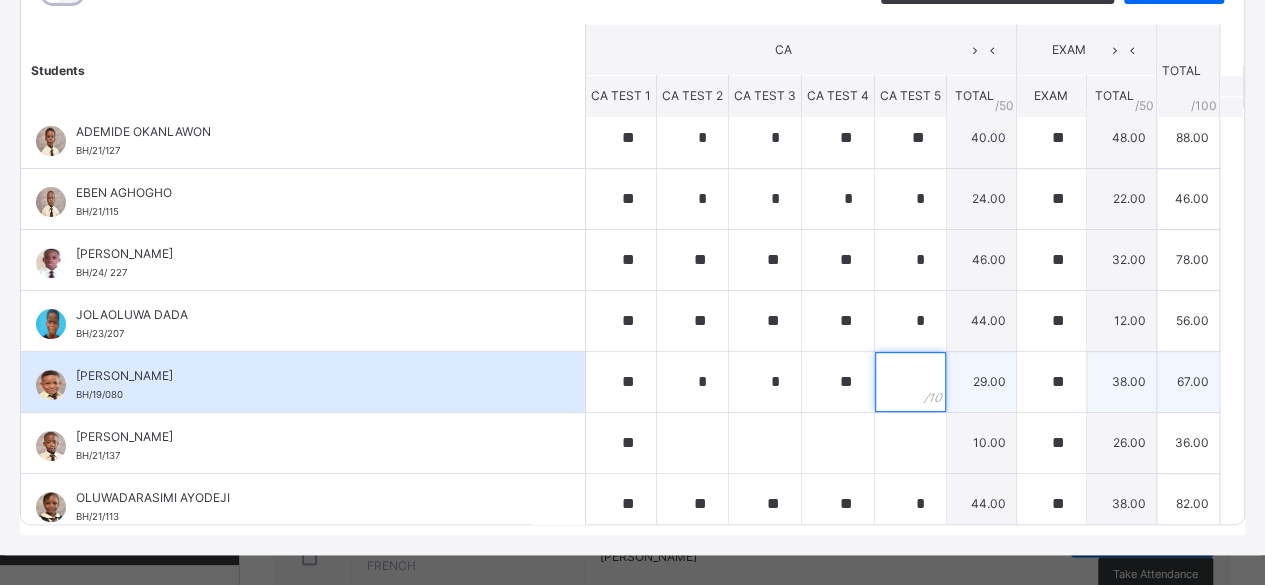 click at bounding box center [910, 382] 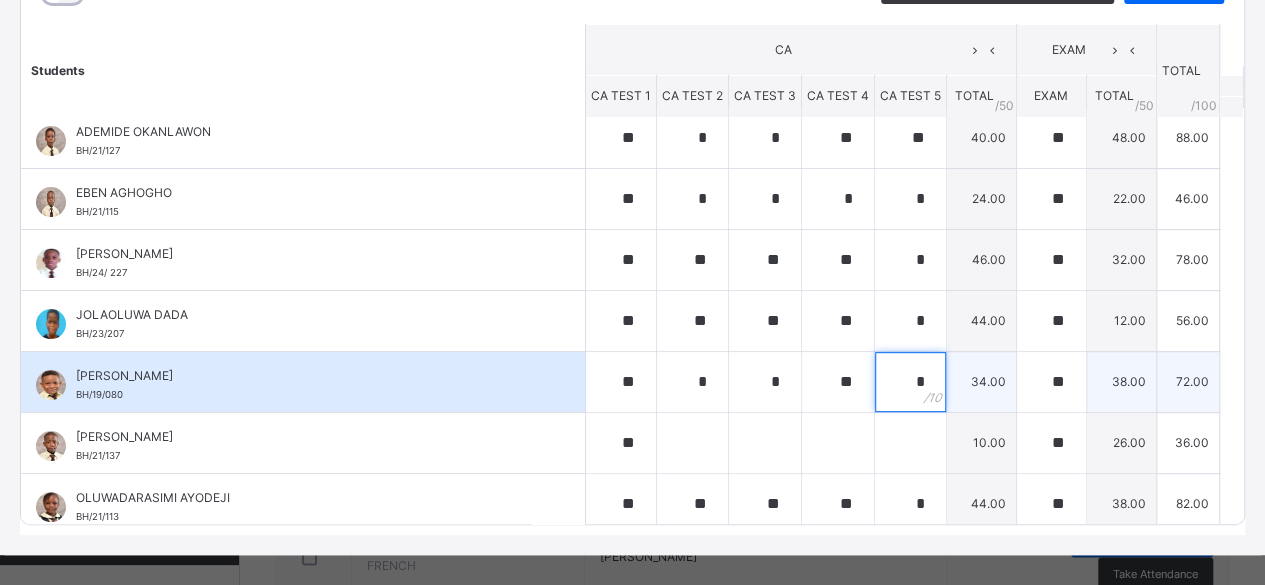 type on "*" 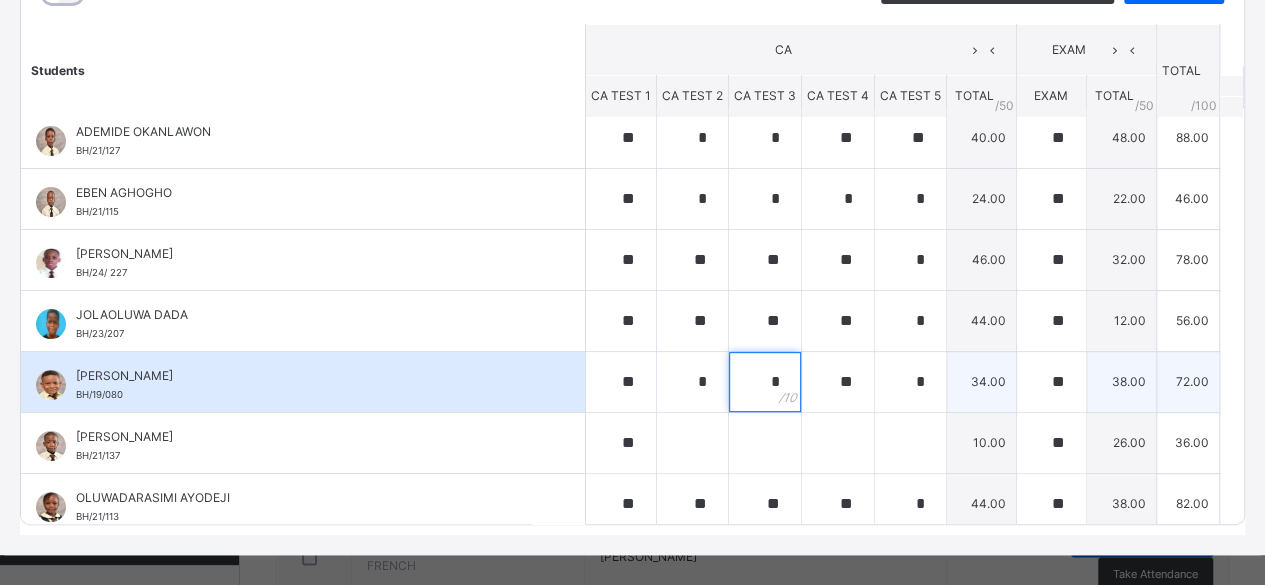 click on "*" at bounding box center [765, 382] 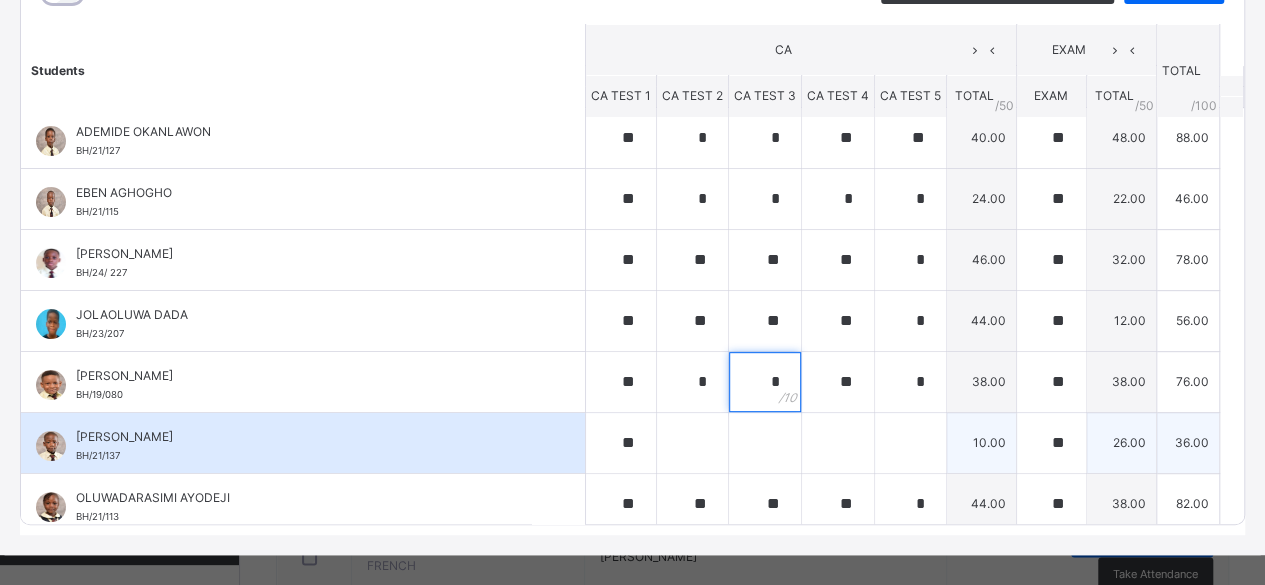 type on "*" 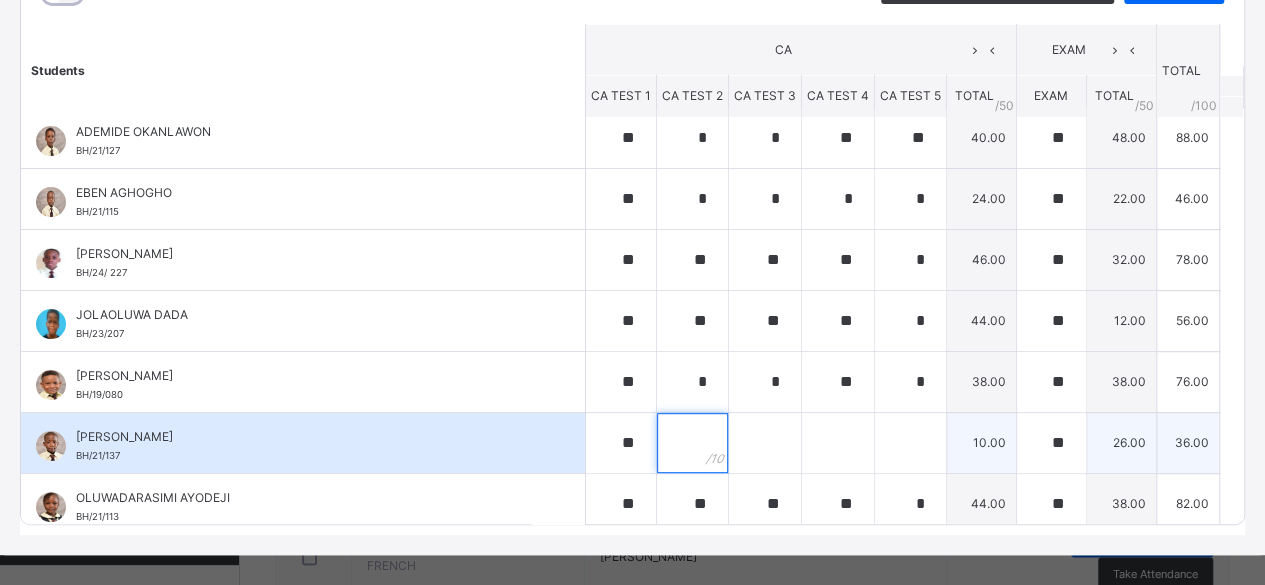 click at bounding box center [692, 443] 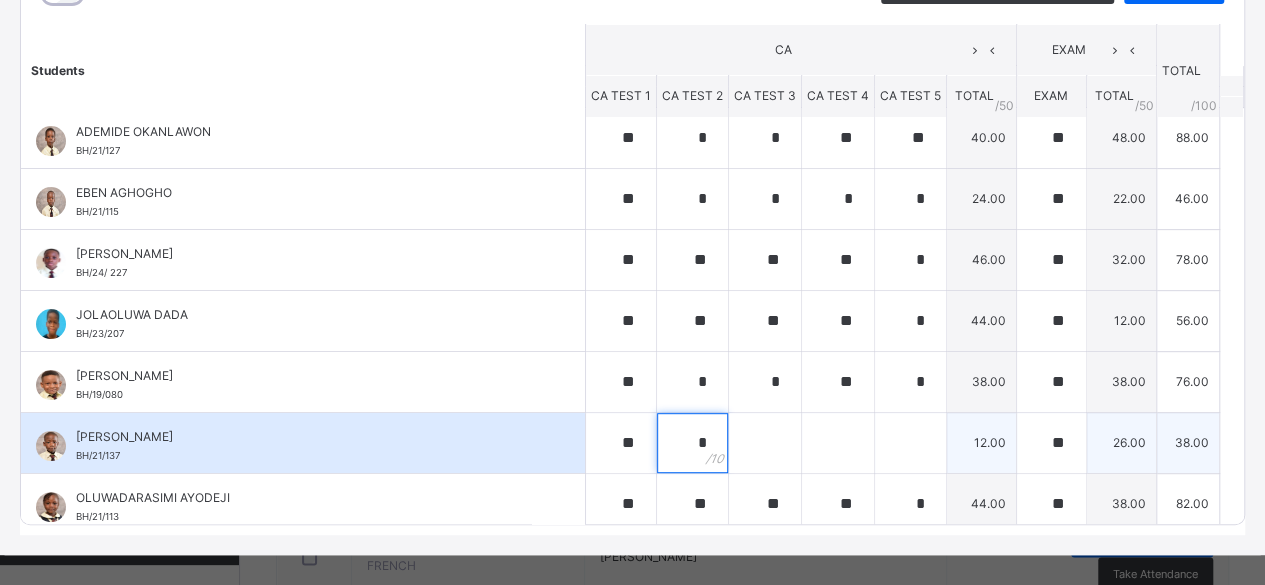 type on "*" 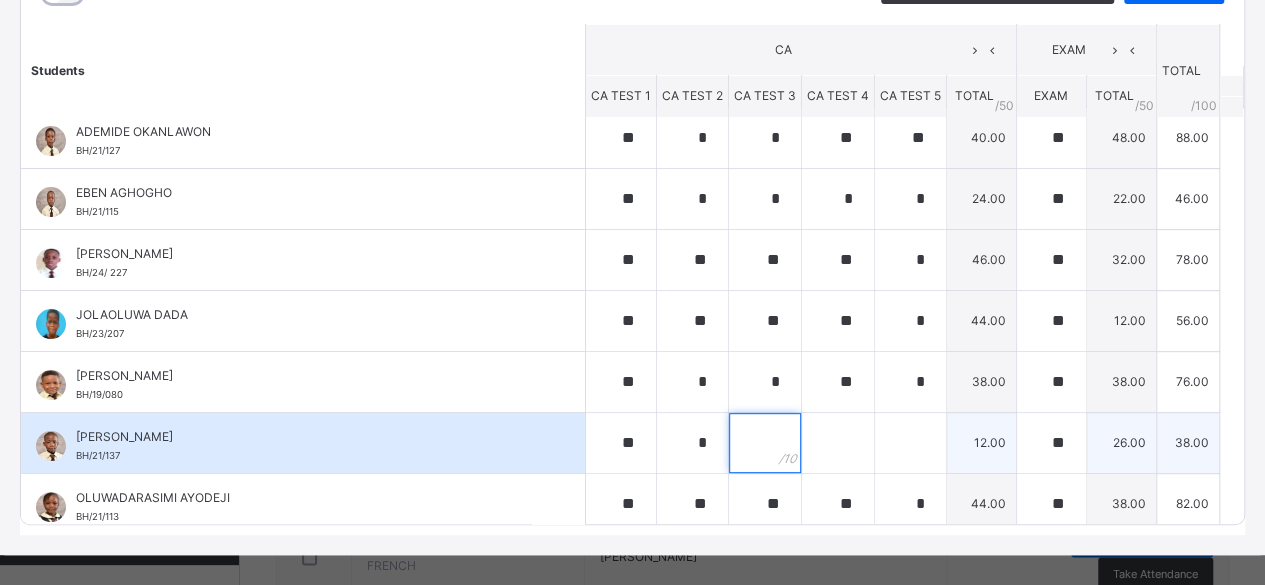 click at bounding box center [765, 443] 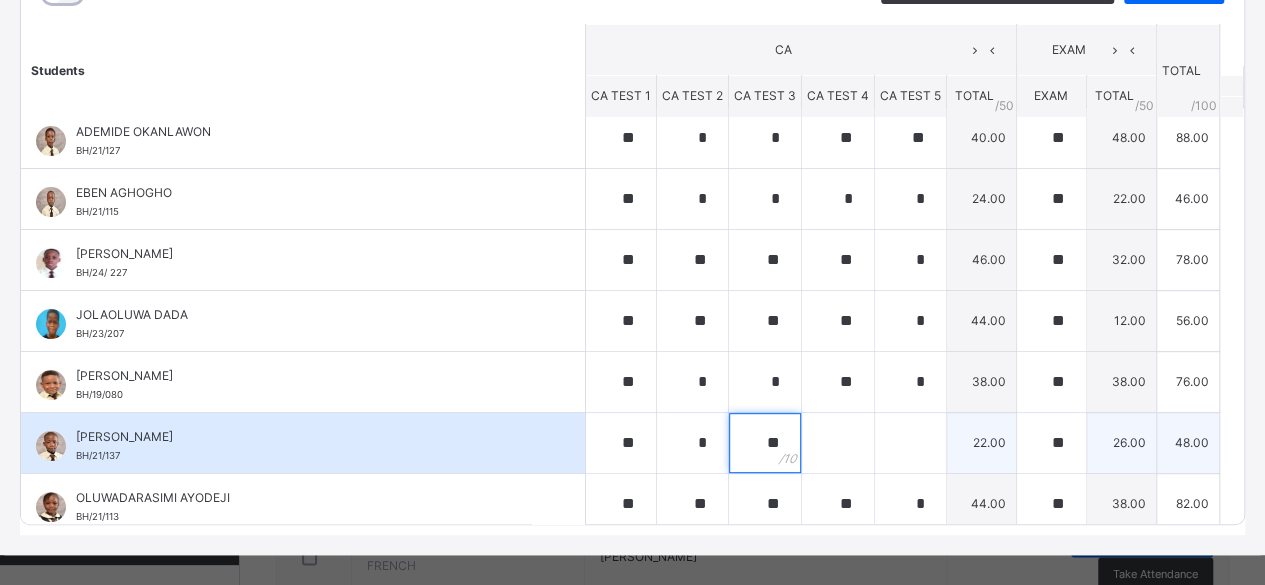 type on "**" 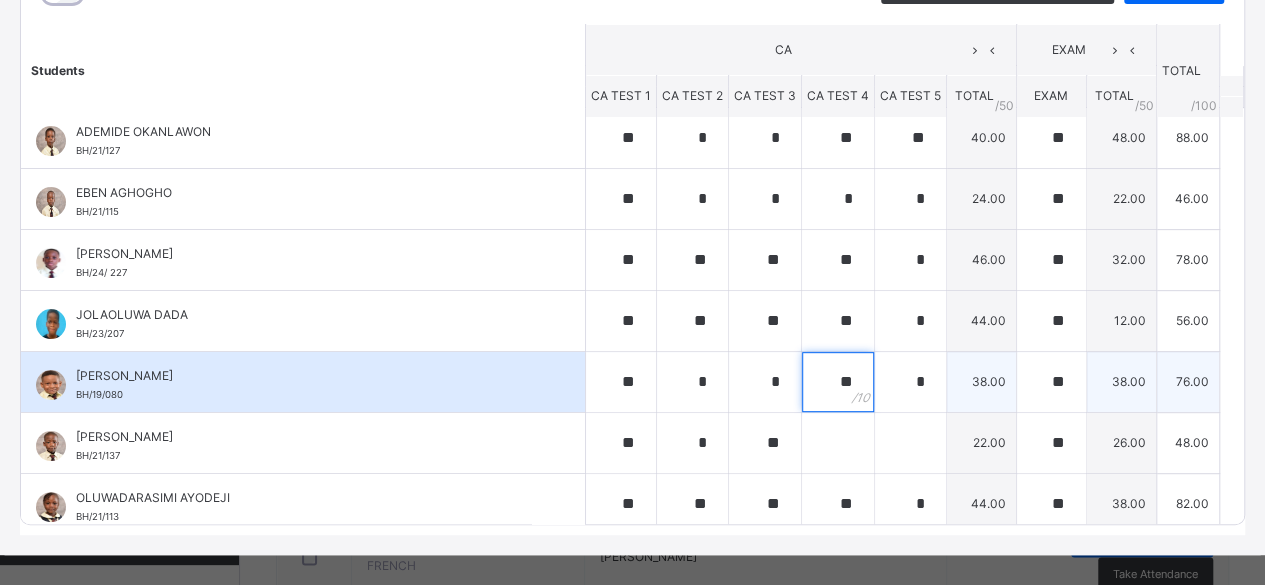 click on "**" at bounding box center [838, 382] 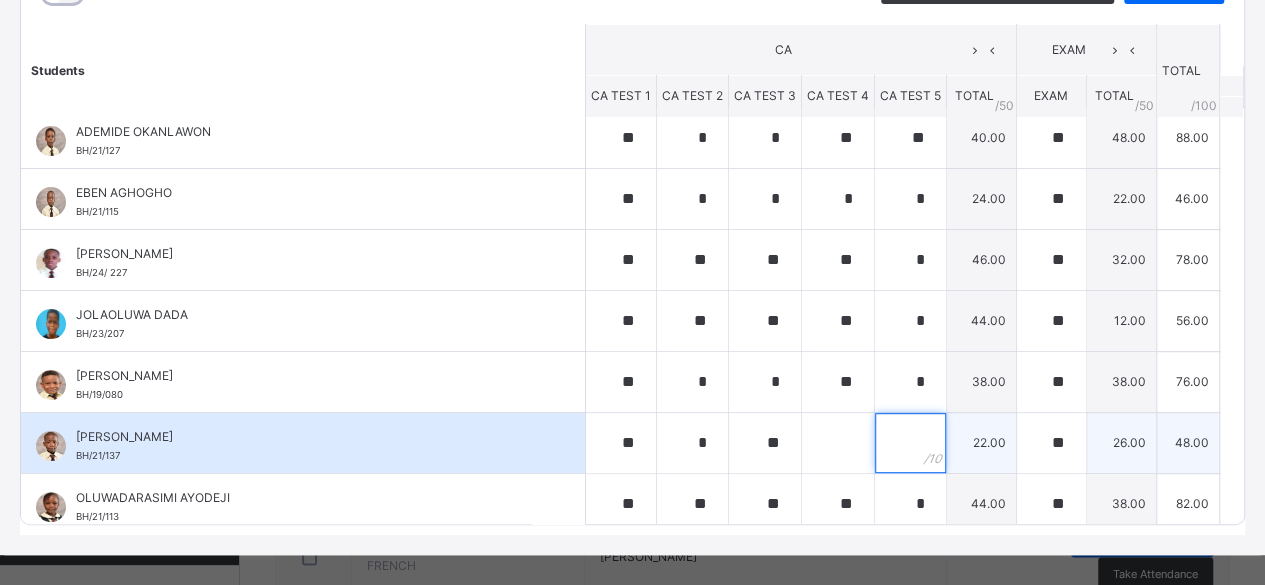 click at bounding box center (910, 443) 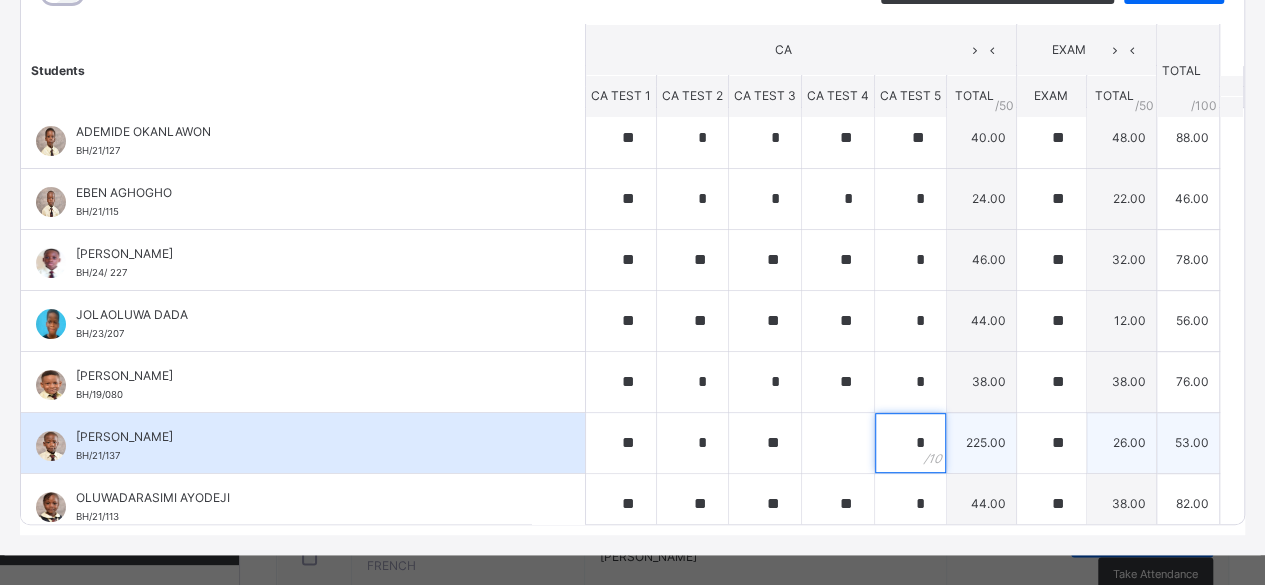 type on "*" 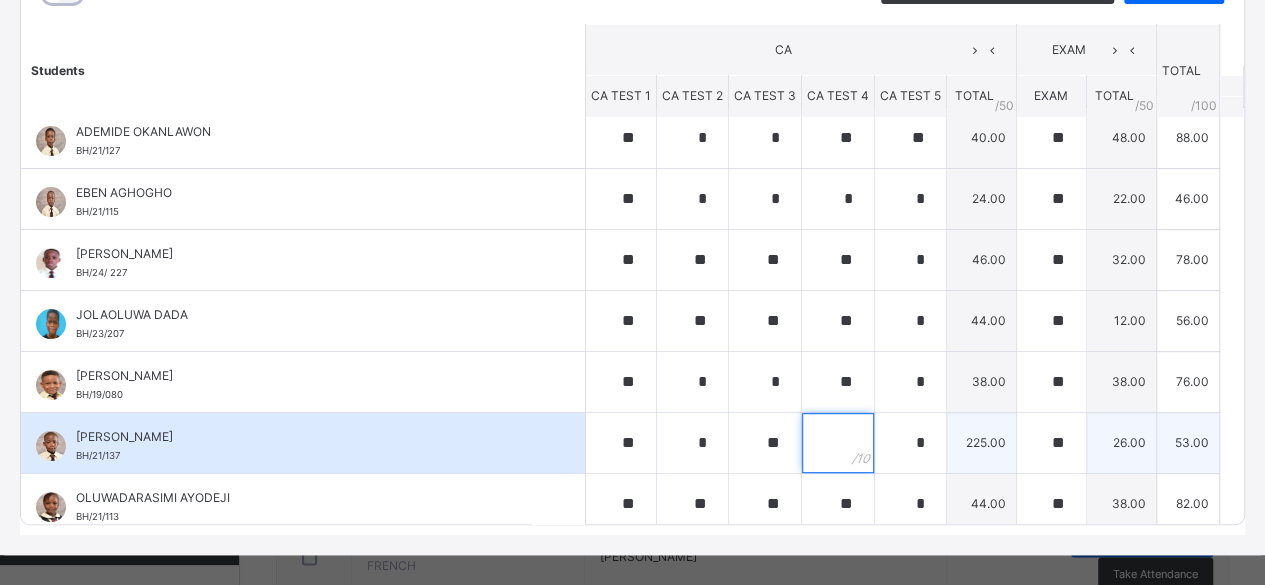 click at bounding box center (838, 443) 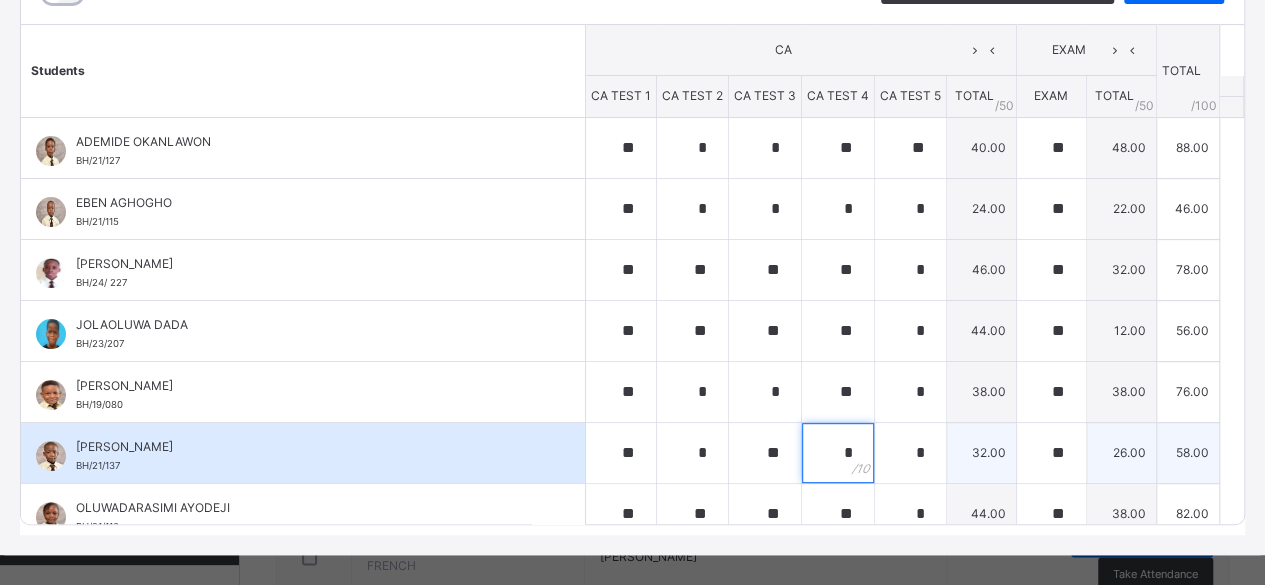 scroll, scrollTop: 16, scrollLeft: 0, axis: vertical 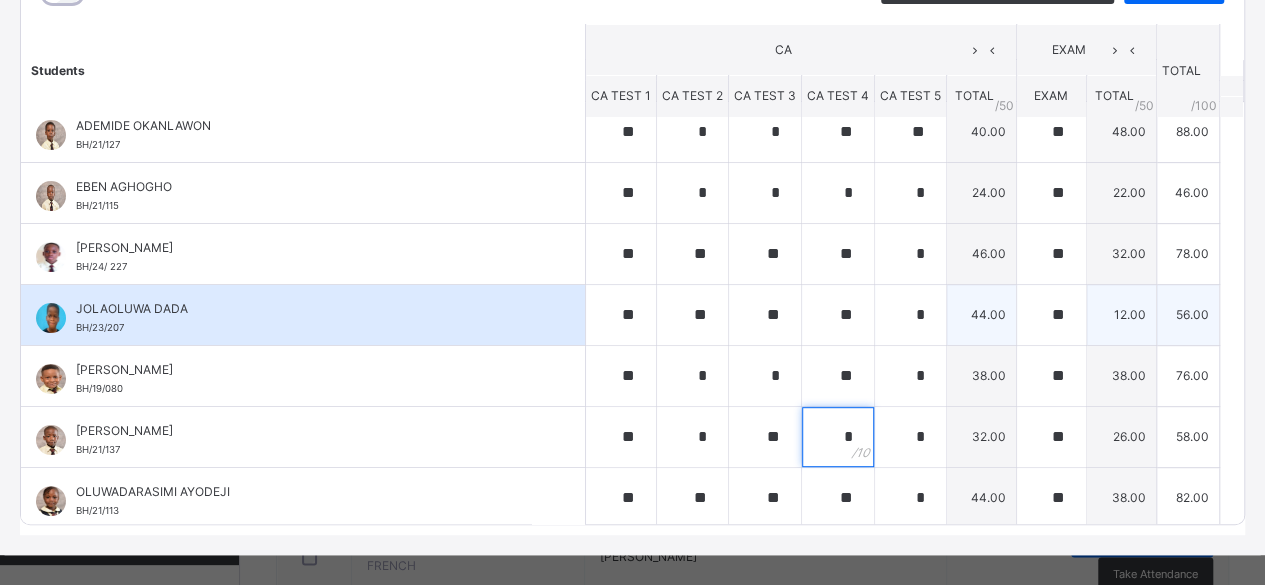 type on "*" 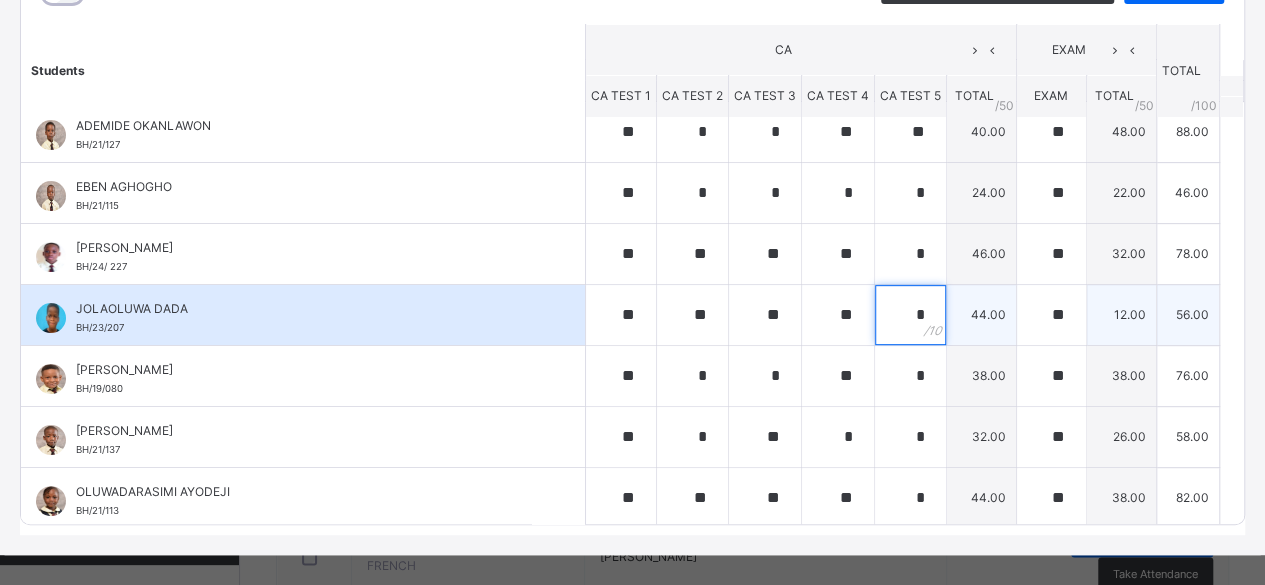 click on "*" at bounding box center (910, 315) 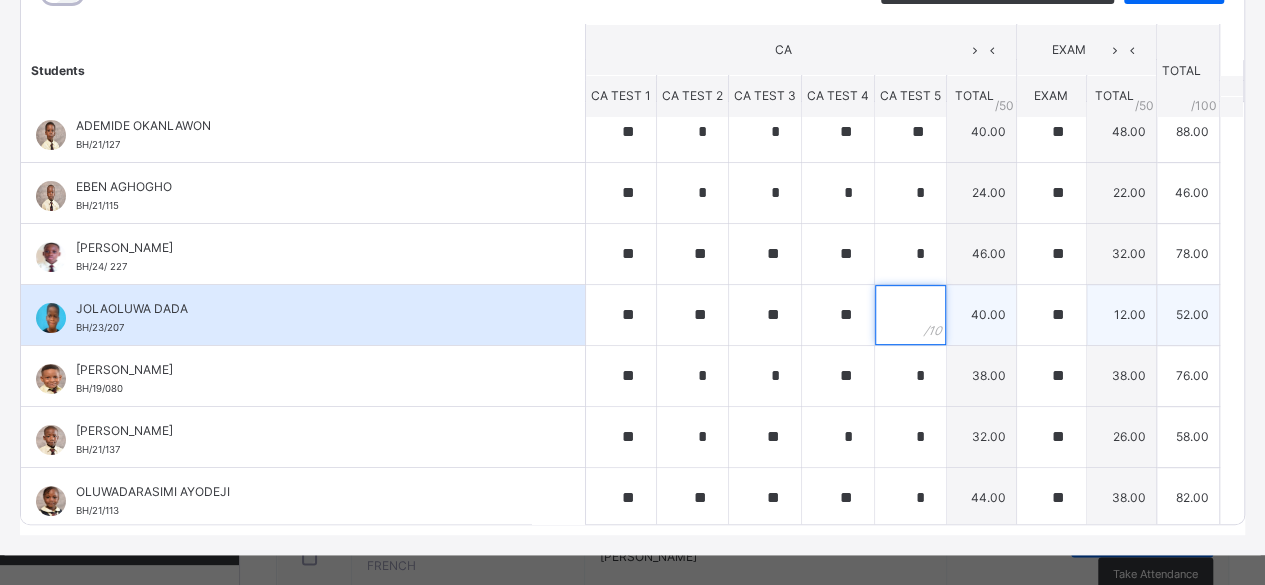 type 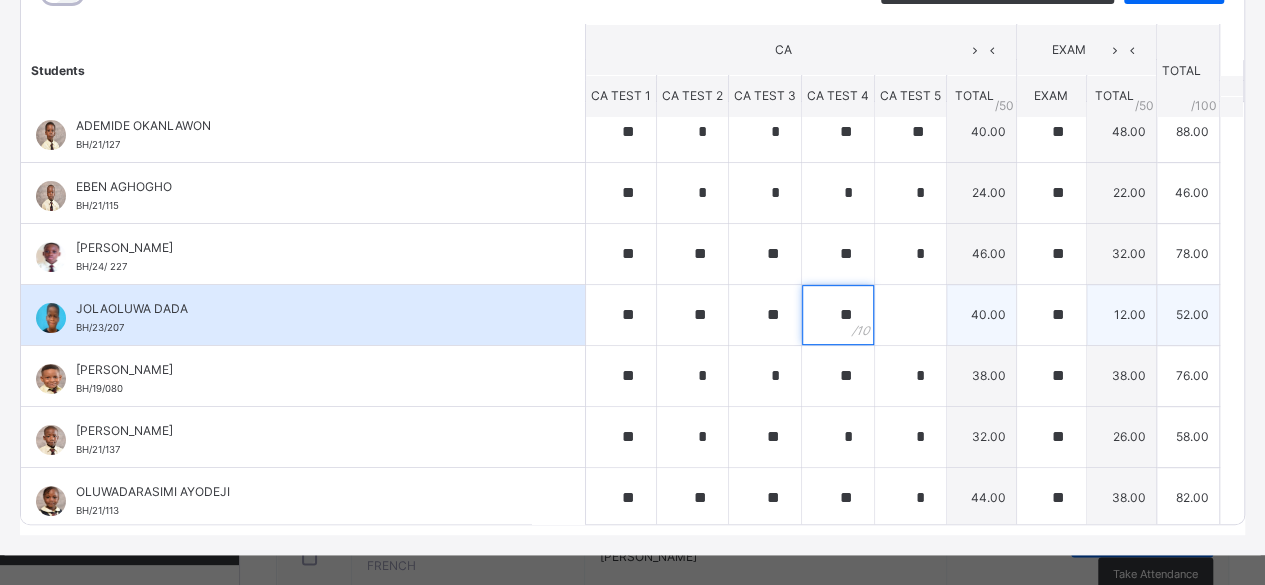 click on "**" at bounding box center (838, 315) 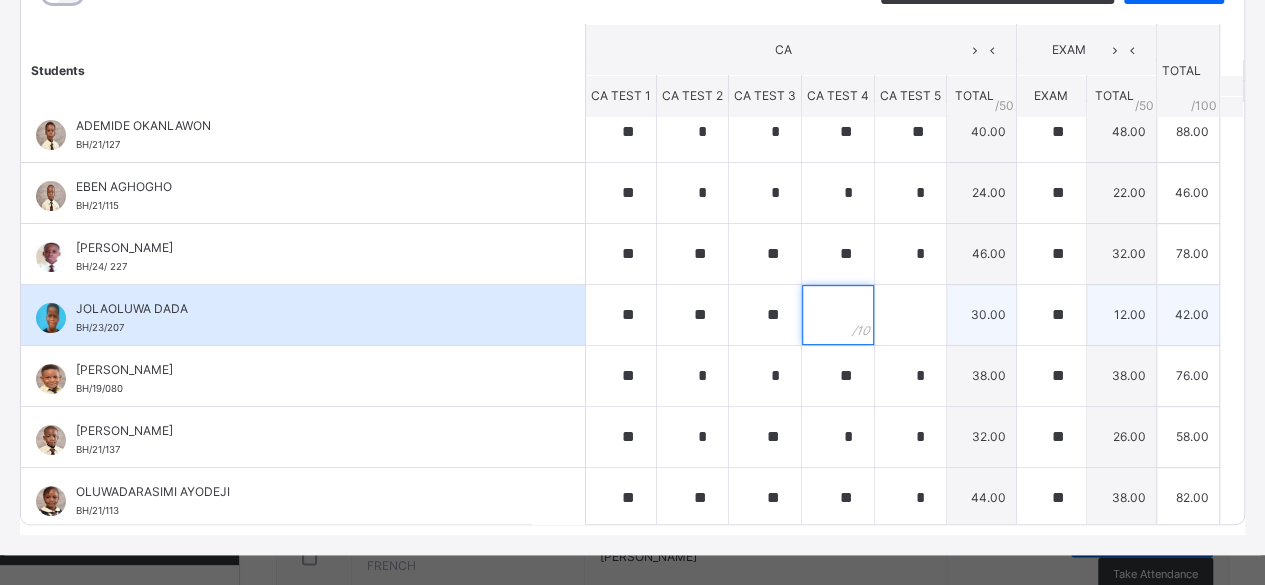 type 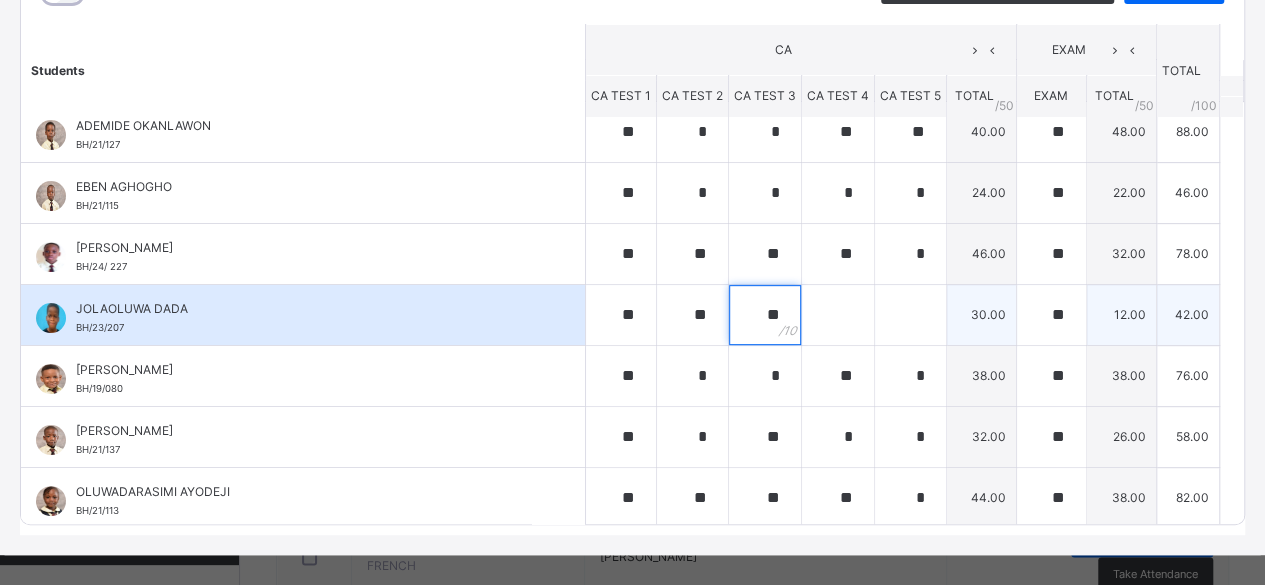click on "**" at bounding box center [765, 315] 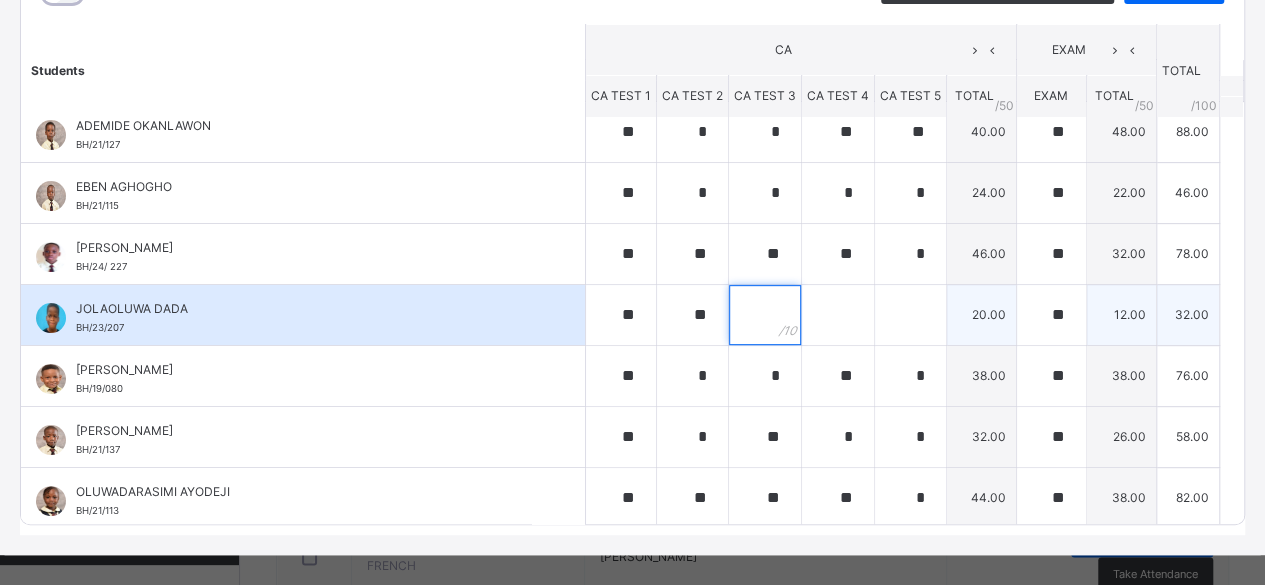 type 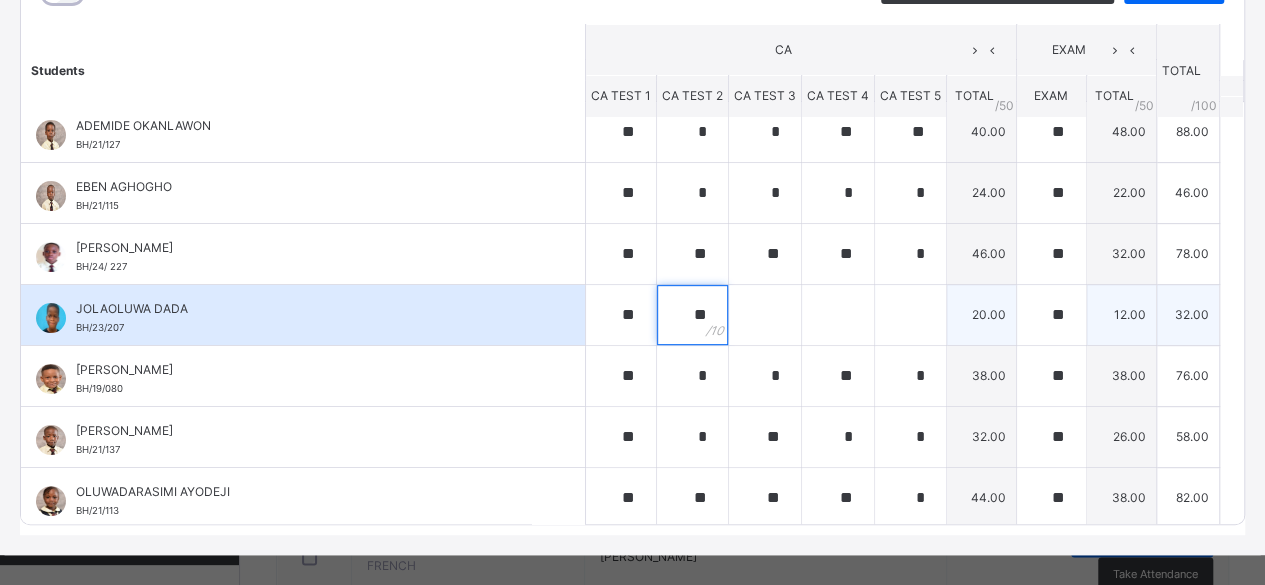 click on "**" at bounding box center [692, 315] 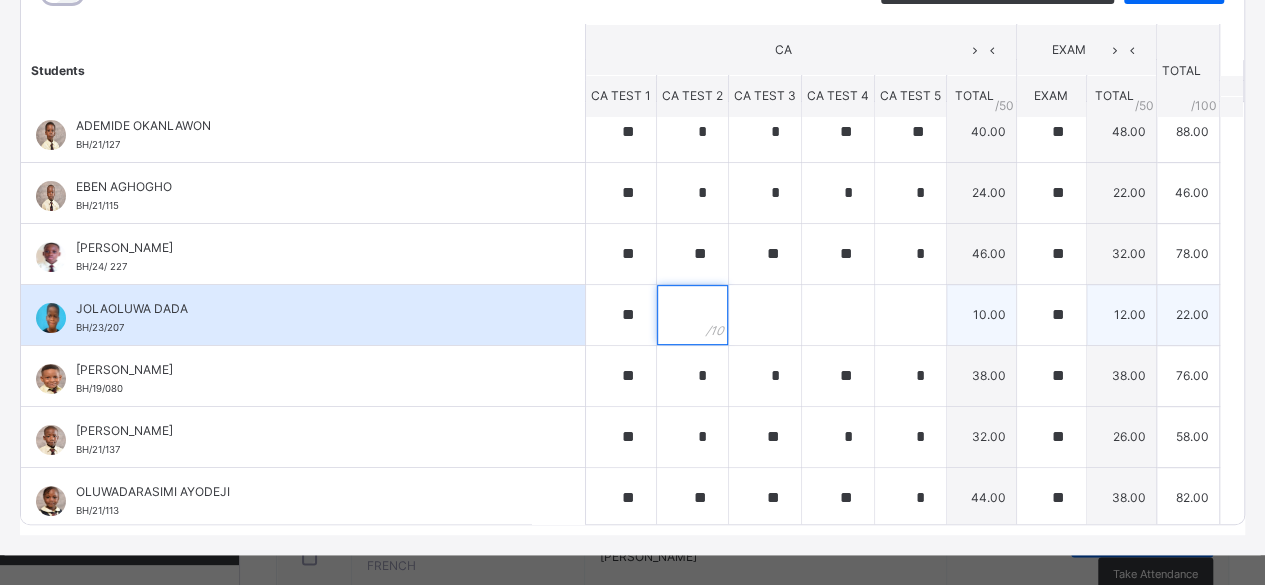 click at bounding box center [692, 315] 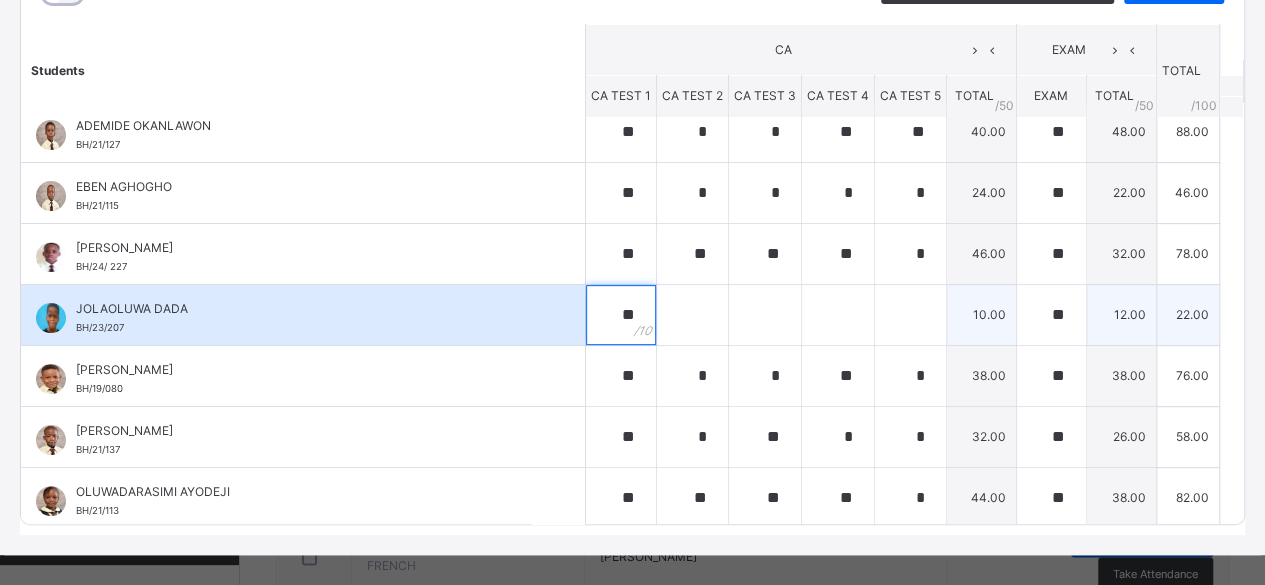 click on "**" at bounding box center (621, 315) 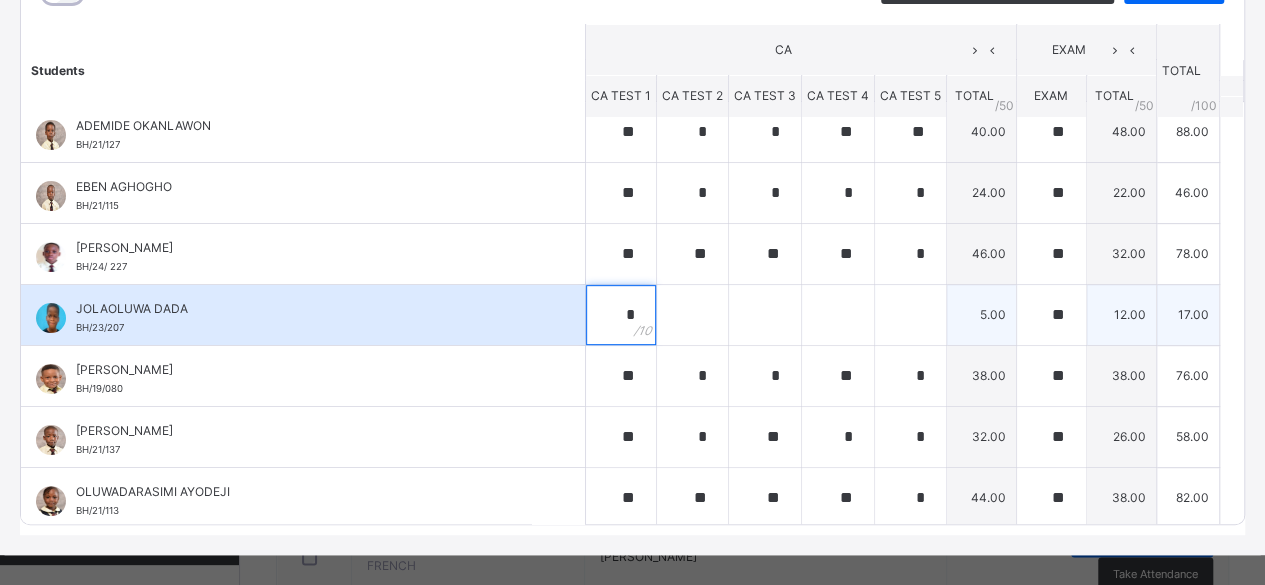 type on "*" 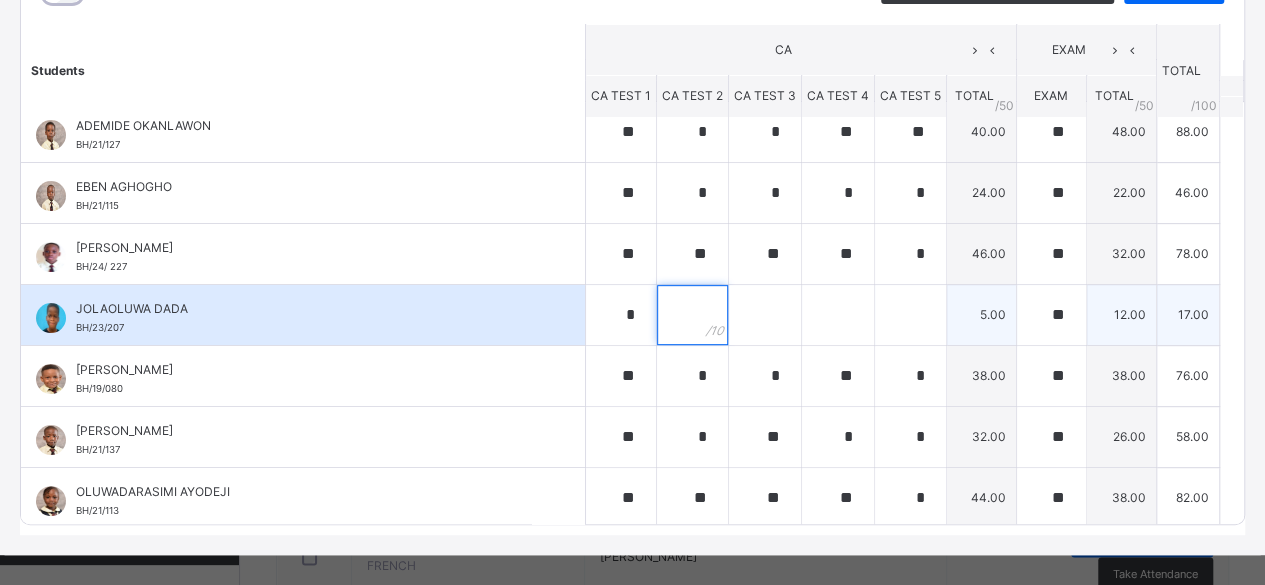 click at bounding box center (692, 315) 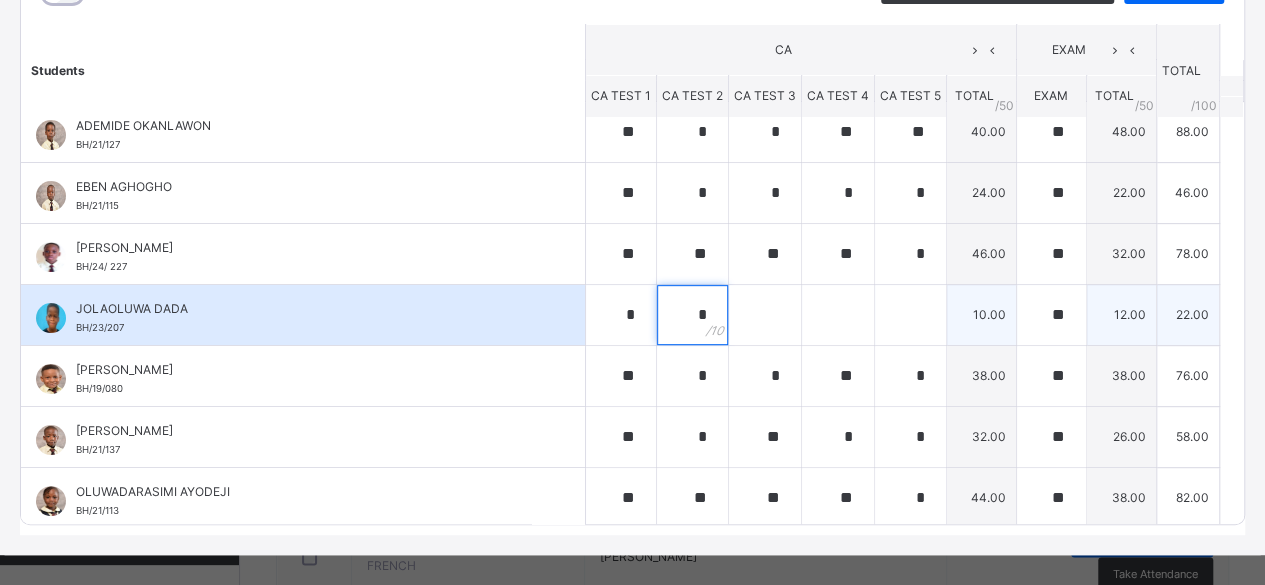 type on "*" 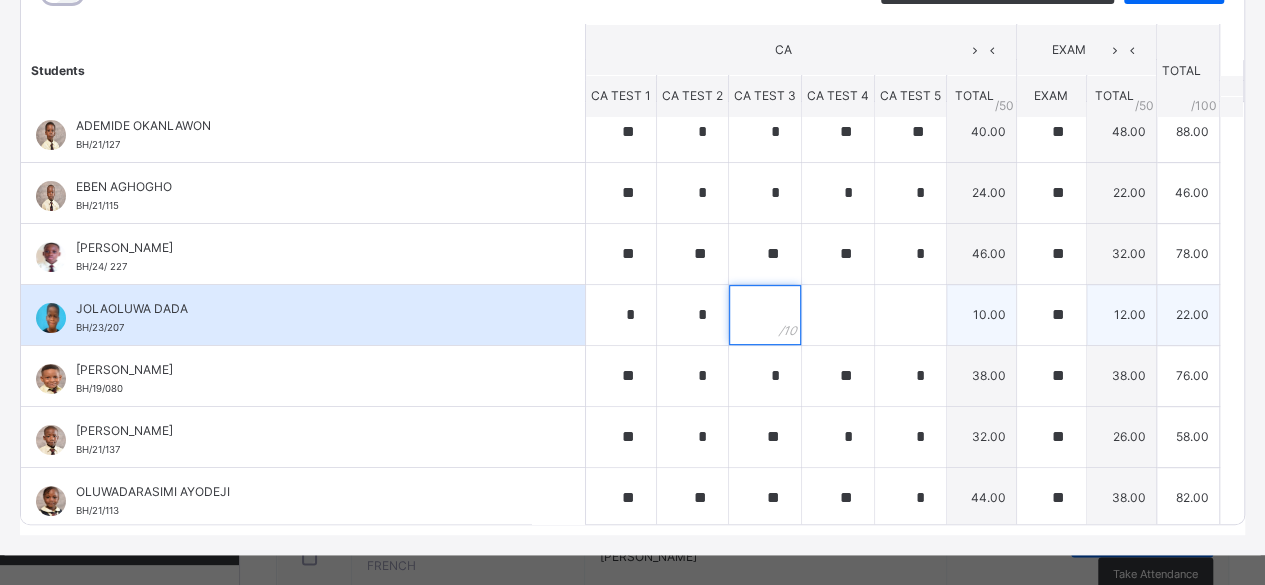 click at bounding box center [765, 315] 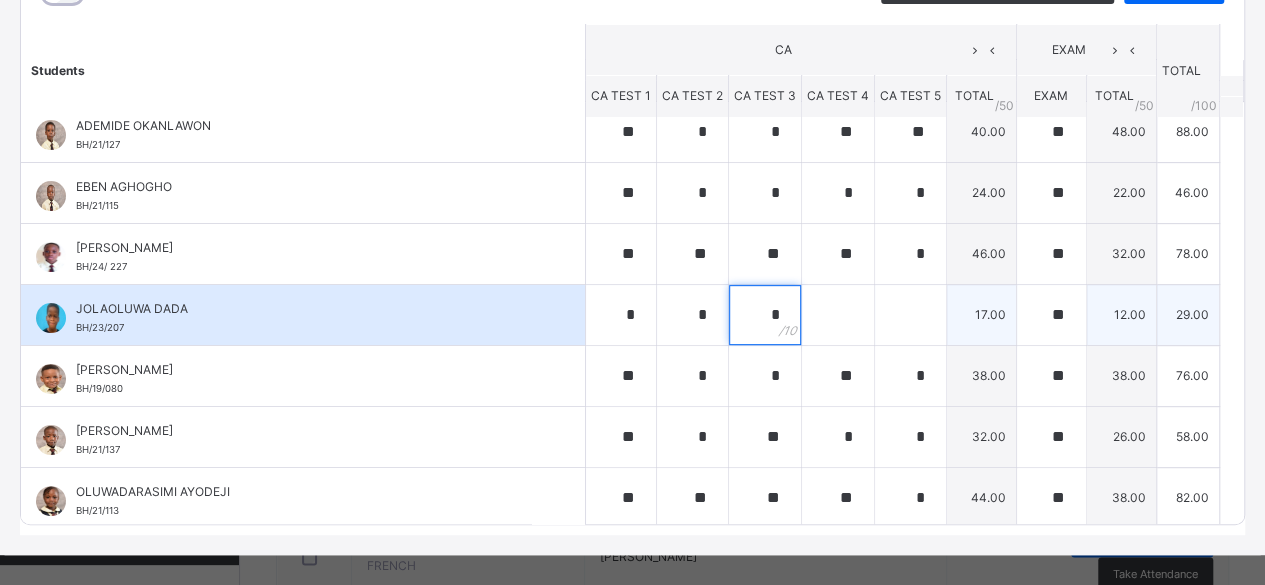 type on "*" 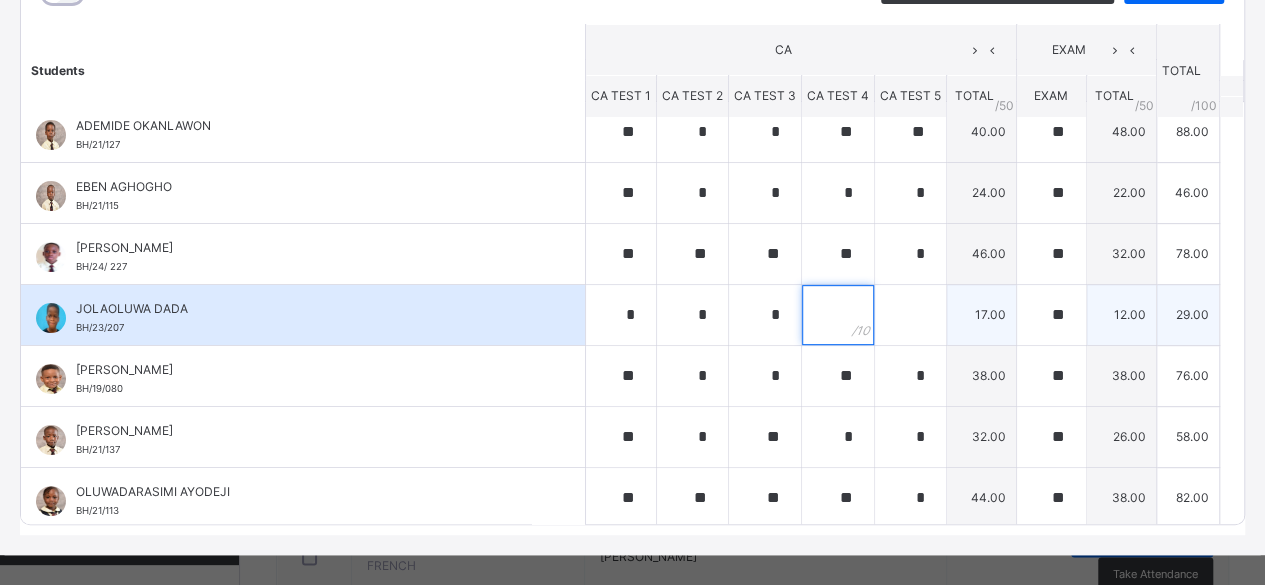 click at bounding box center [838, 315] 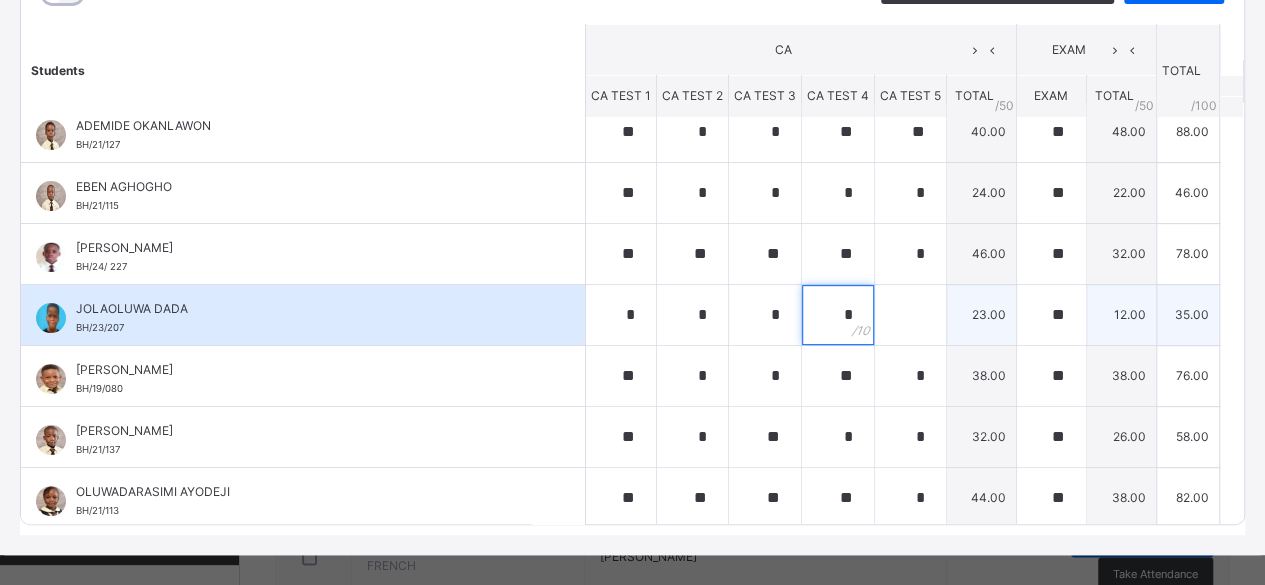 type on "*" 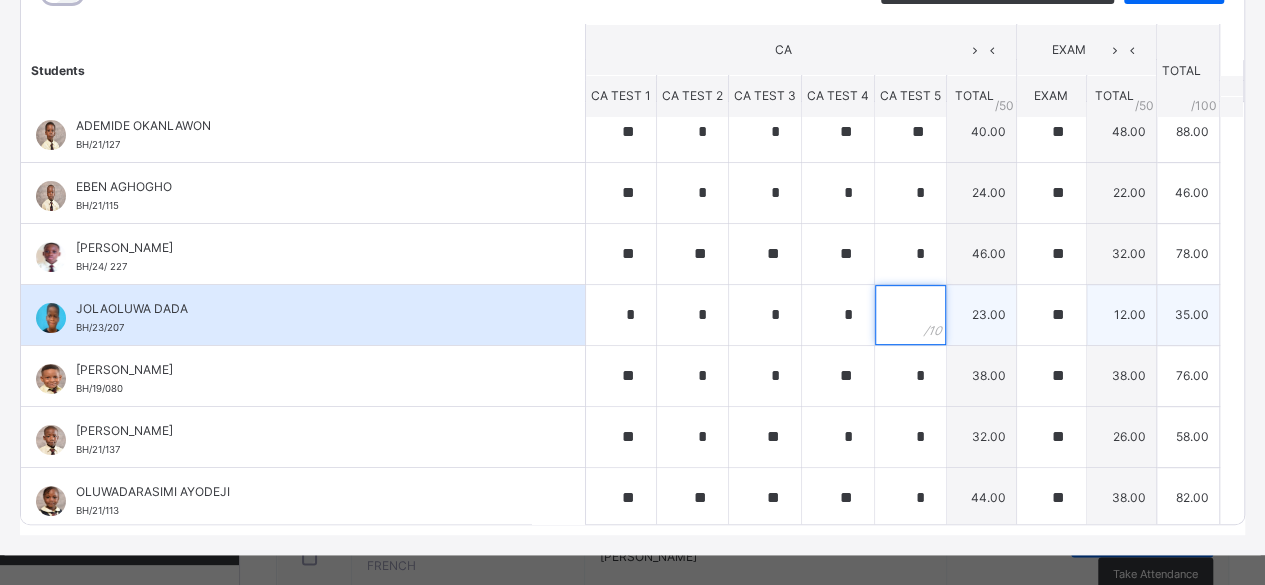 click at bounding box center [910, 315] 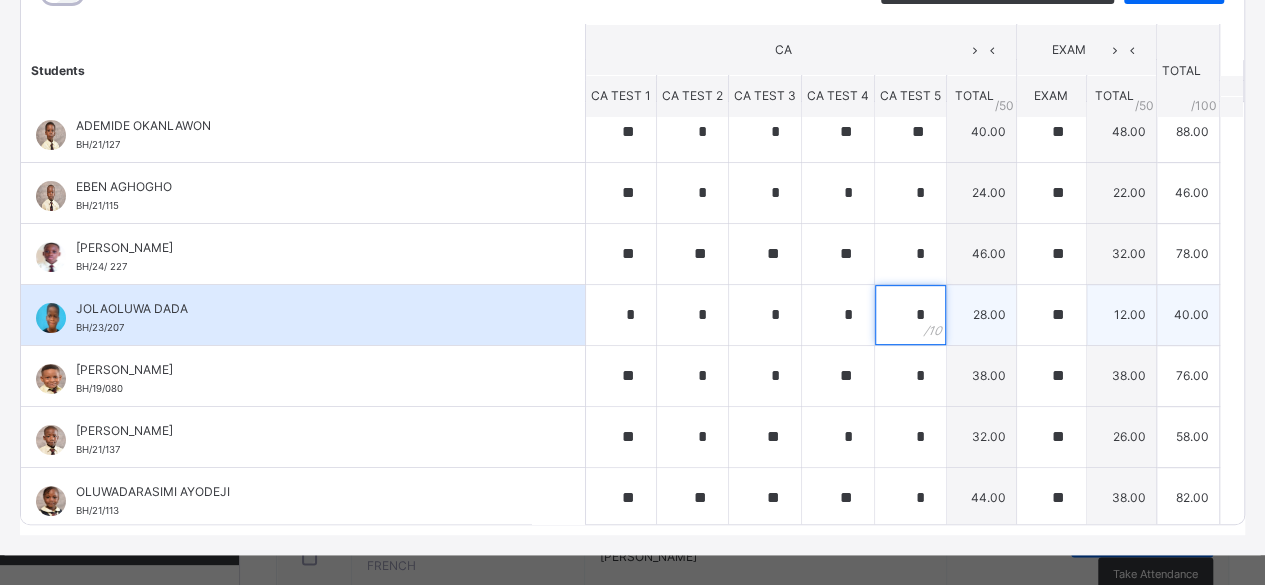 scroll, scrollTop: 0, scrollLeft: 0, axis: both 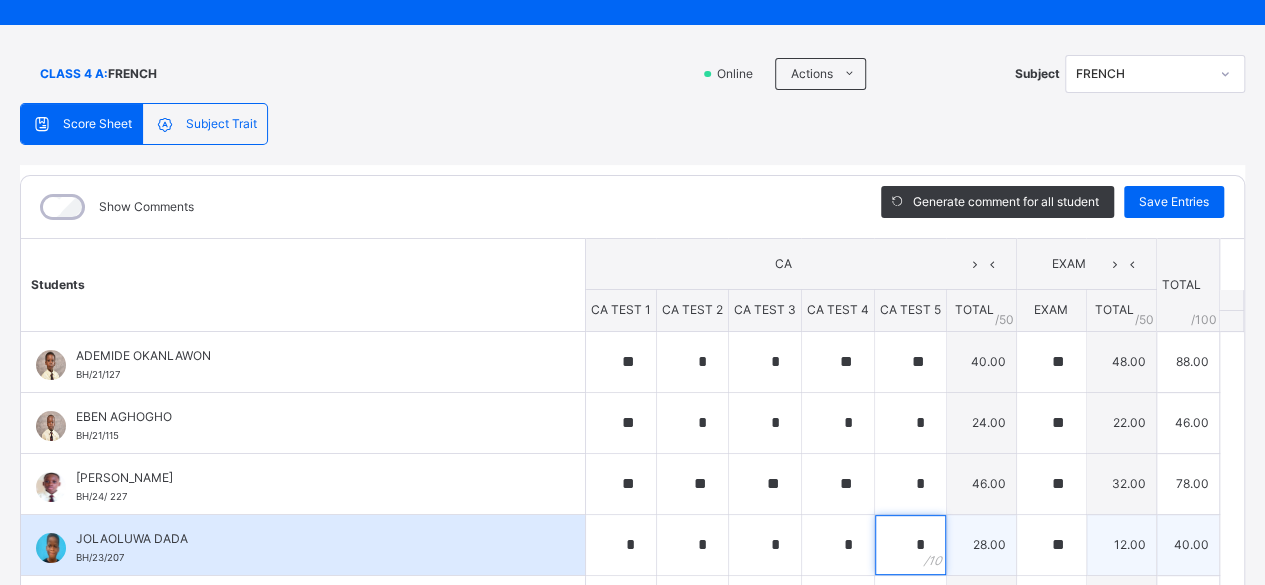 type on "*" 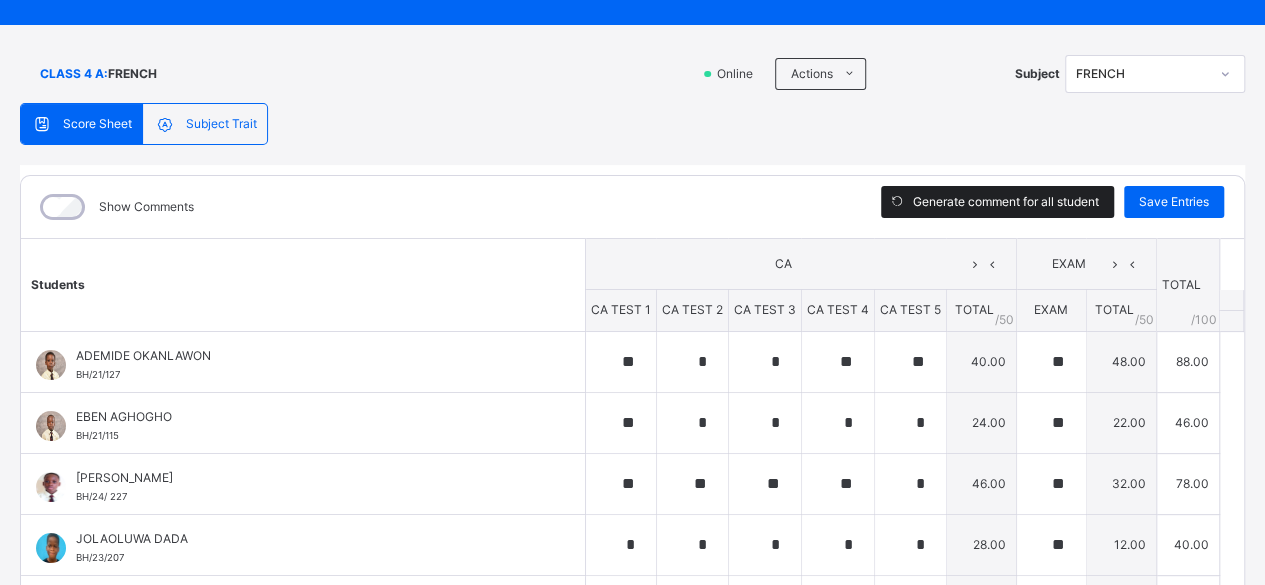 click on "Generate comment for all student" at bounding box center [1006, 202] 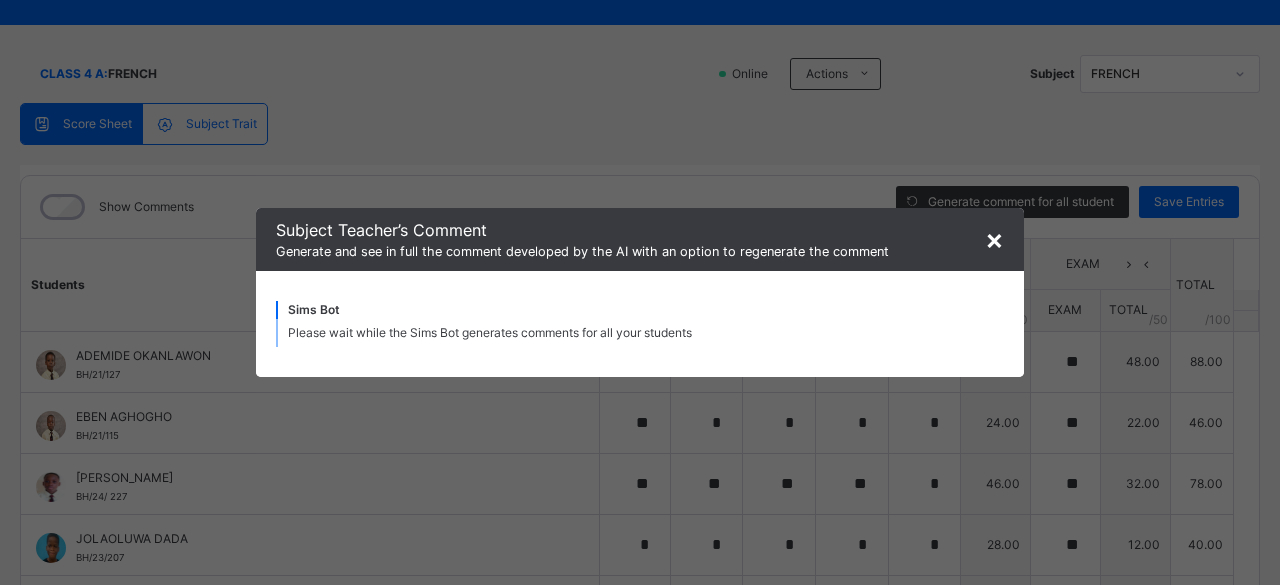 click on "×   Subject Teacher’s Comment Generate and see in full the comment developed by the AI with an option to regenerate the comment Sims Bot Please wait while the Sims Bot generates comments for all your students" at bounding box center (640, 292) 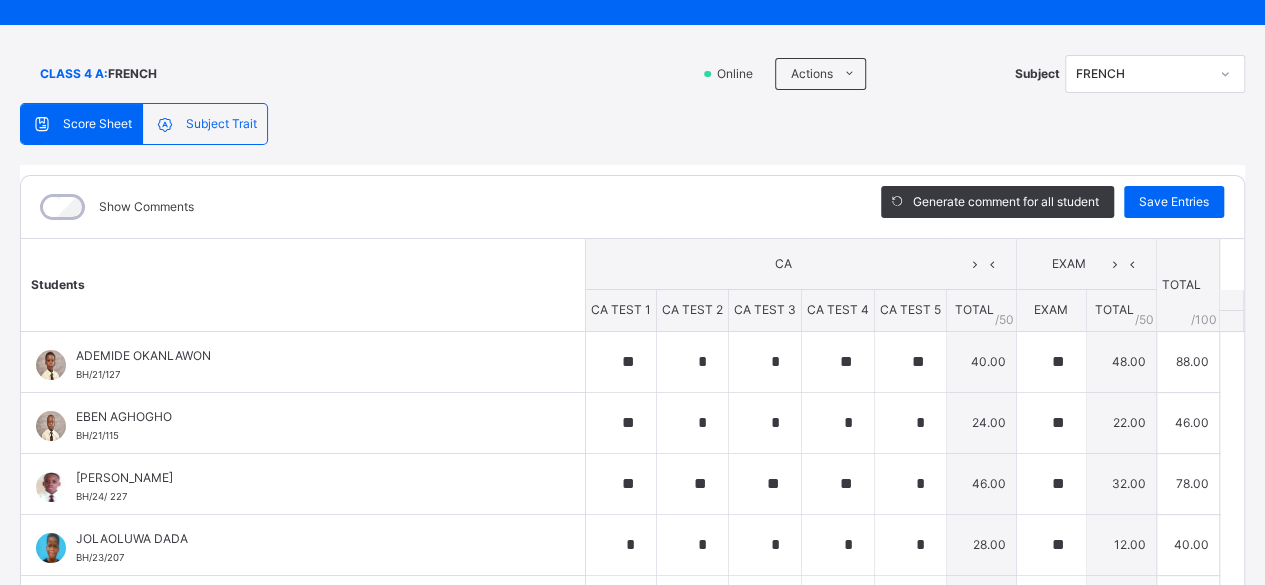 click on "Show Comments" at bounding box center (115, 207) 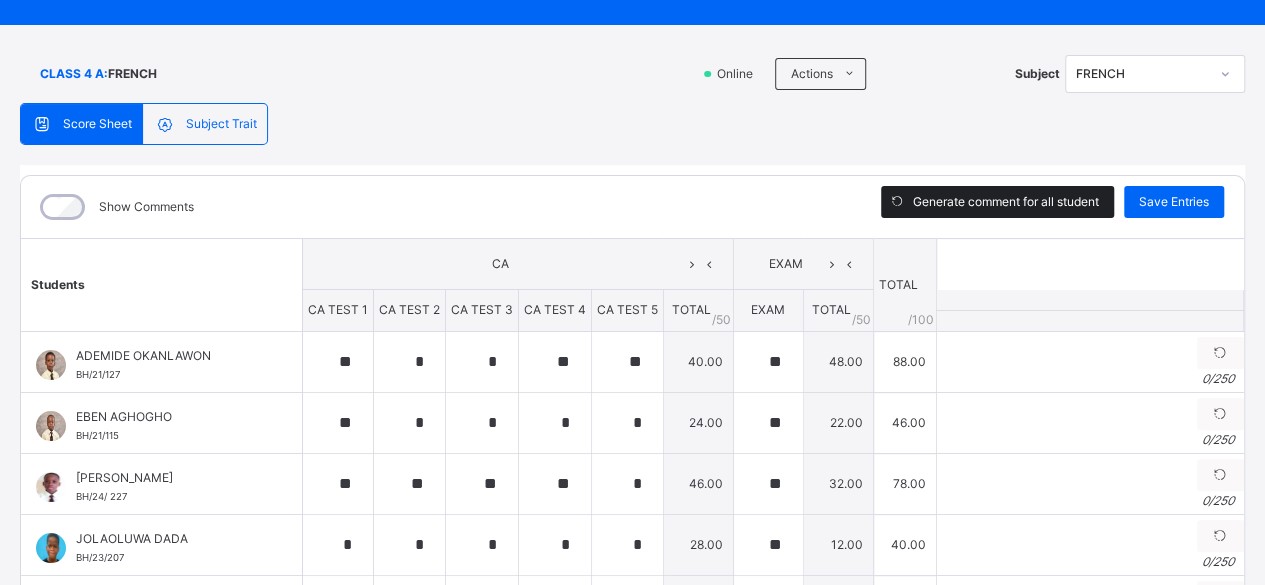 click on "Generate comment for all student" at bounding box center [1006, 202] 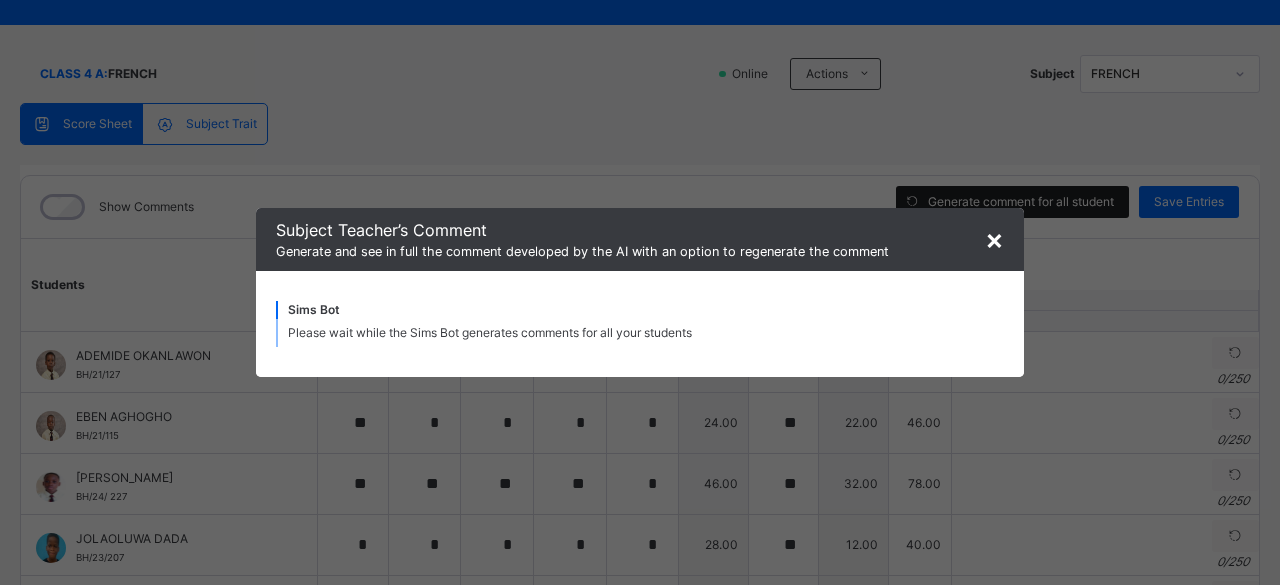 type on "**********" 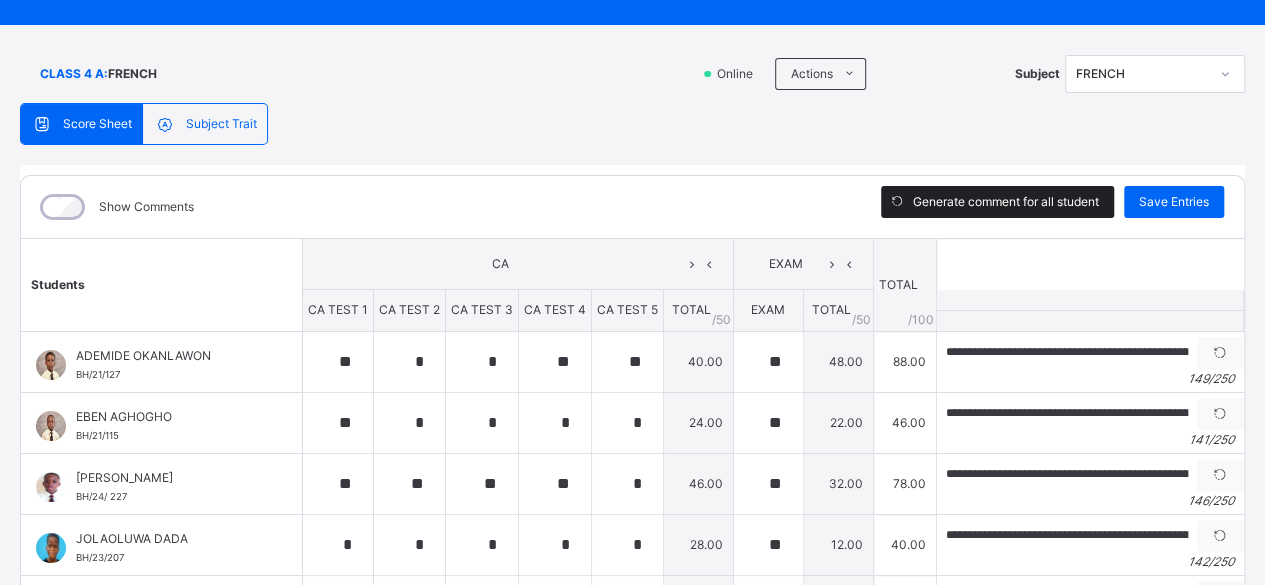 scroll, scrollTop: 0, scrollLeft: 36, axis: horizontal 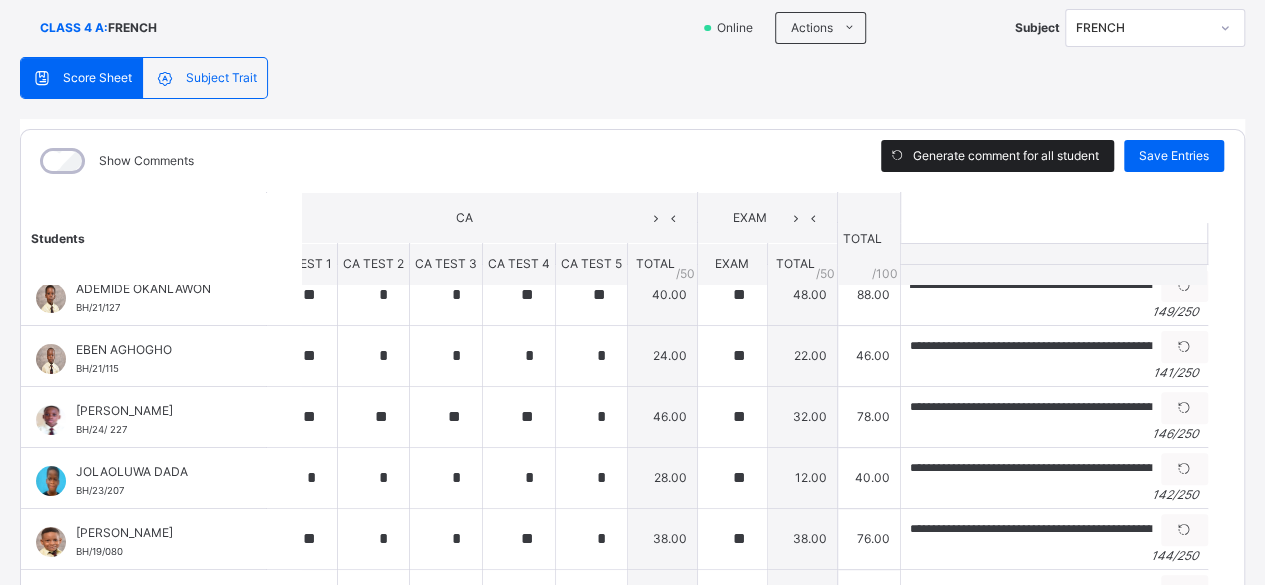 type on "**********" 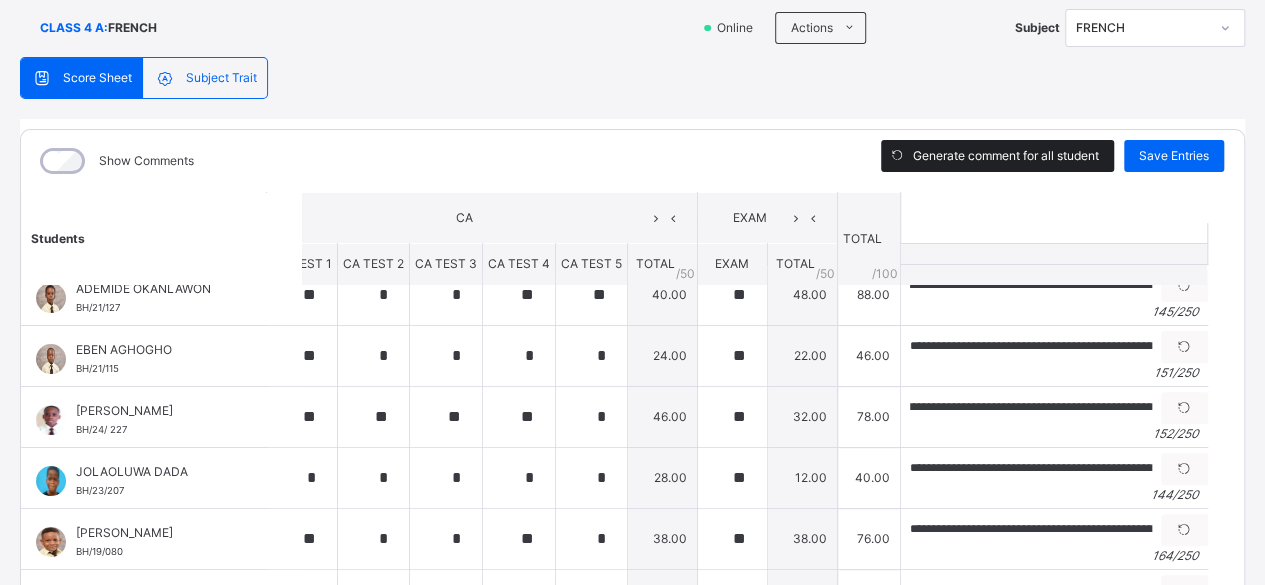 scroll, scrollTop: 0, scrollLeft: 296, axis: horizontal 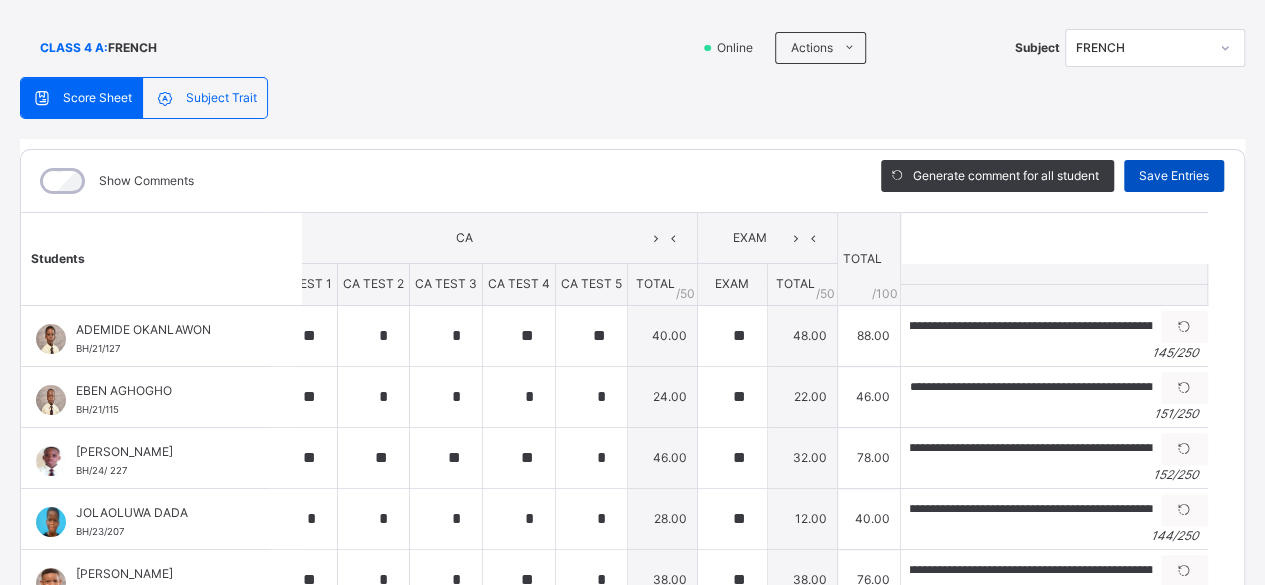 click on "Save Entries" at bounding box center [1174, 176] 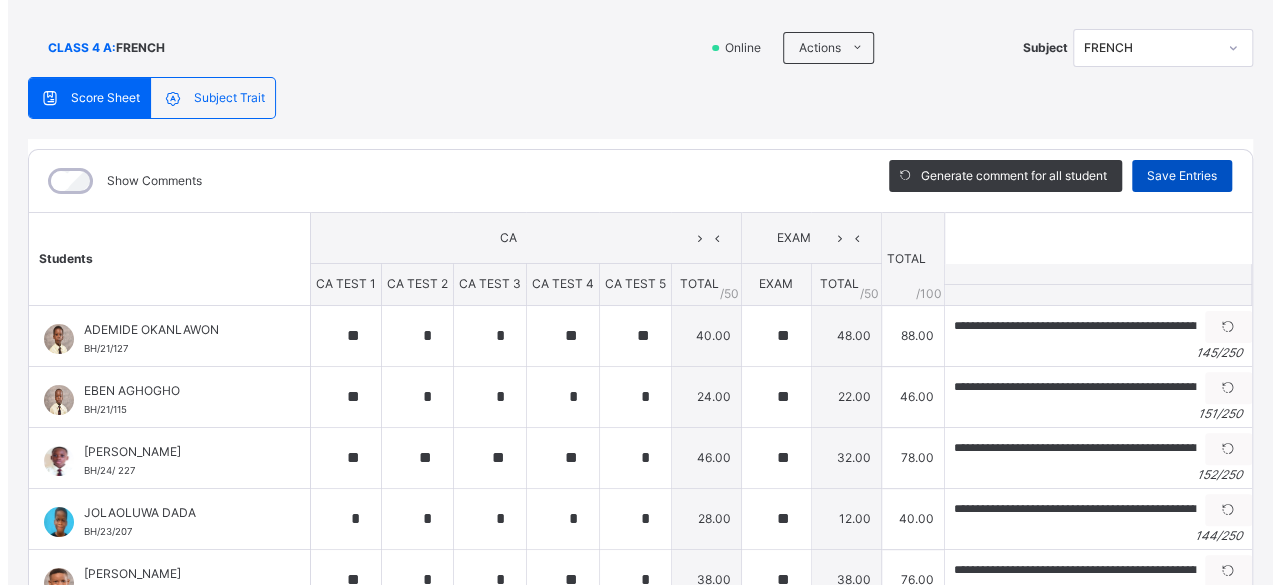 scroll, scrollTop: 0, scrollLeft: 0, axis: both 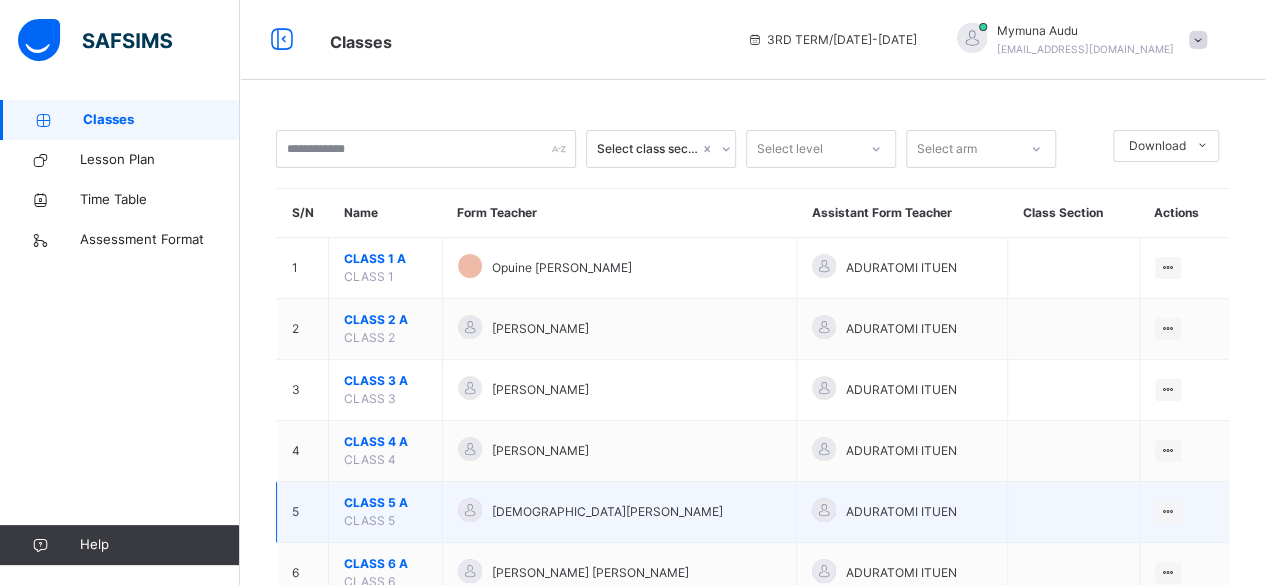 click on "CLASS 5   A" at bounding box center [385, 503] 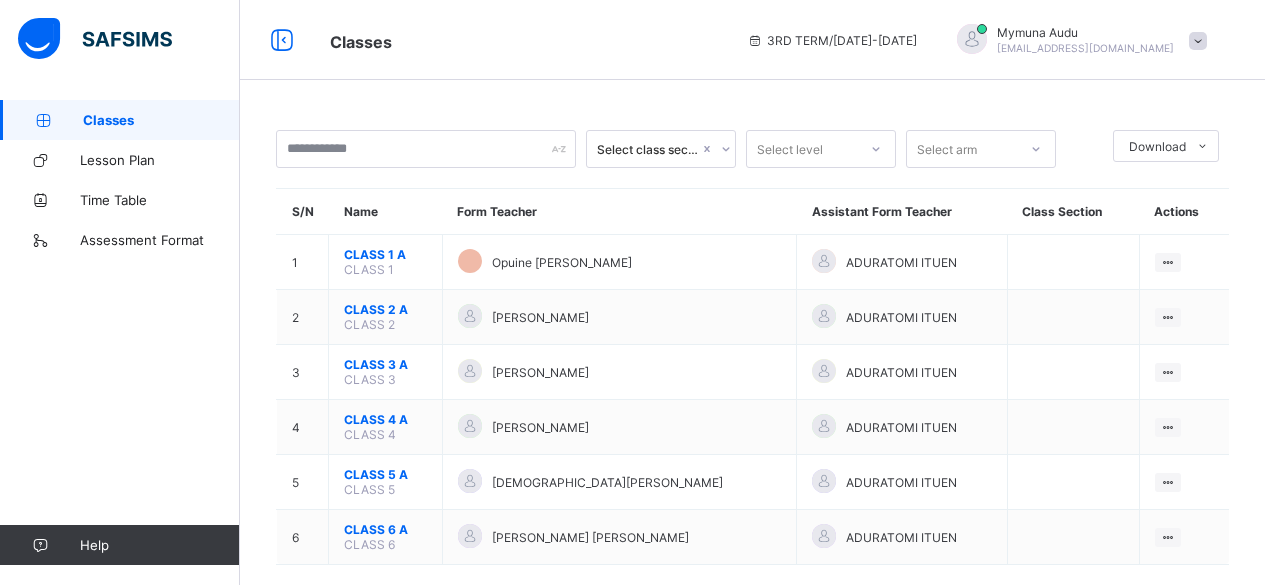 scroll, scrollTop: 0, scrollLeft: 0, axis: both 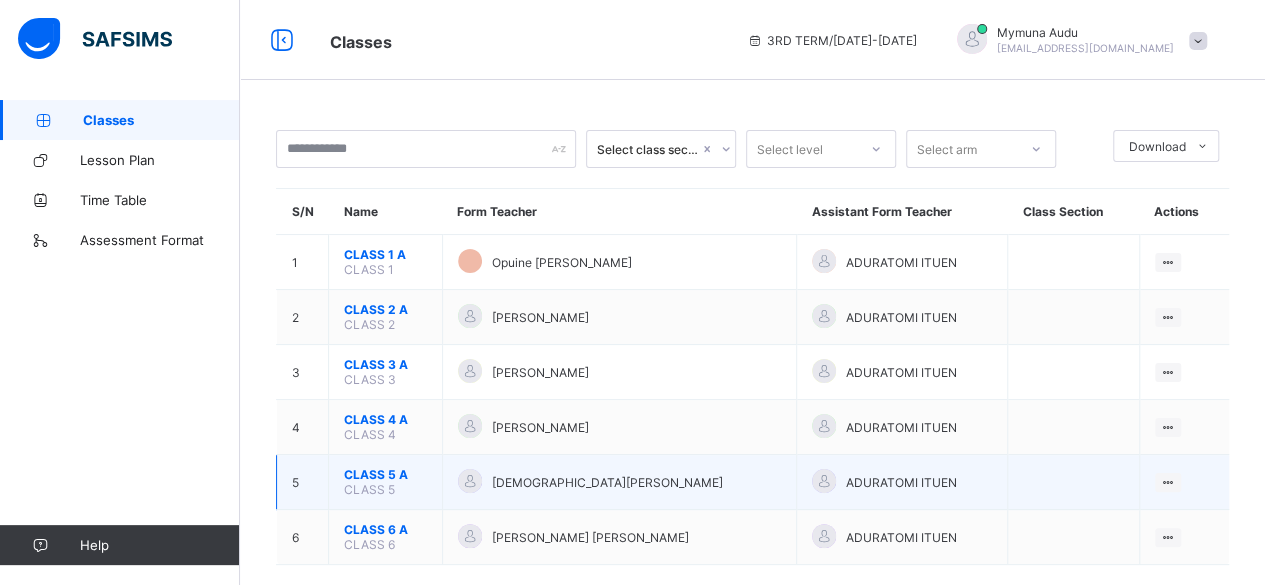 click at bounding box center (1073, 482) 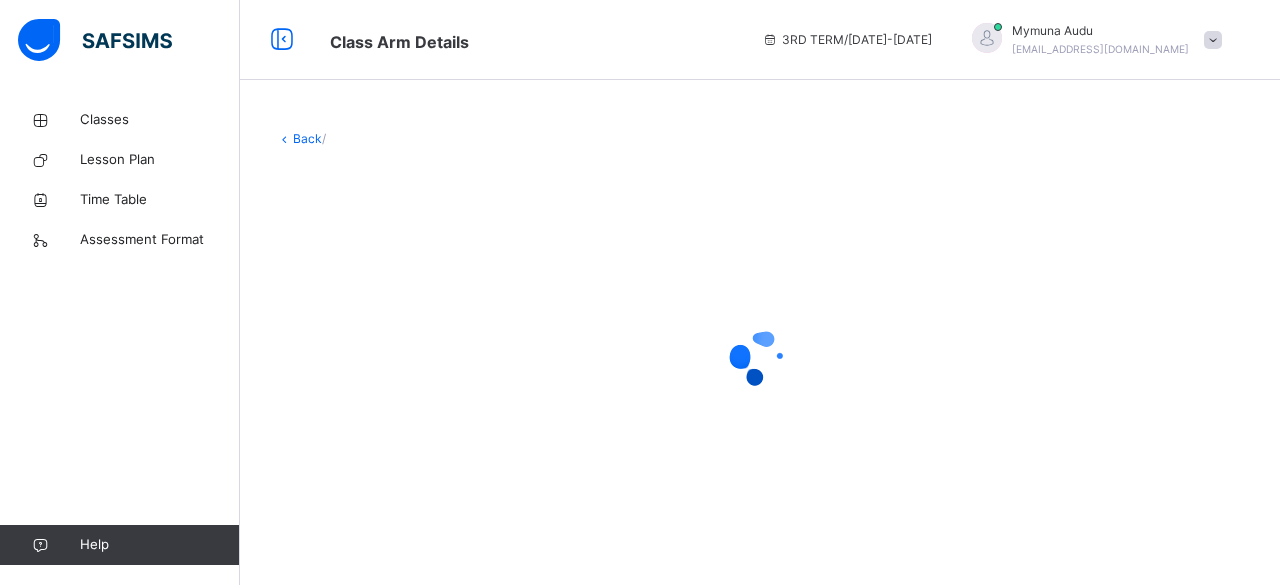 click at bounding box center (760, 358) 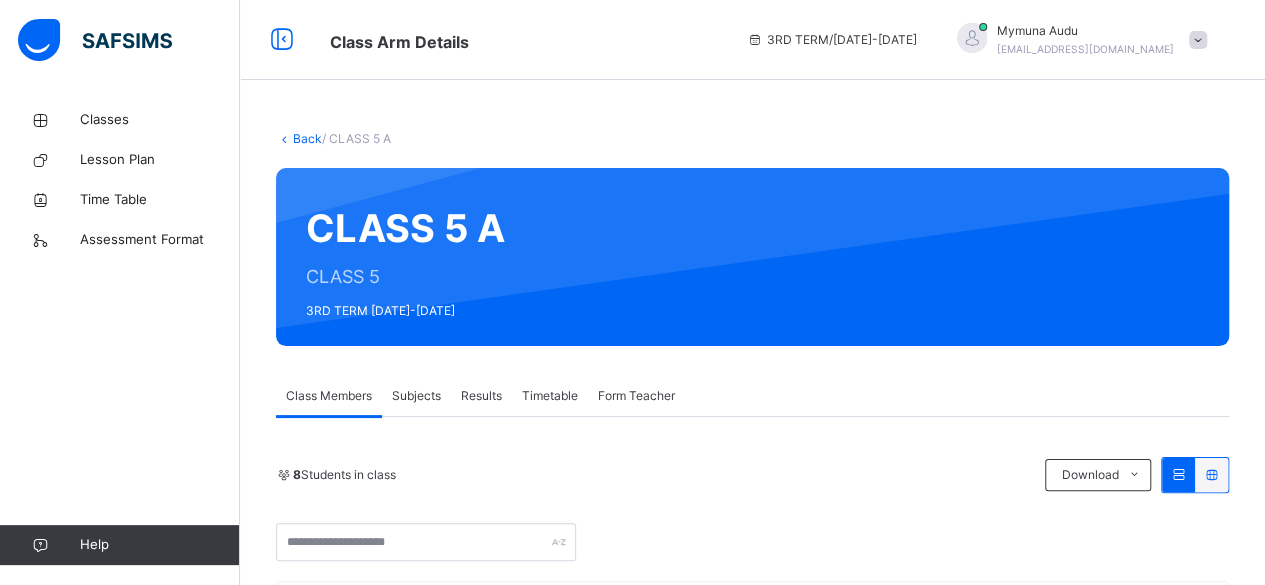 click on "Subjects" at bounding box center (416, 396) 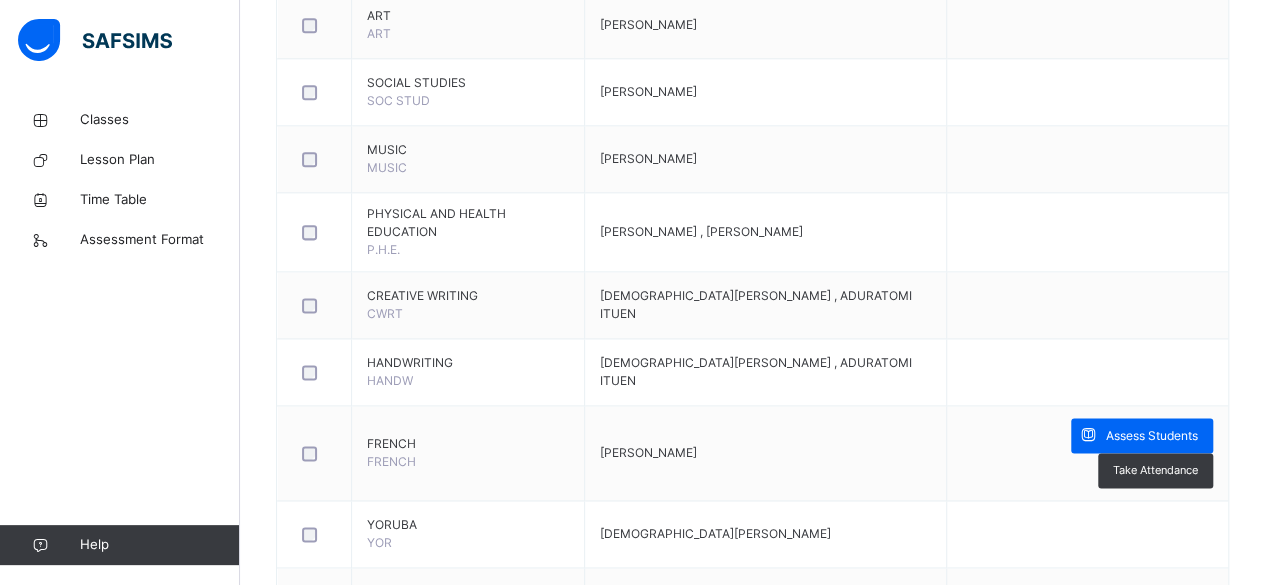 scroll, scrollTop: 1236, scrollLeft: 0, axis: vertical 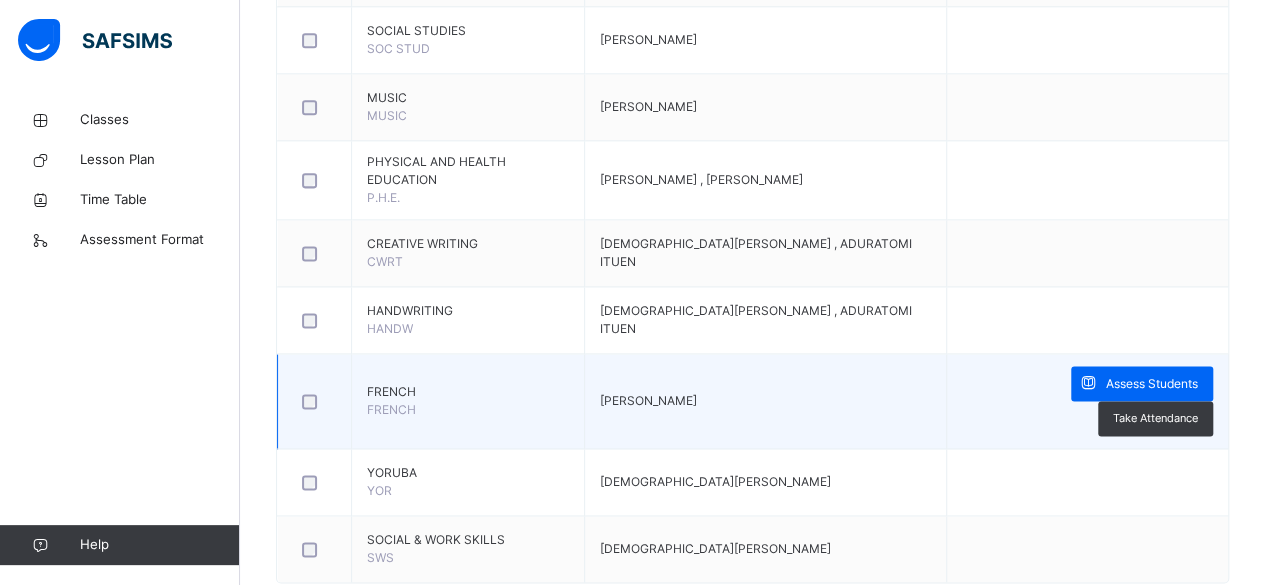 click at bounding box center [314, 401] 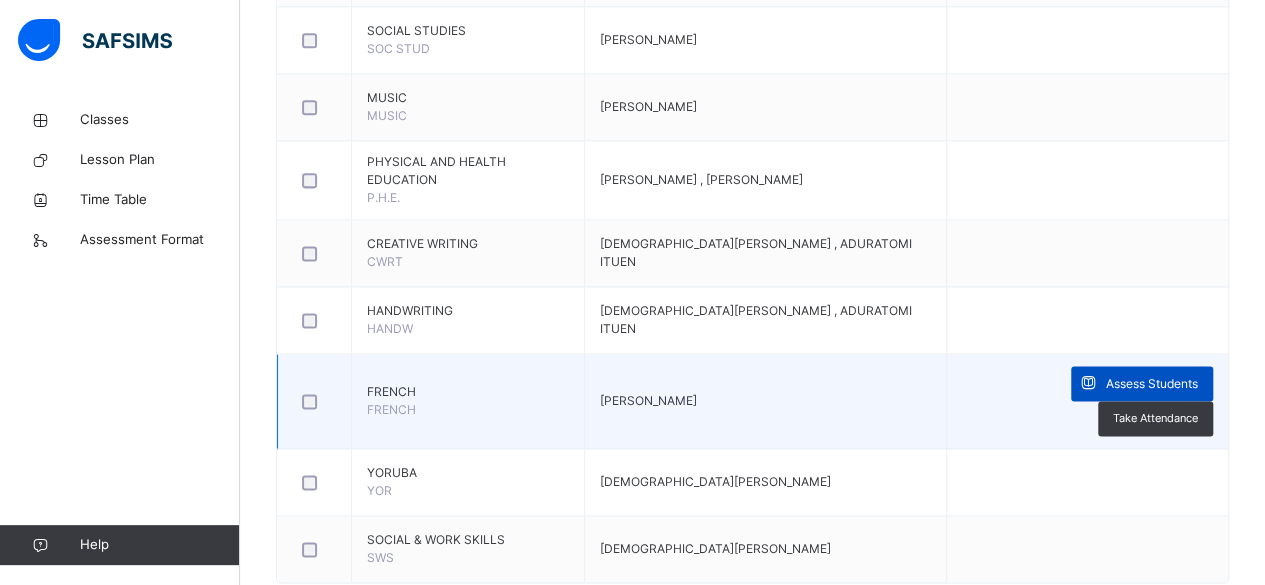 click on "Assess Students" at bounding box center (1142, 383) 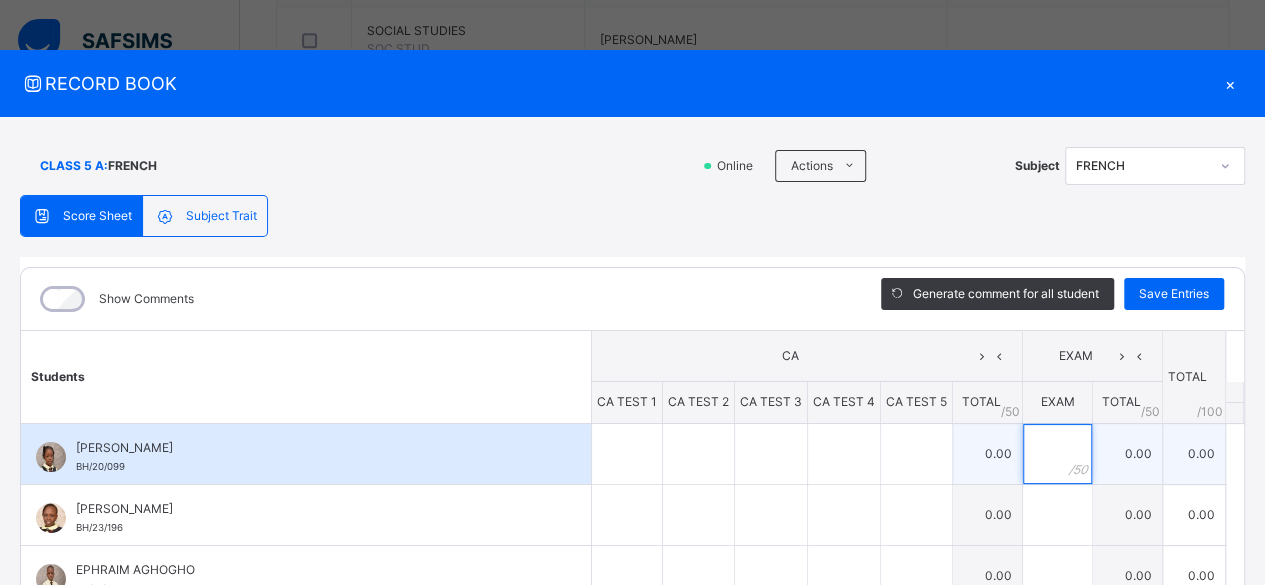click at bounding box center (1057, 454) 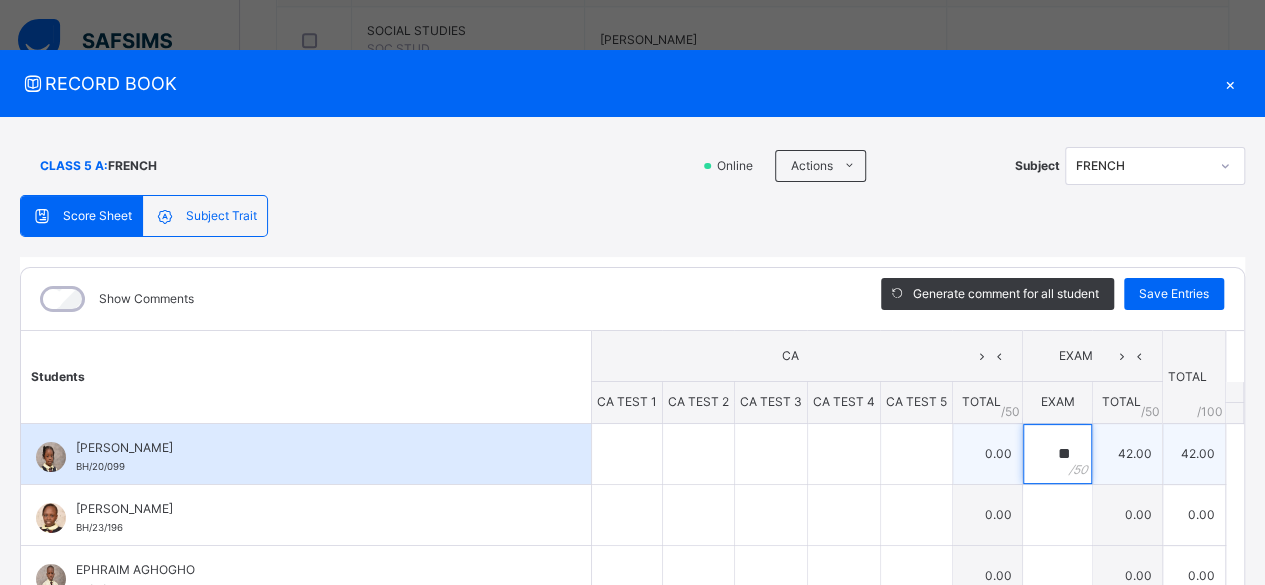 scroll, scrollTop: 77, scrollLeft: 0, axis: vertical 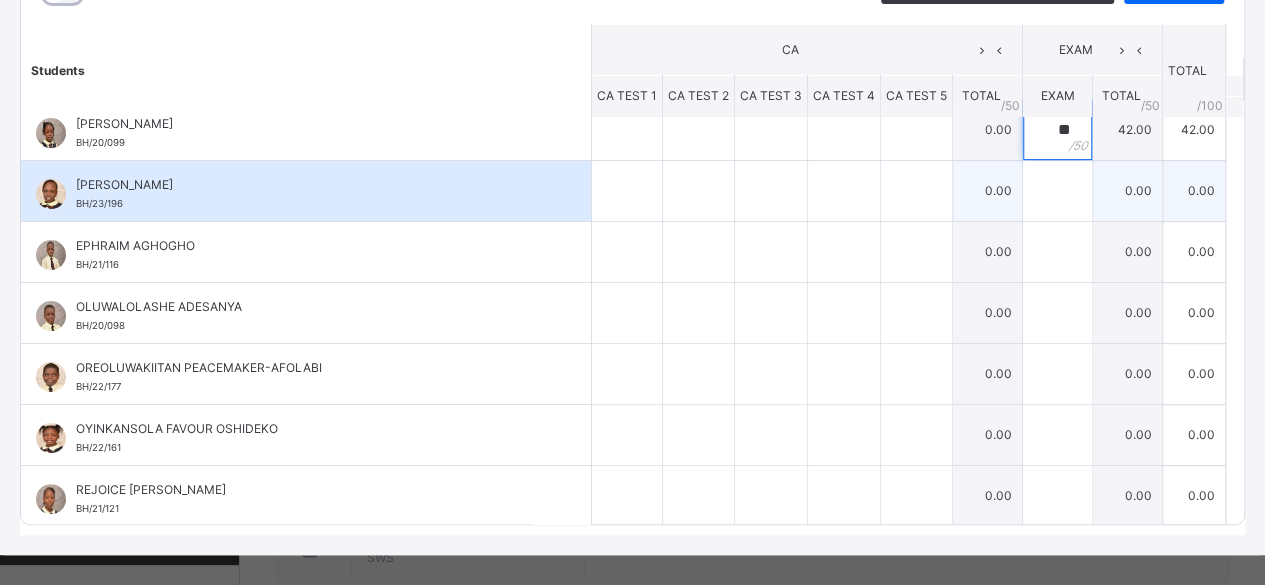 type on "**" 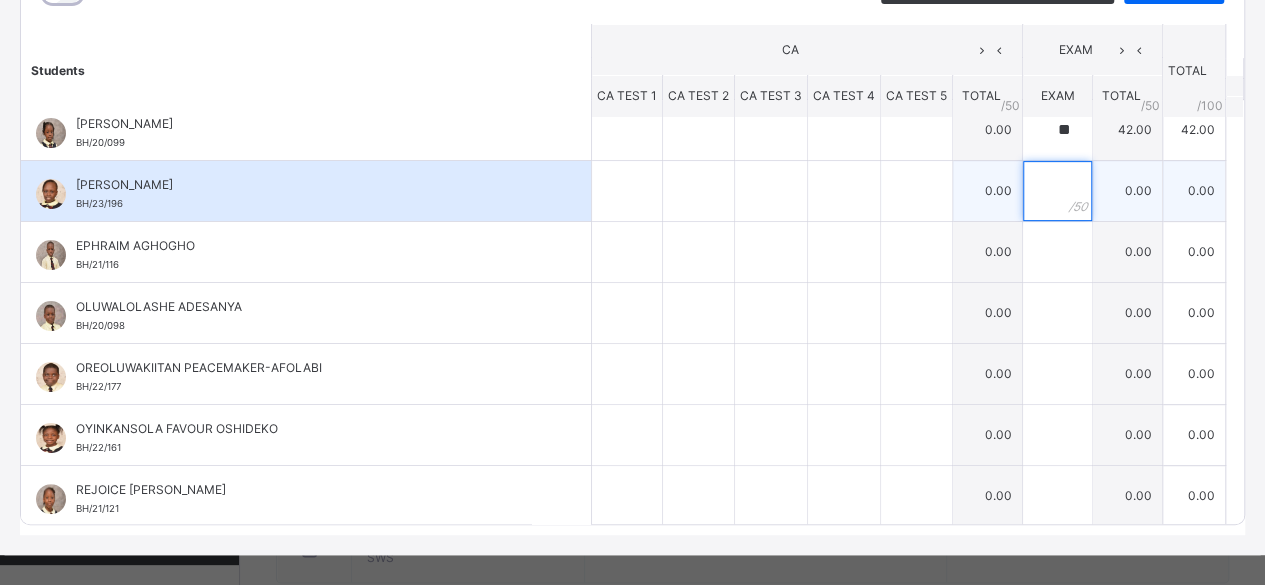 click at bounding box center [1057, 191] 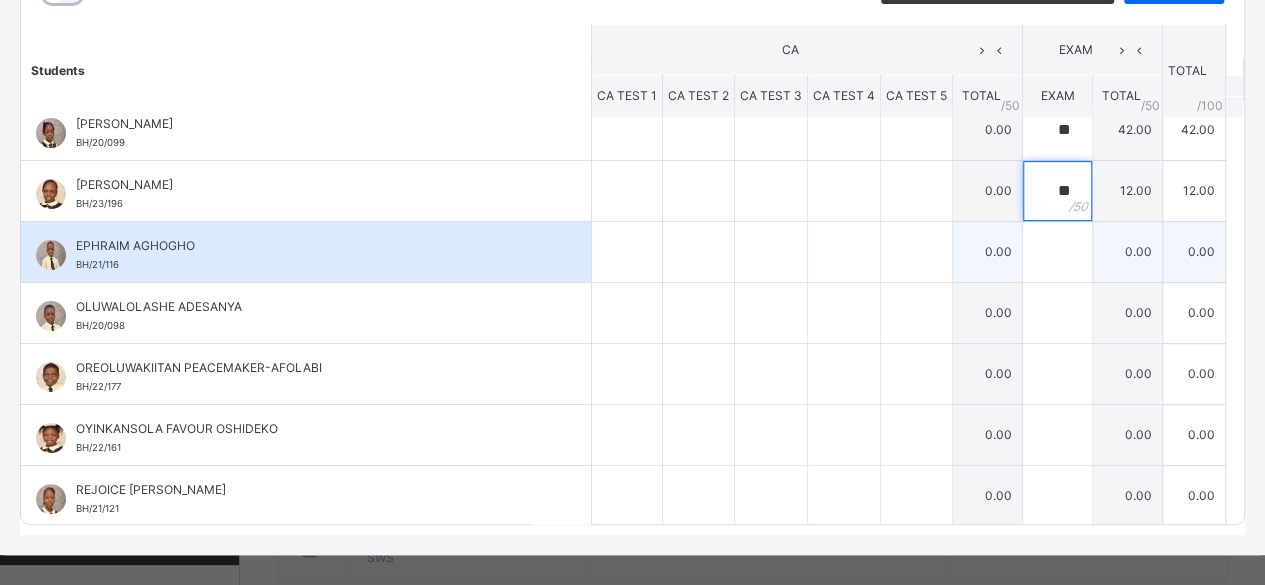 type on "**" 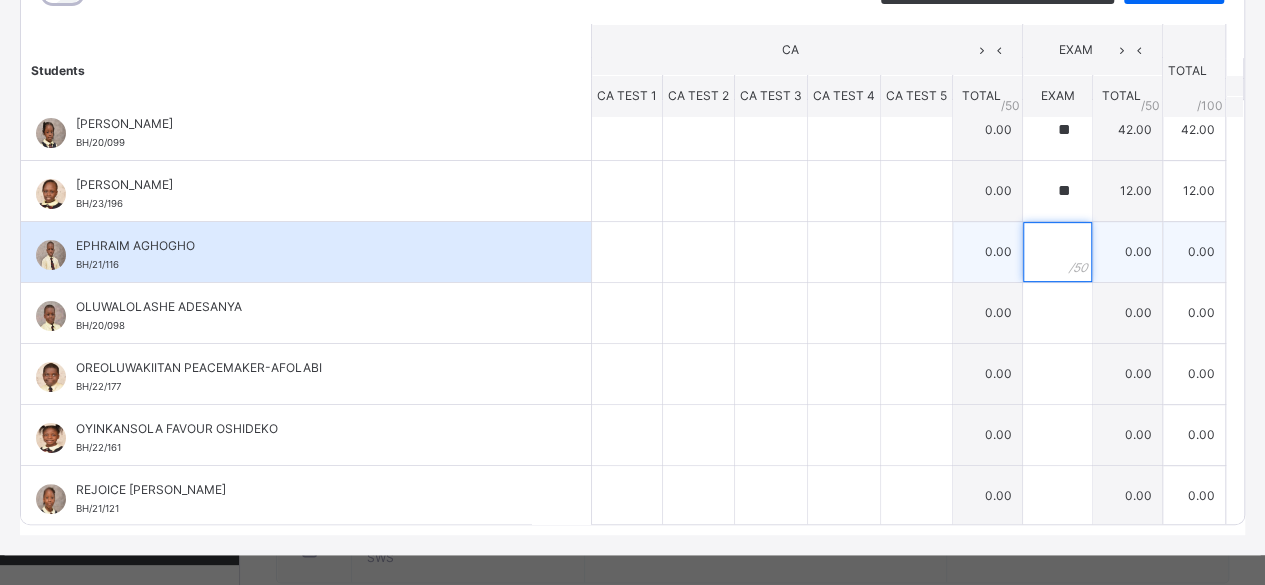 click at bounding box center [1057, 252] 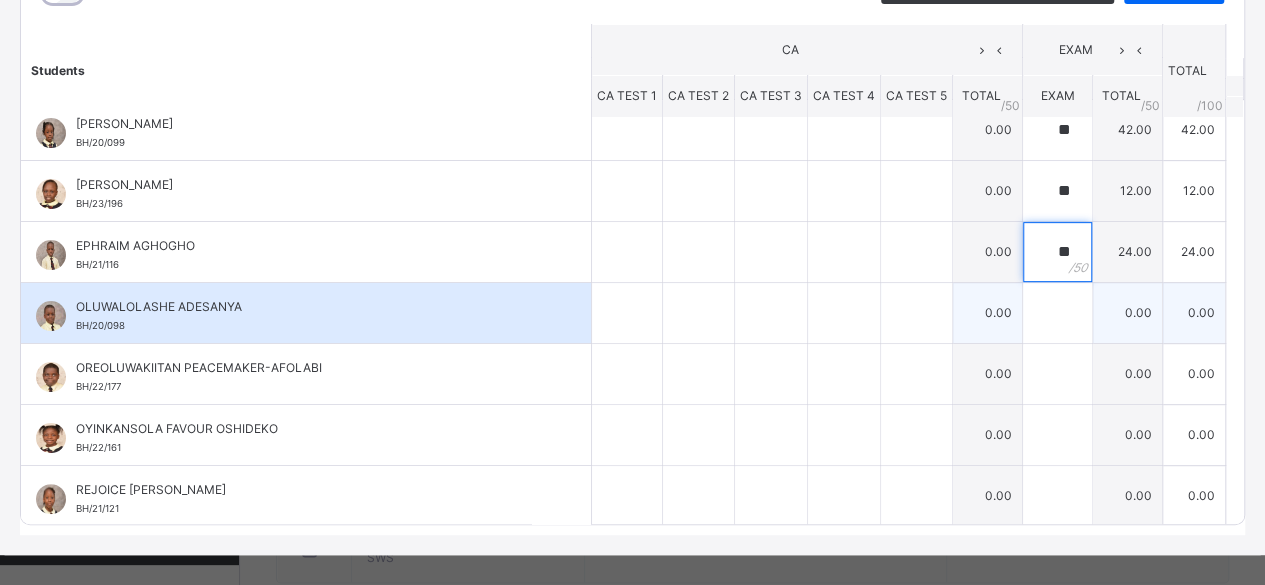 type on "**" 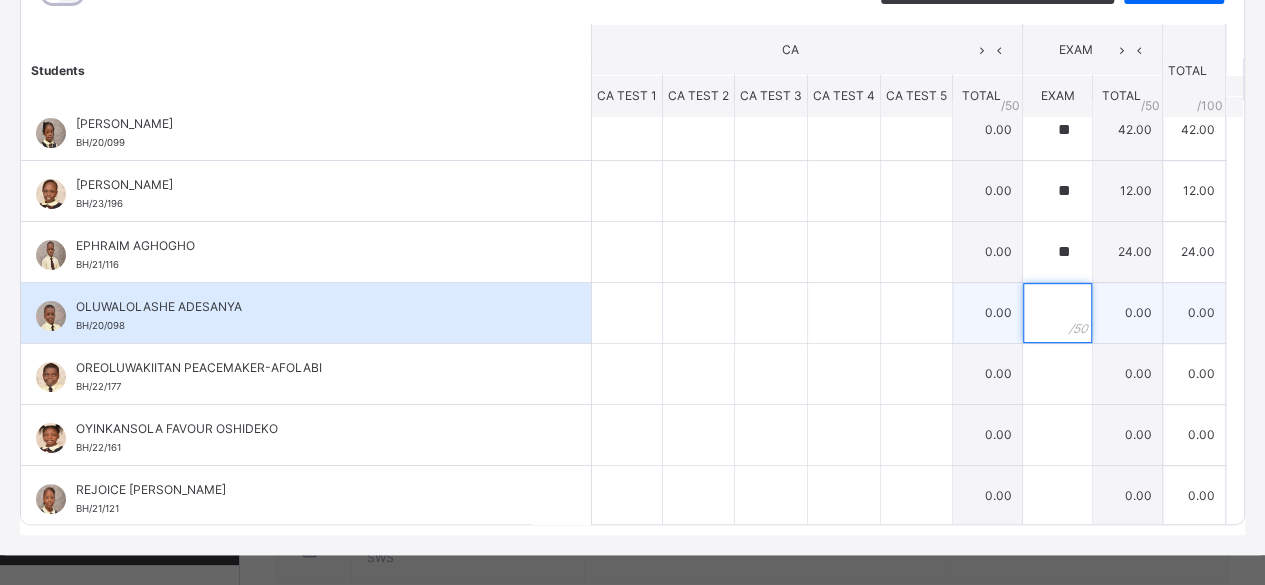 click at bounding box center [1057, 313] 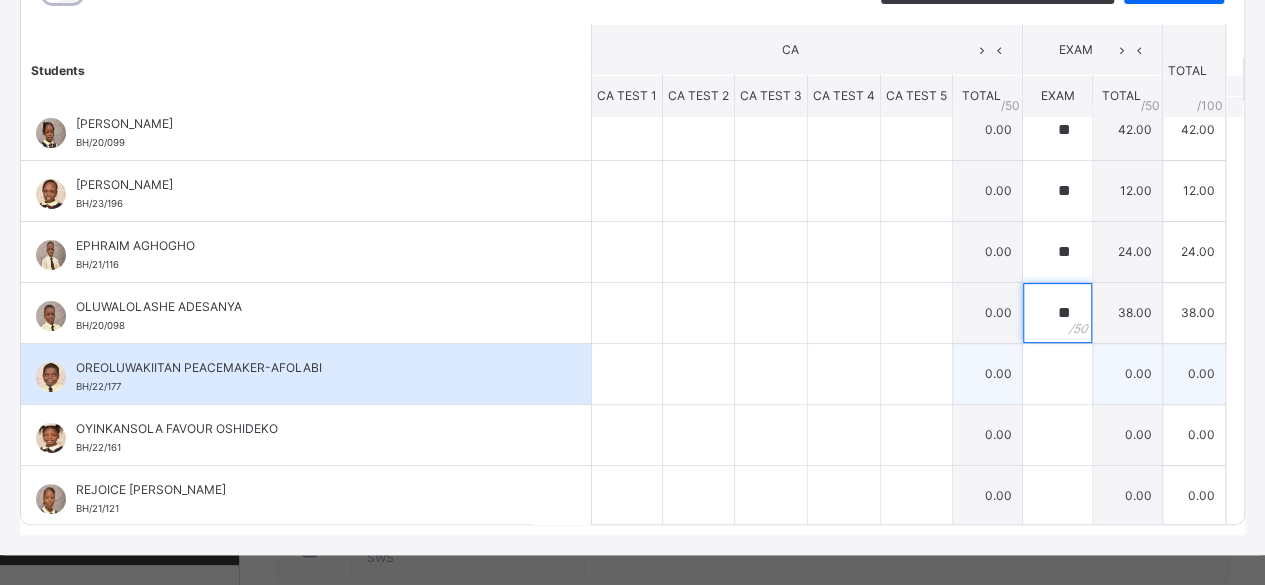 type on "**" 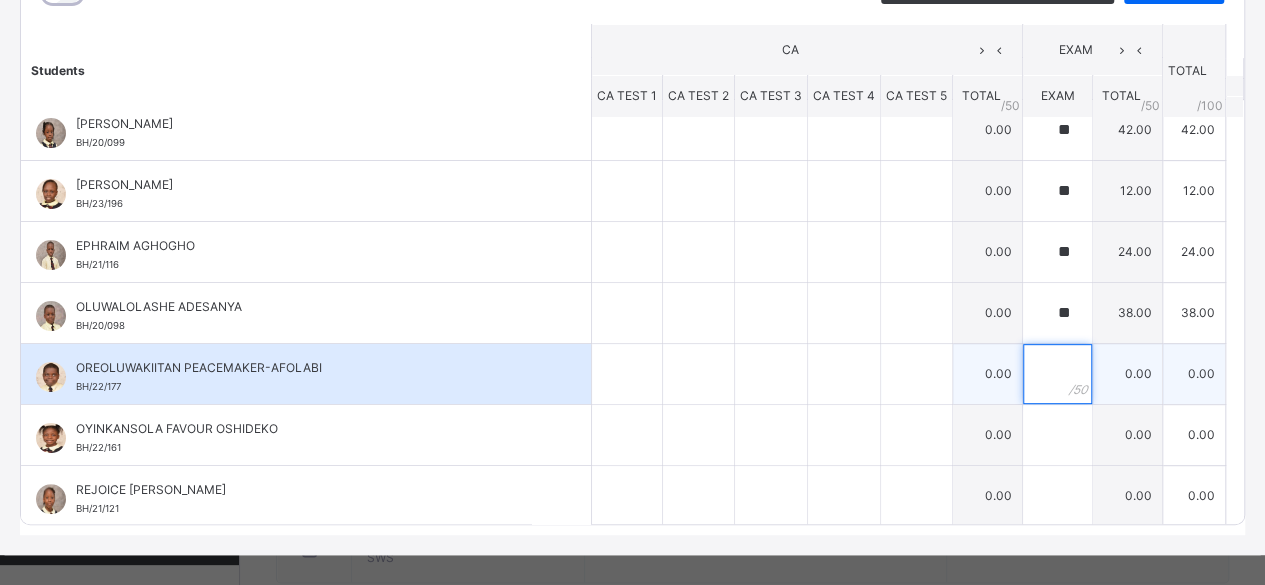 click at bounding box center (1057, 374) 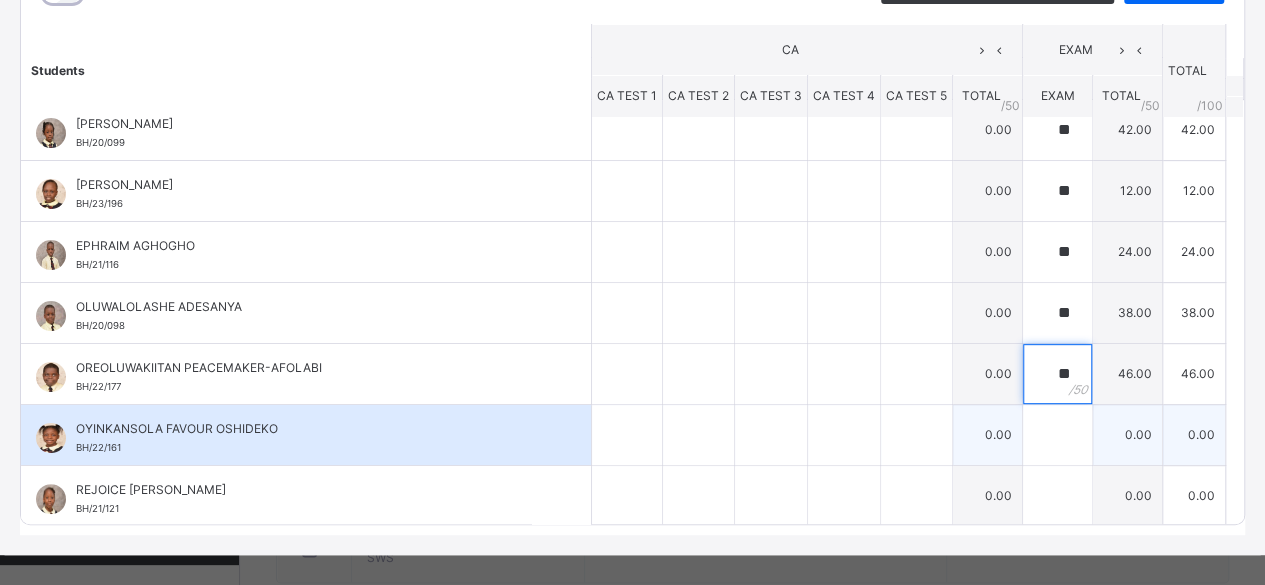 type on "**" 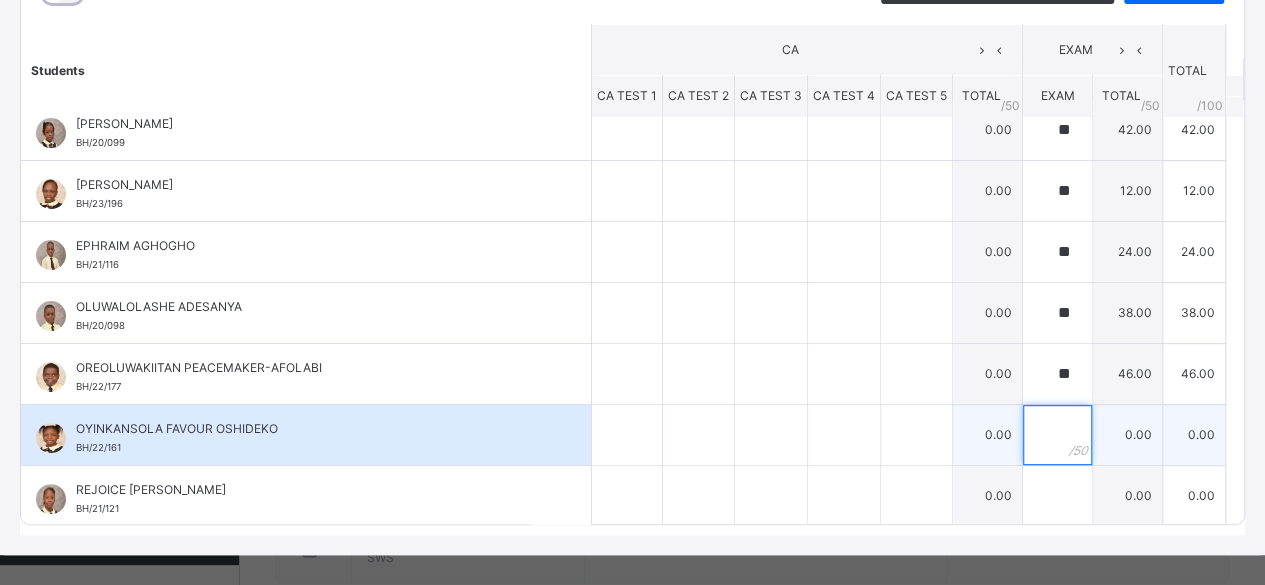 click at bounding box center [1057, 435] 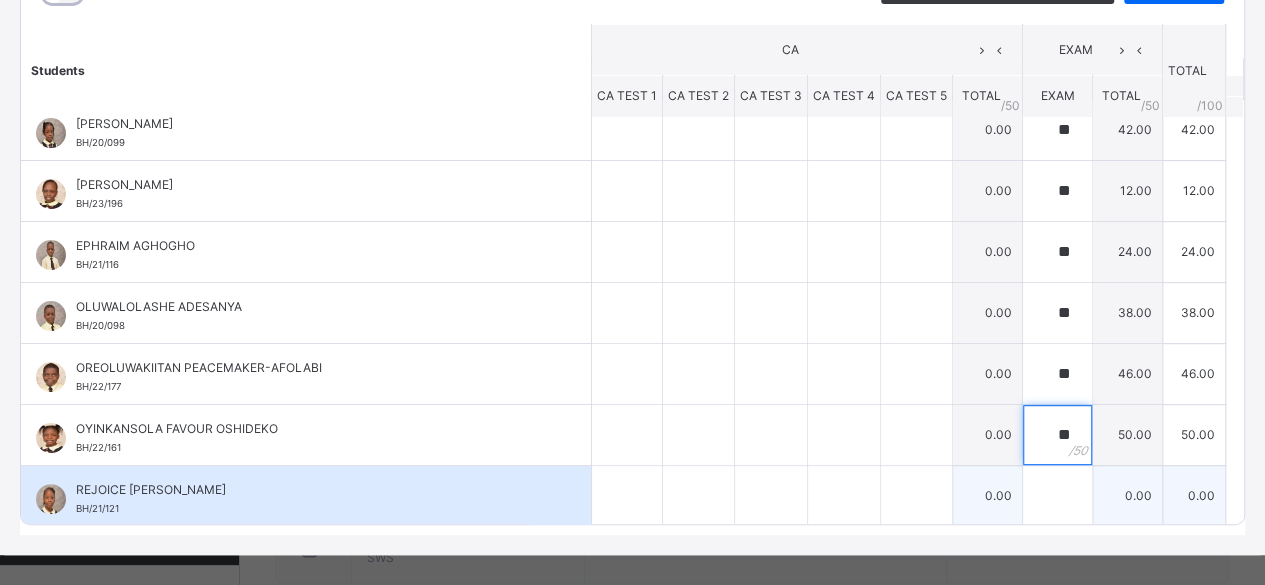 type on "**" 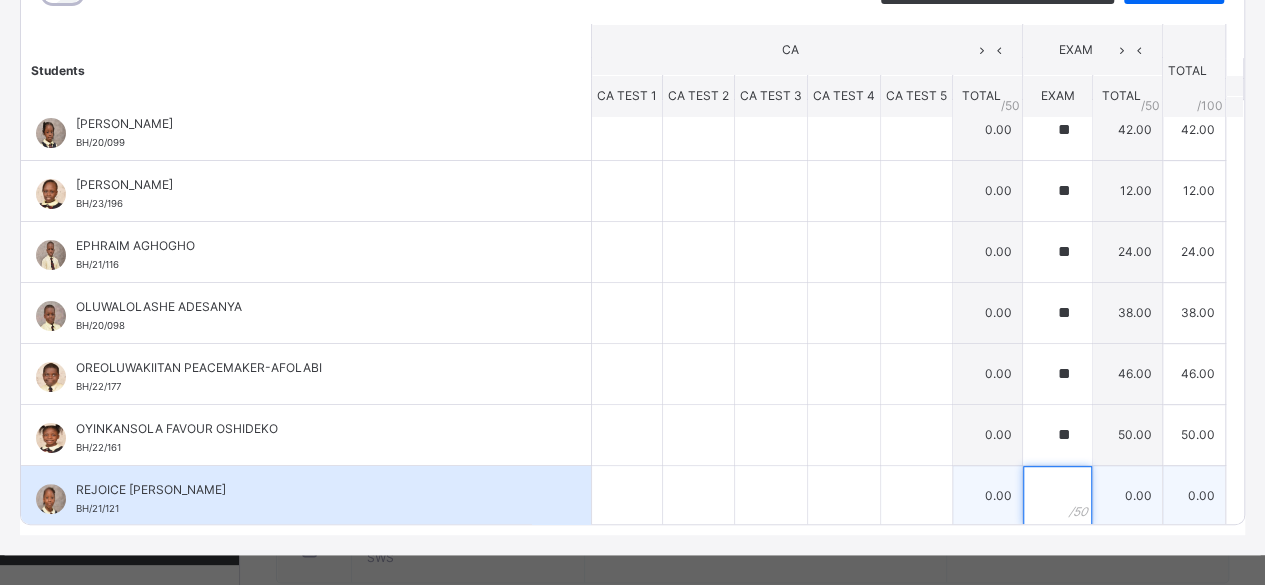 click at bounding box center [1057, 496] 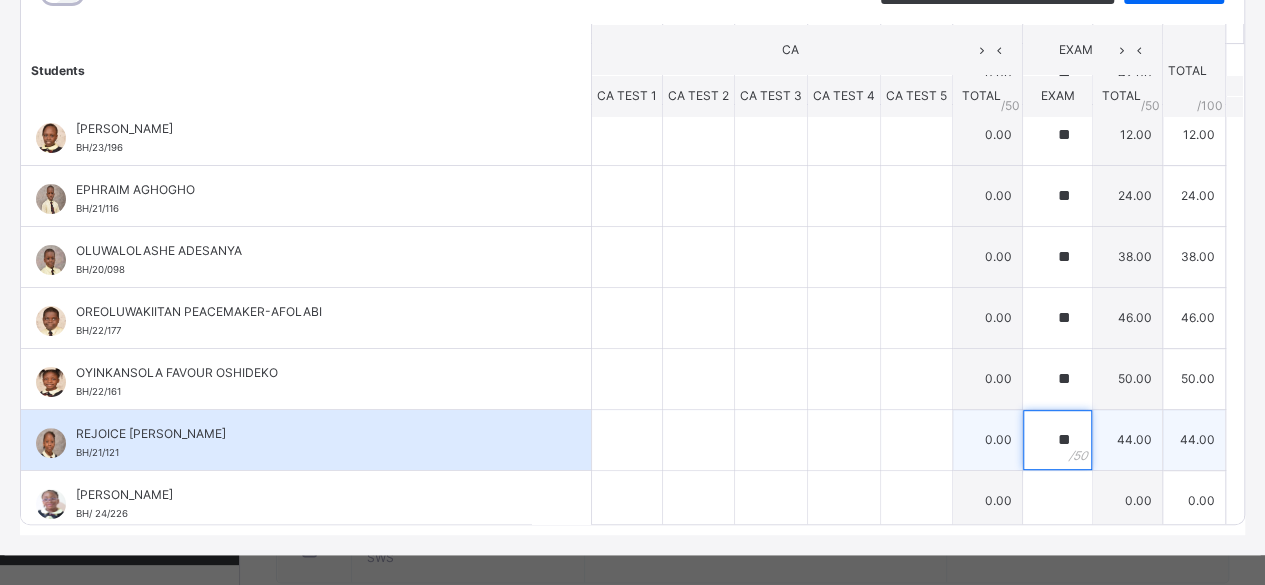 scroll, scrollTop: 77, scrollLeft: 0, axis: vertical 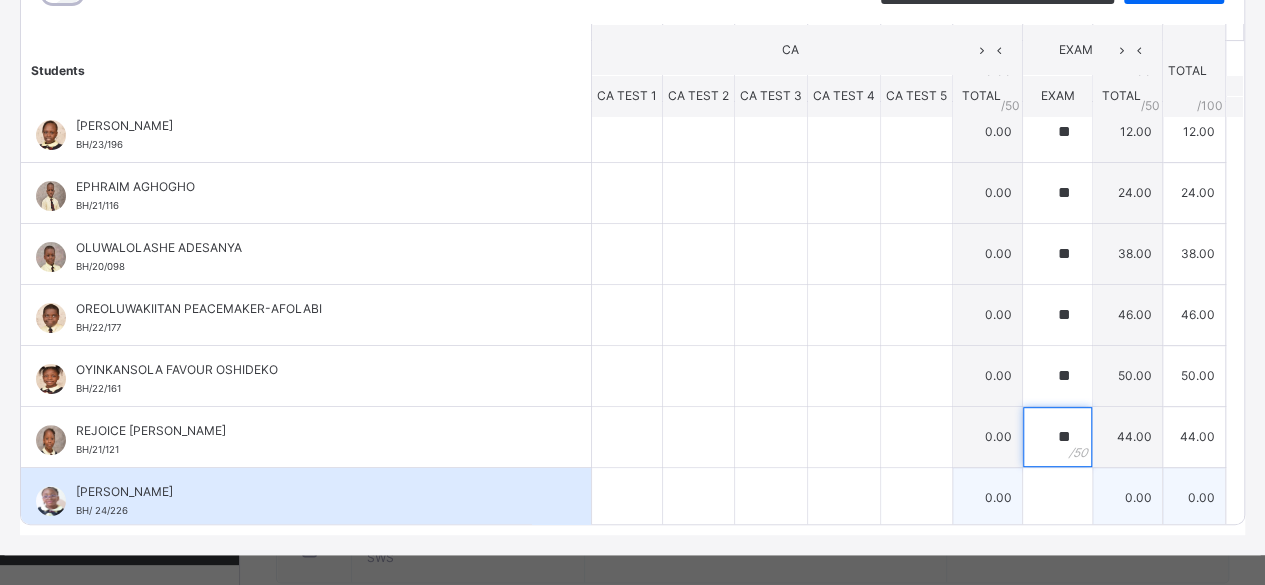 type on "**" 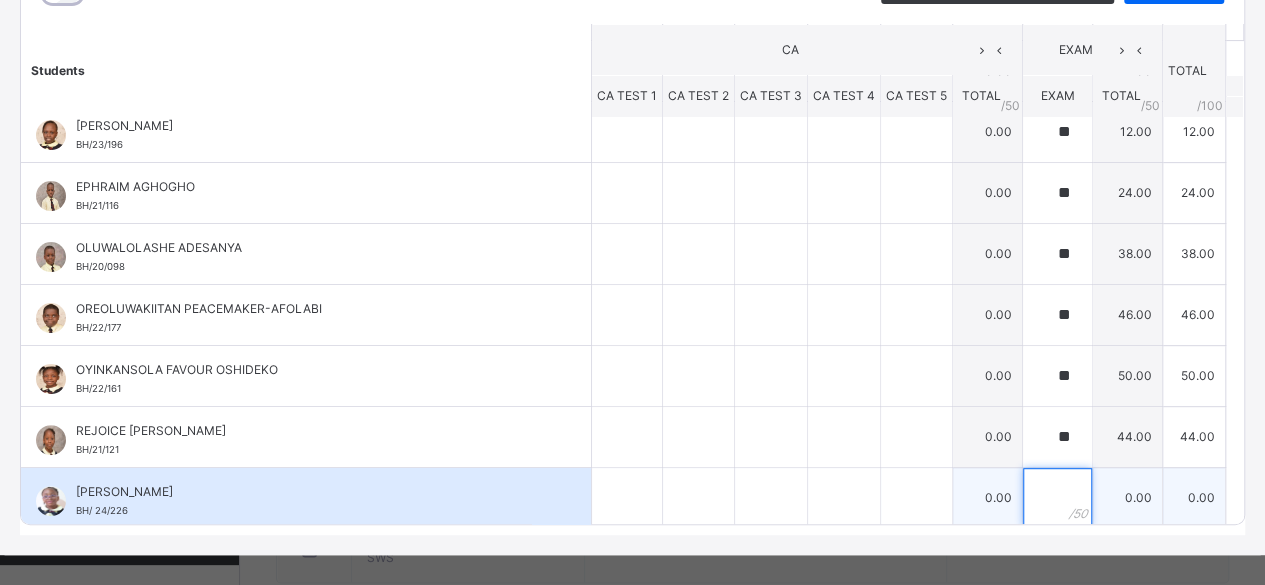click at bounding box center [1057, 498] 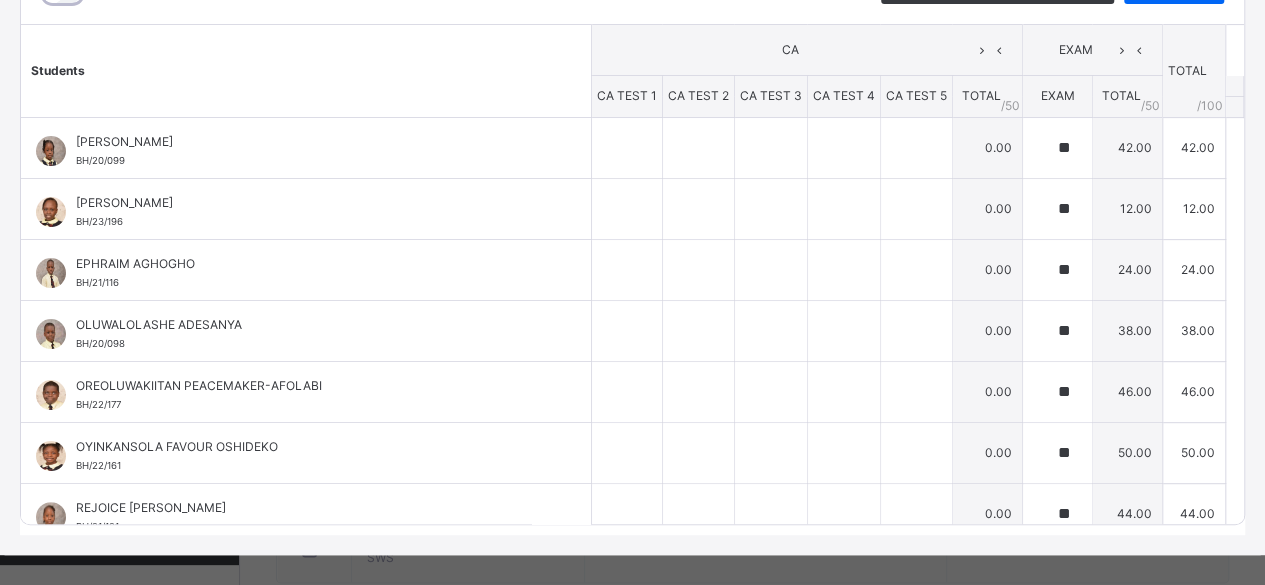 scroll, scrollTop: 77, scrollLeft: 0, axis: vertical 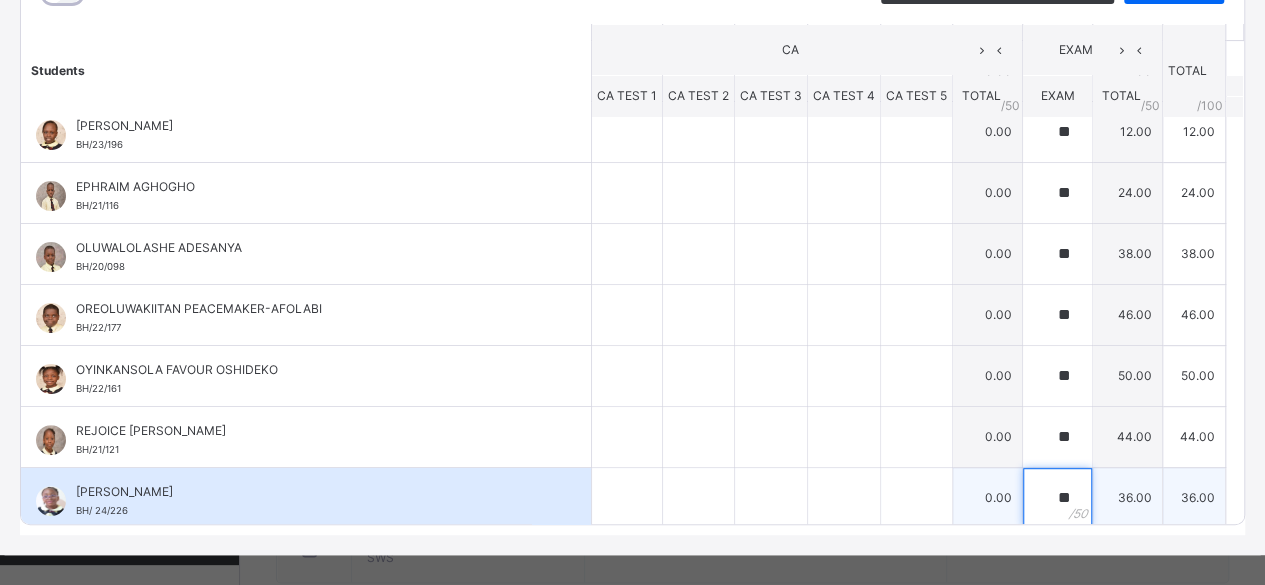 type on "**" 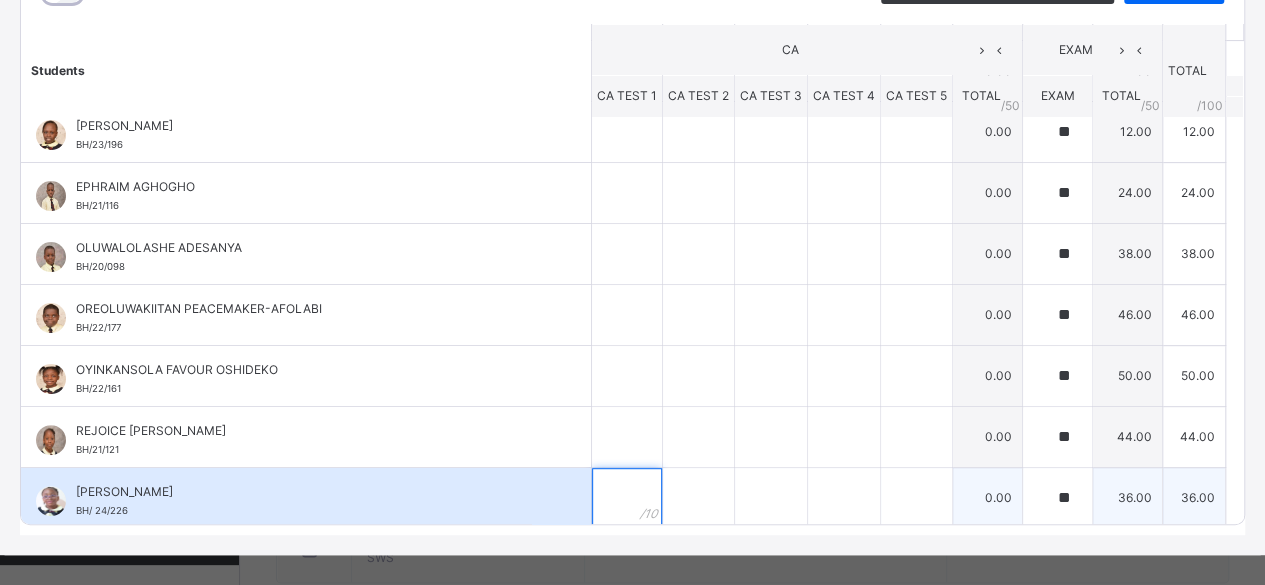 click at bounding box center [627, 498] 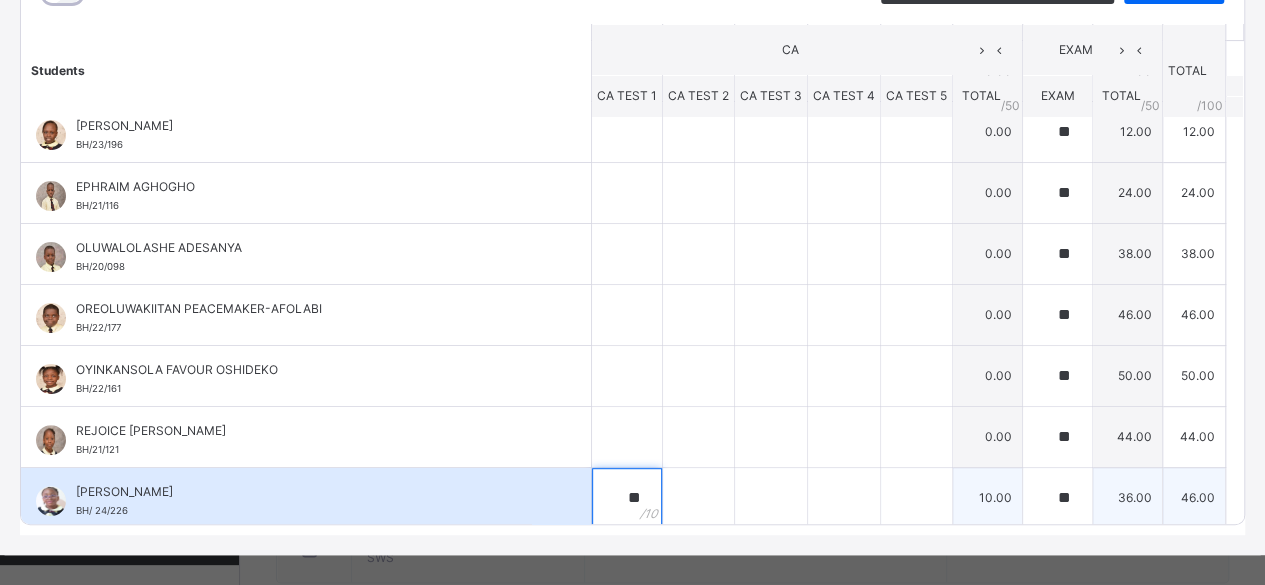 type on "**" 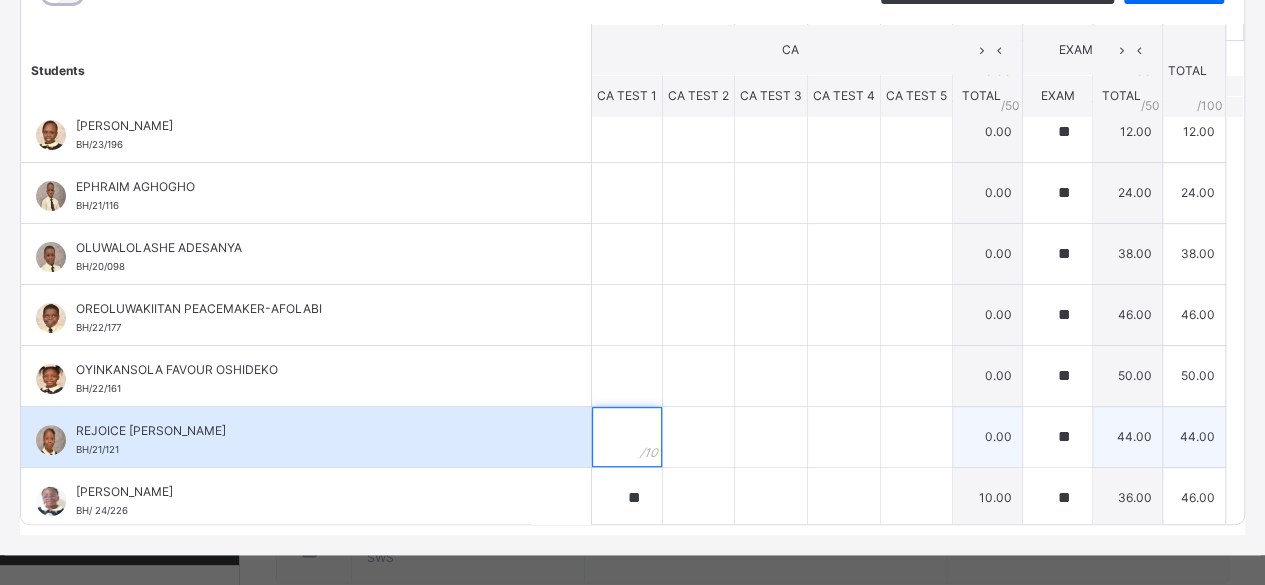 click at bounding box center (627, 437) 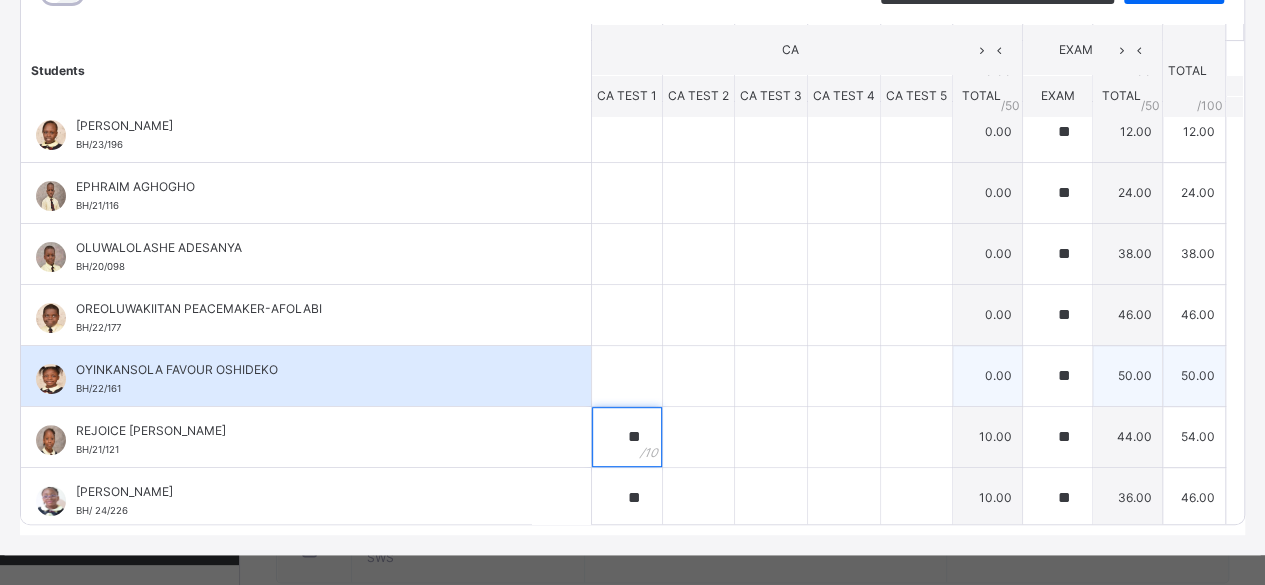 type on "**" 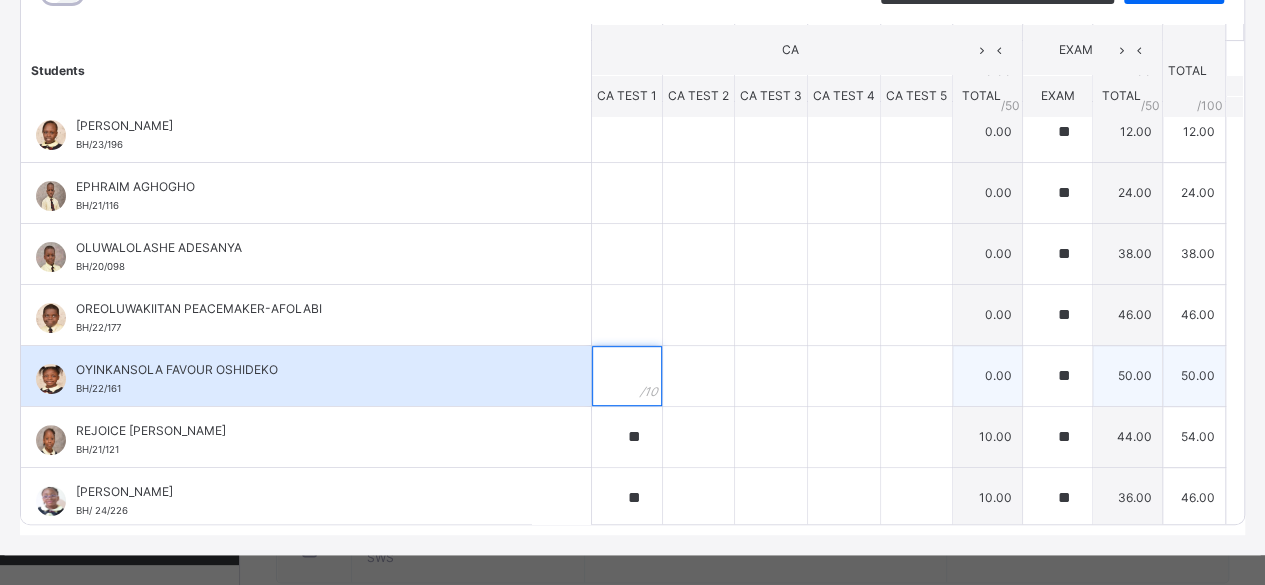 click at bounding box center (627, 376) 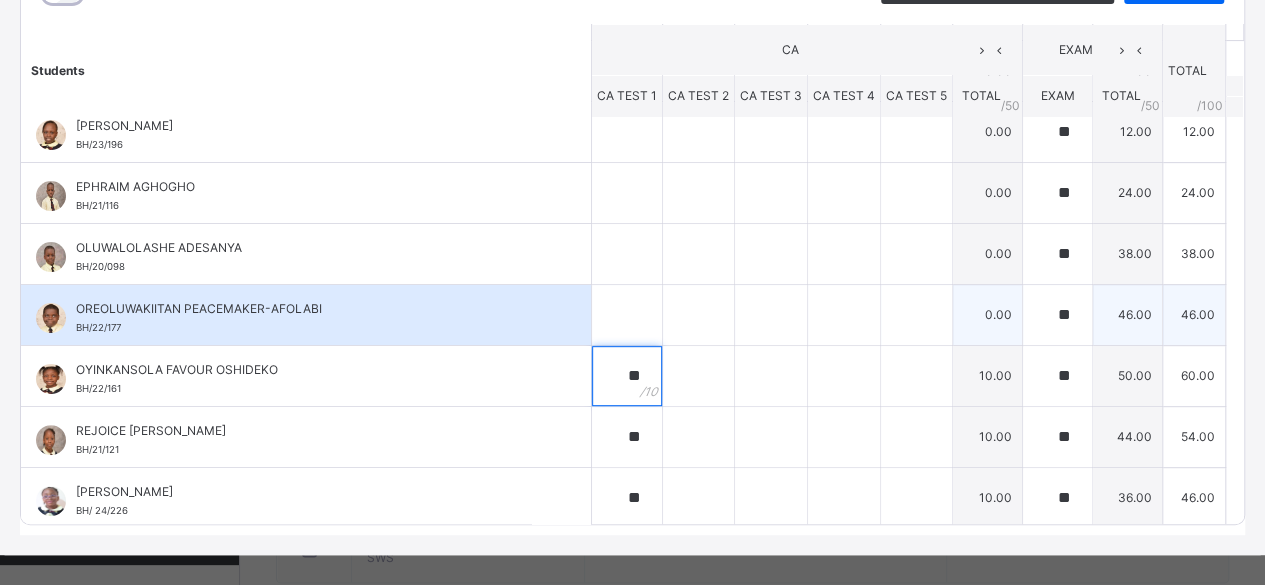 type on "**" 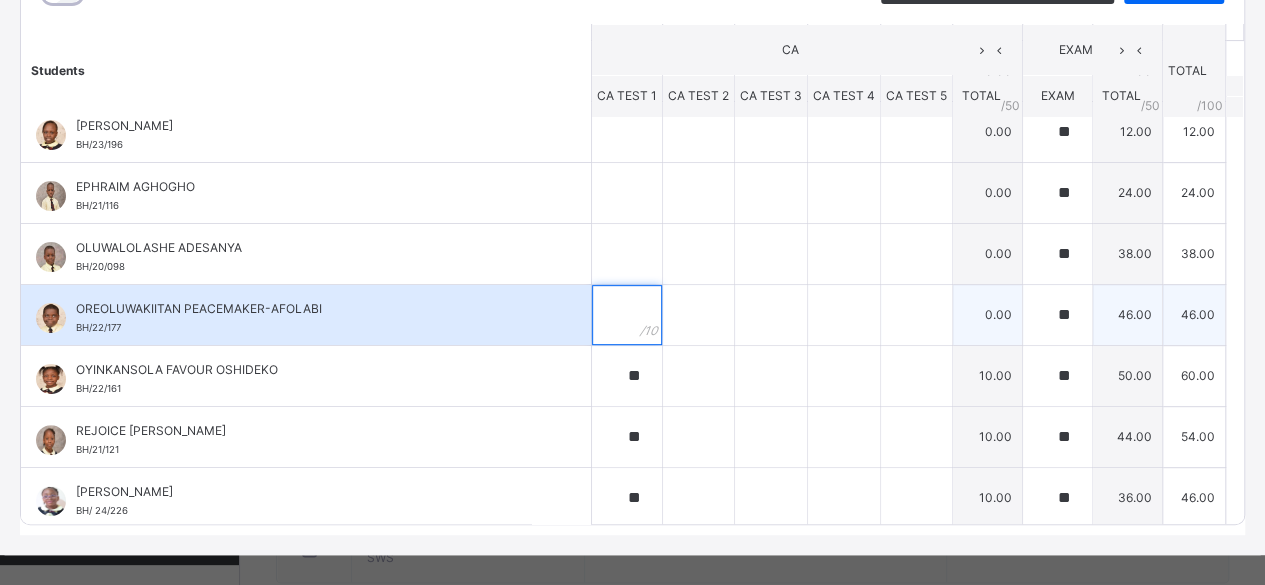 click at bounding box center (627, 315) 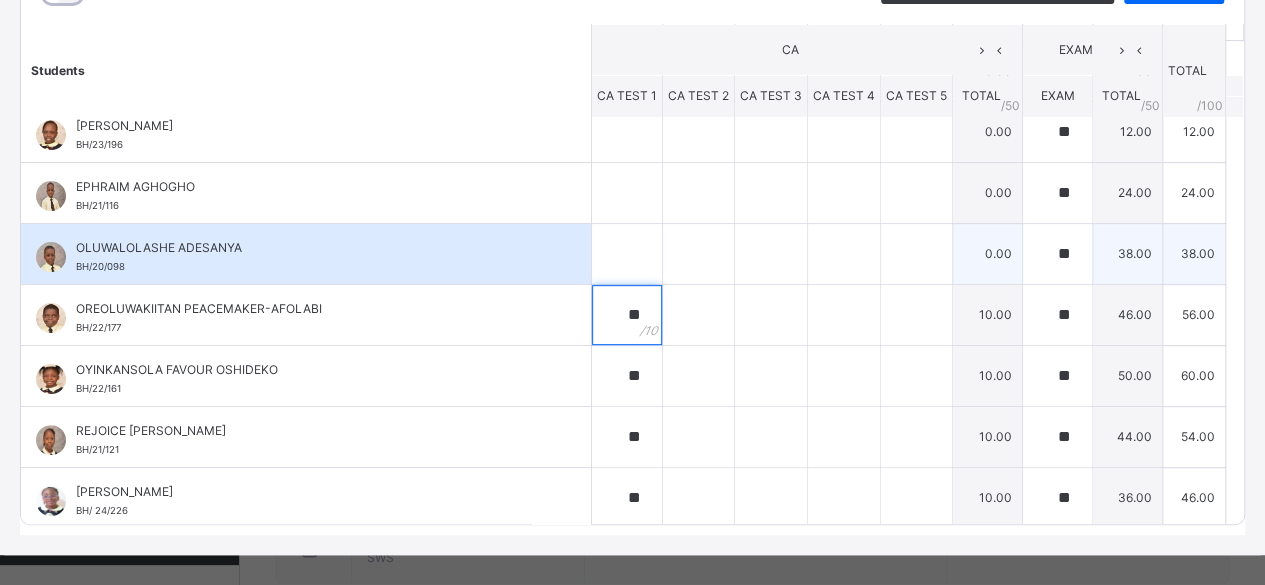 type on "**" 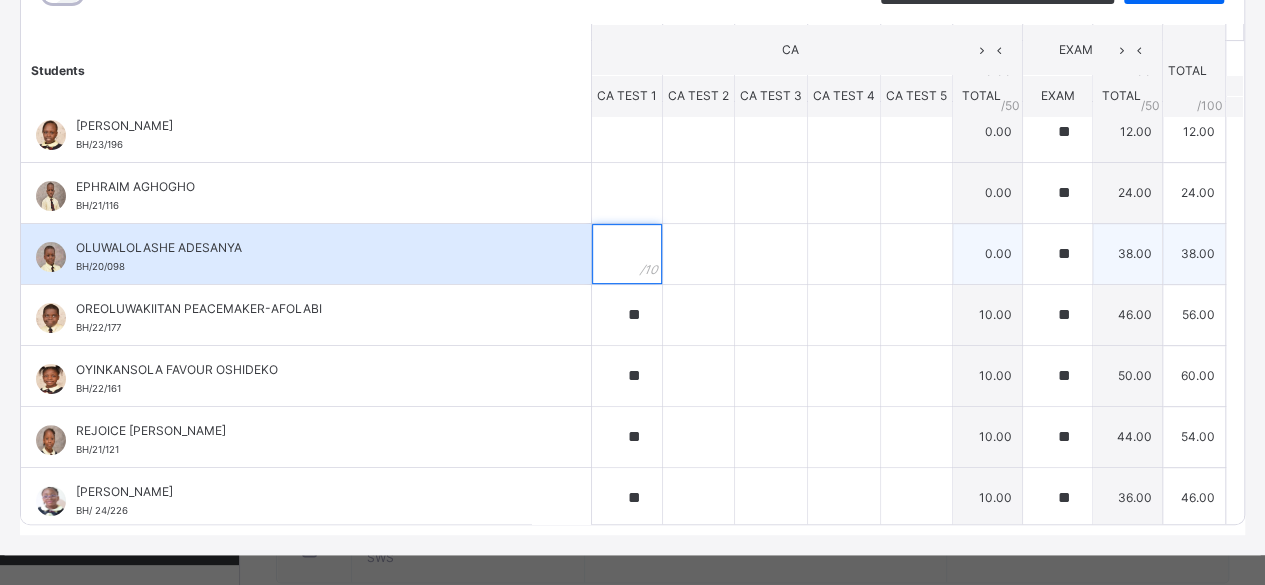 click at bounding box center (627, 254) 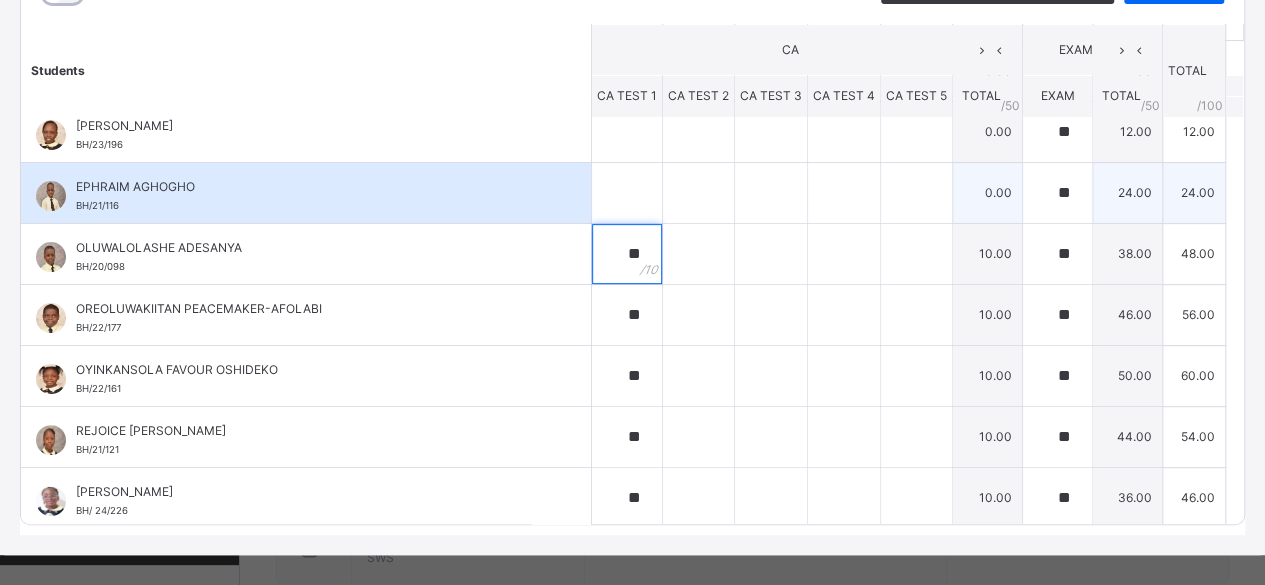 type on "**" 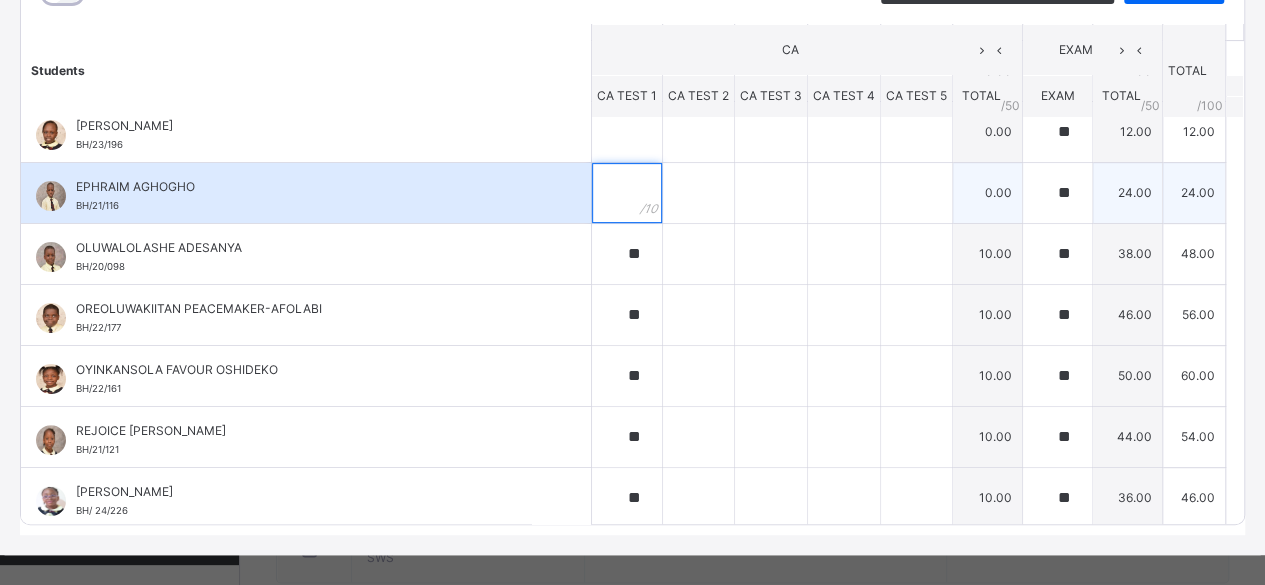 click at bounding box center (627, 193) 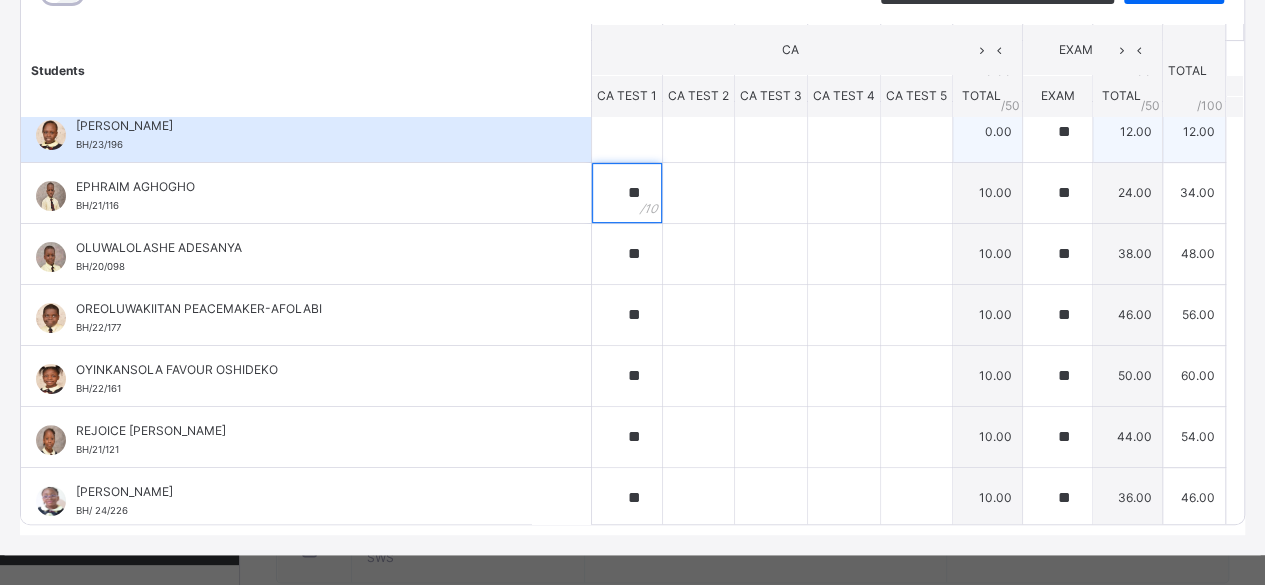 type on "**" 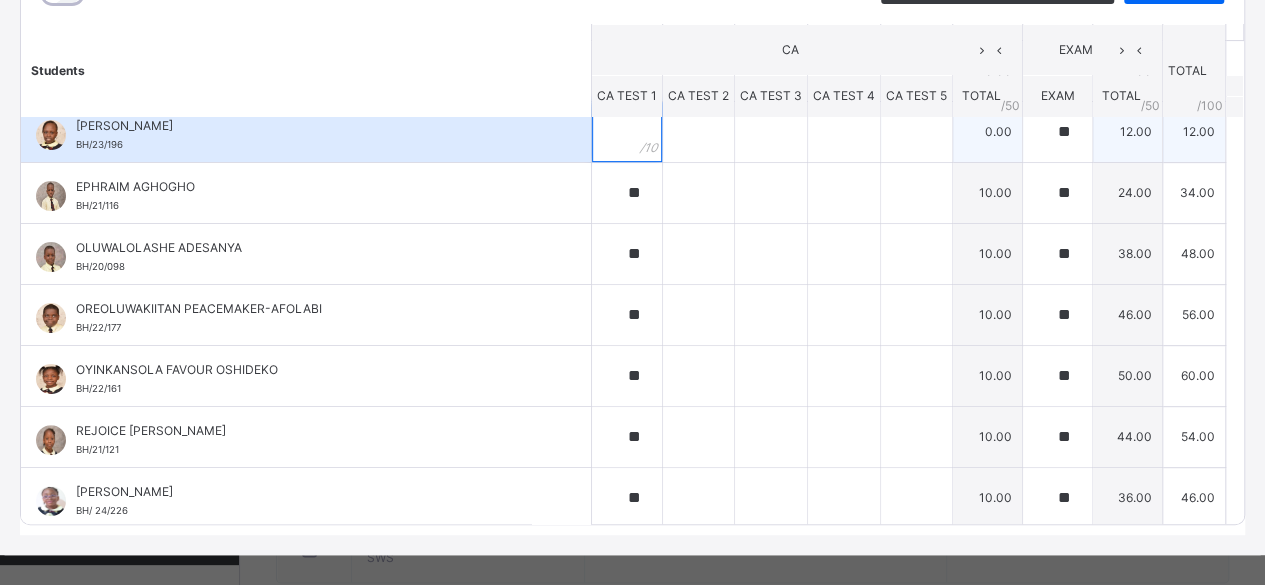 click at bounding box center (627, 132) 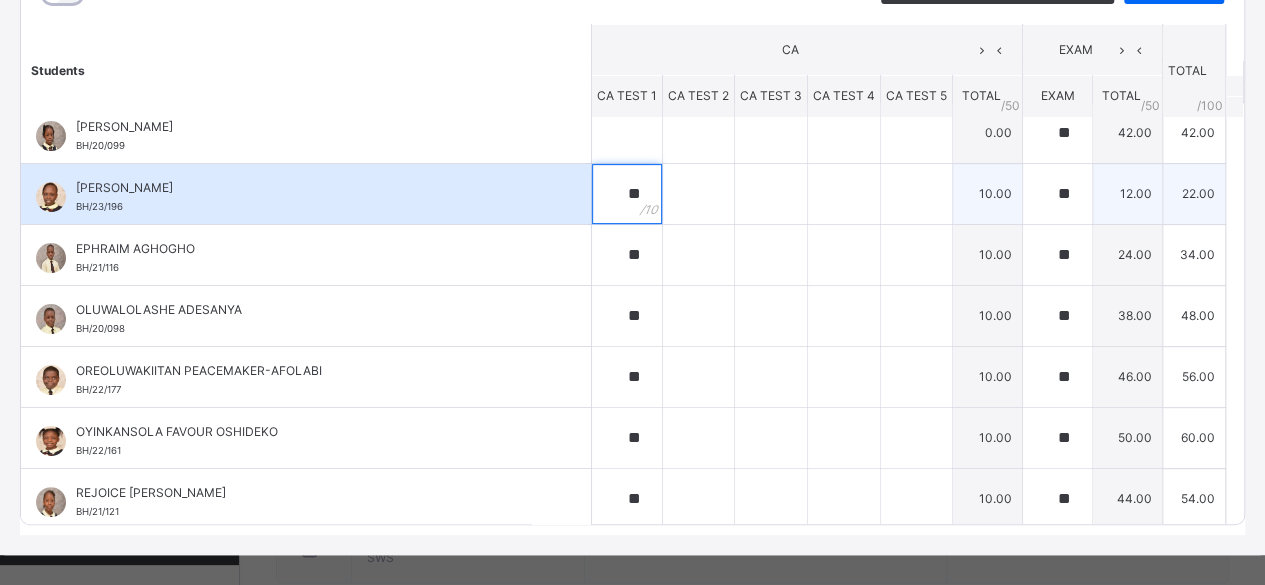 scroll, scrollTop: 0, scrollLeft: 0, axis: both 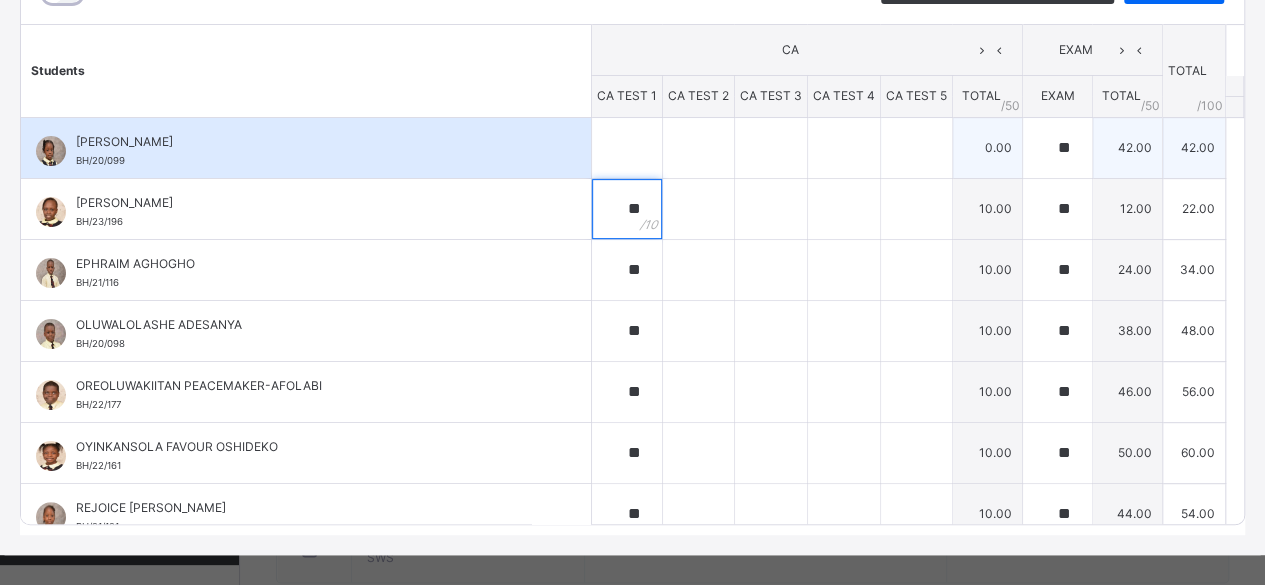 type on "**" 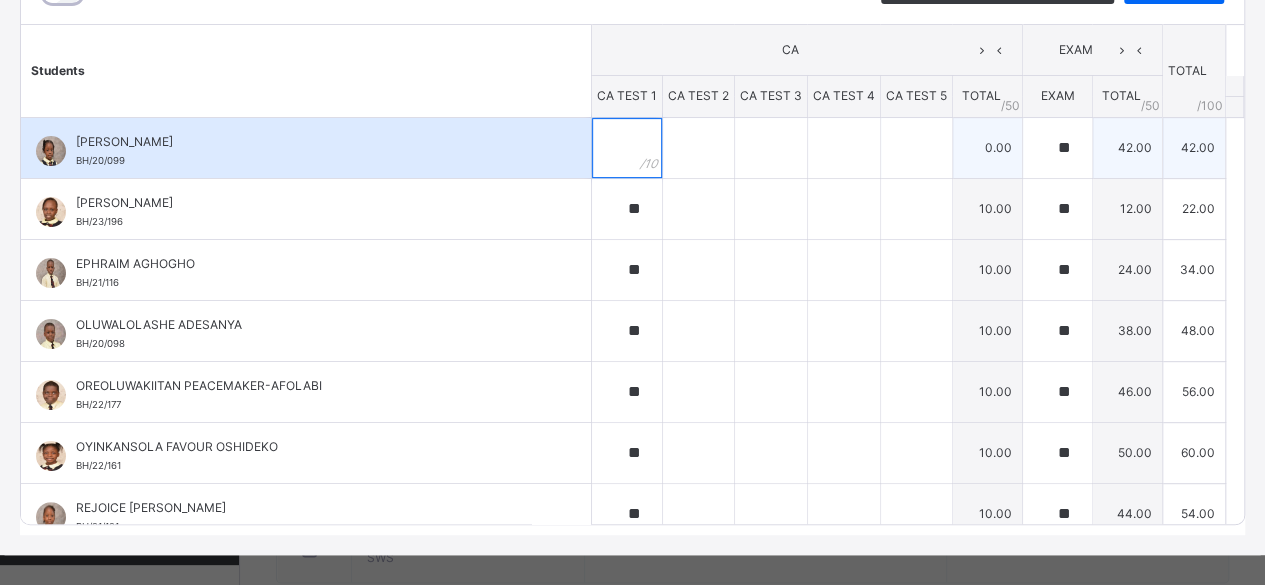 click at bounding box center [627, 148] 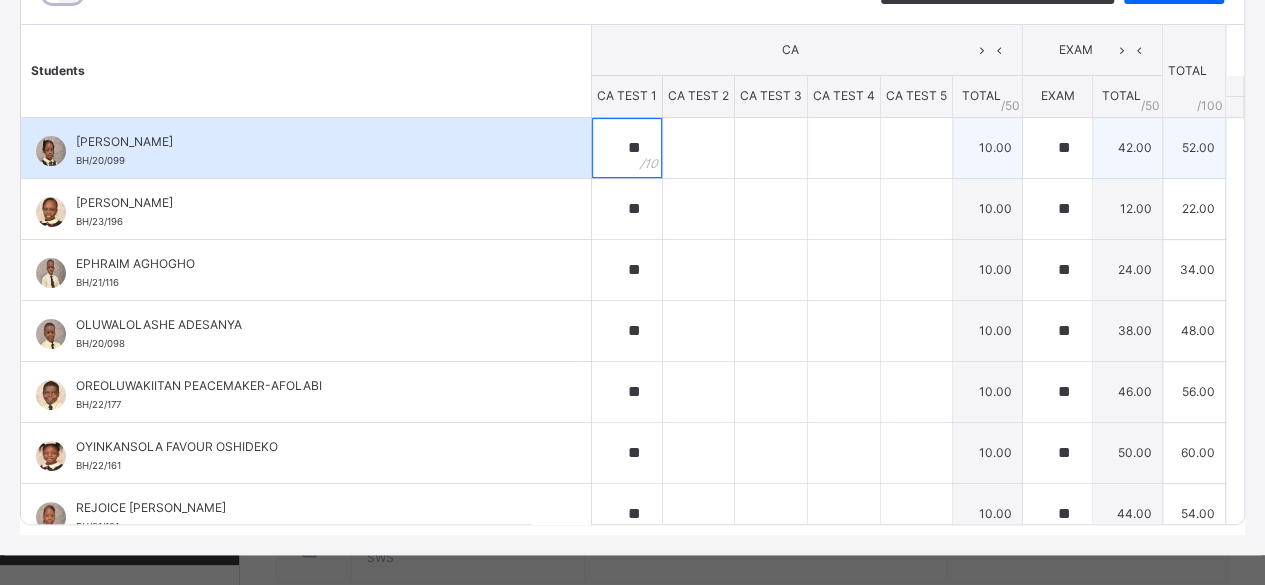 type on "**" 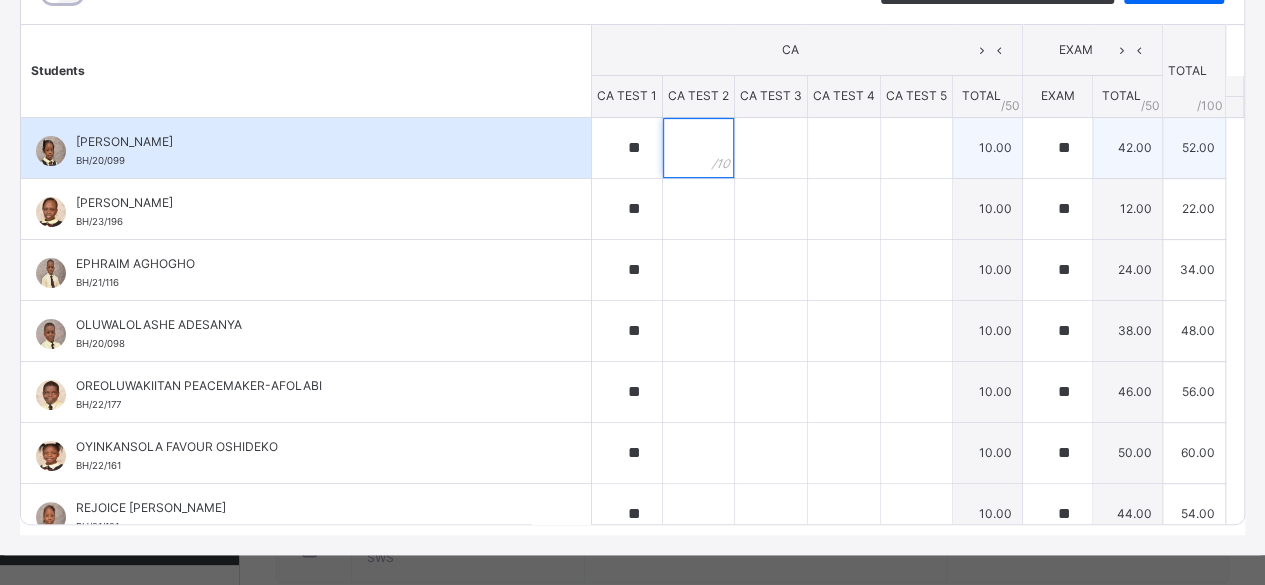 click at bounding box center [698, 148] 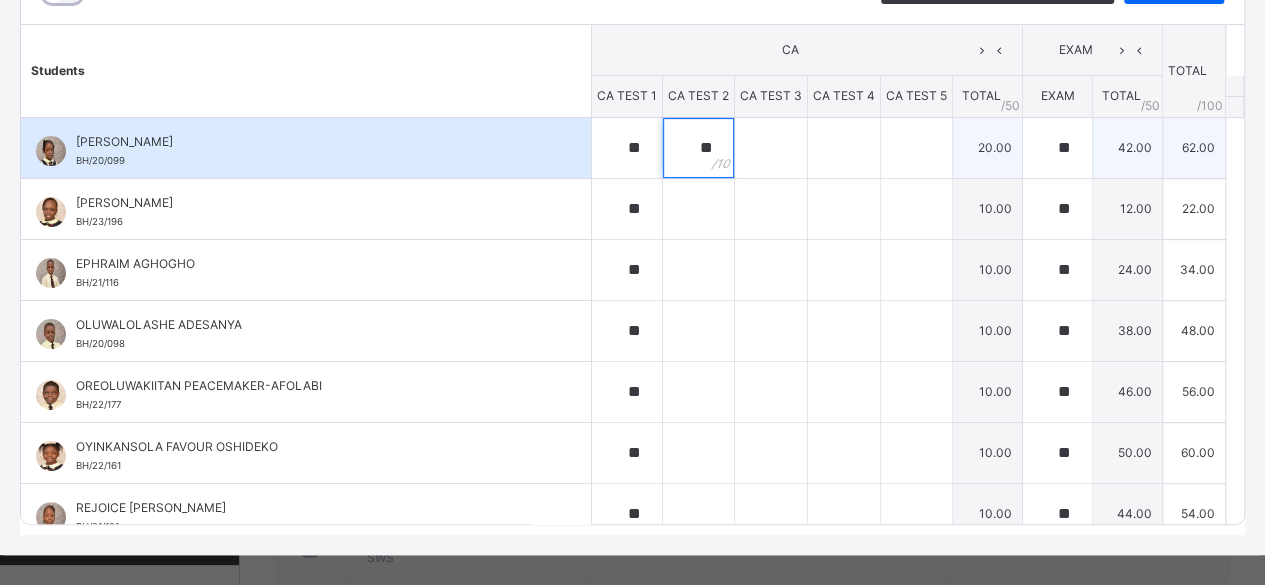 type on "**" 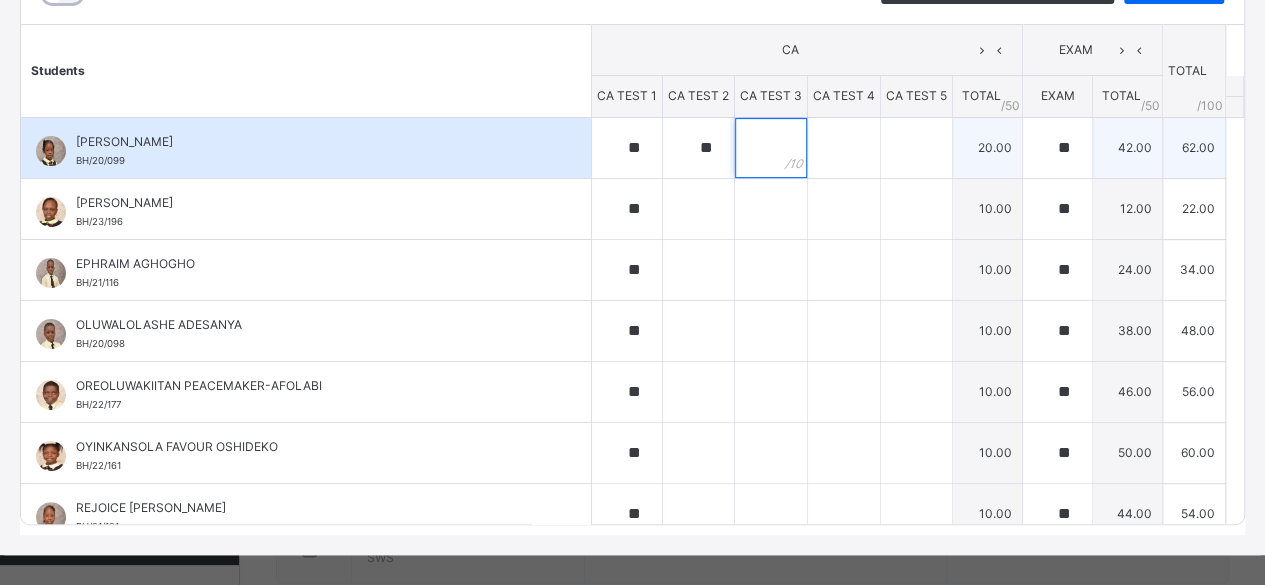 click at bounding box center (771, 148) 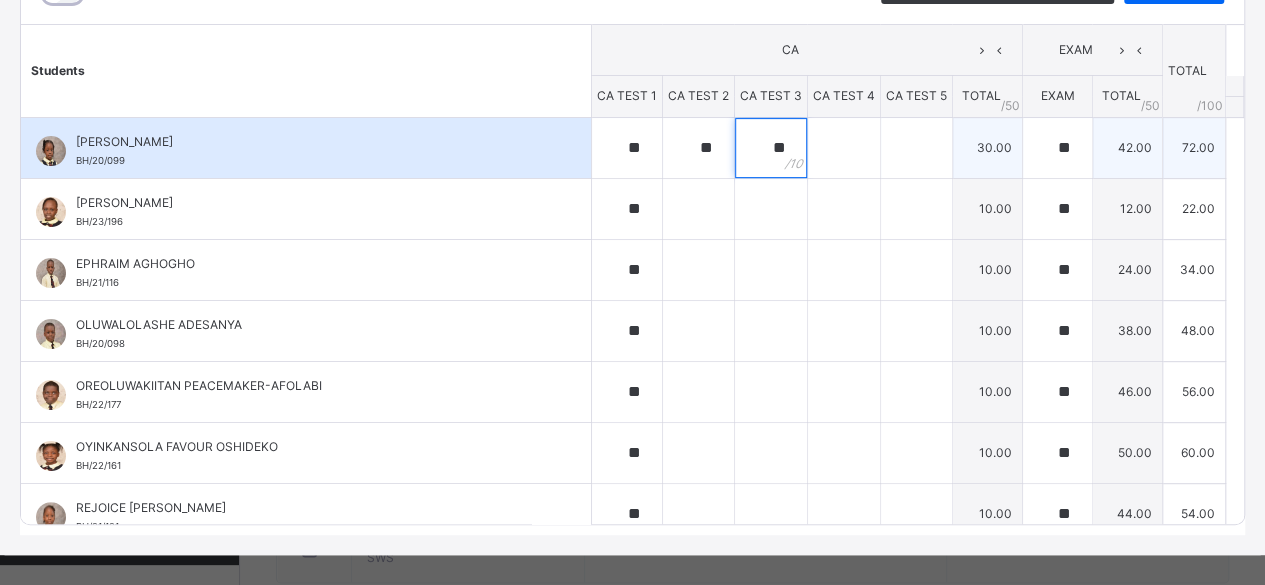 type on "**" 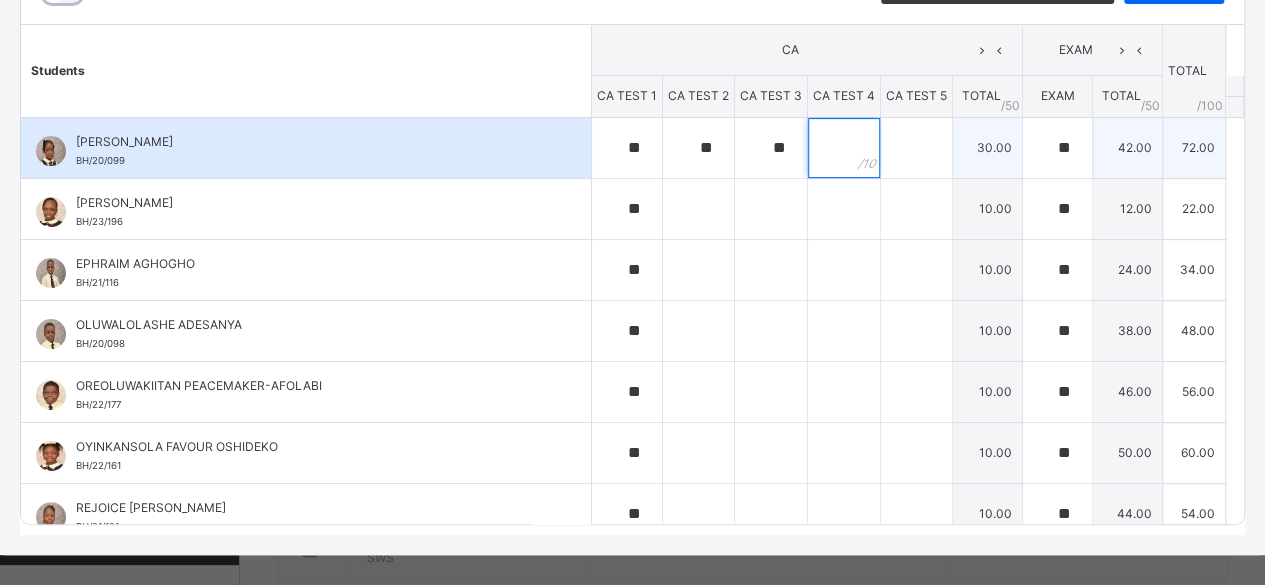 click at bounding box center (844, 148) 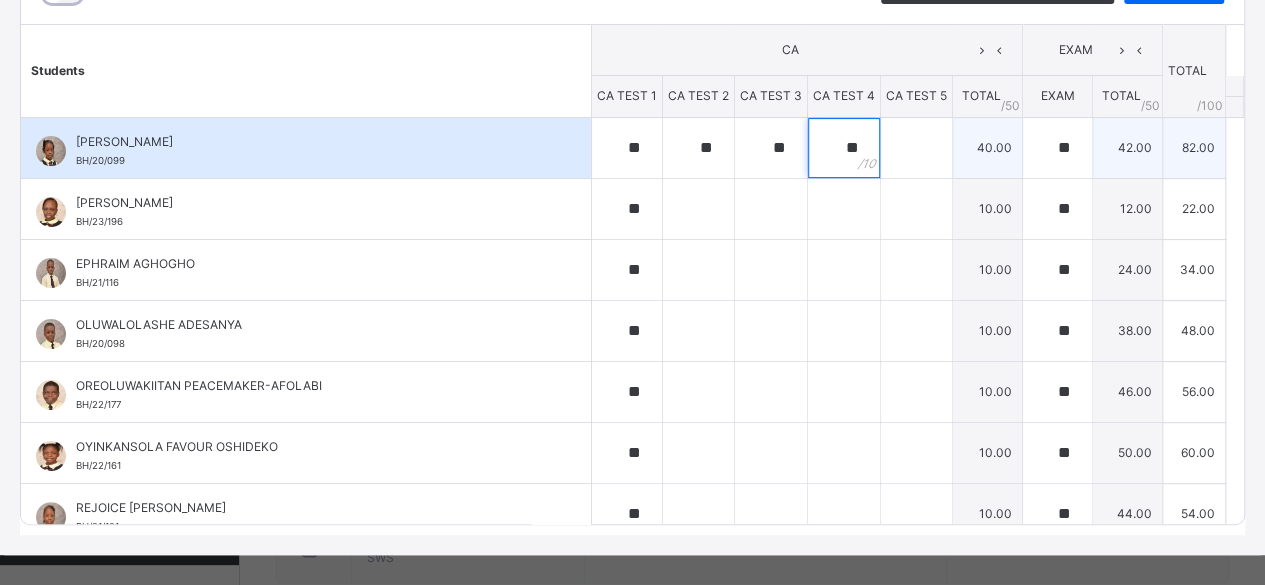 type on "**" 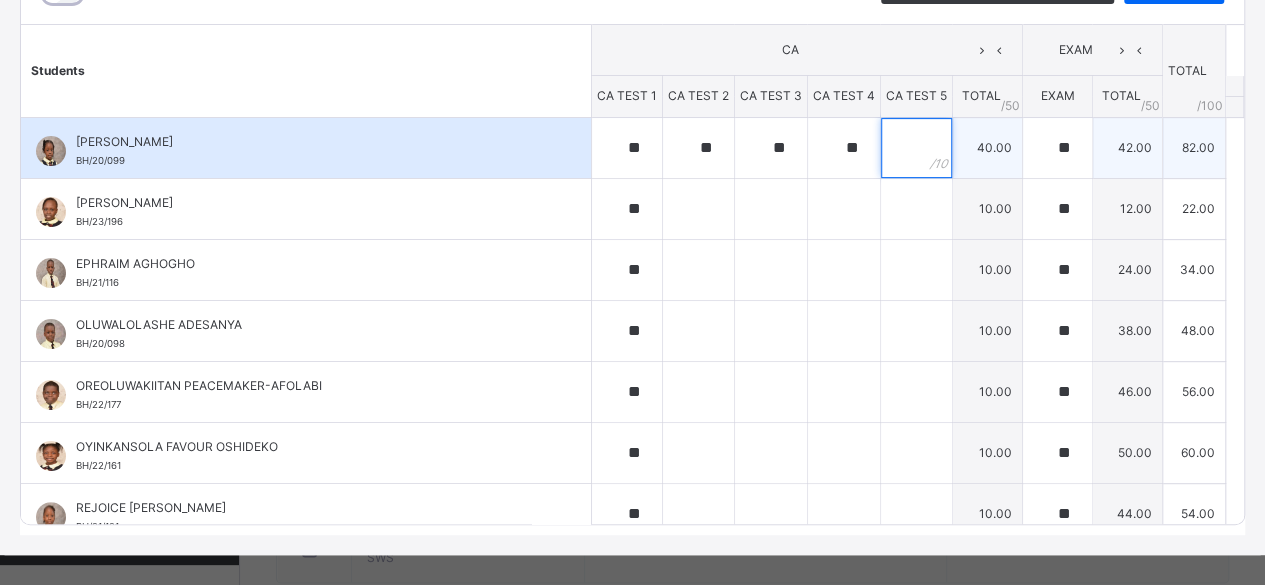 click at bounding box center [916, 148] 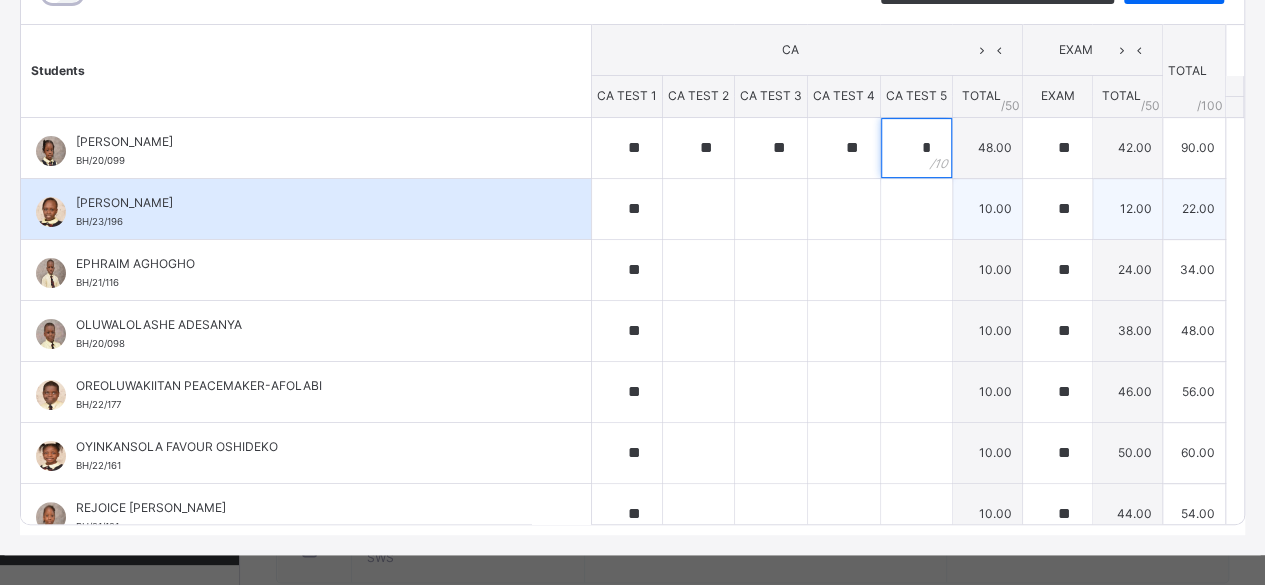 type on "*" 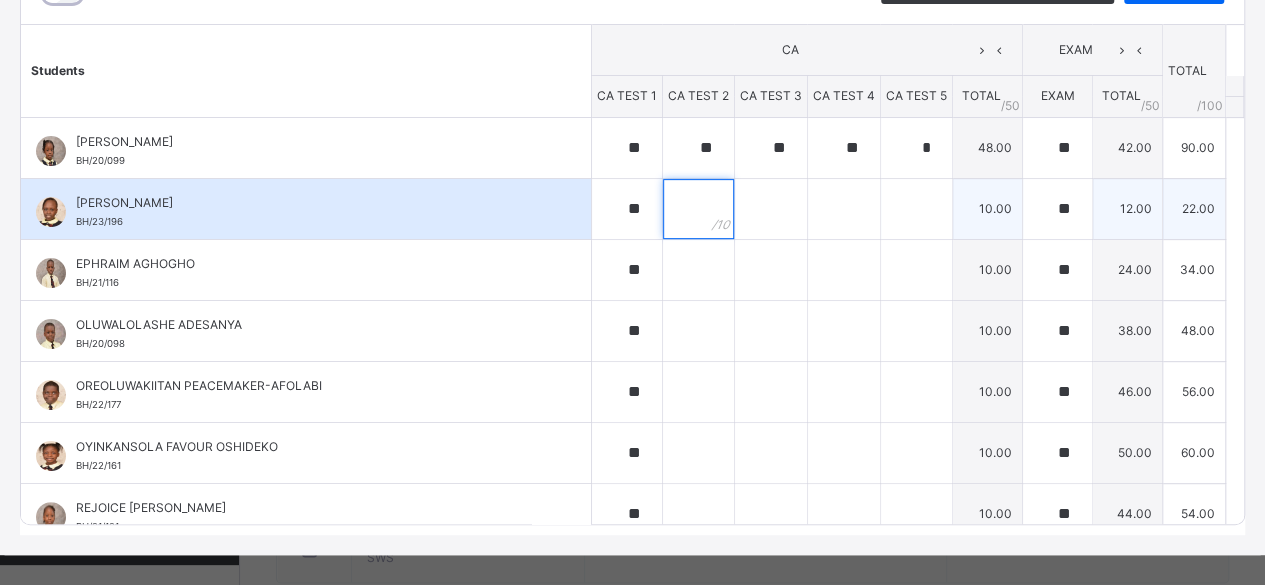 click at bounding box center [698, 209] 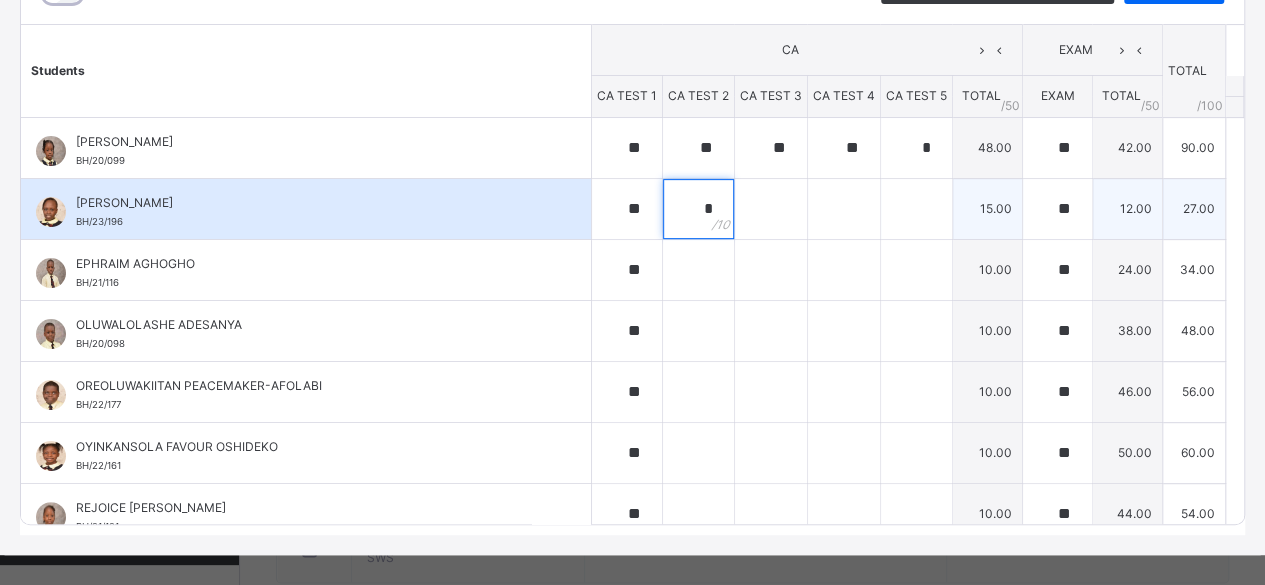 type on "*" 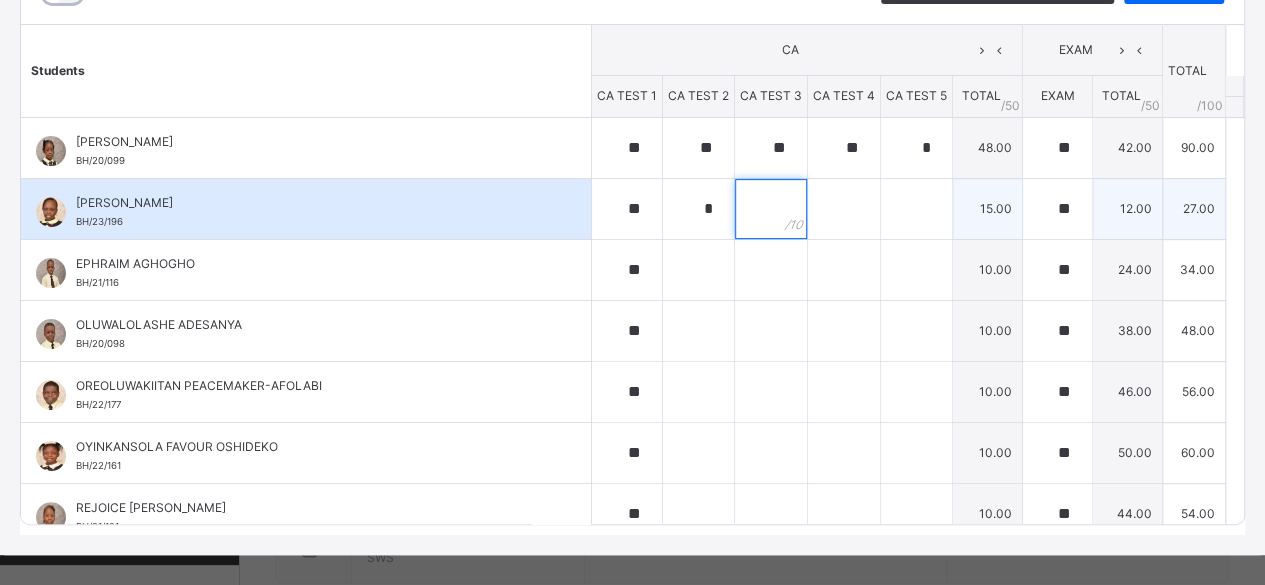 click at bounding box center (771, 209) 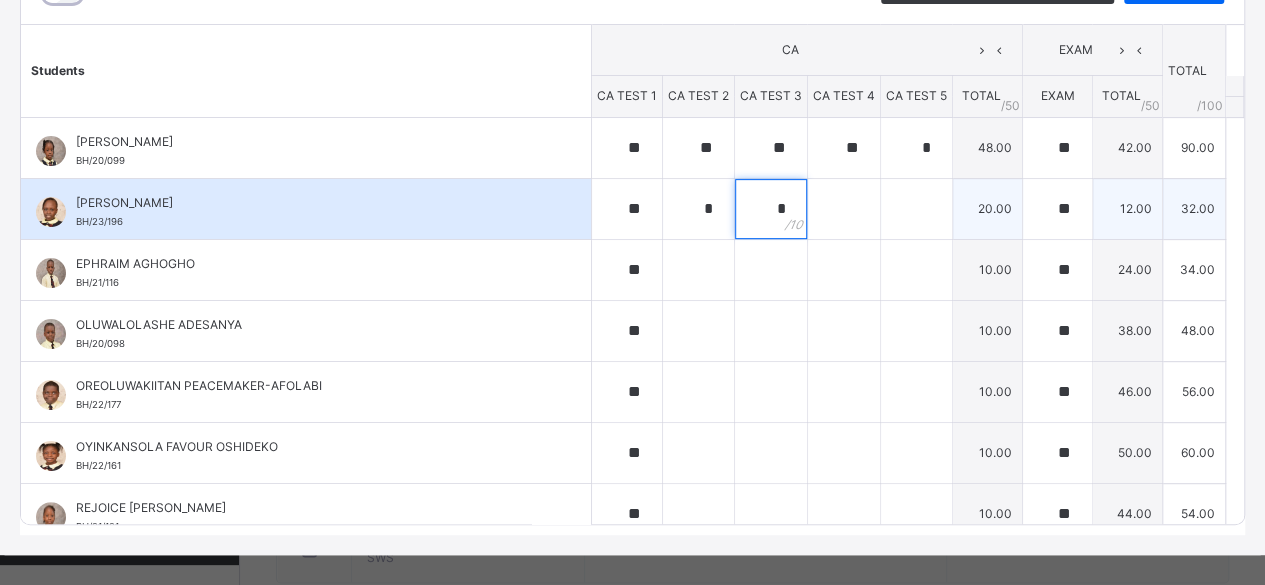 type on "*" 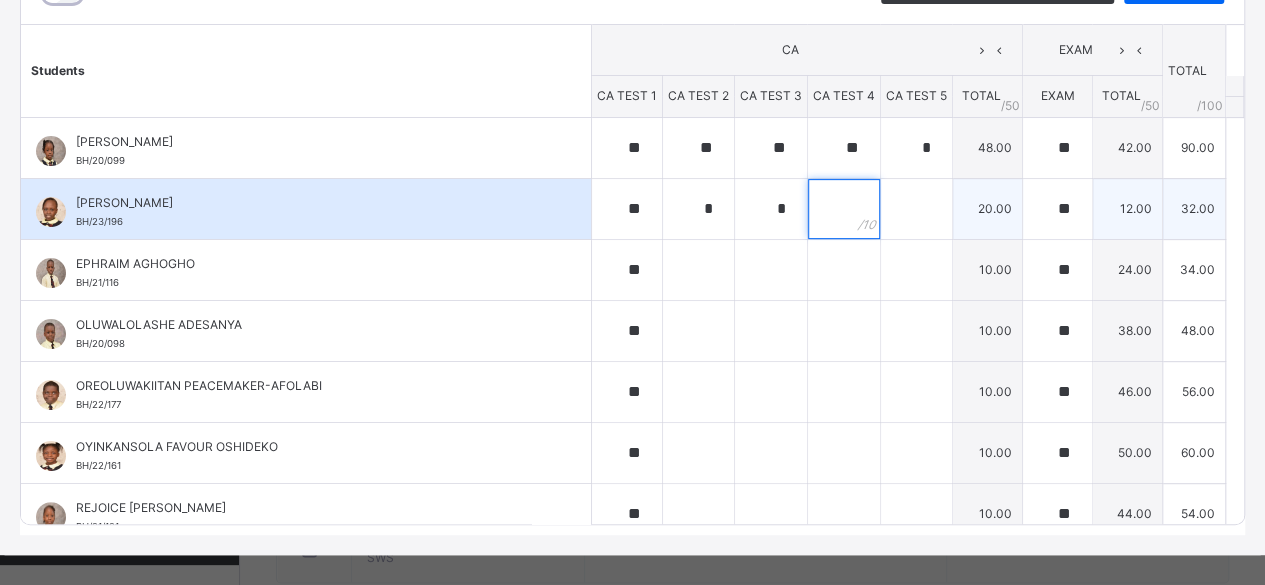click at bounding box center [844, 209] 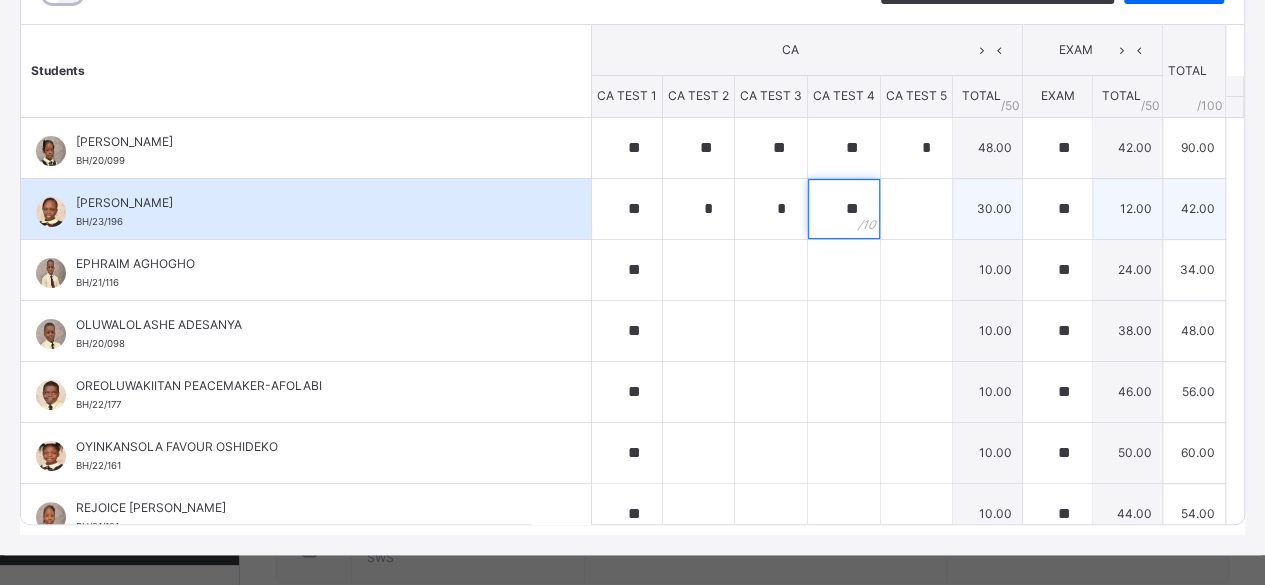 type on "**" 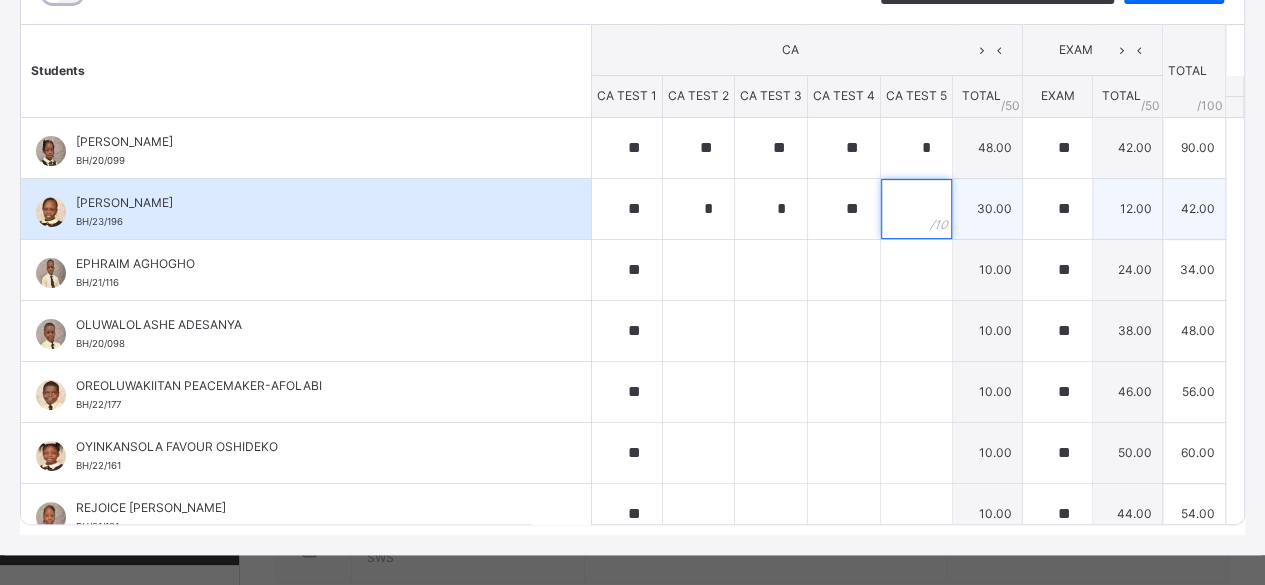 click at bounding box center [916, 209] 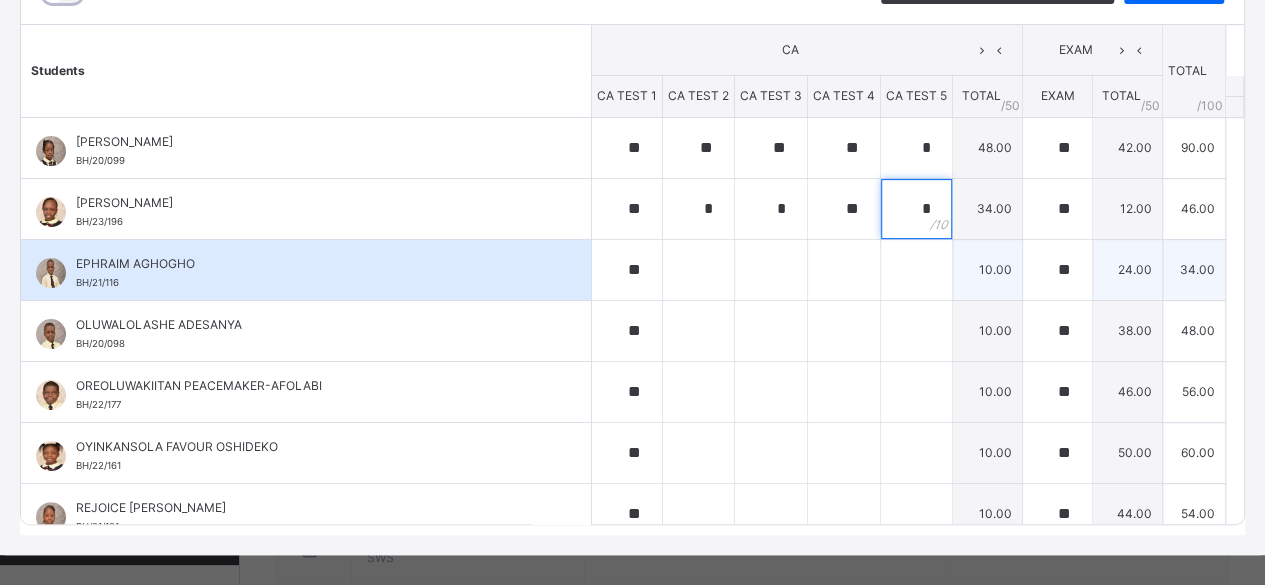 type on "*" 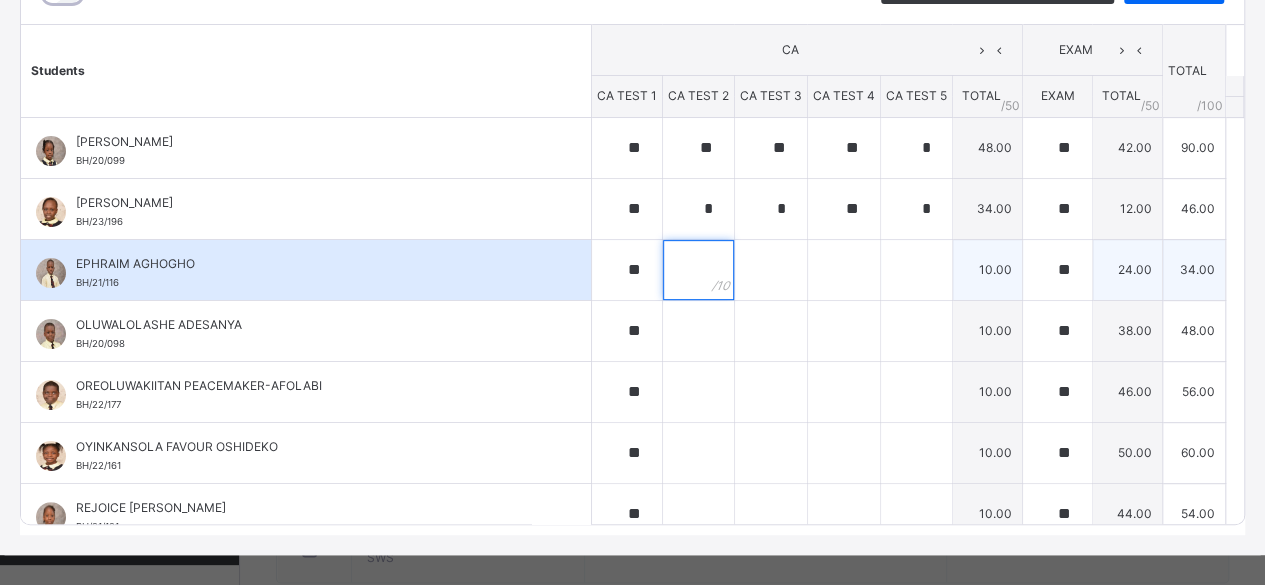 click at bounding box center (698, 270) 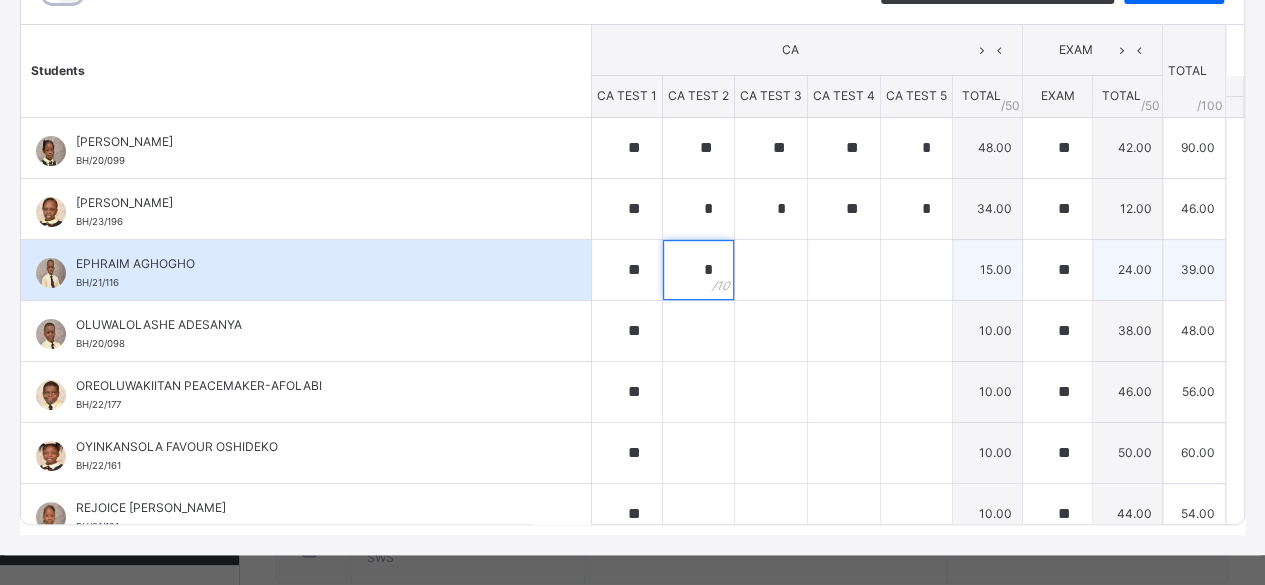 type on "*" 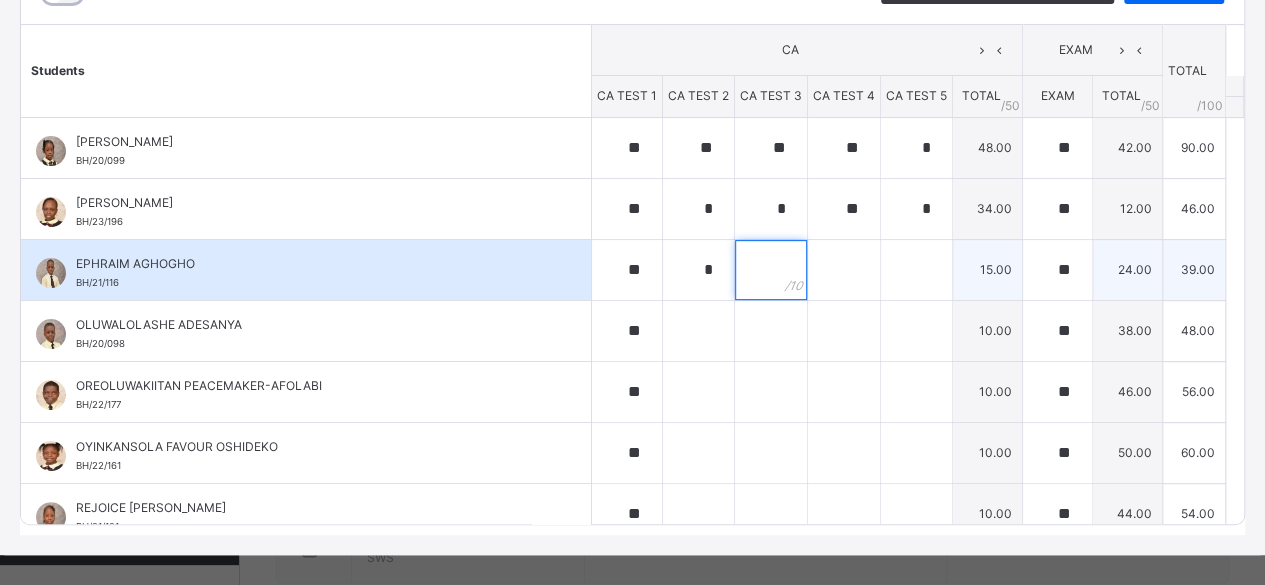 click at bounding box center (771, 270) 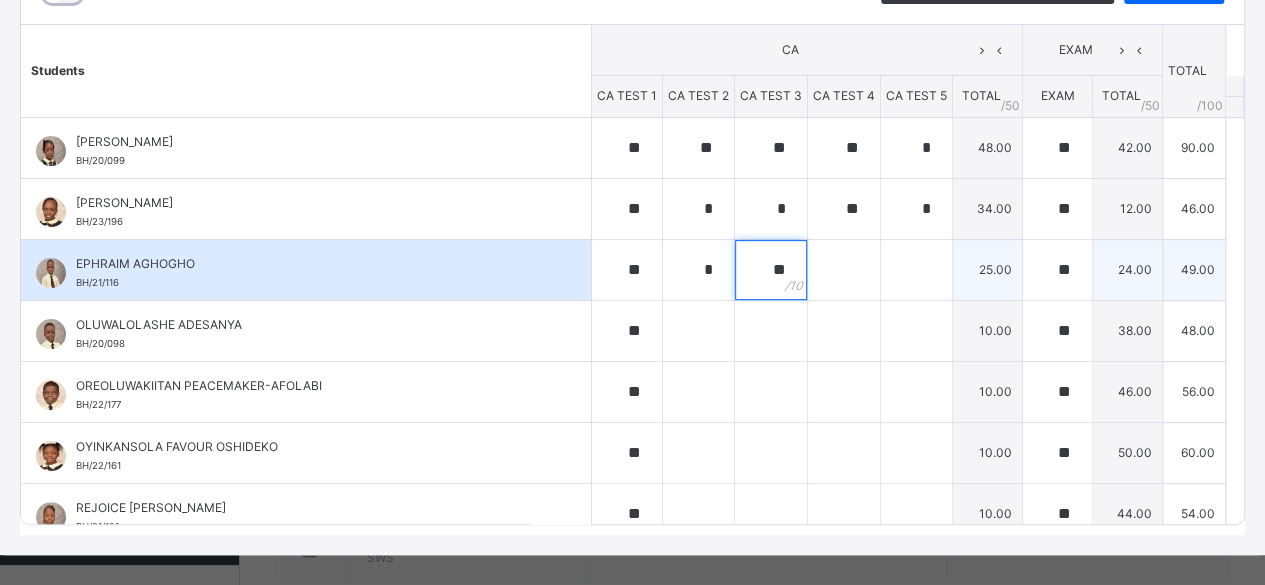 type on "**" 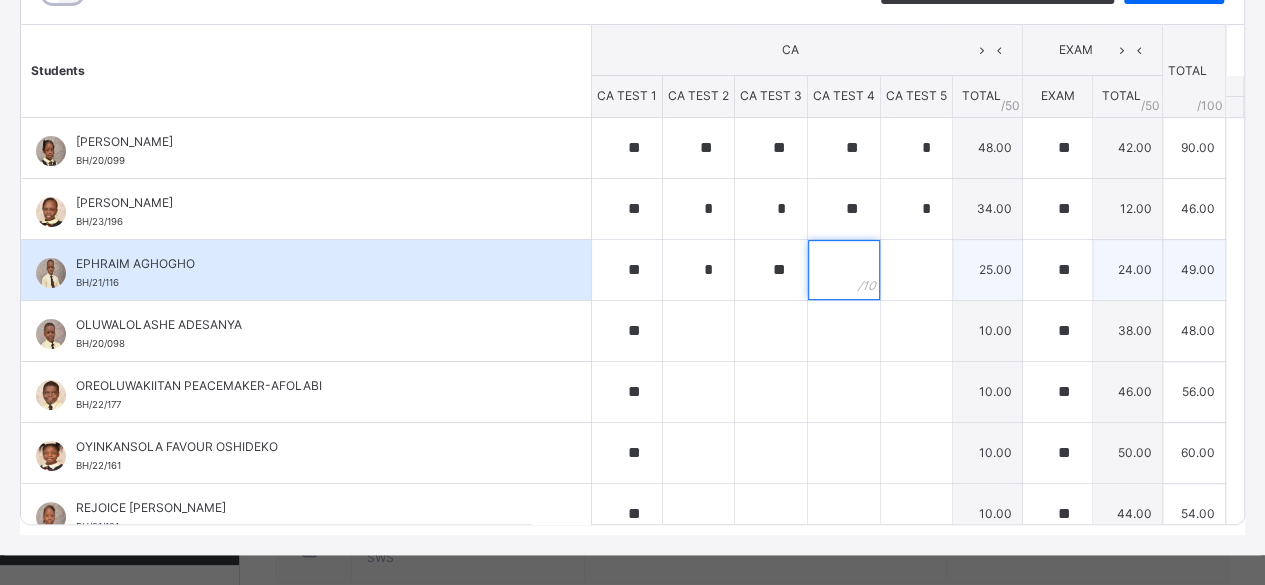 click at bounding box center (844, 270) 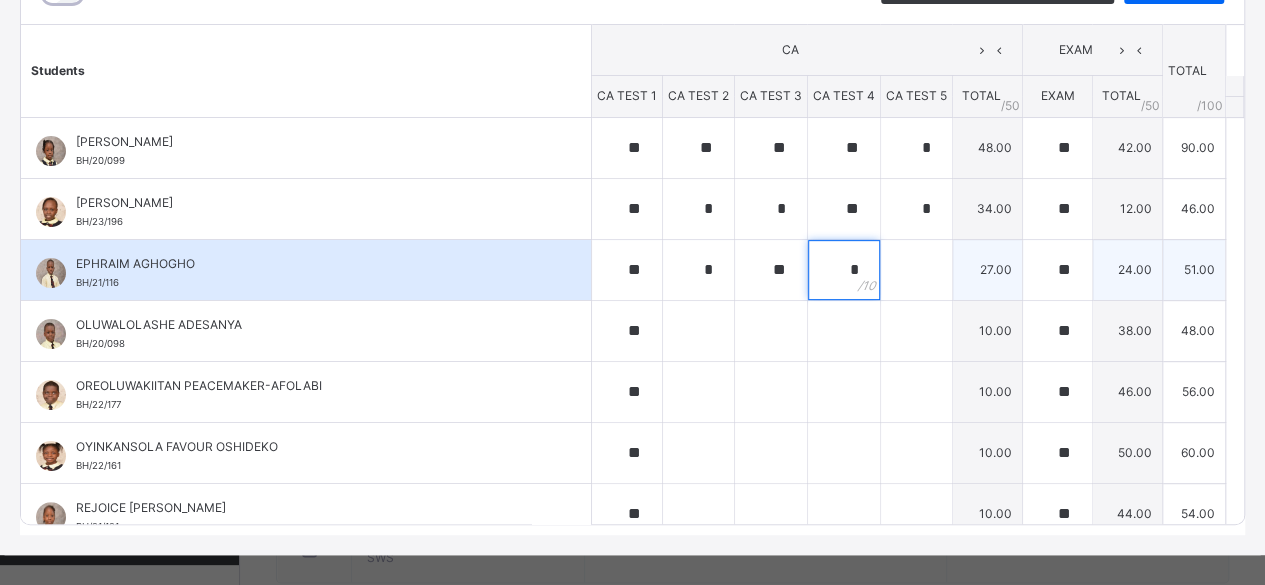 type on "*" 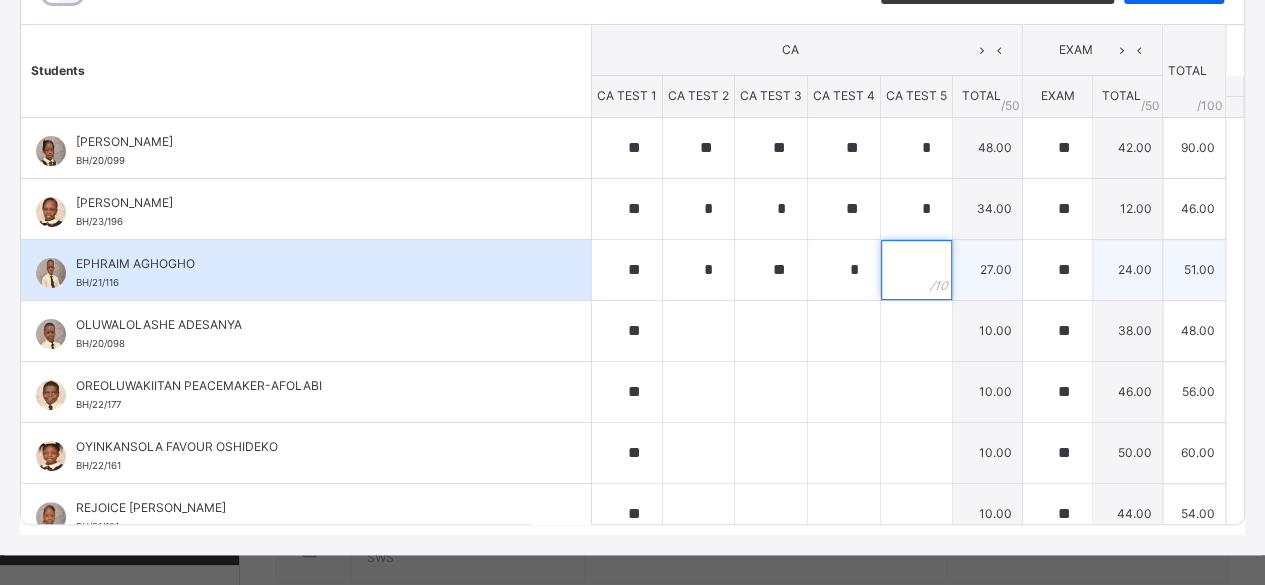 click at bounding box center (916, 270) 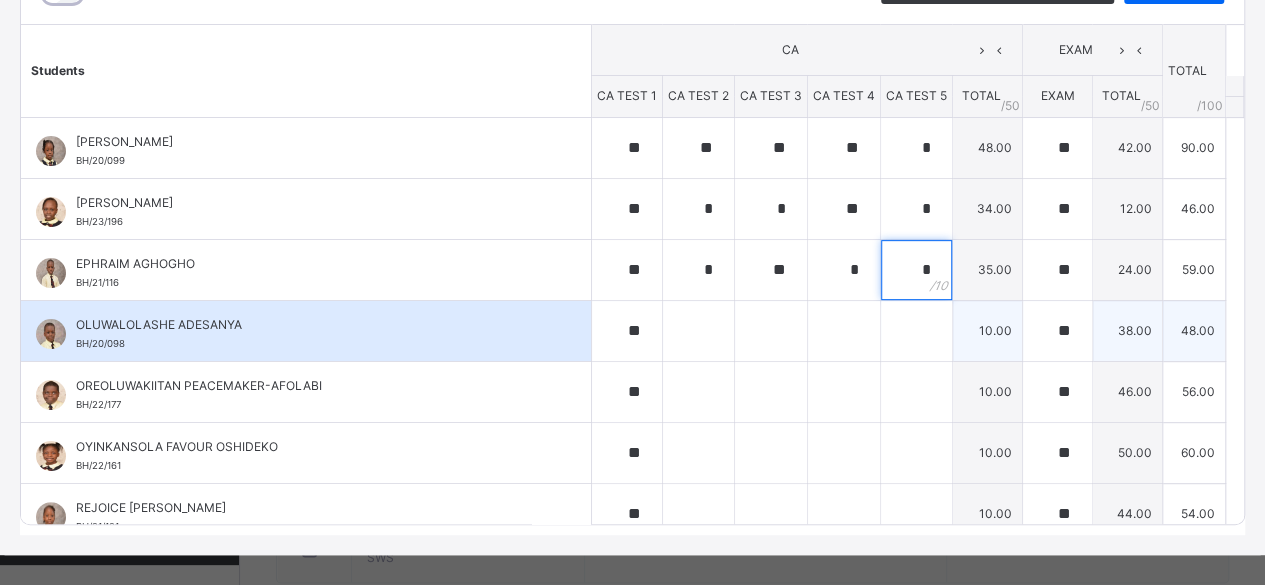 type on "*" 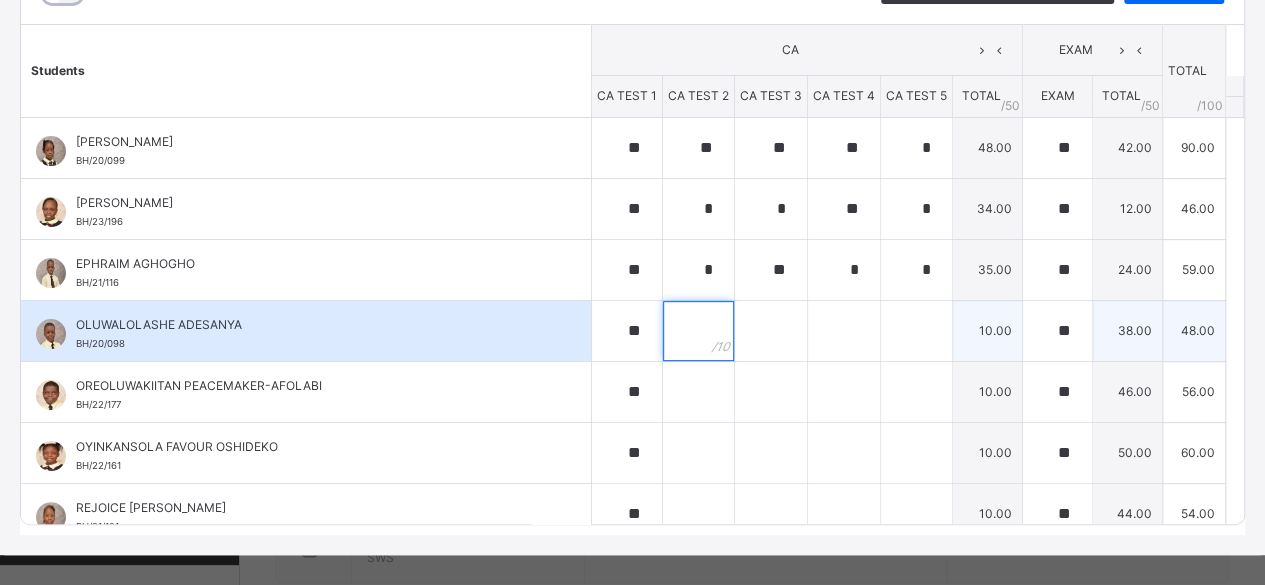 click at bounding box center [698, 331] 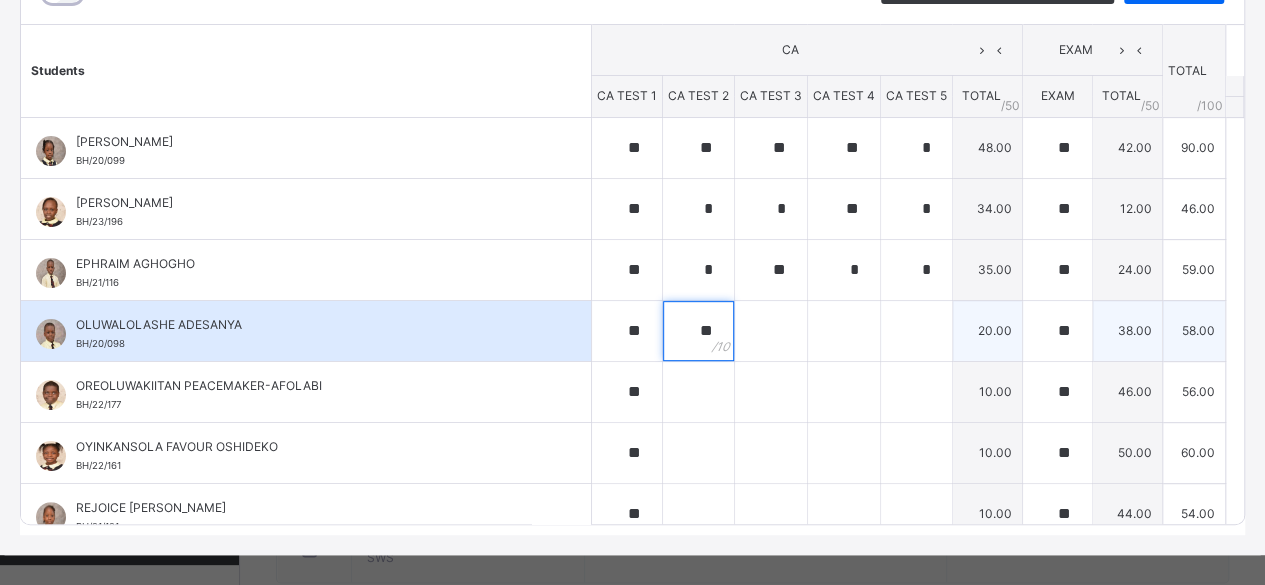 type on "**" 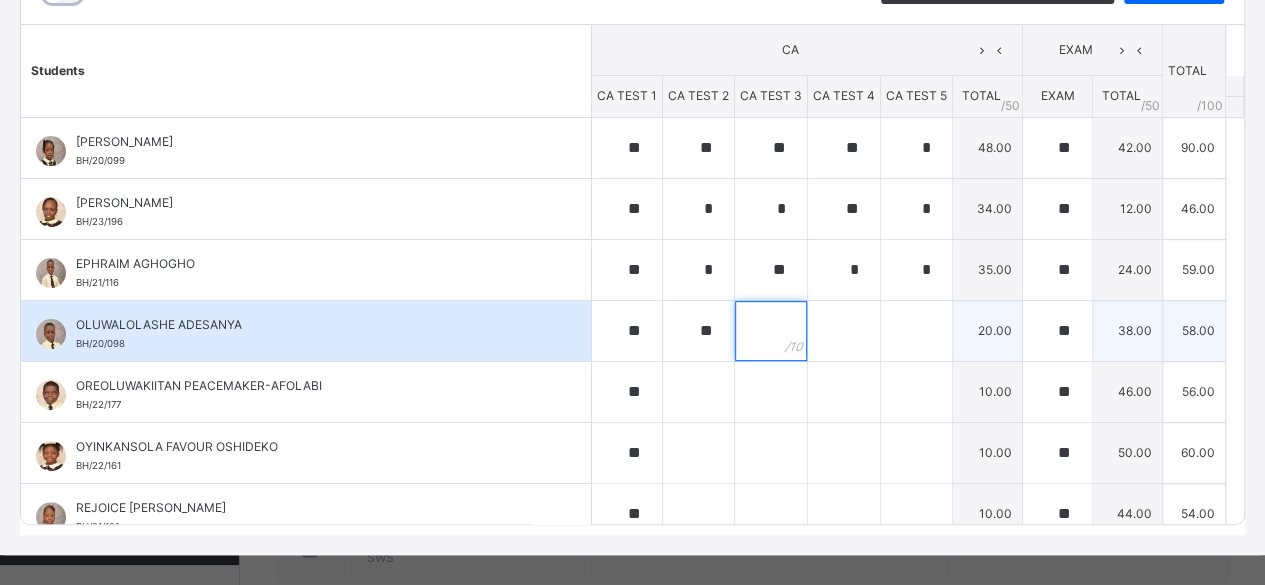 click at bounding box center [771, 331] 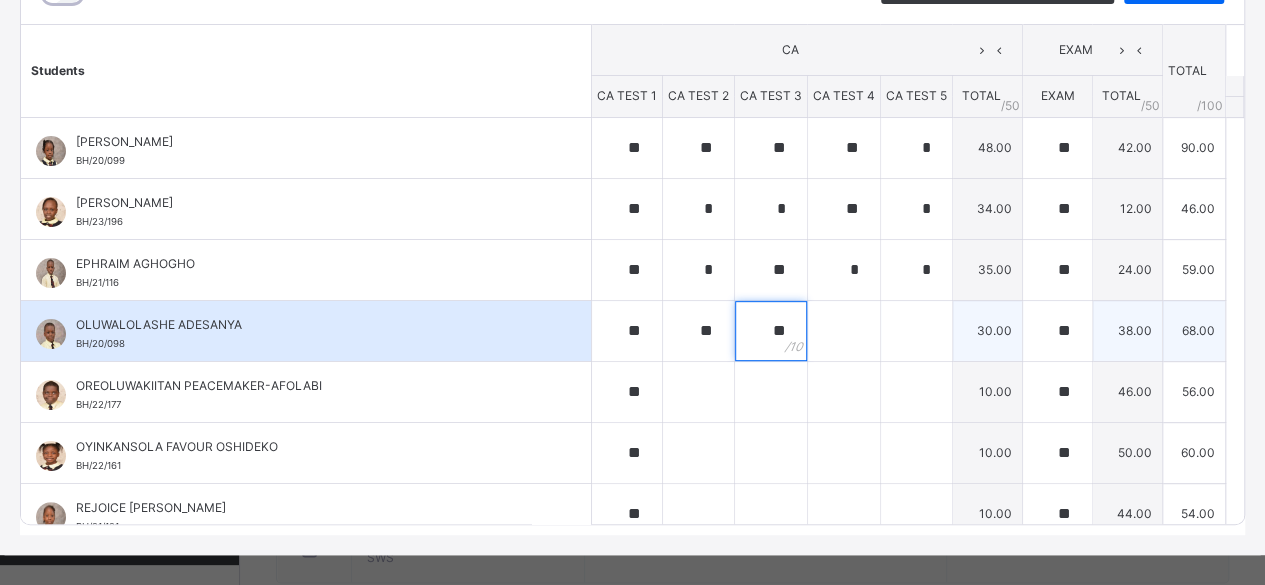 type on "**" 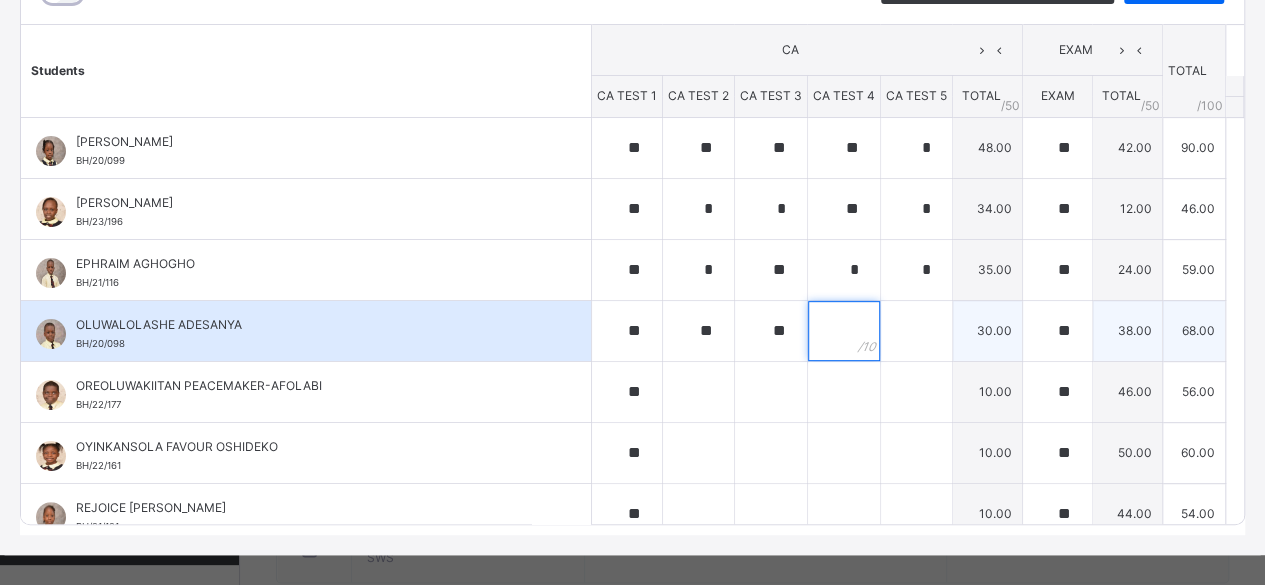 click at bounding box center [844, 331] 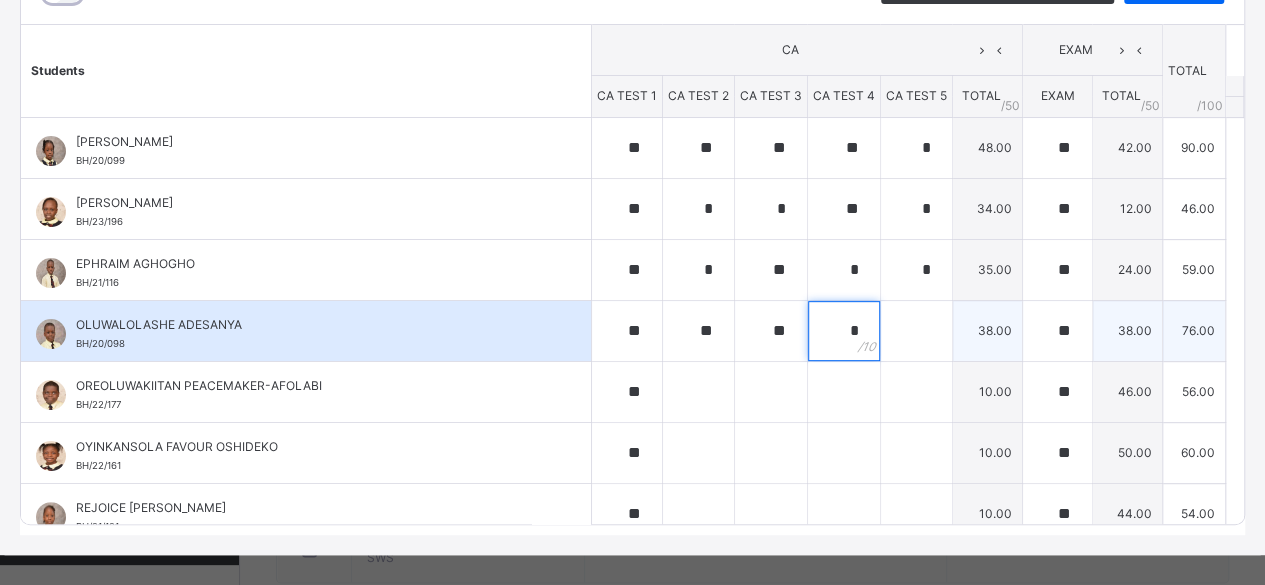 type on "*" 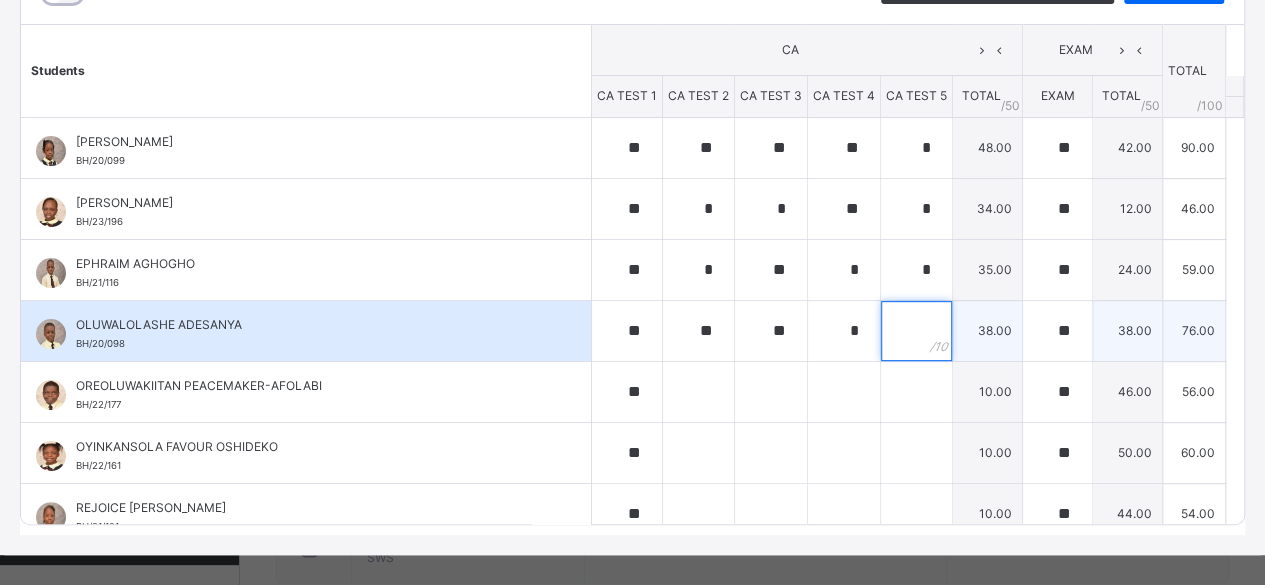 click at bounding box center [916, 331] 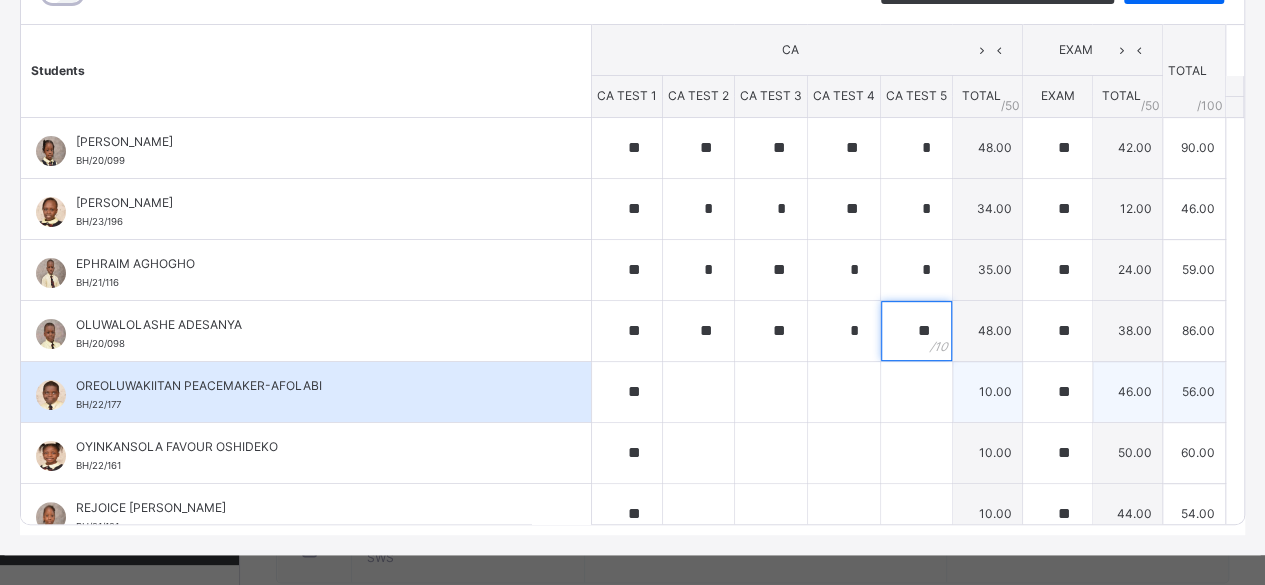 type on "**" 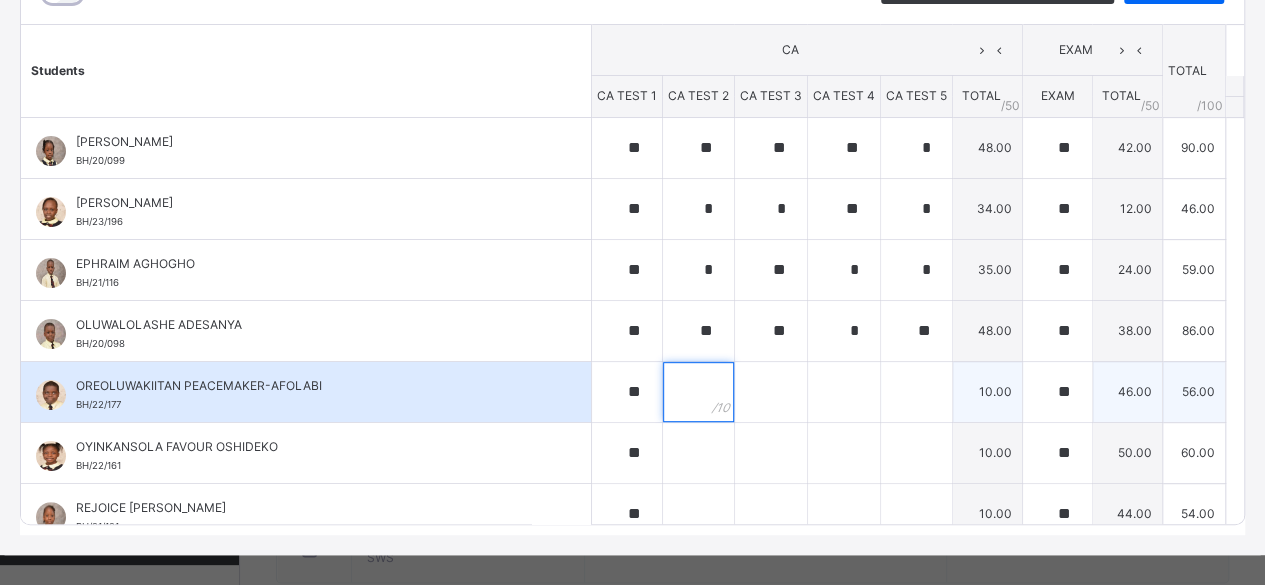 click at bounding box center [698, 392] 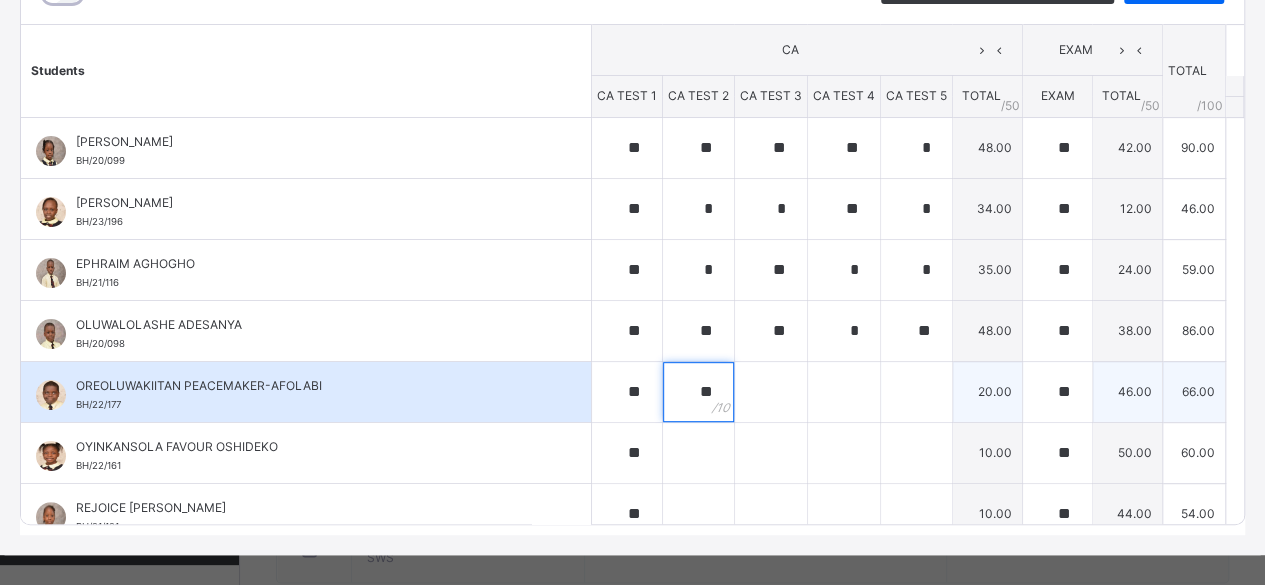 type on "**" 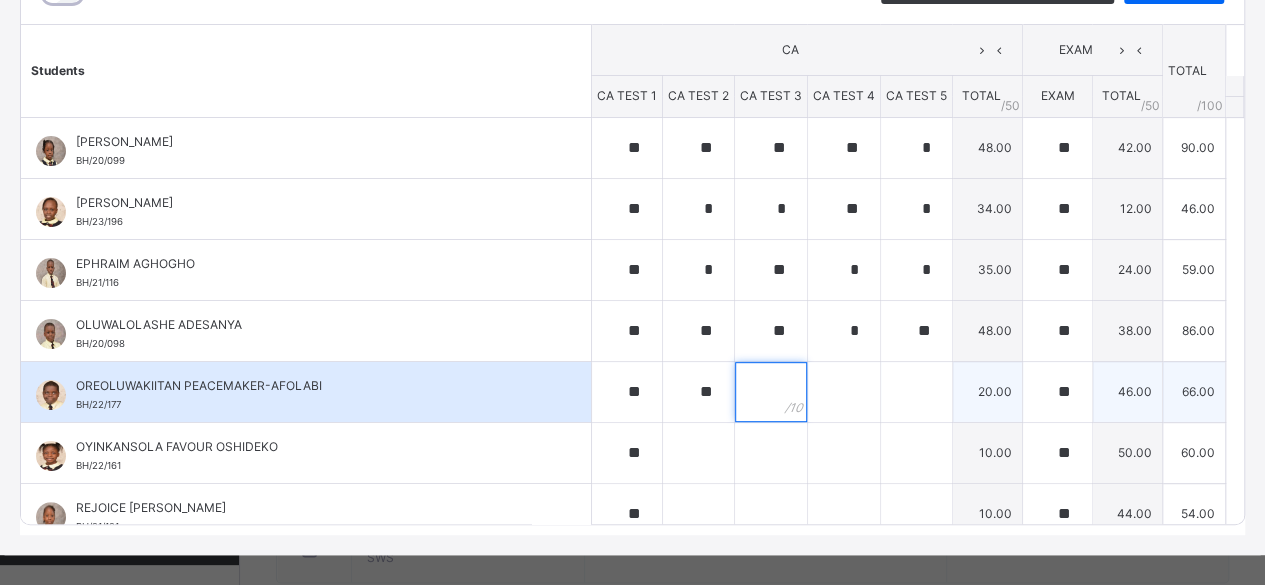 click at bounding box center [771, 392] 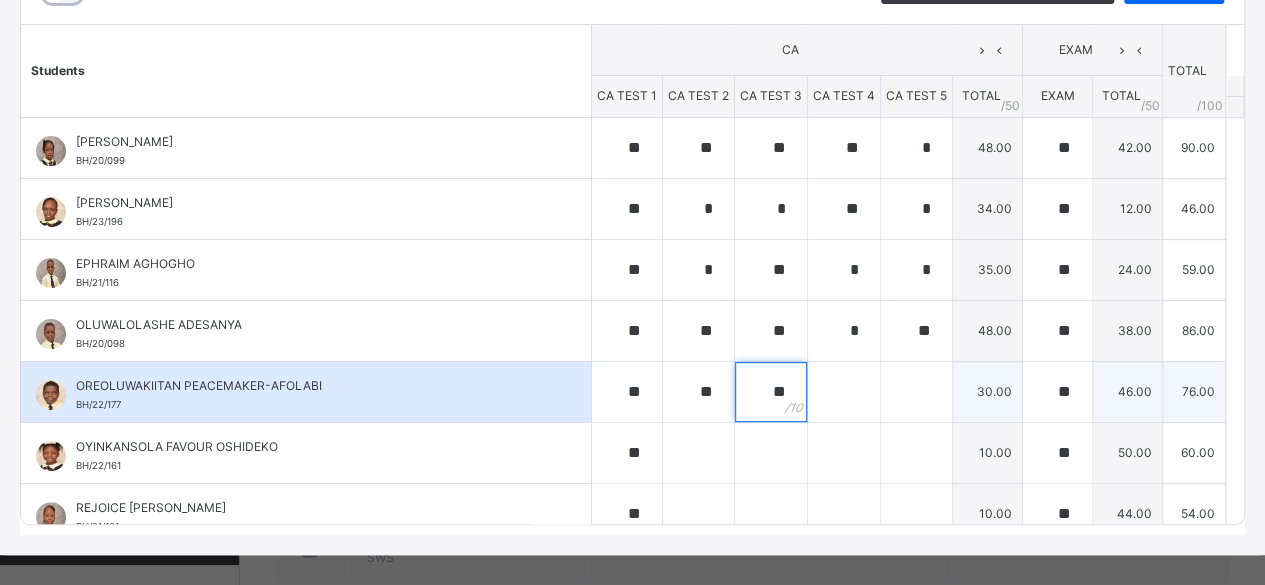 type on "**" 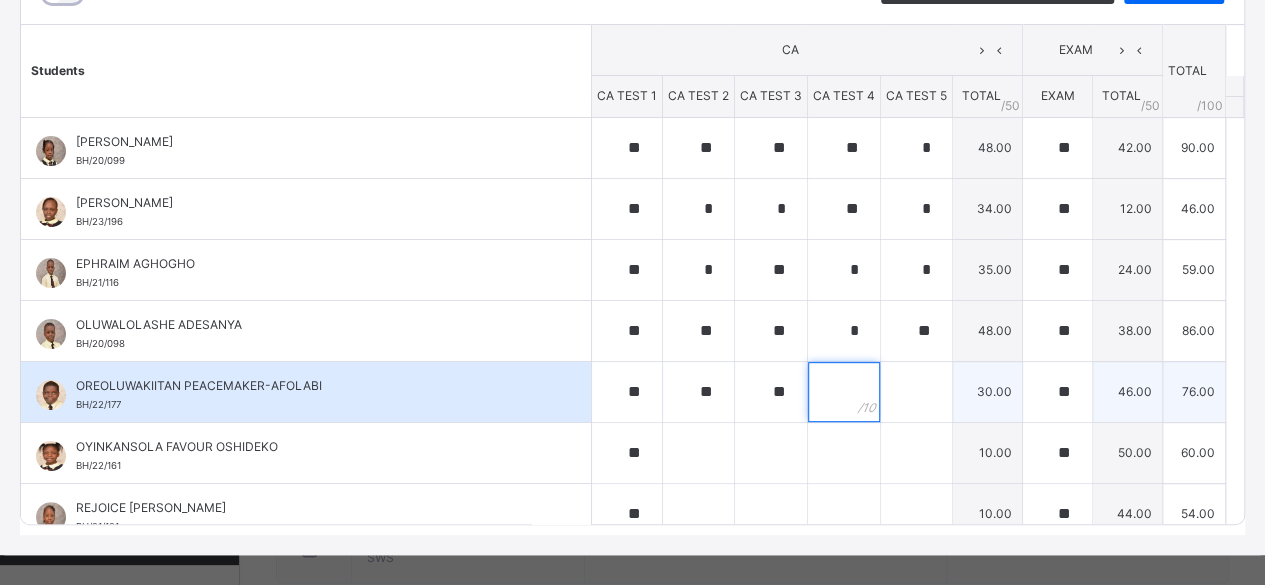 click at bounding box center [844, 392] 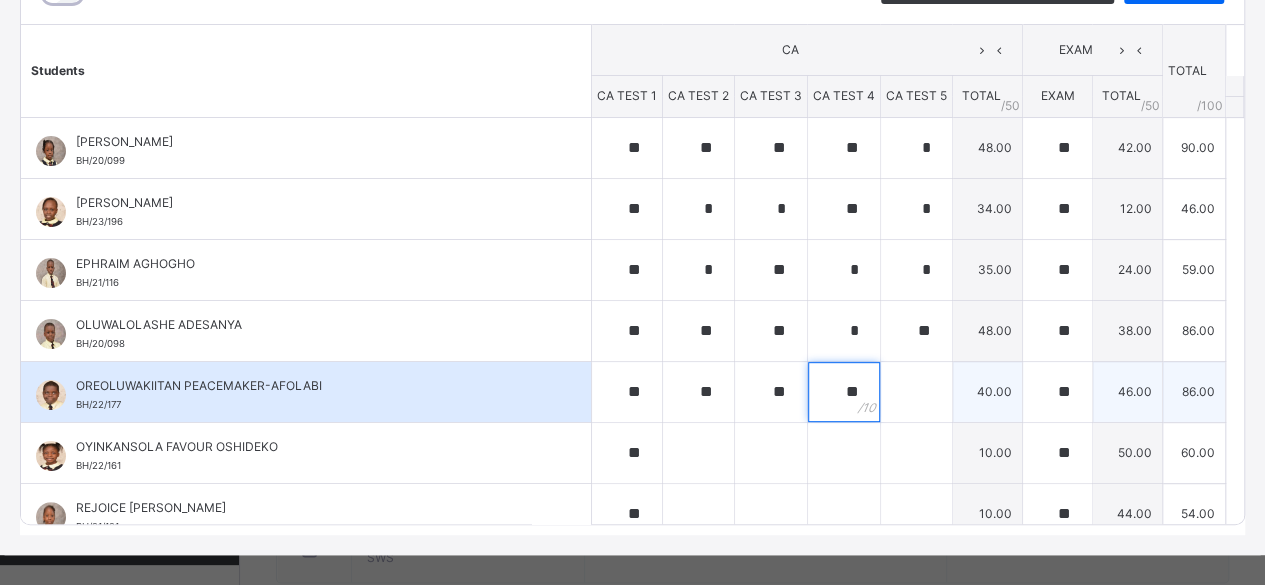 type on "**" 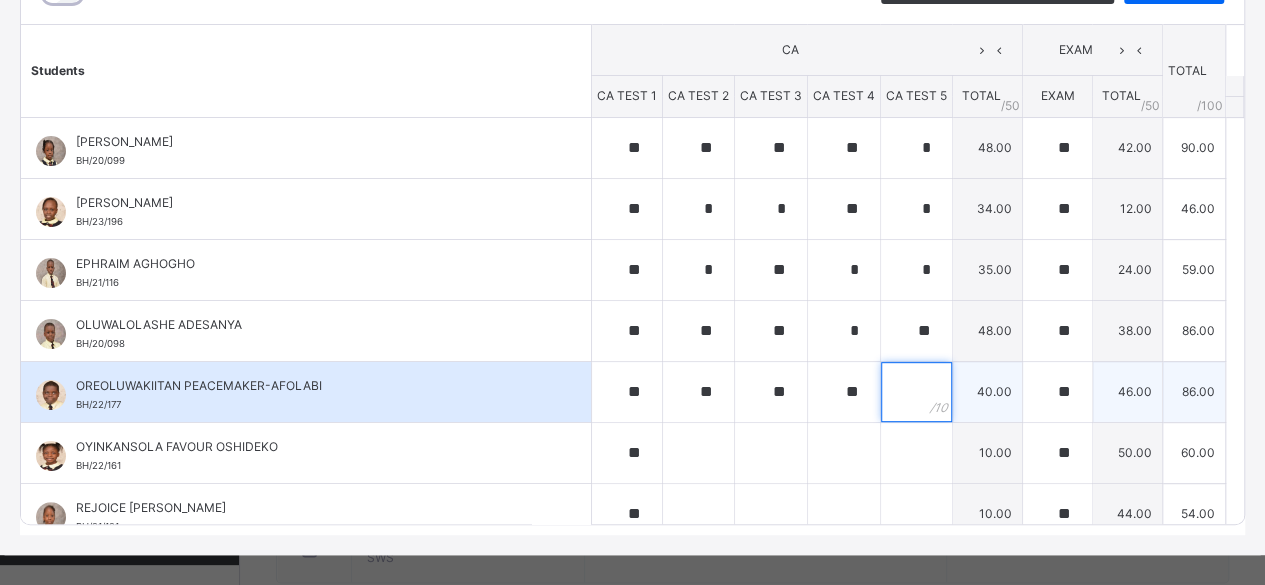 click at bounding box center [916, 392] 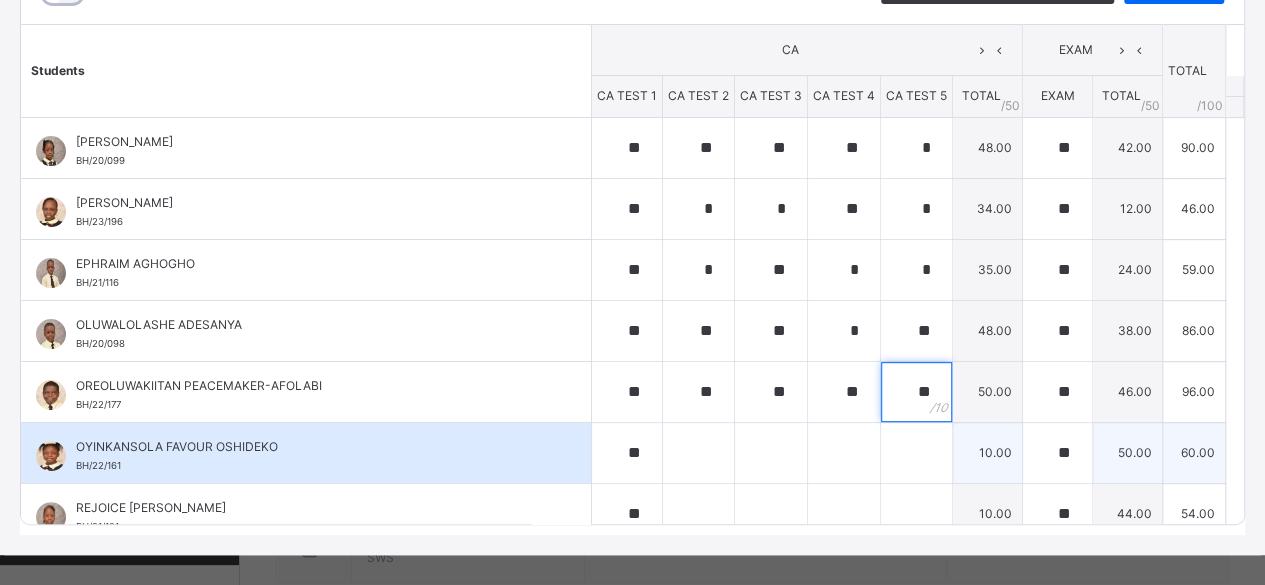 type on "**" 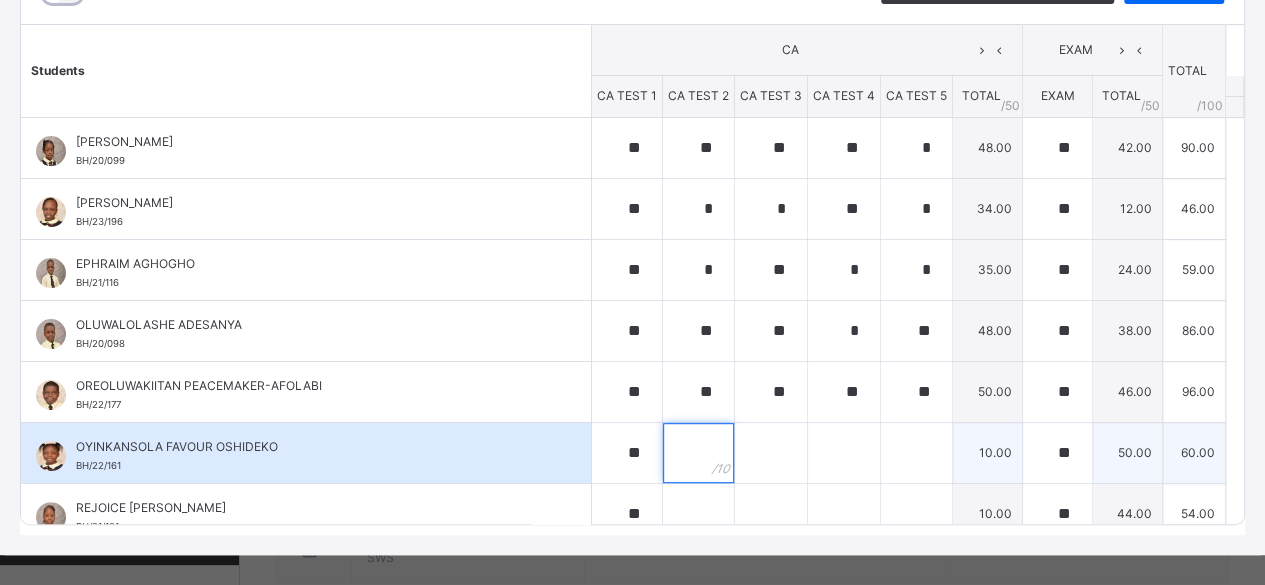 click at bounding box center [698, 453] 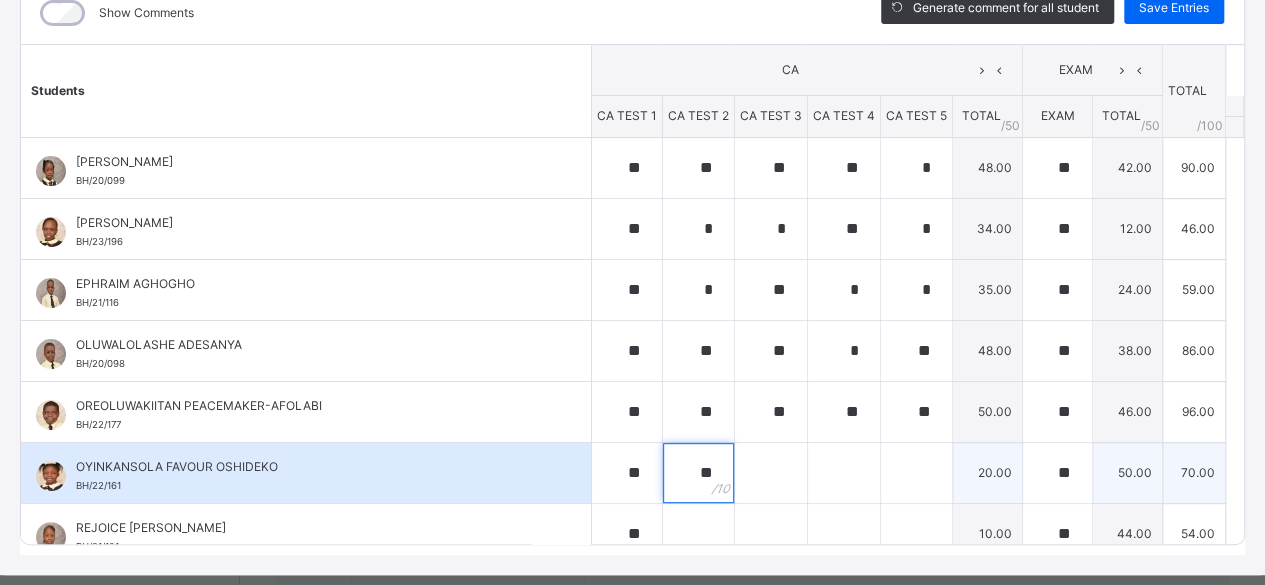 scroll, scrollTop: 286, scrollLeft: 0, axis: vertical 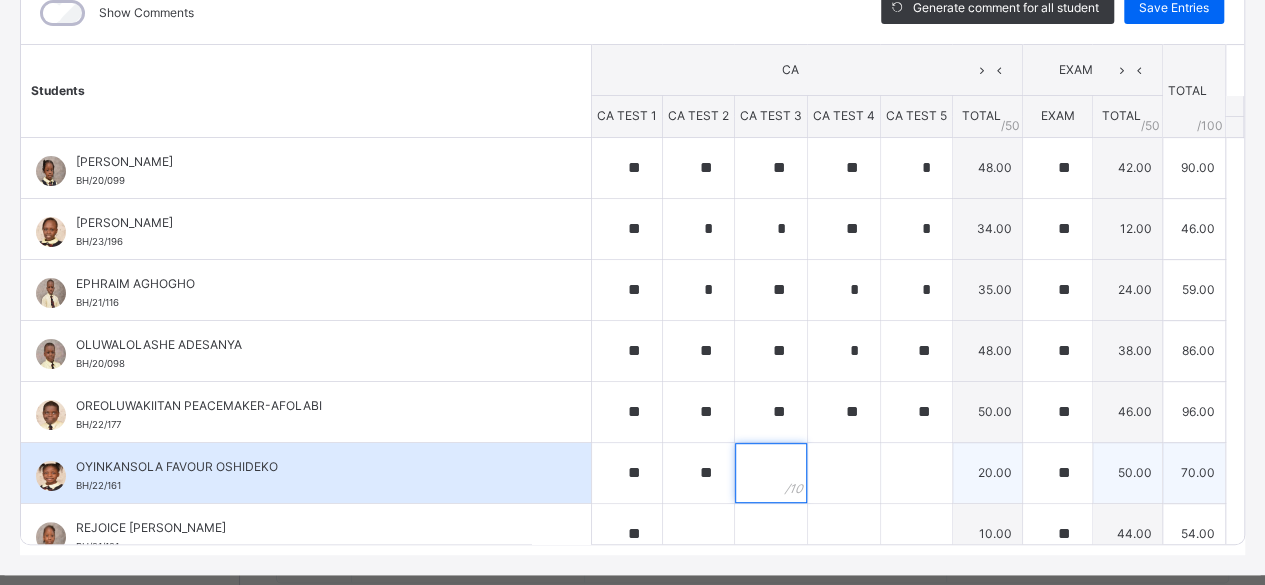 click at bounding box center (771, 473) 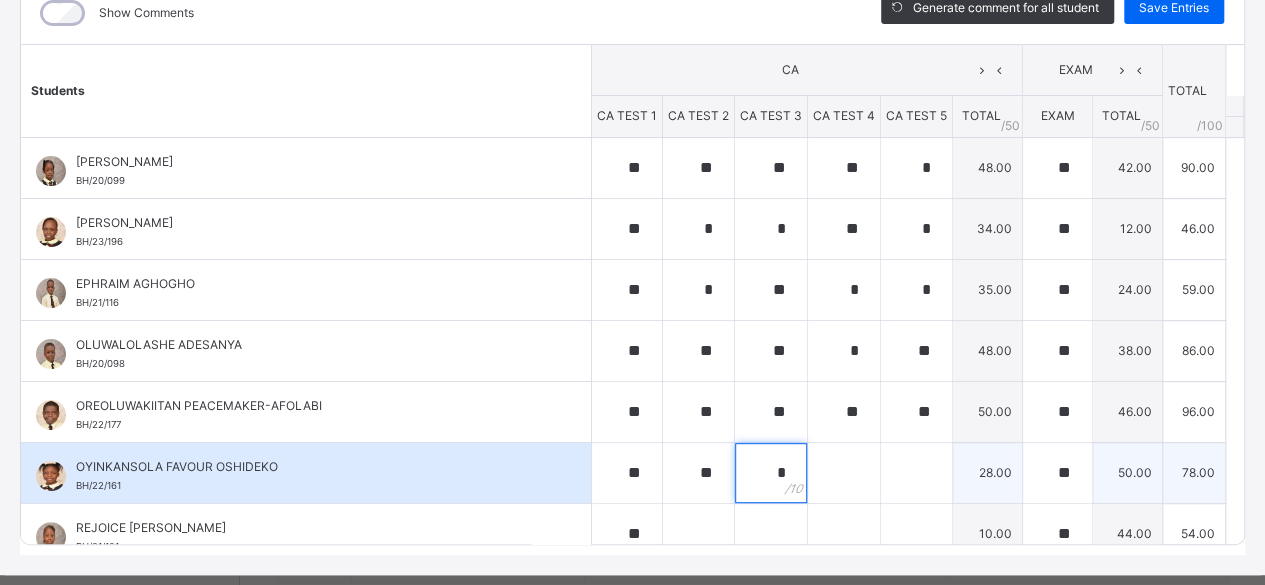 type on "*" 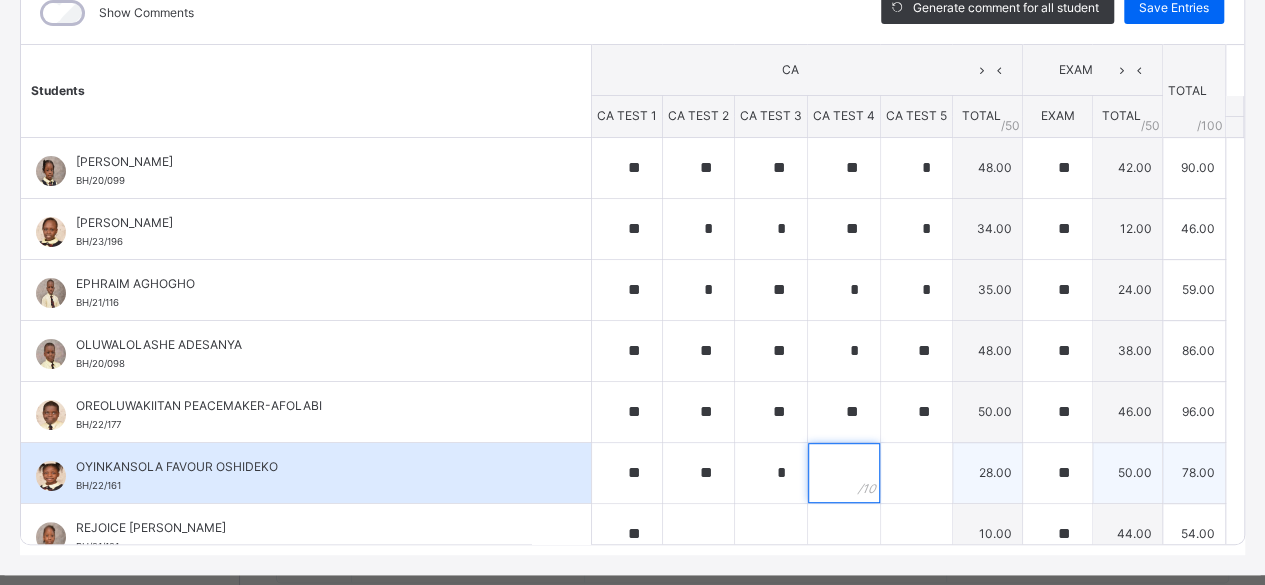 click at bounding box center [844, 473] 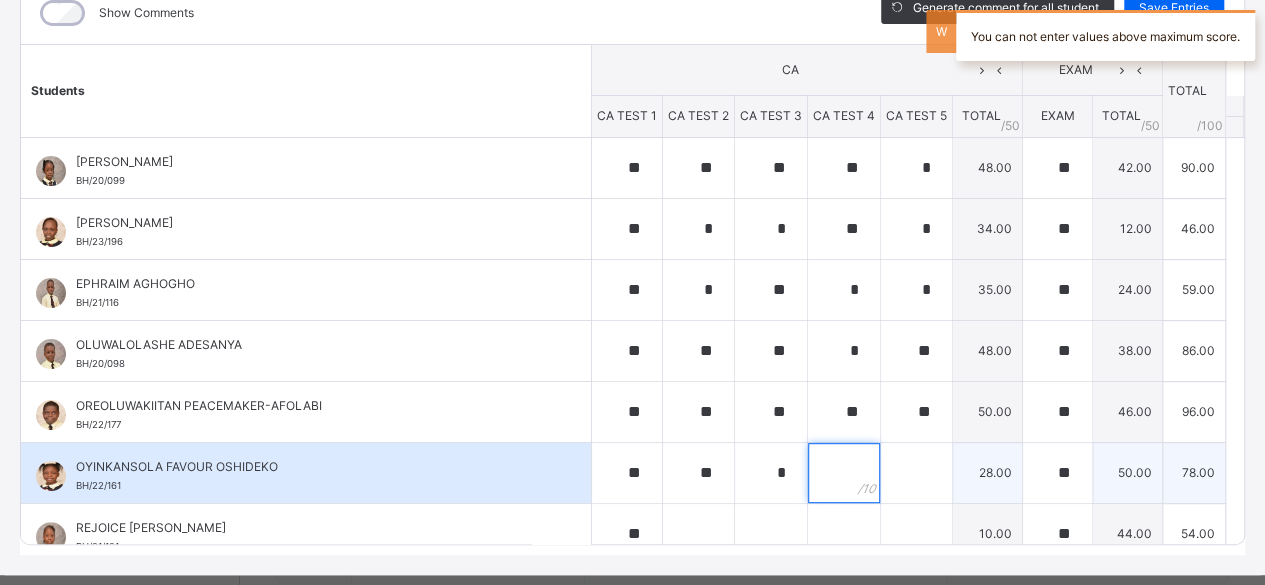 type on "*" 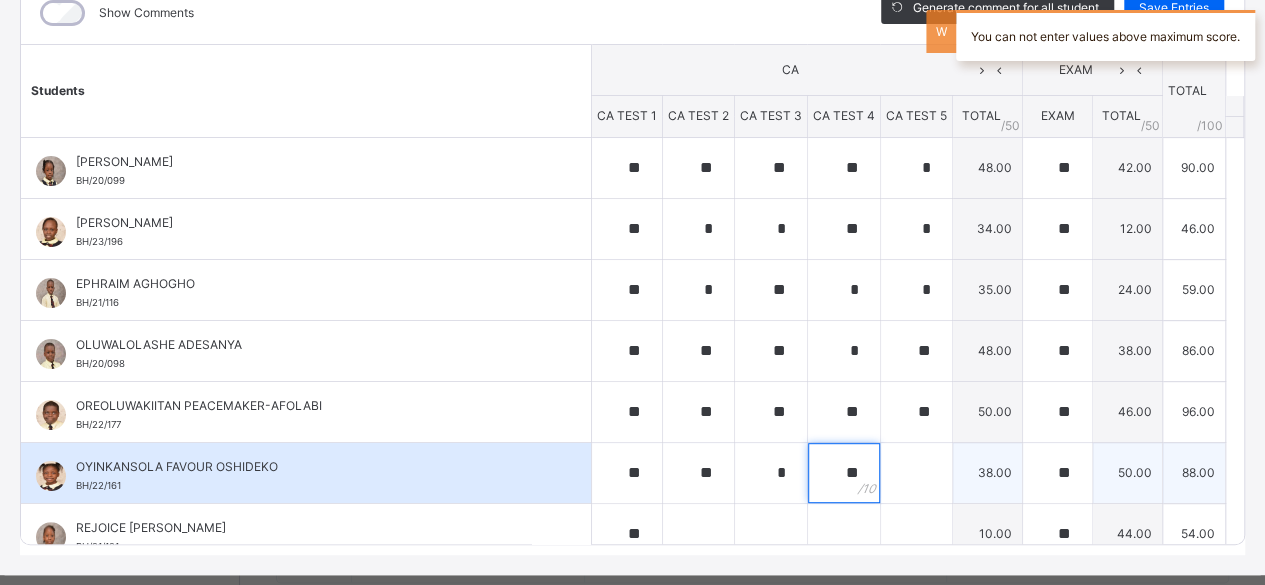 type on "**" 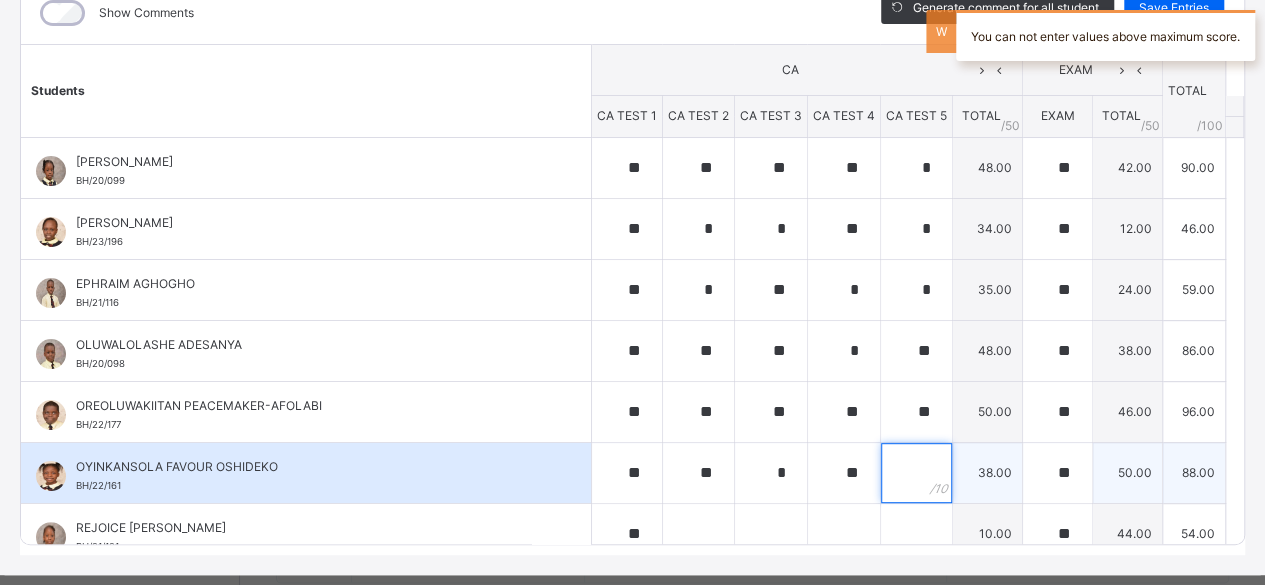 click at bounding box center [916, 473] 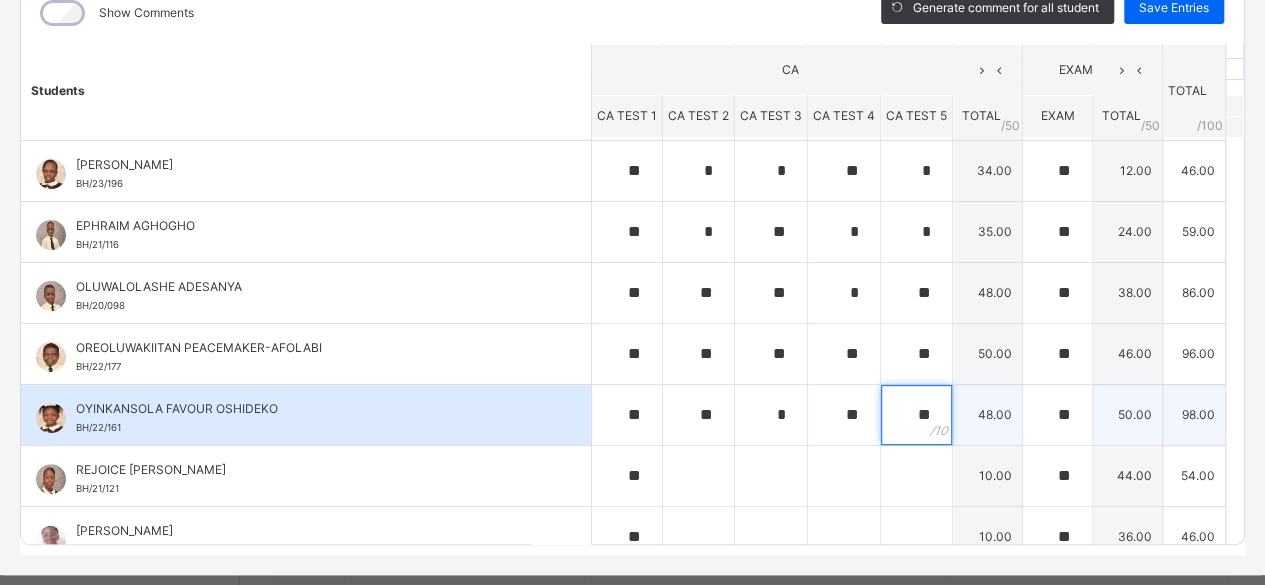 scroll, scrollTop: 77, scrollLeft: 0, axis: vertical 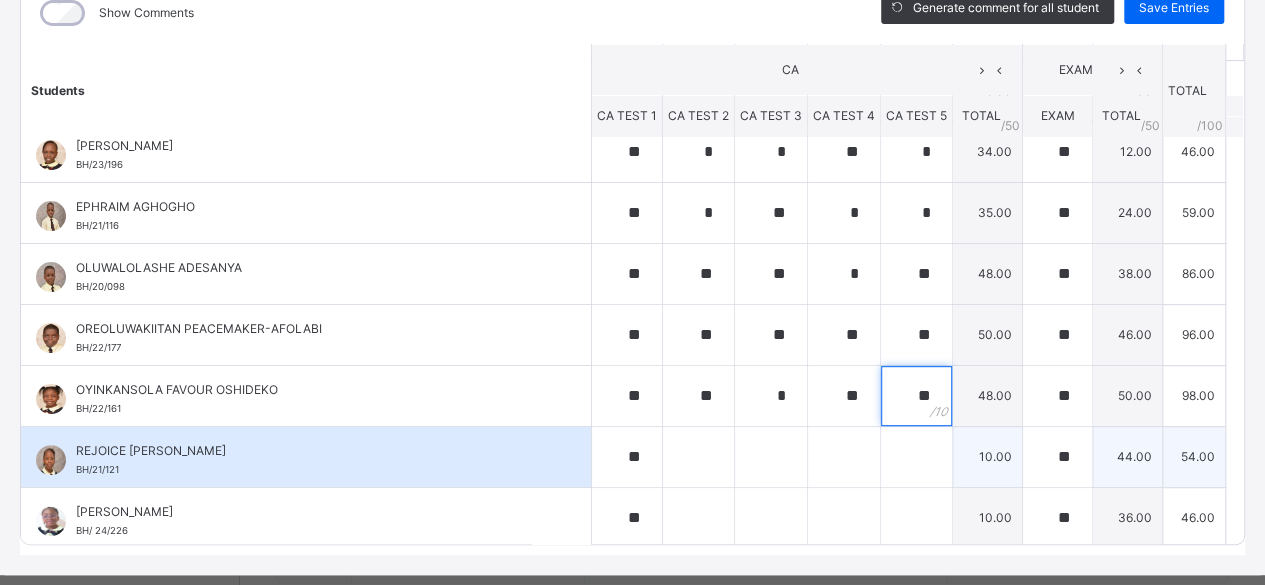 type on "**" 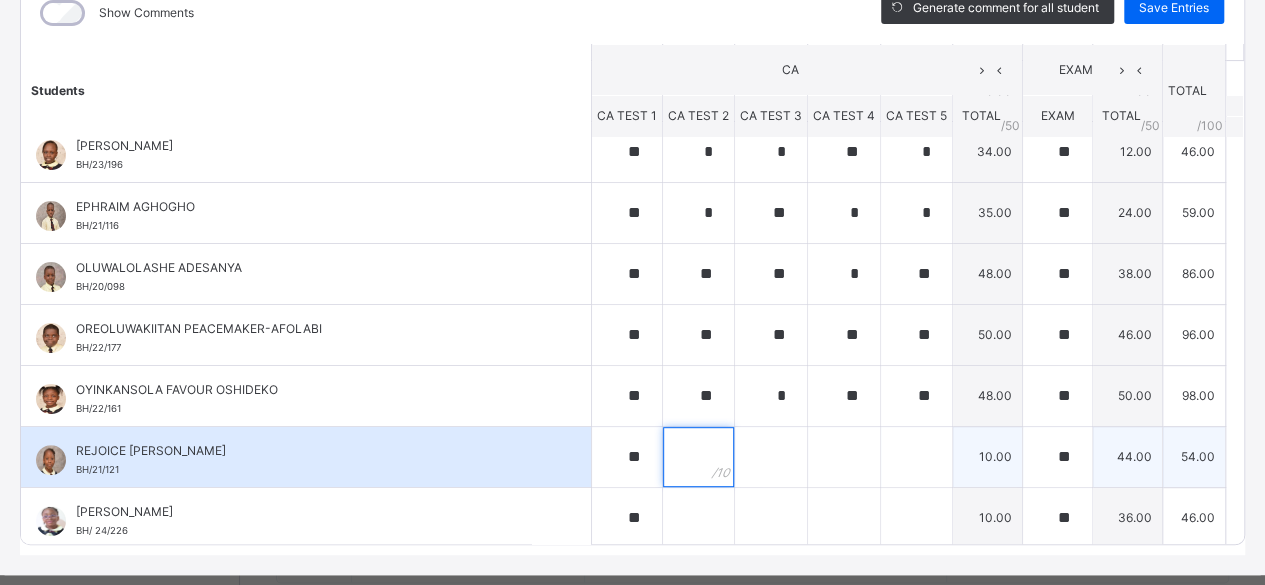 click at bounding box center [698, 457] 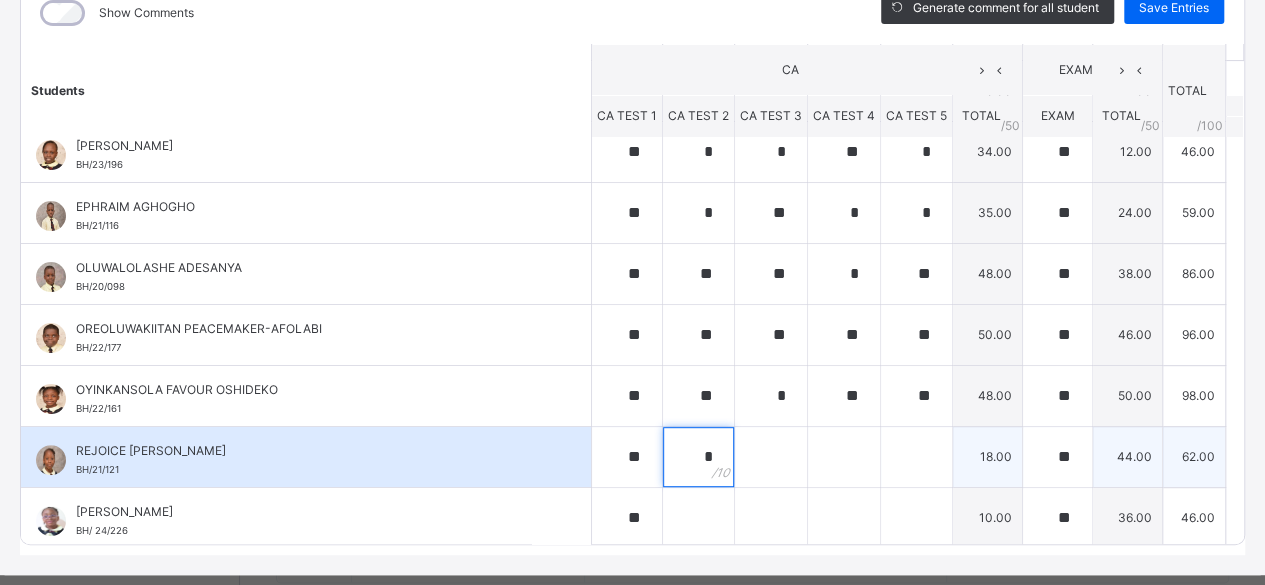 type on "*" 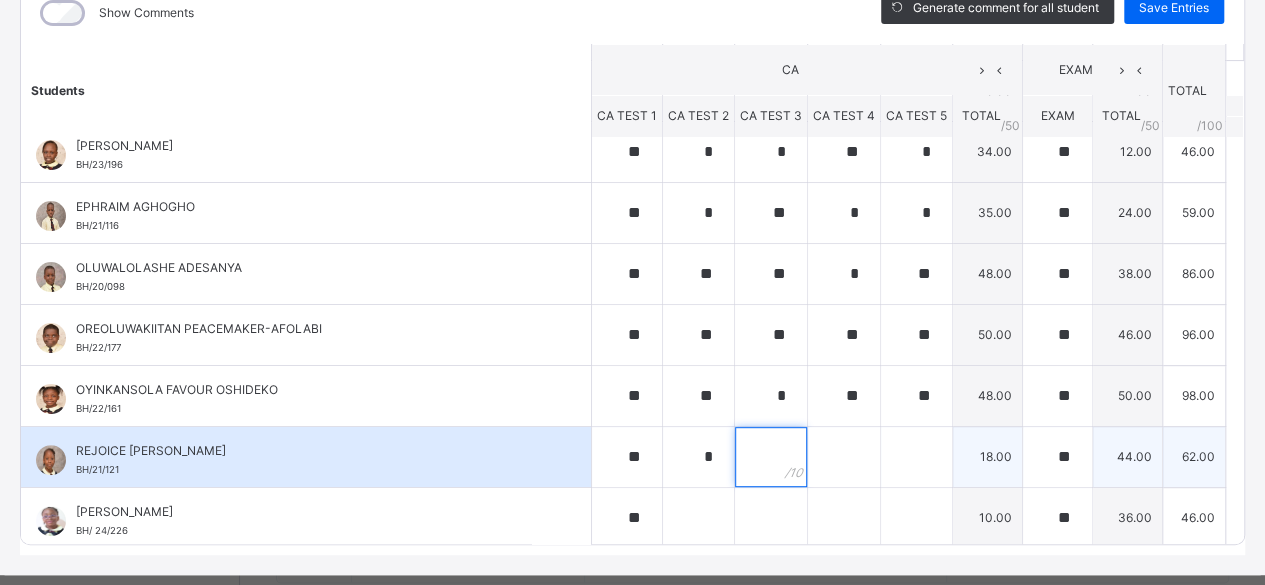click at bounding box center [771, 457] 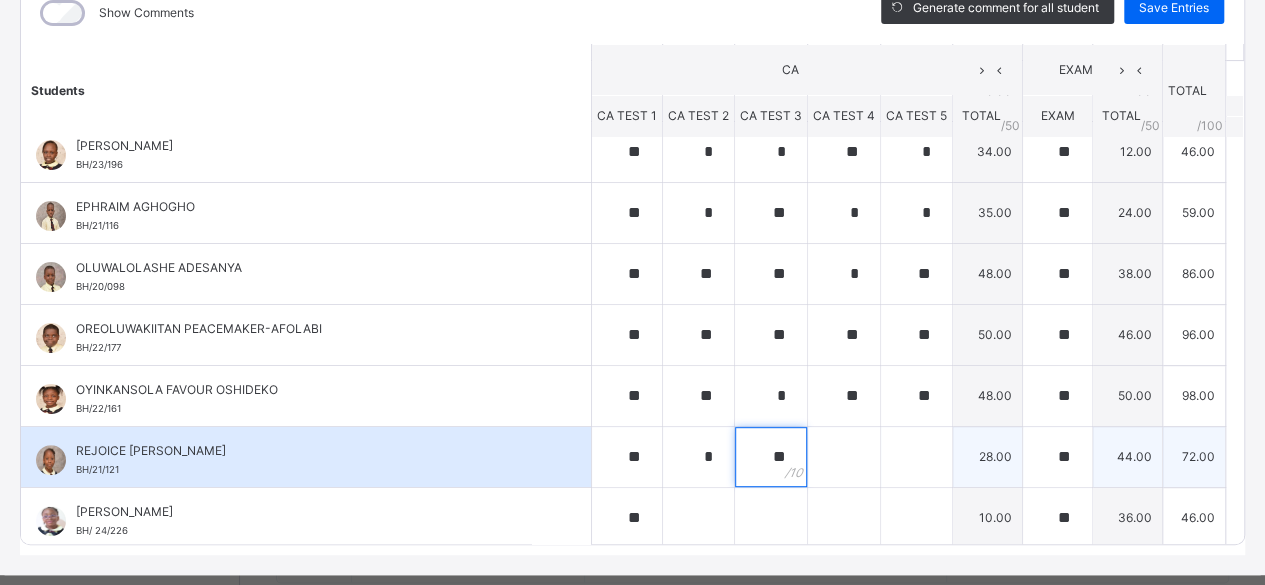 type on "**" 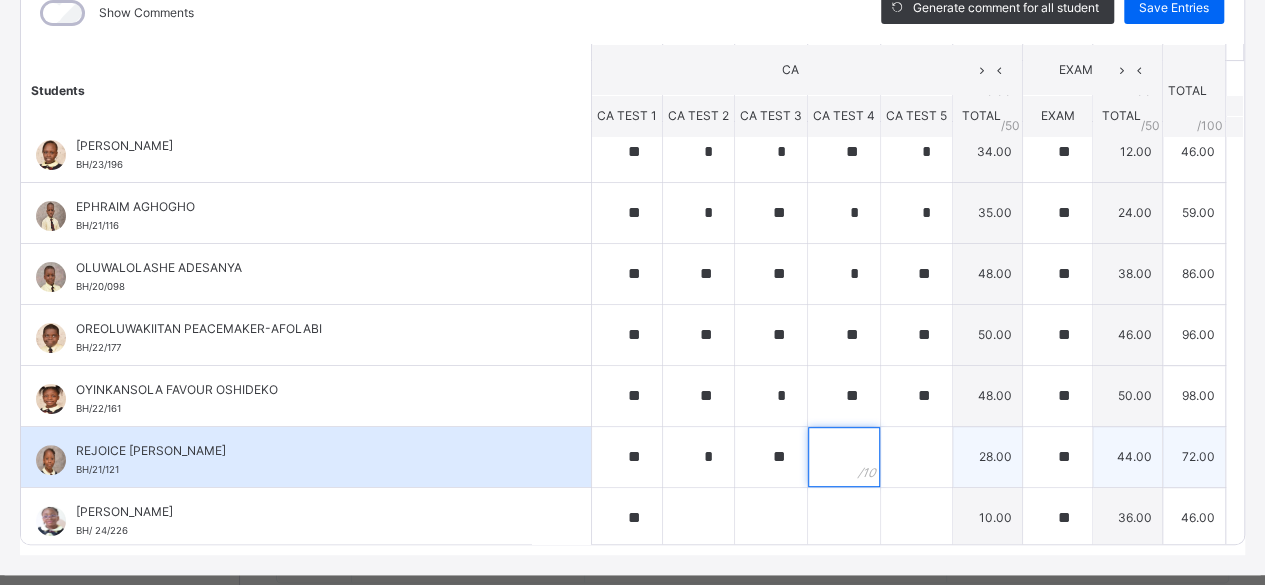 click at bounding box center [844, 457] 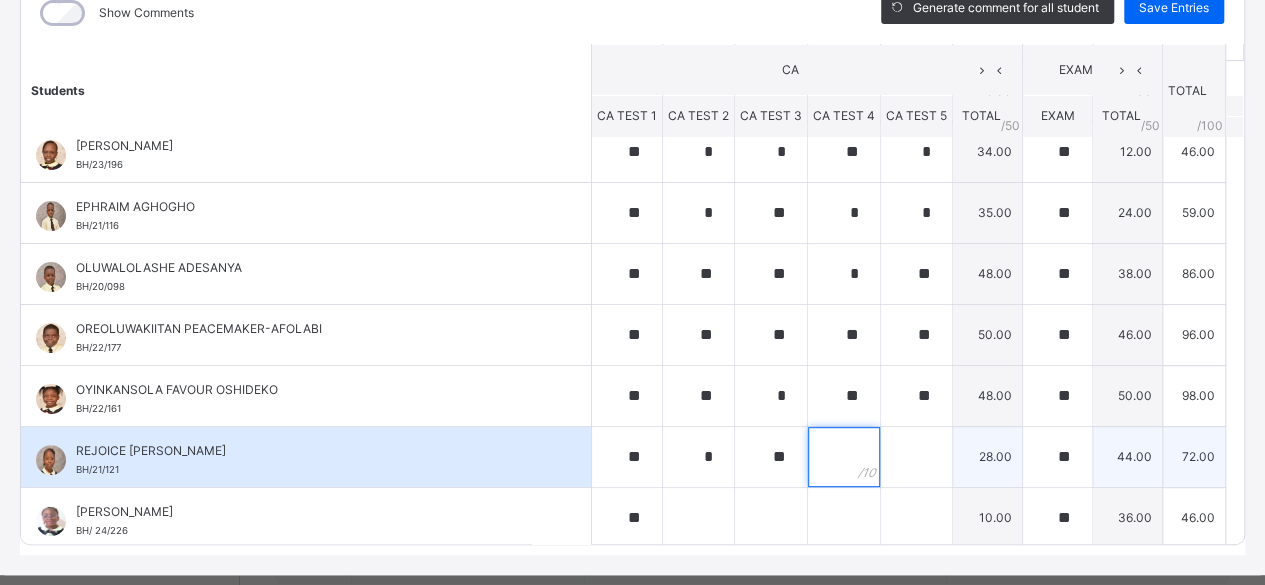 type on "*" 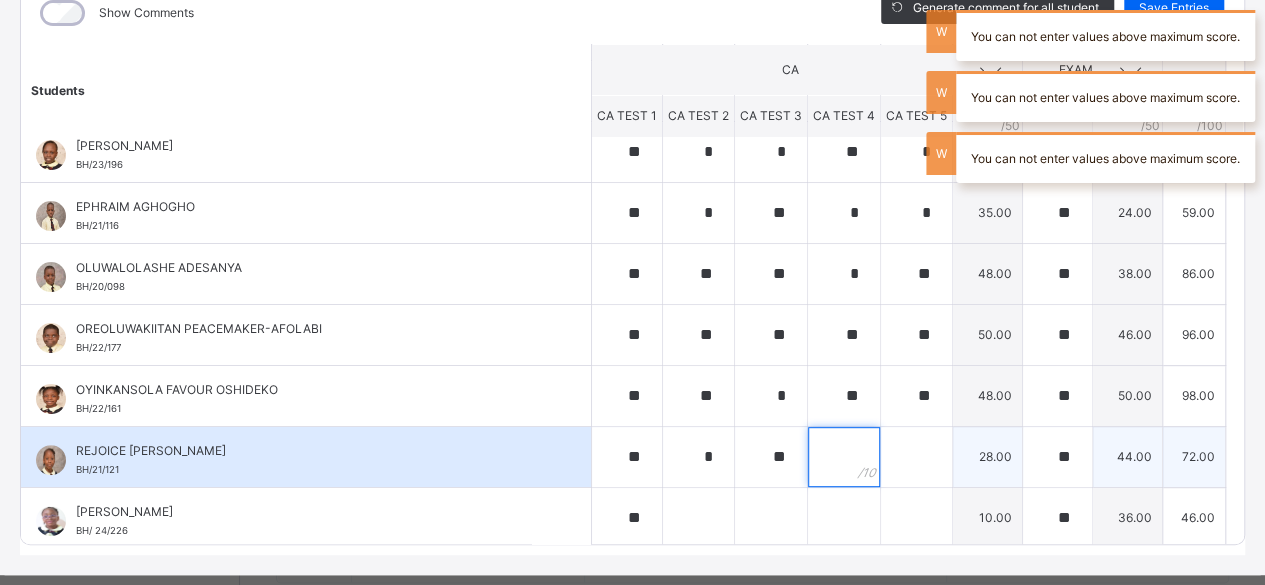 type on "*" 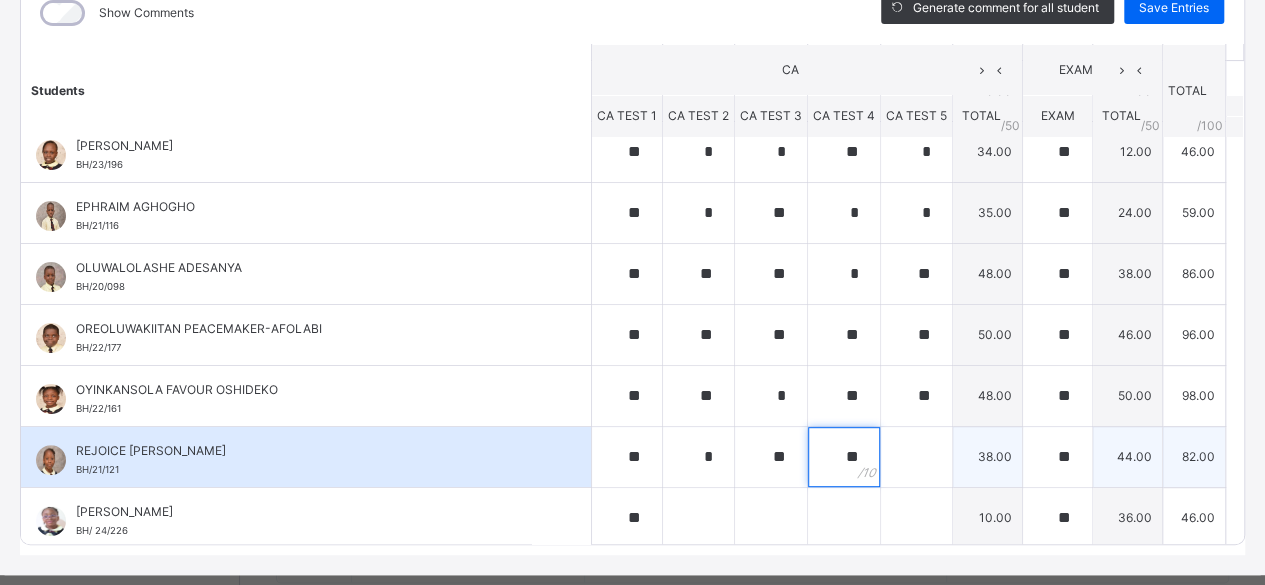 type on "**" 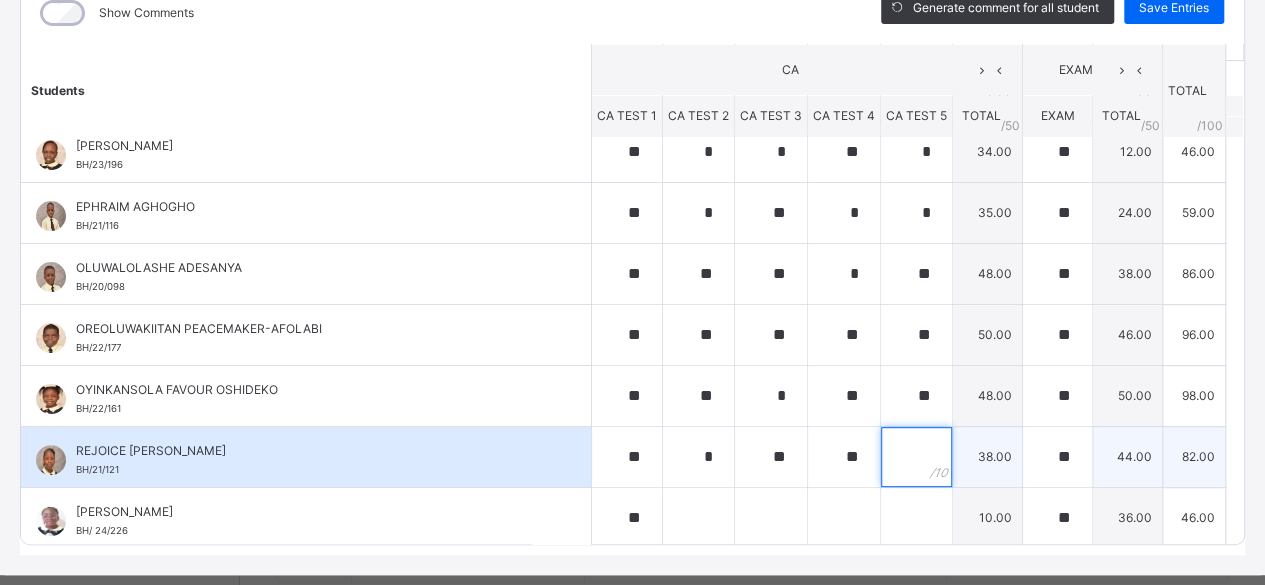 click at bounding box center (916, 457) 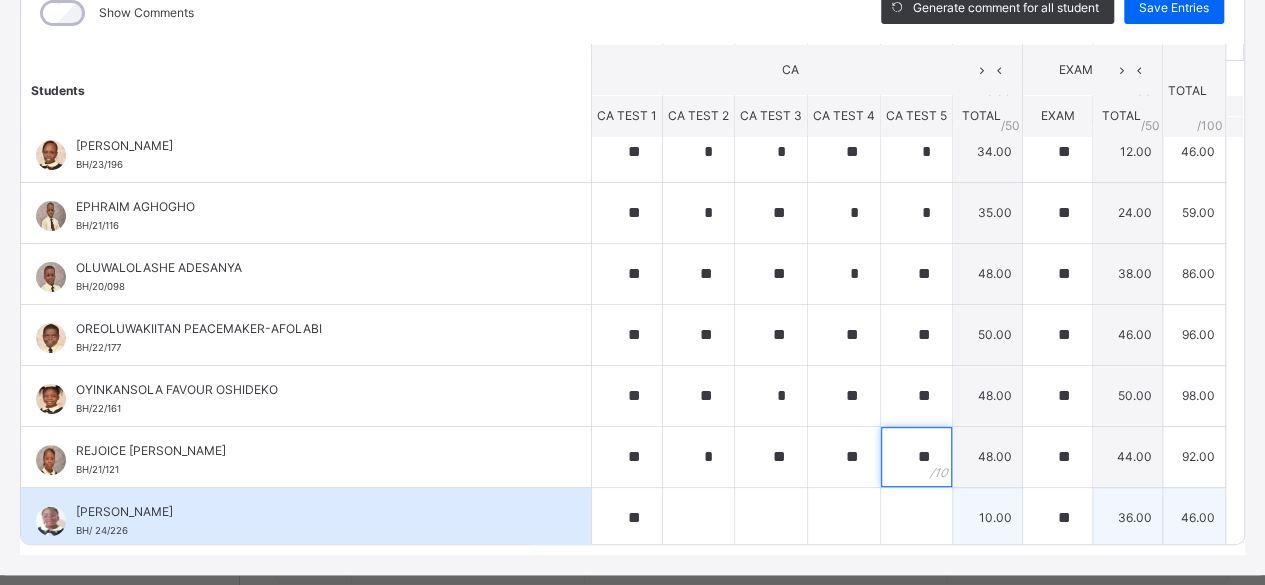 type on "**" 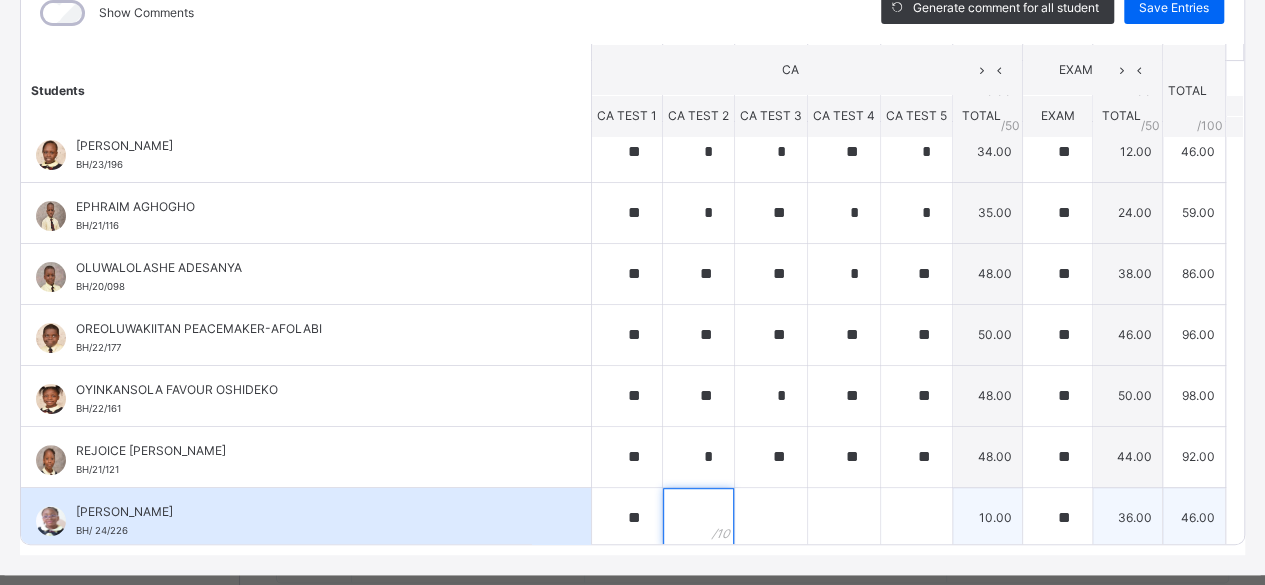 click at bounding box center (698, 518) 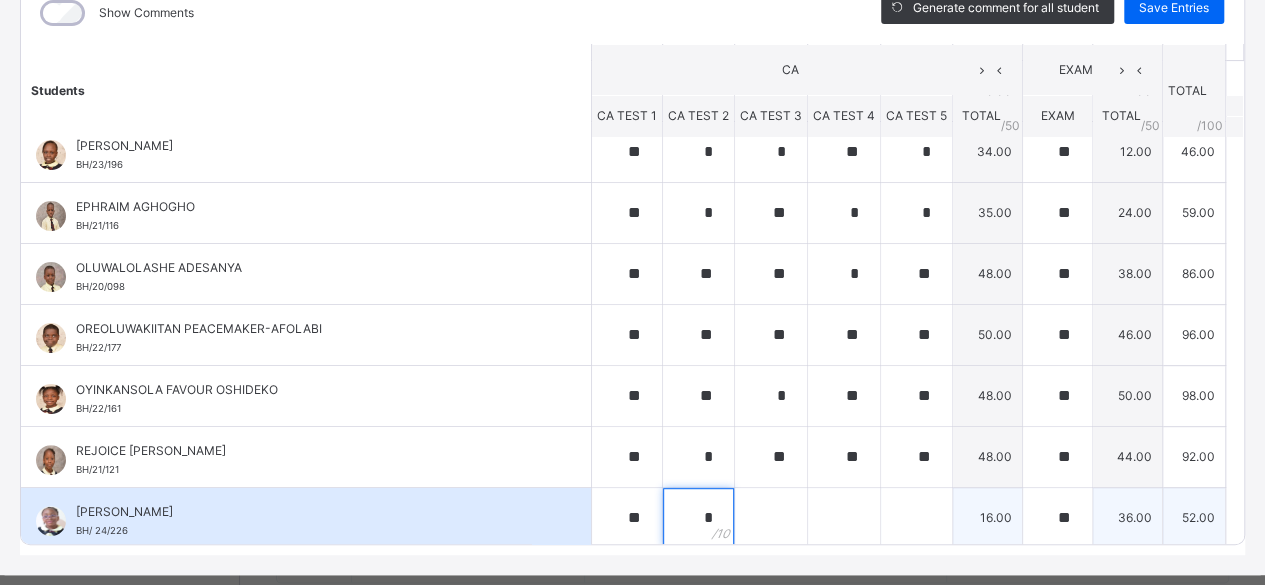 type on "*" 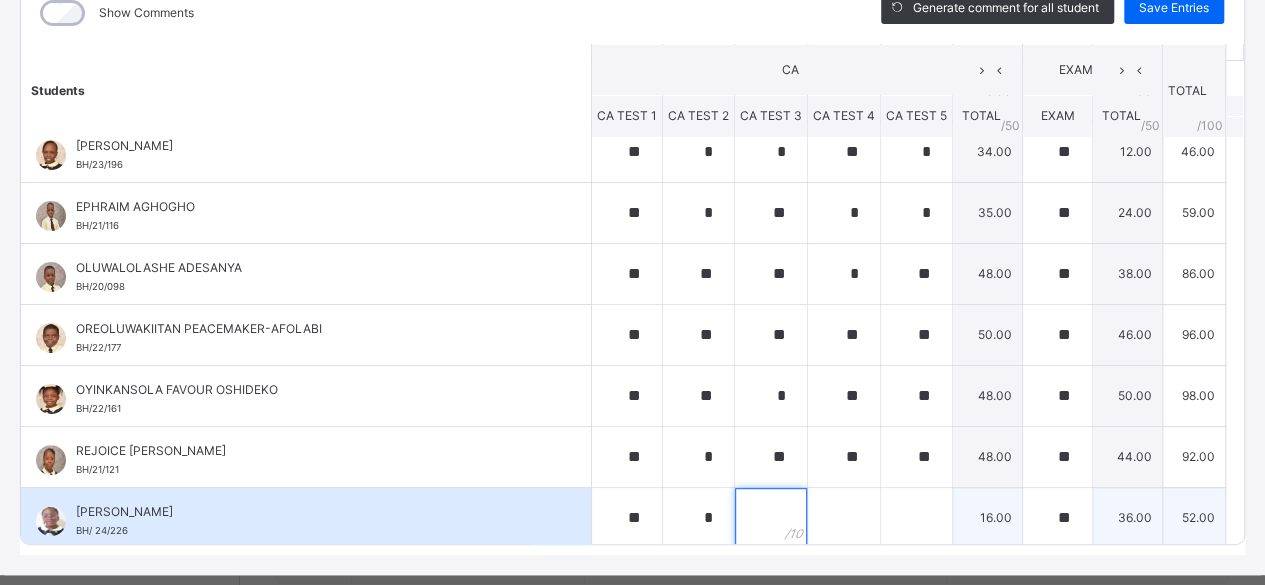 click at bounding box center [771, 518] 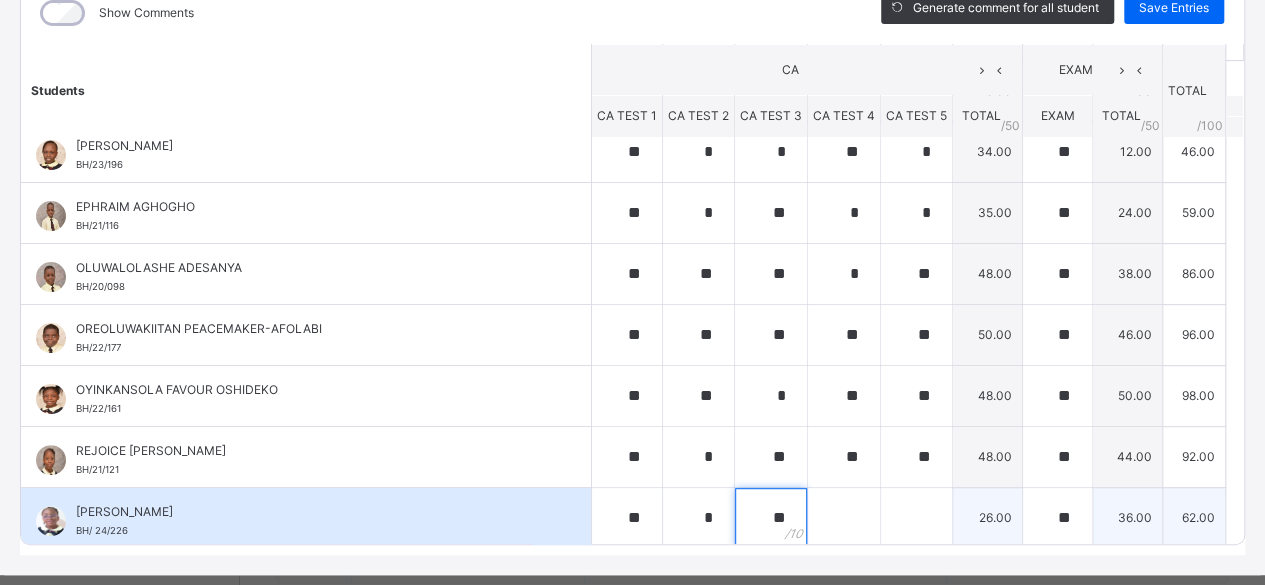 type on "**" 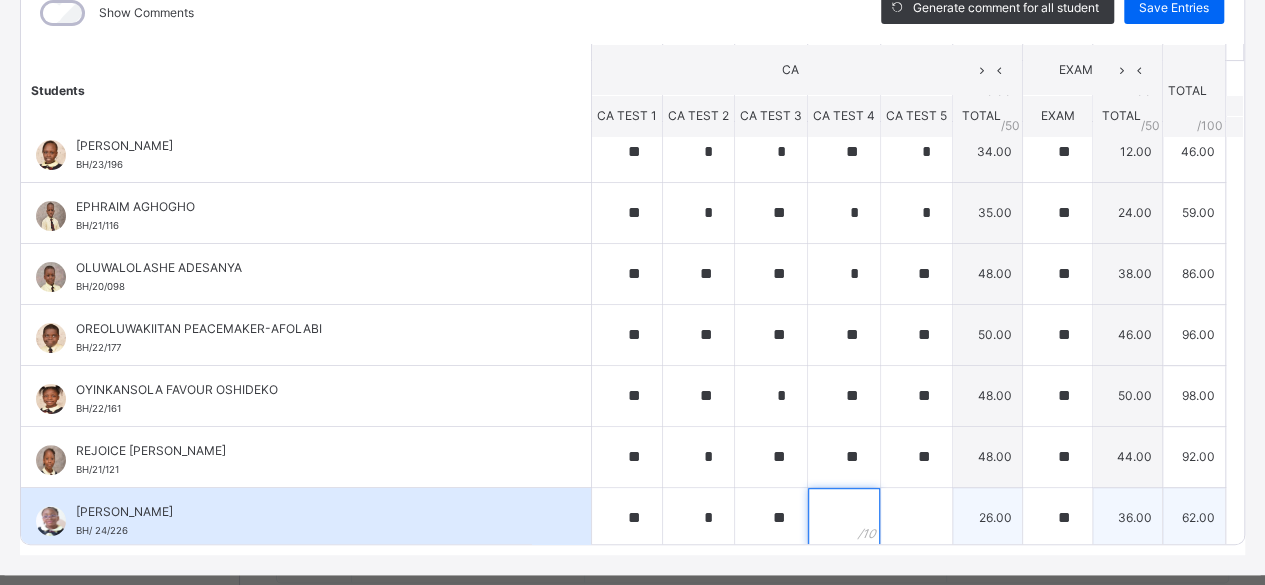 click at bounding box center (844, 518) 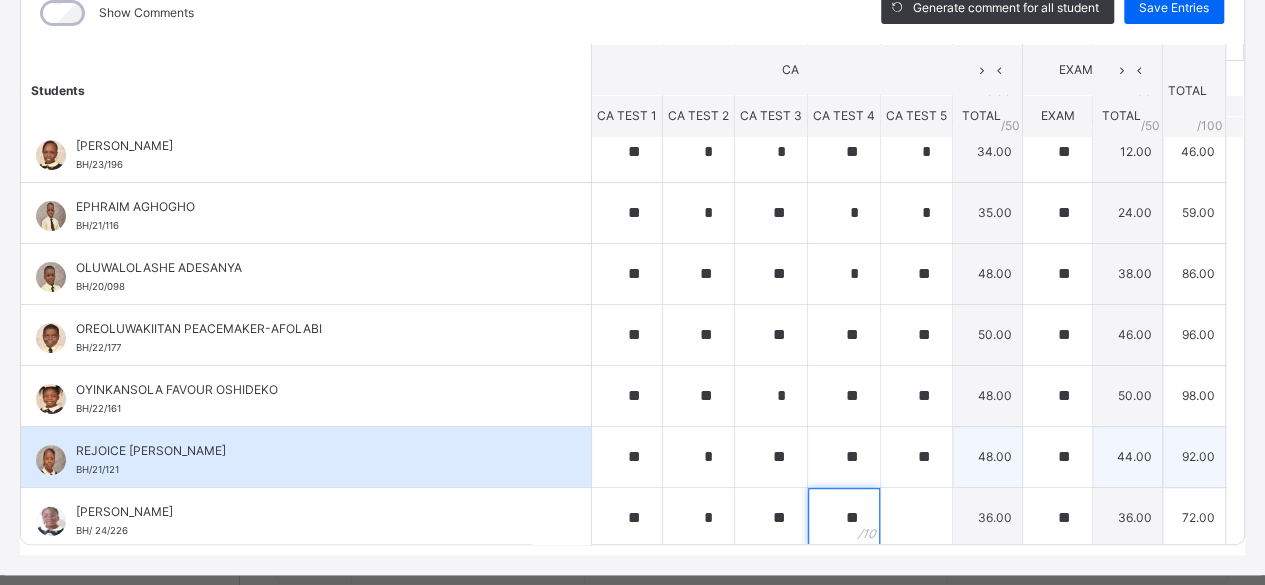 type on "**" 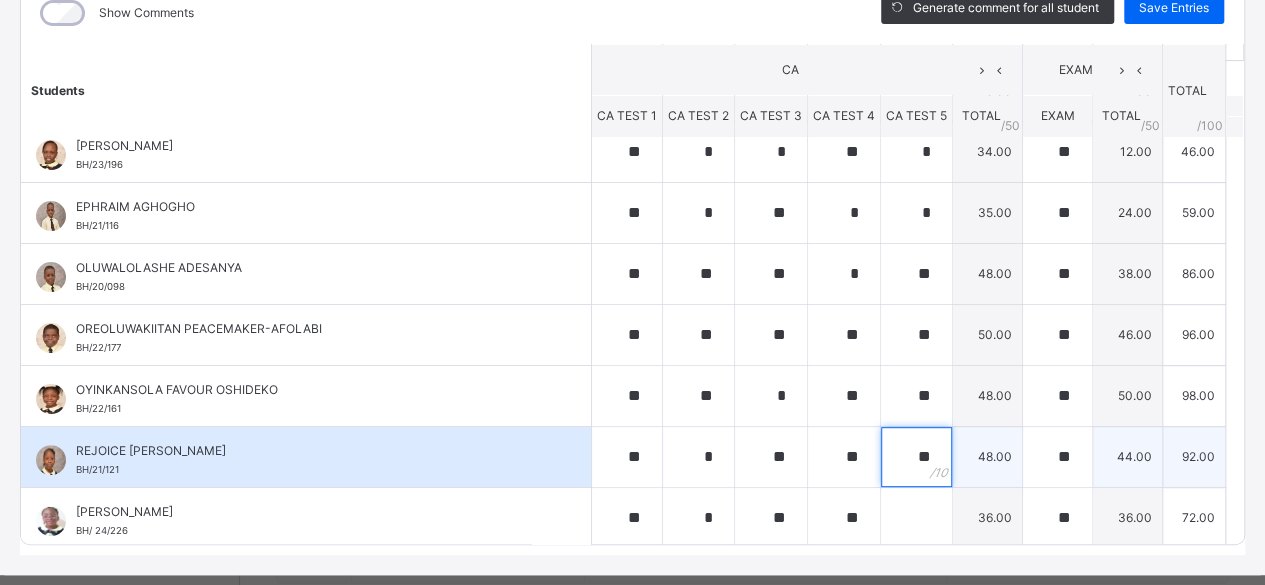click on "**" at bounding box center [916, 457] 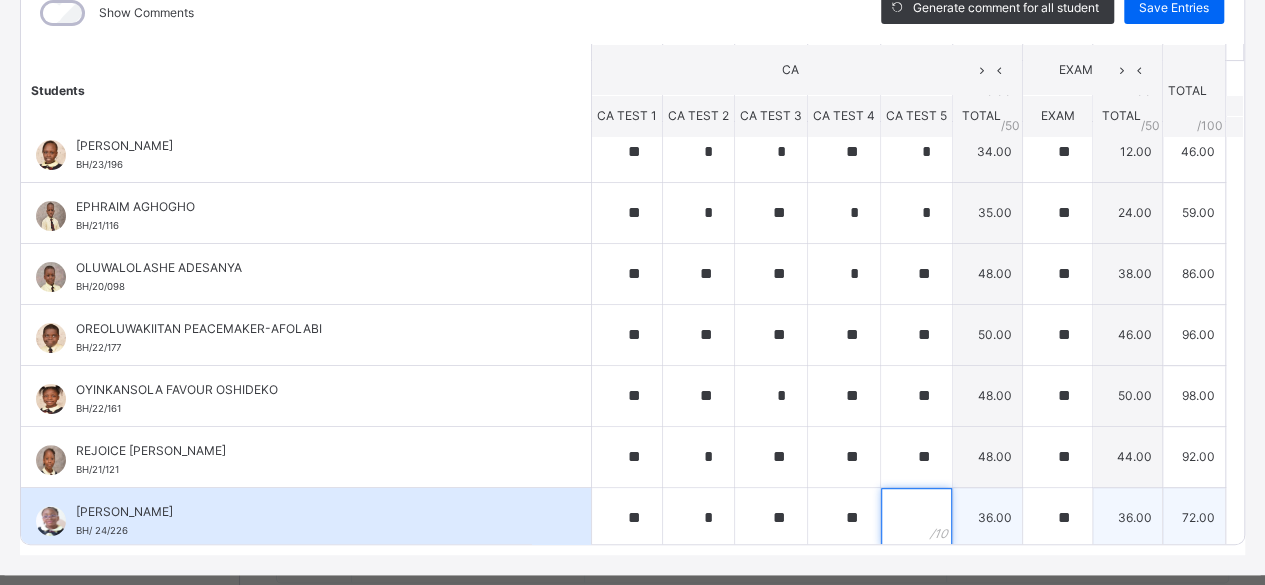 click at bounding box center [916, 518] 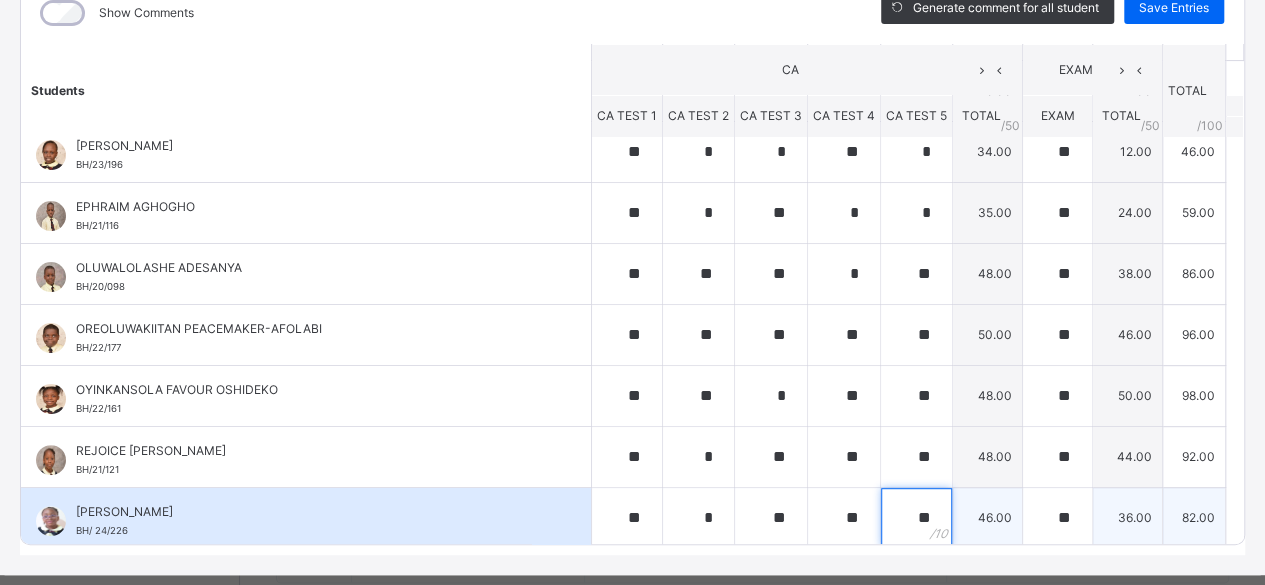 scroll, scrollTop: 324, scrollLeft: 0, axis: vertical 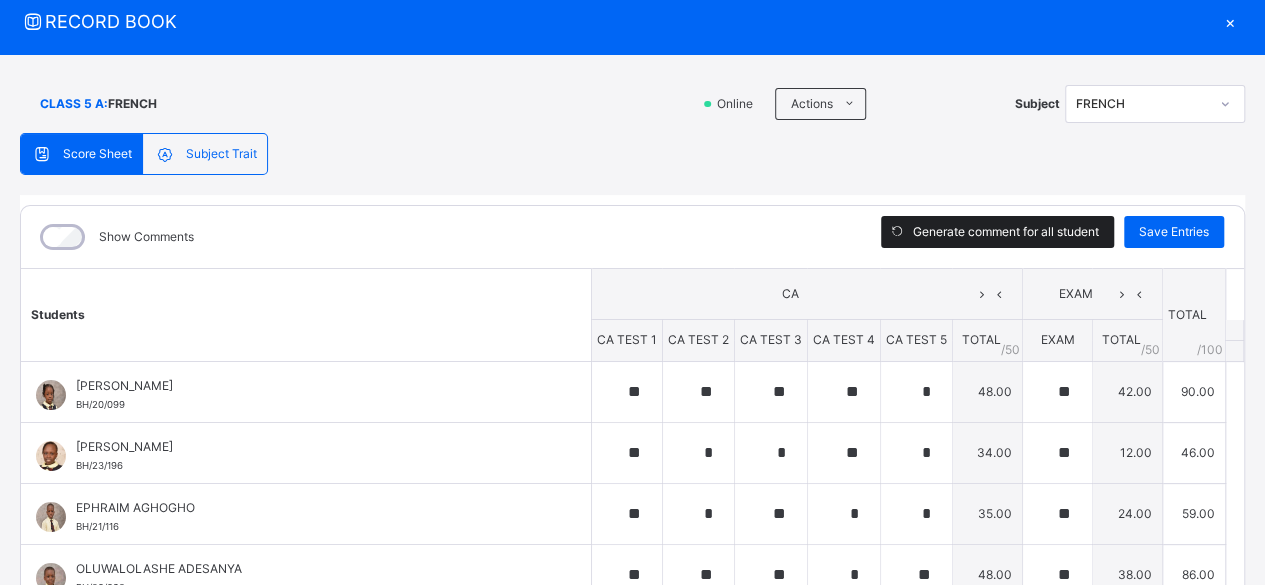 type on "**" 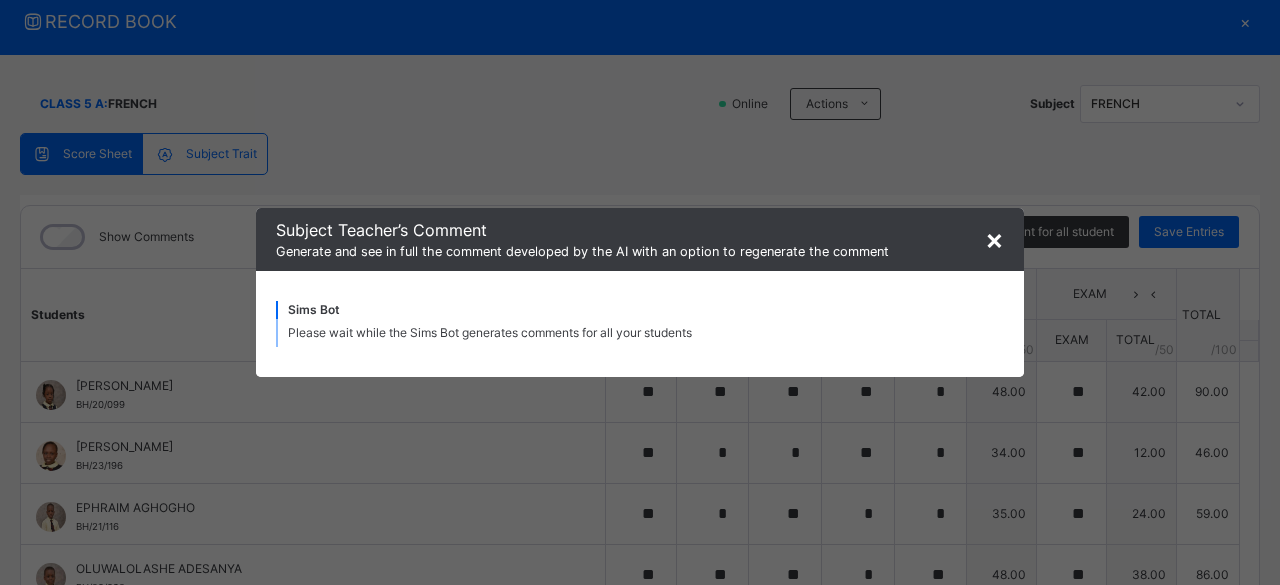 click on "×" at bounding box center [994, 239] 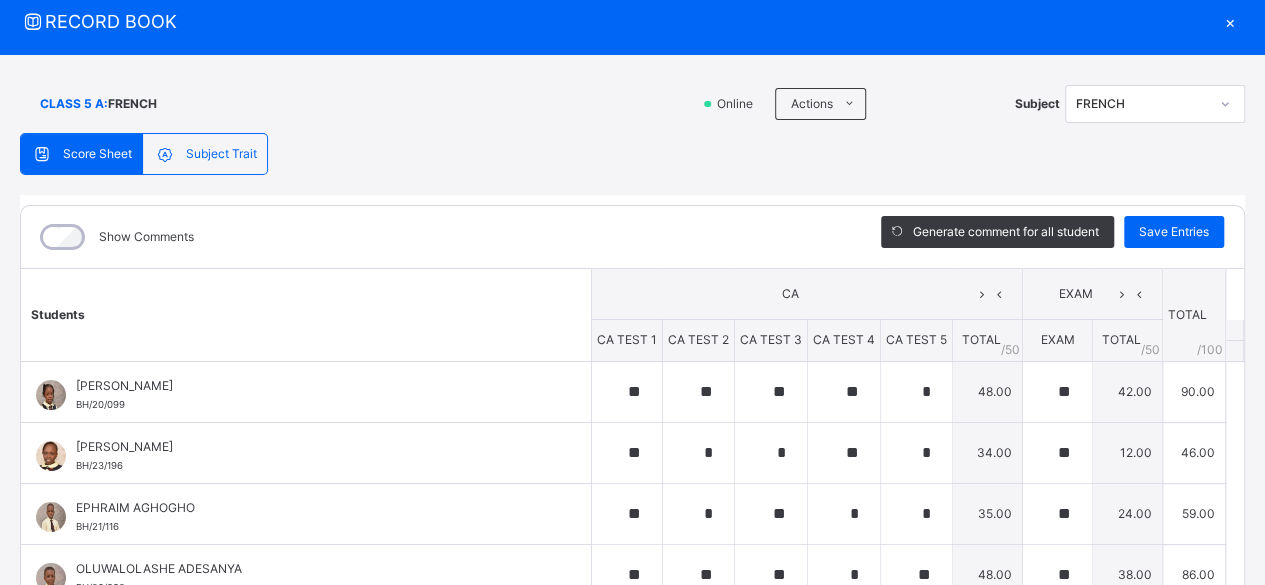 click on "Show Comments" at bounding box center [436, 237] 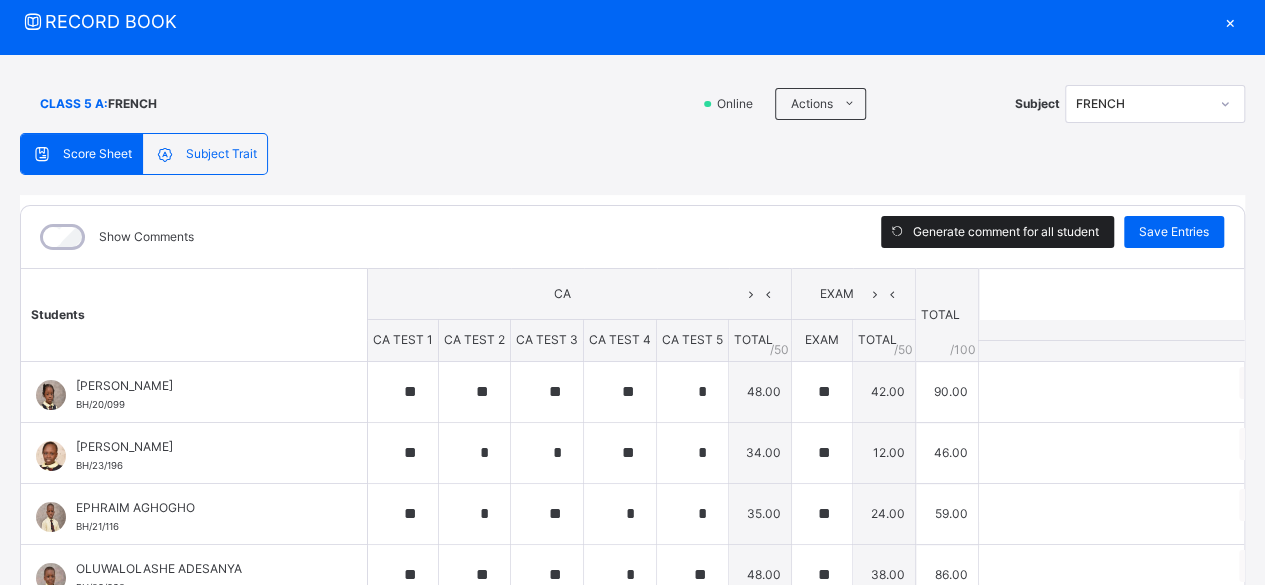 click on "Generate comment for all student" at bounding box center (997, 232) 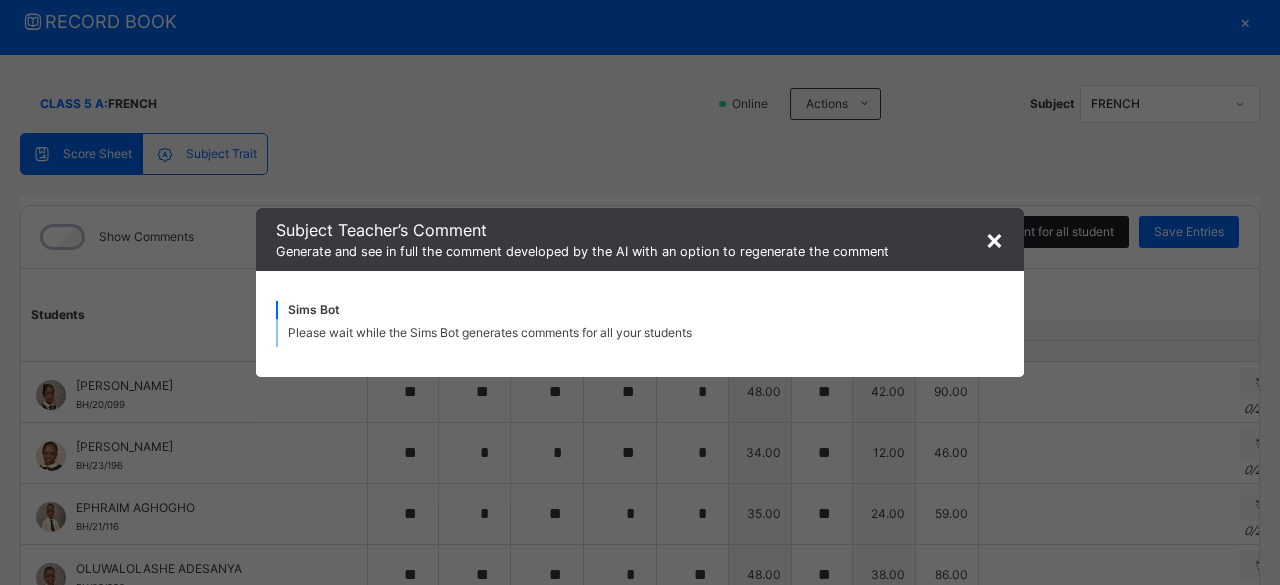 type on "**********" 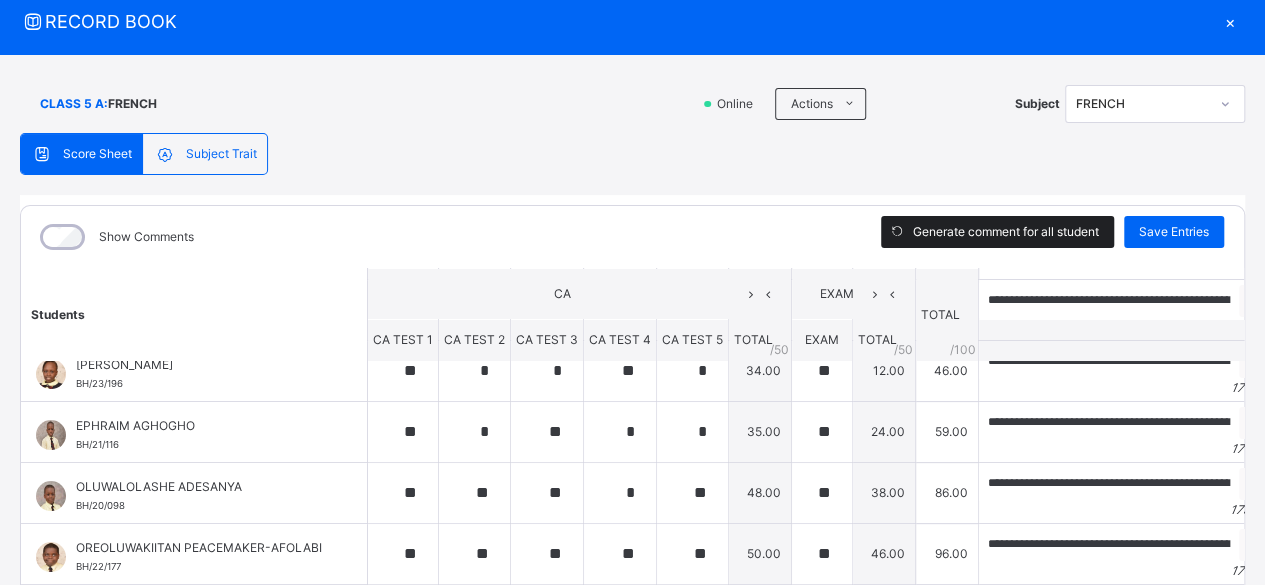 scroll, scrollTop: 90, scrollLeft: 0, axis: vertical 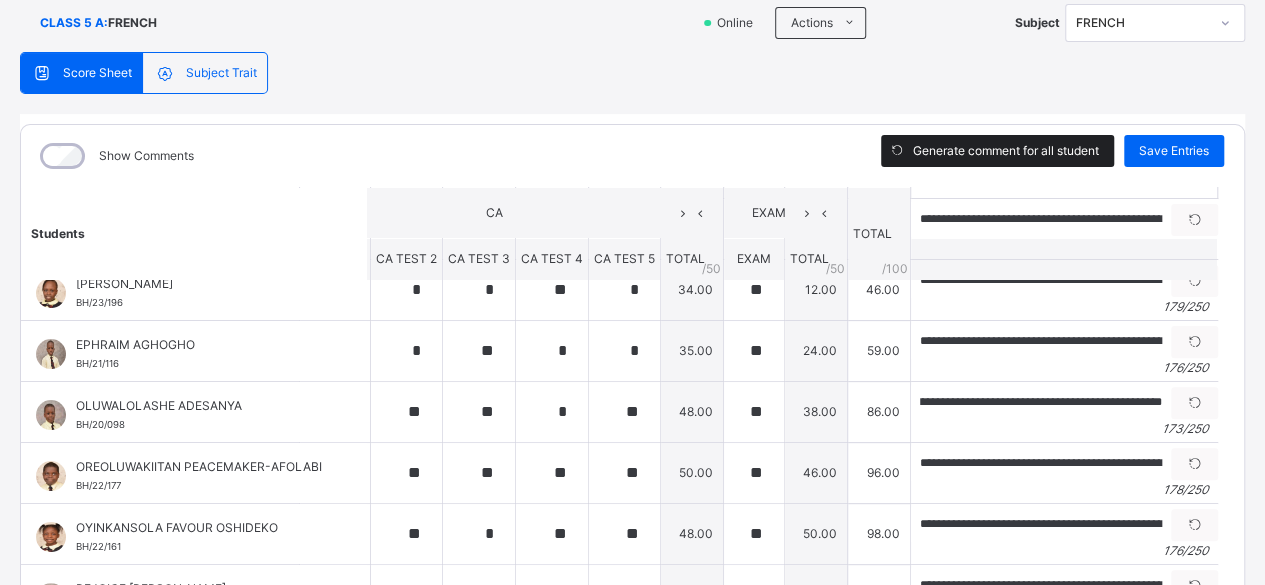 type on "**********" 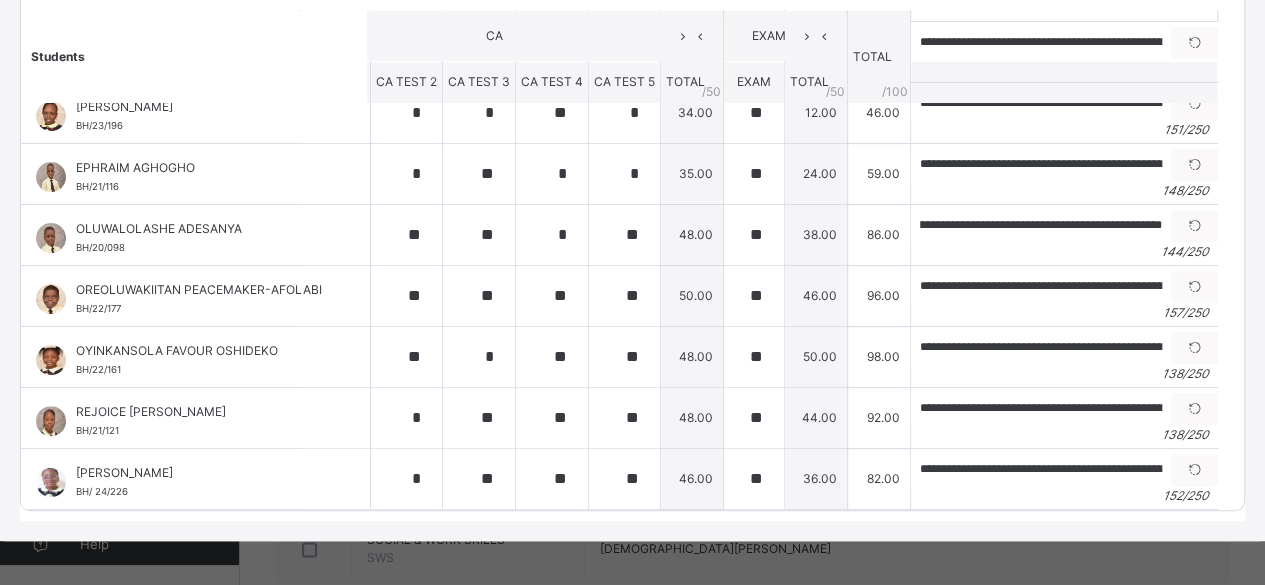 scroll, scrollTop: 340, scrollLeft: 25, axis: both 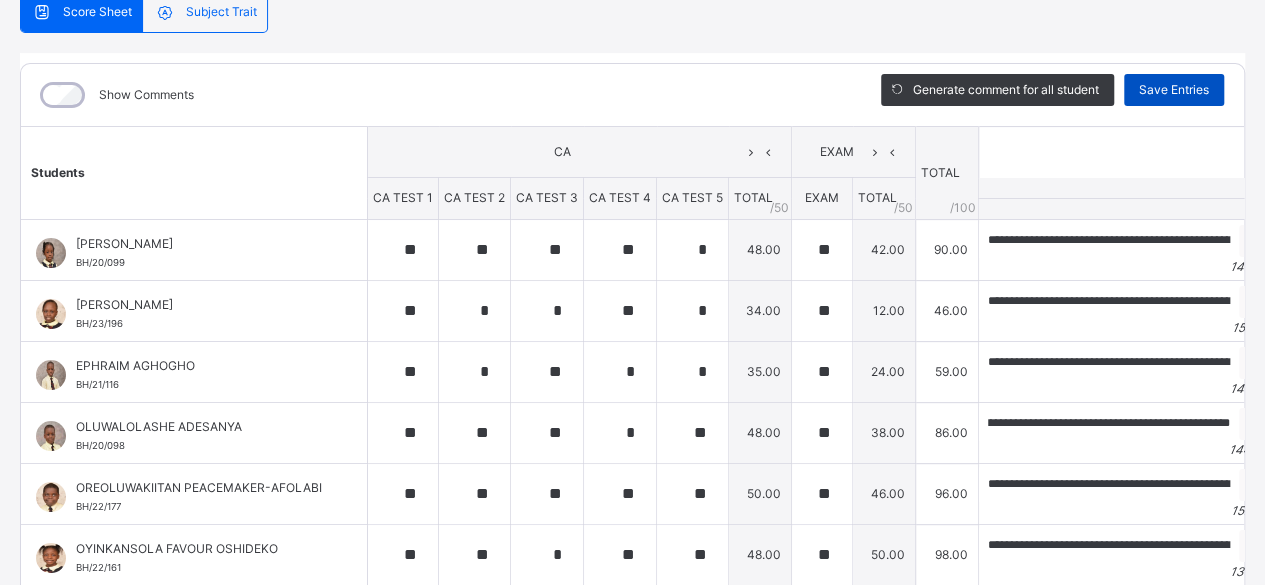 click on "Save Entries" at bounding box center (1174, 90) 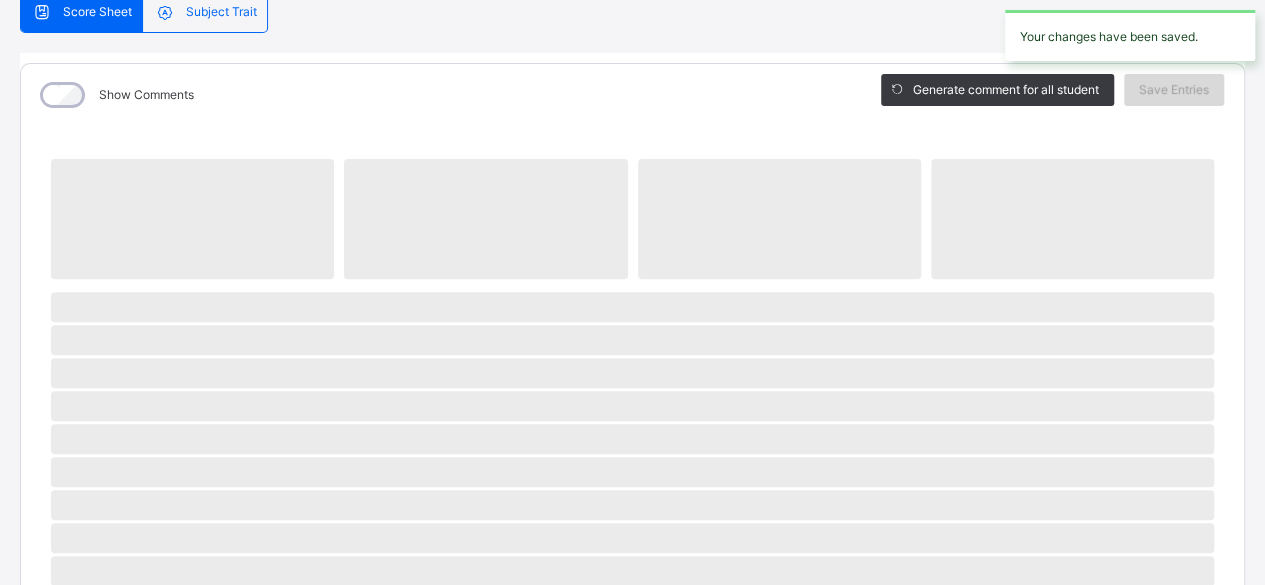 scroll, scrollTop: 204, scrollLeft: 0, axis: vertical 